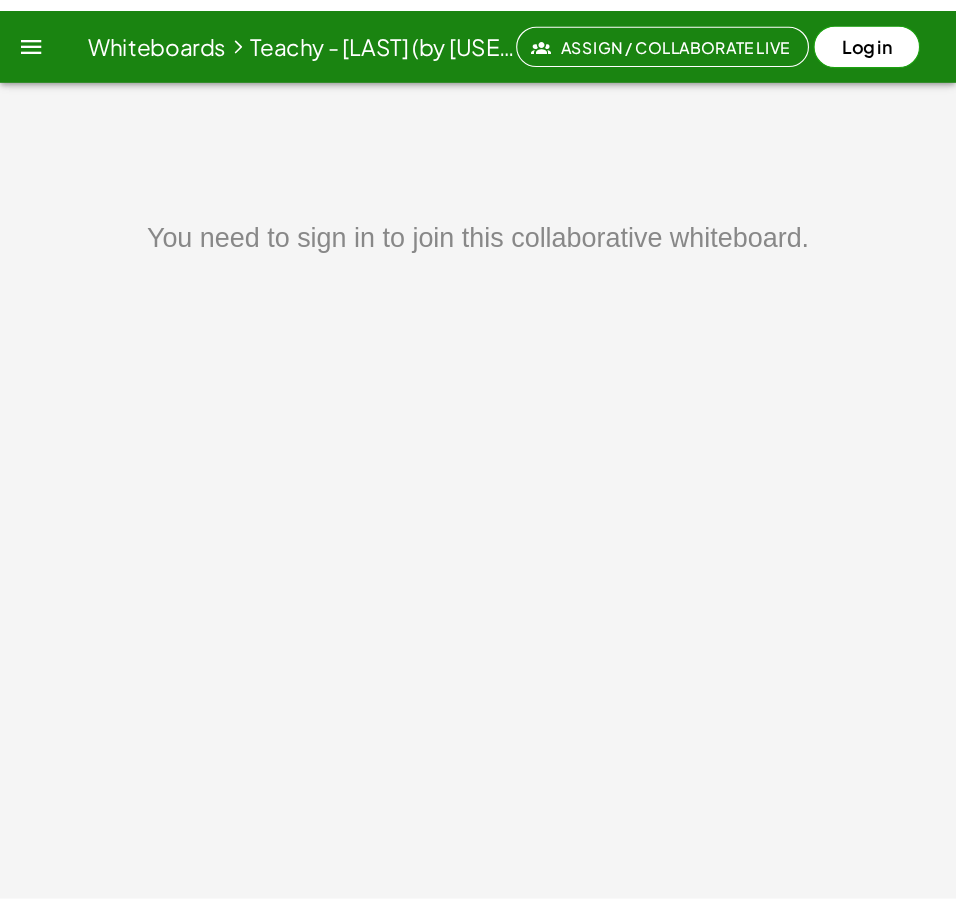 scroll, scrollTop: 0, scrollLeft: 0, axis: both 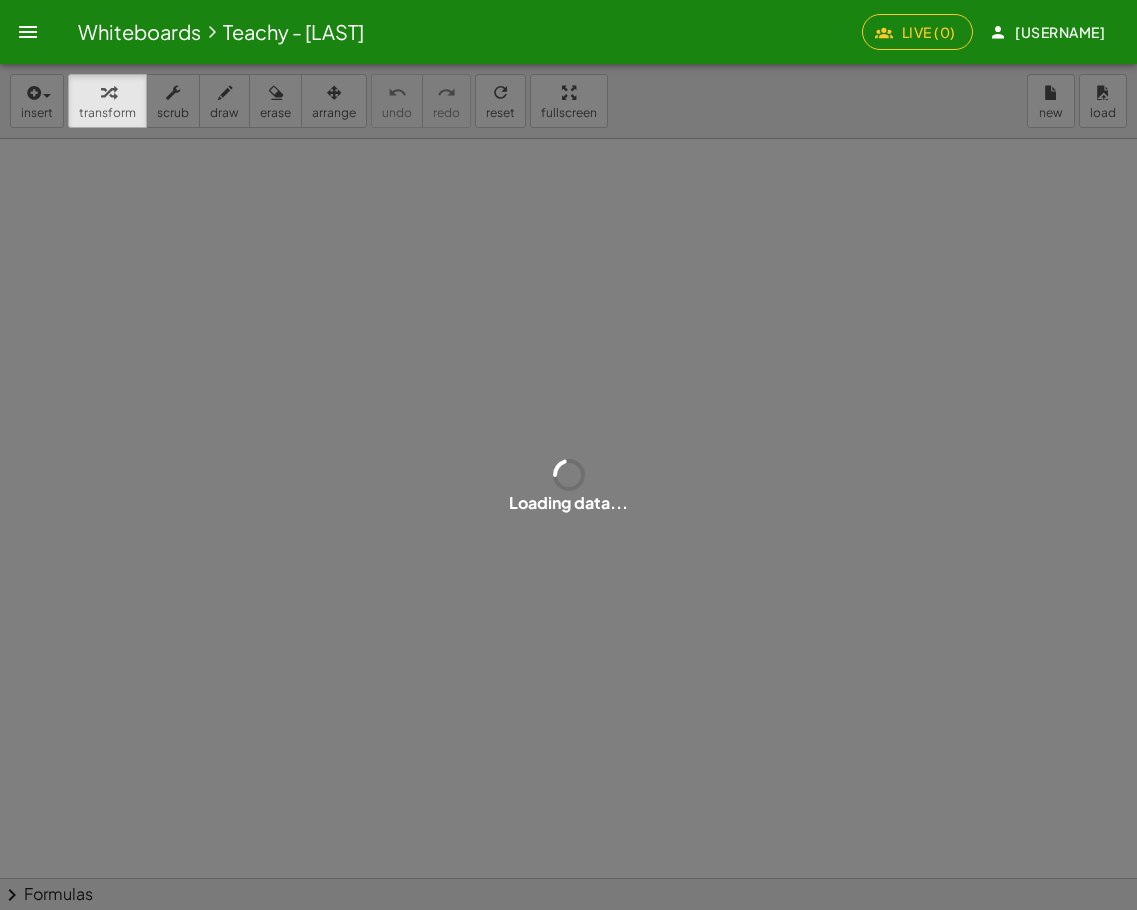 click on "Whiteboards     Teachy - Diya  Live (0)   jpacastan" 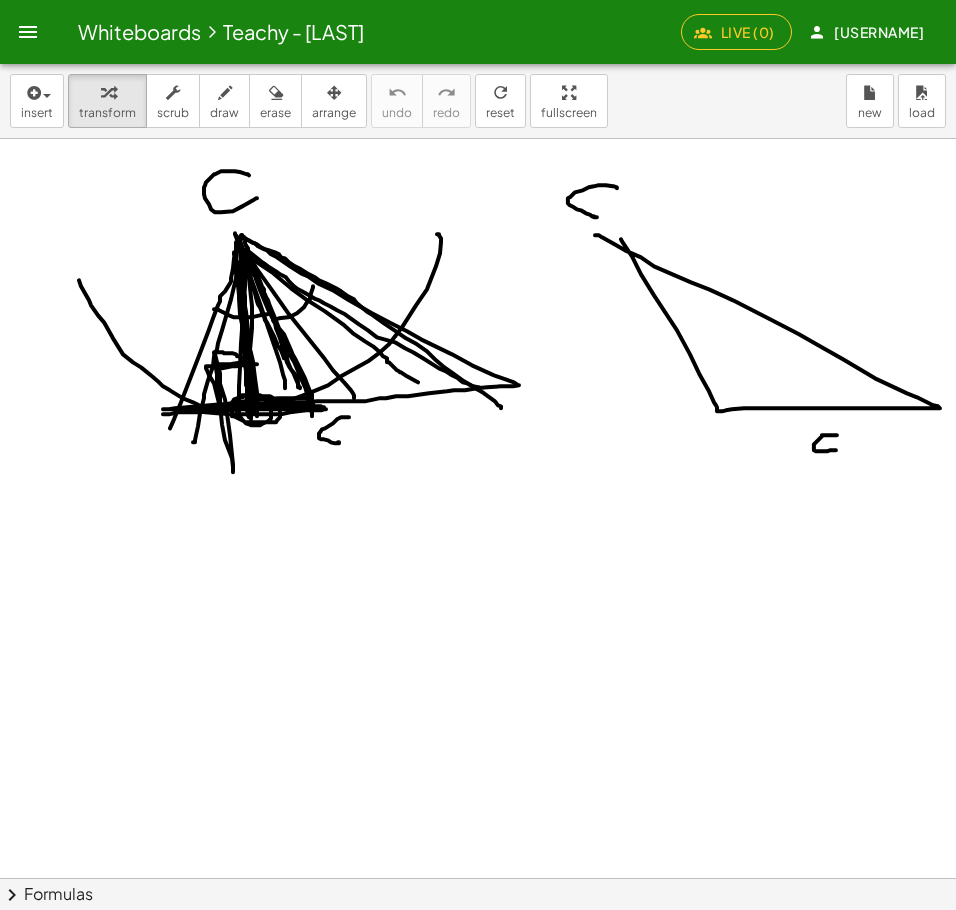 scroll, scrollTop: 53180, scrollLeft: 12, axis: both 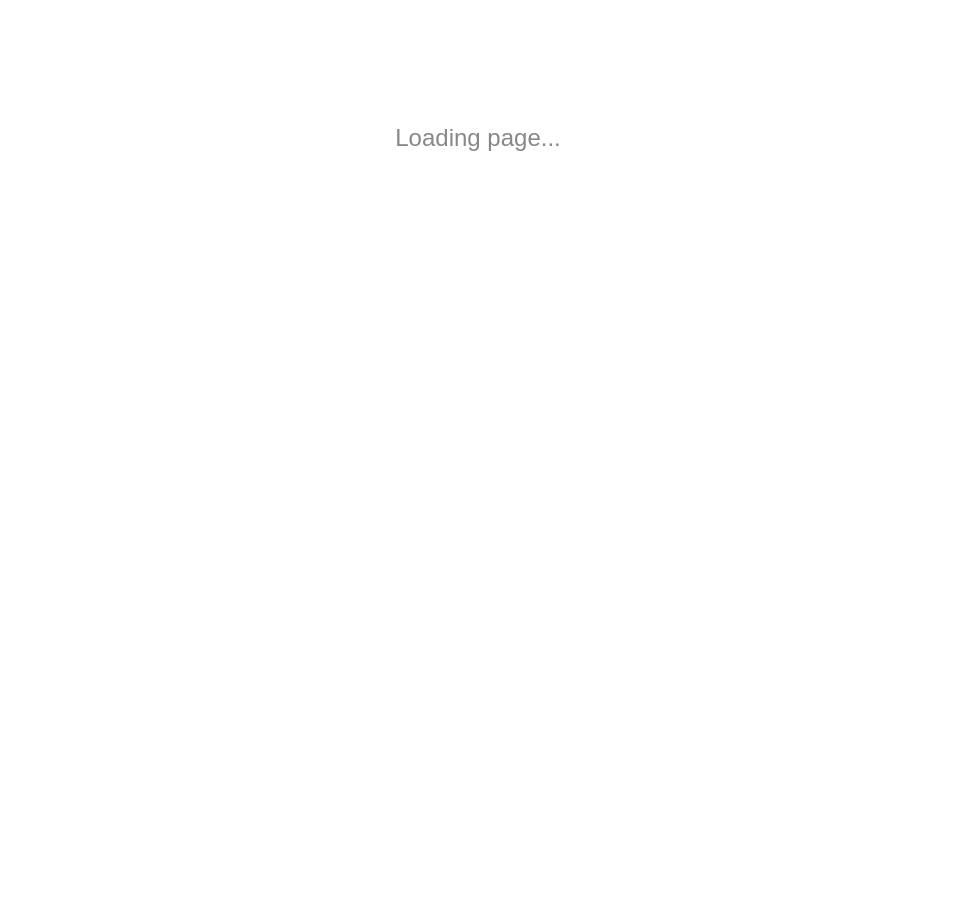 click on "Loading page..." at bounding box center [478, 138] 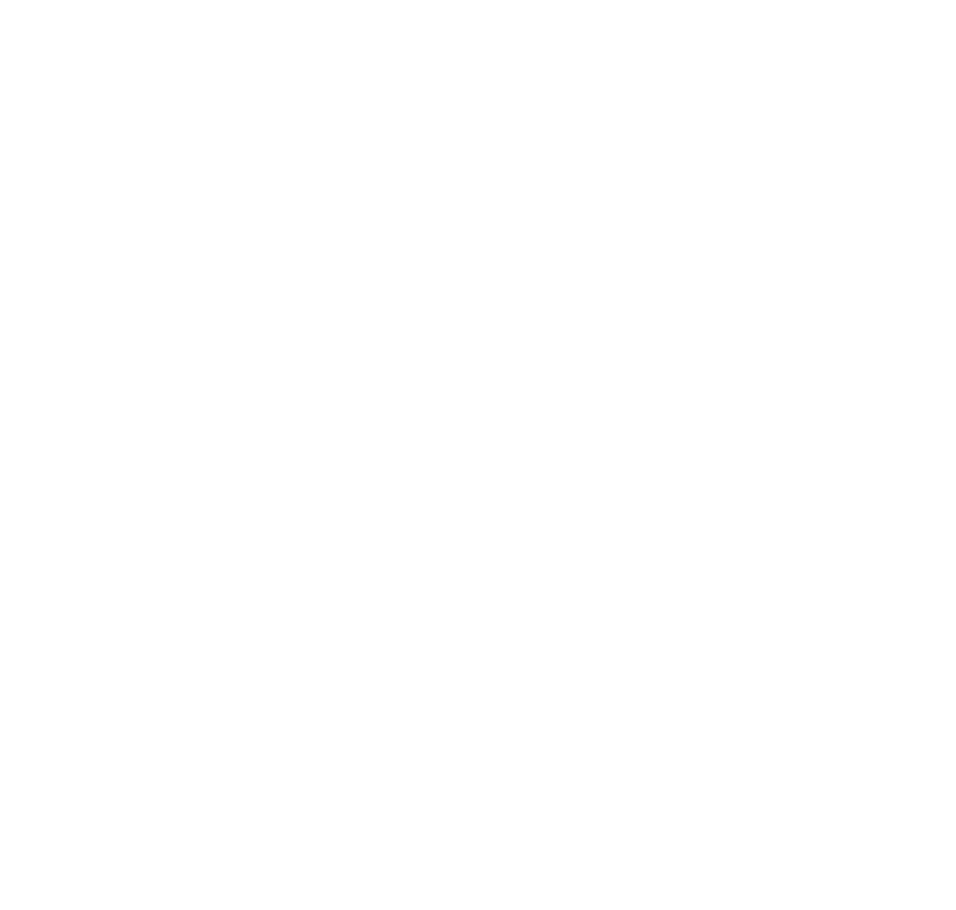 scroll, scrollTop: 0, scrollLeft: 0, axis: both 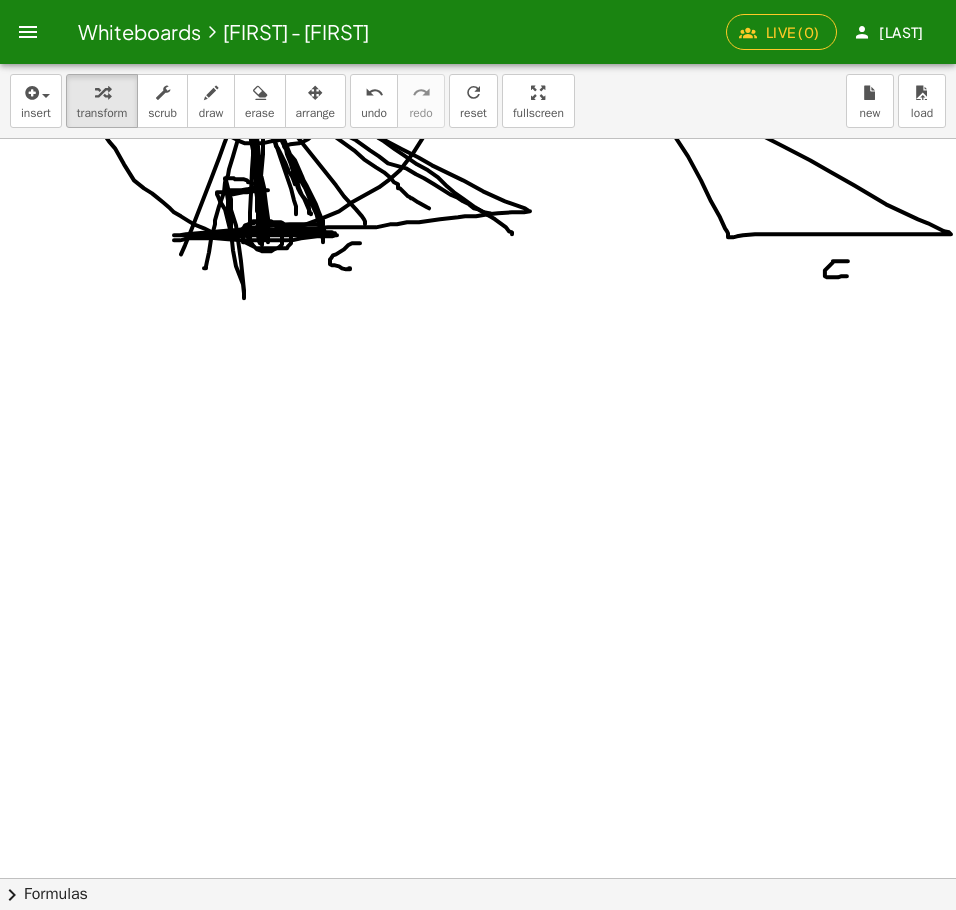 click on "draw" at bounding box center [211, 101] 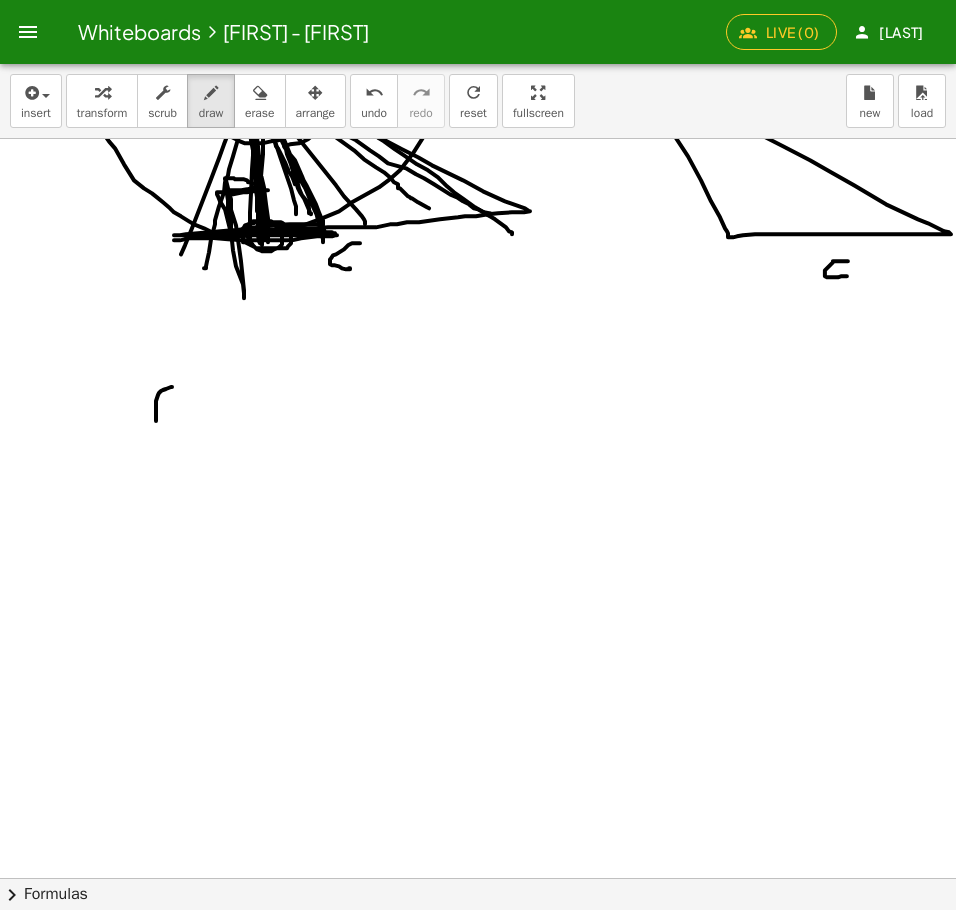 drag, startPoint x: 172, startPoint y: 387, endPoint x: 162, endPoint y: 466, distance: 79.630394 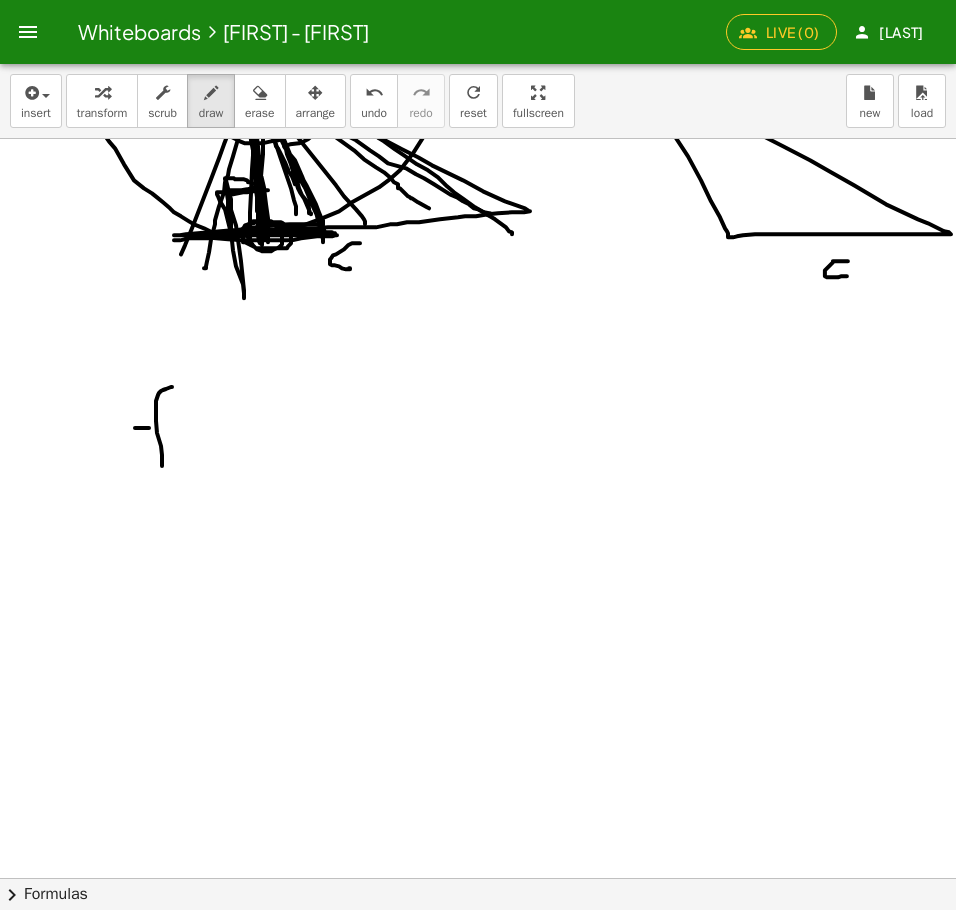 drag, startPoint x: 135, startPoint y: 428, endPoint x: 172, endPoint y: 431, distance: 37.12142 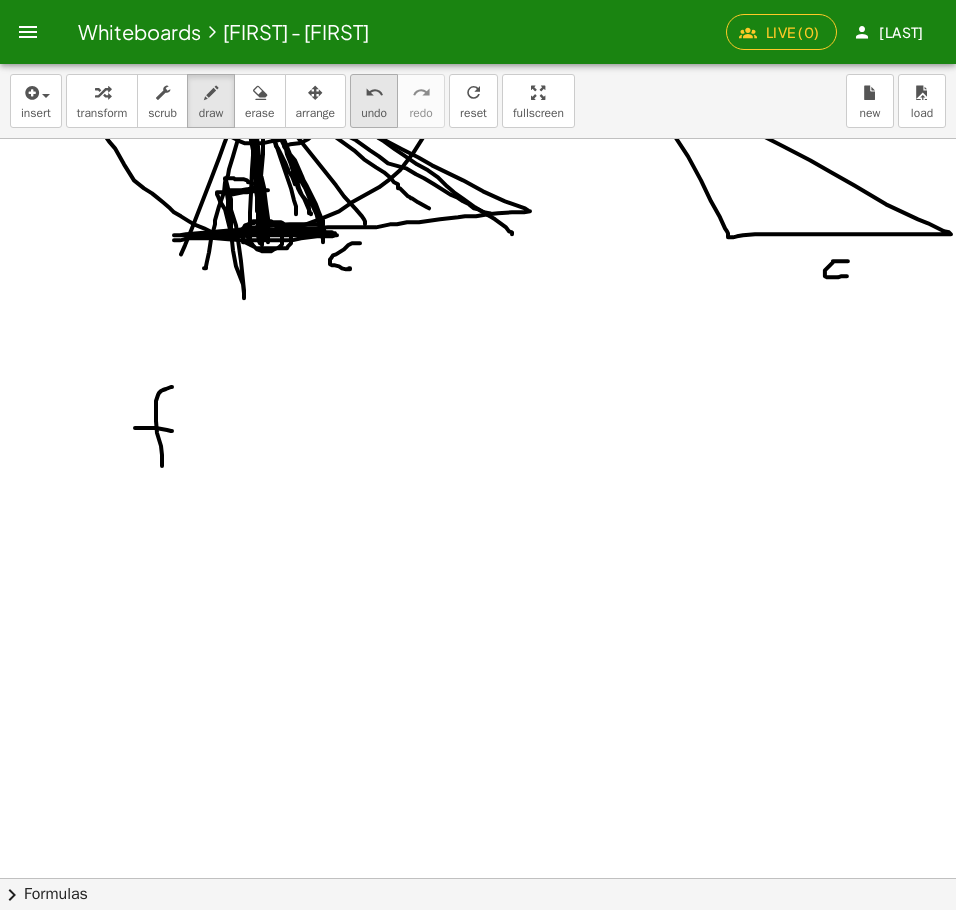 click on "undo" at bounding box center [374, 113] 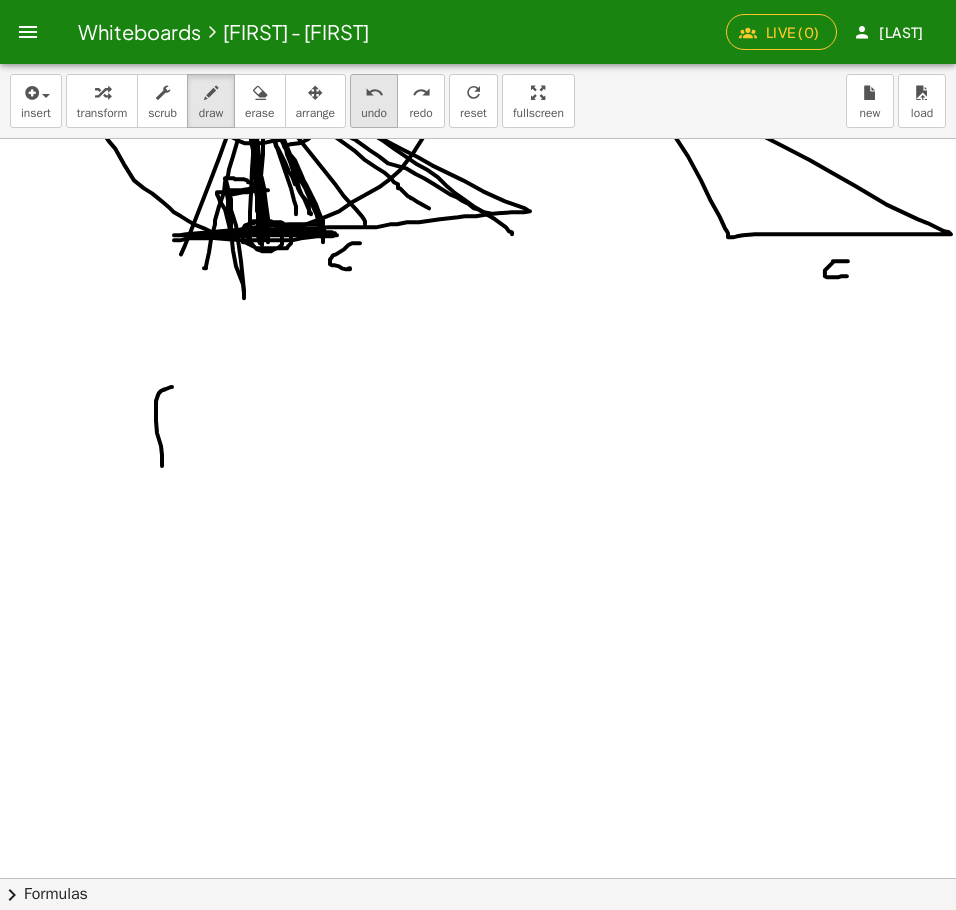 click on "undo undo" at bounding box center (374, 101) 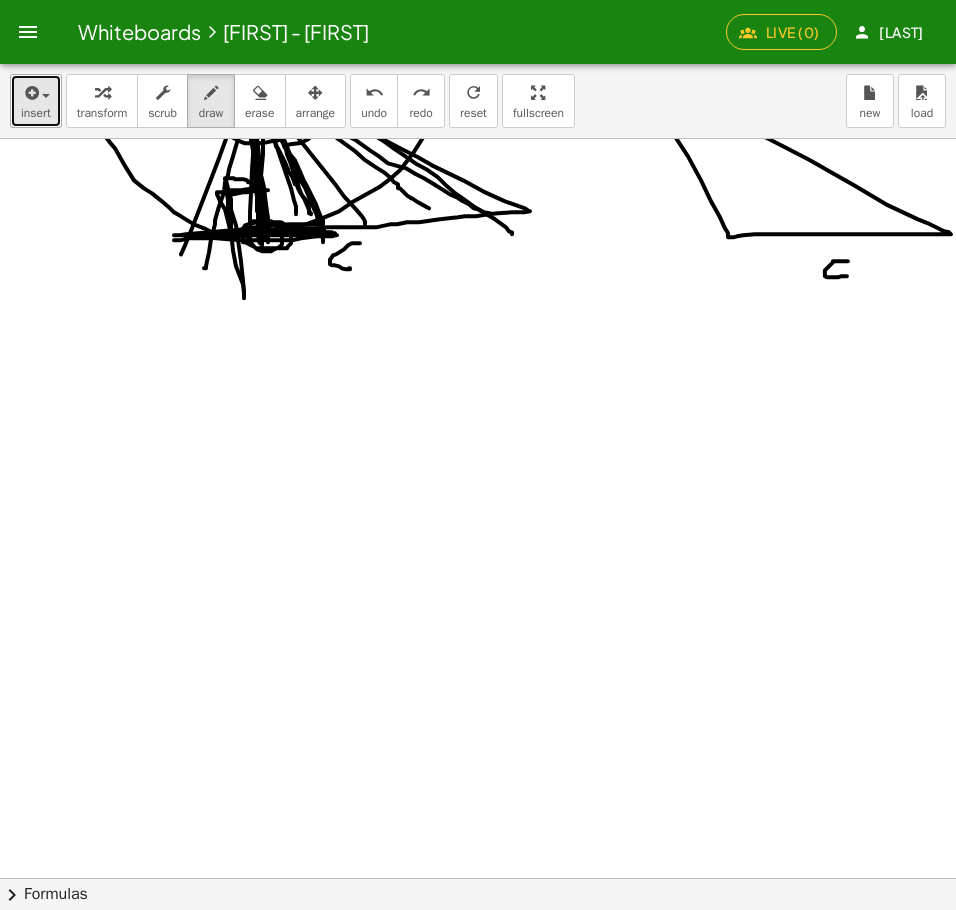 click on "insert" at bounding box center [36, 113] 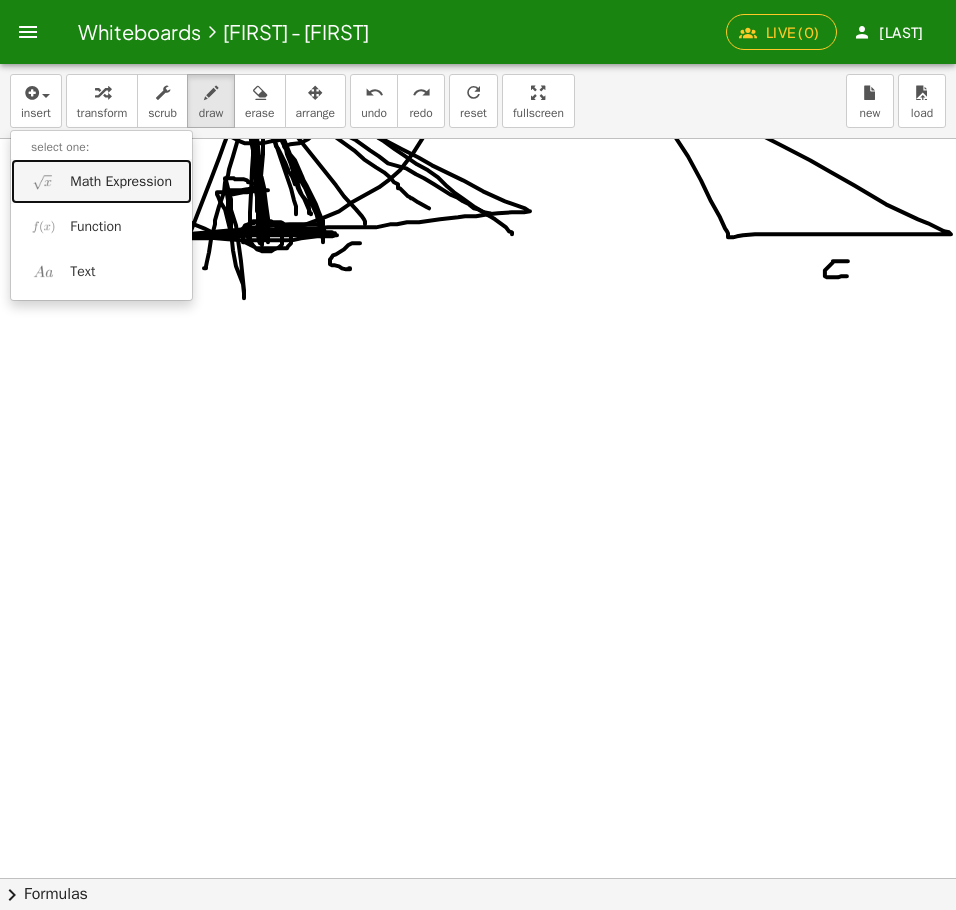 click on "Math Expression" at bounding box center [121, 182] 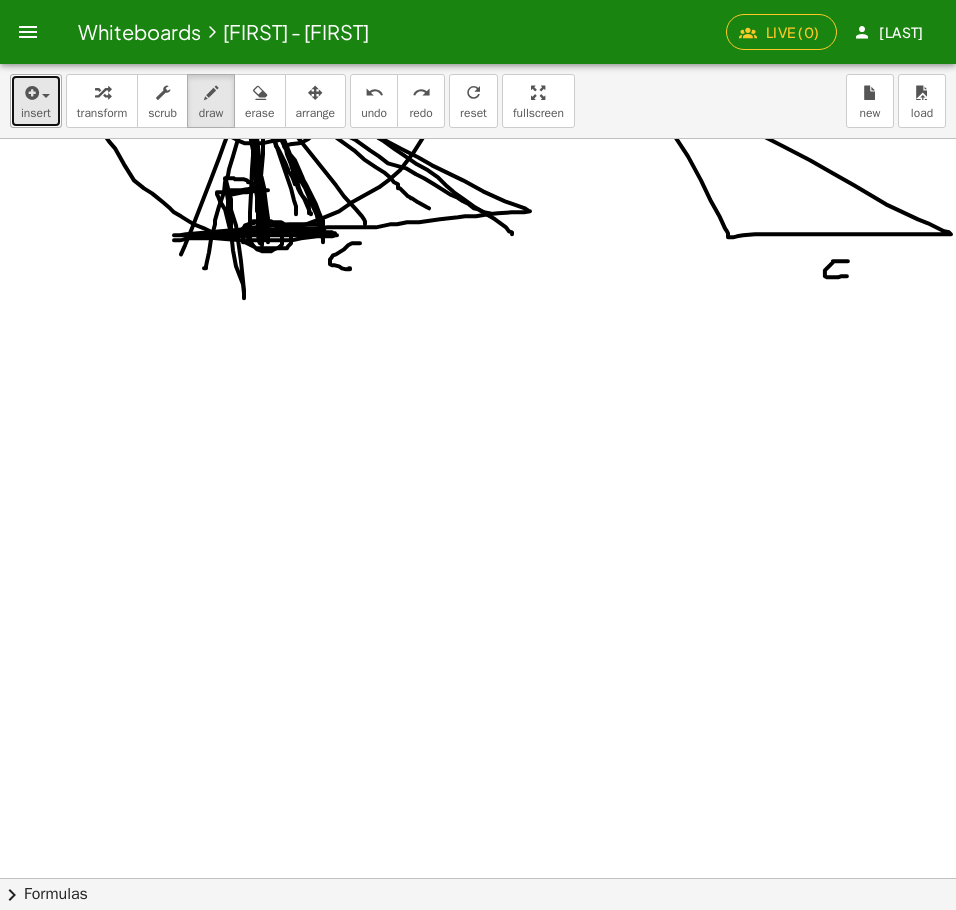 click on "insert" at bounding box center (36, 113) 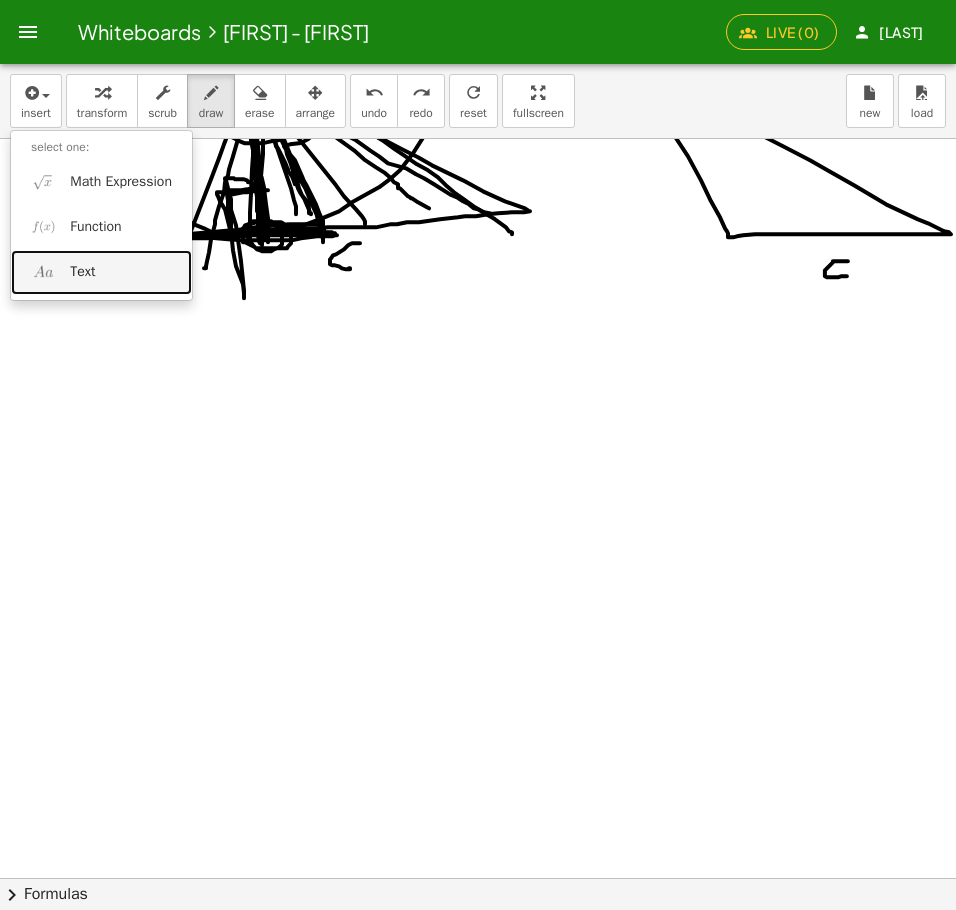 click on "Text" at bounding box center [101, 272] 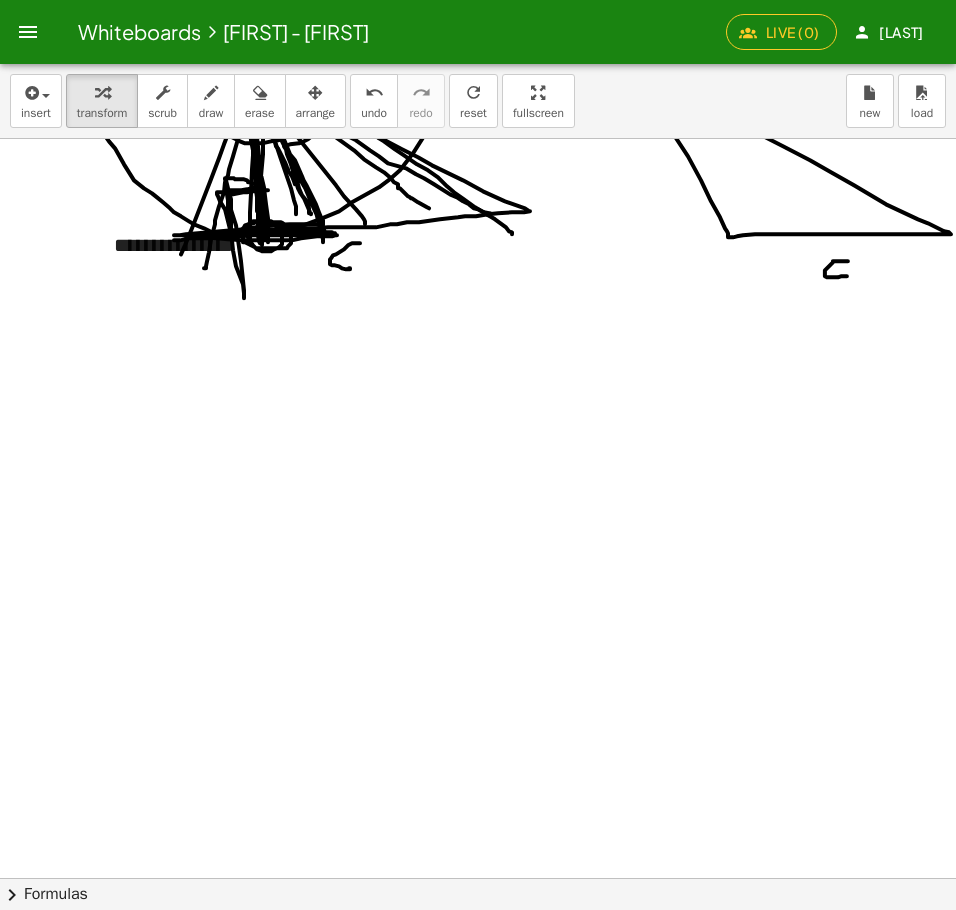 click at bounding box center [979, -25873] 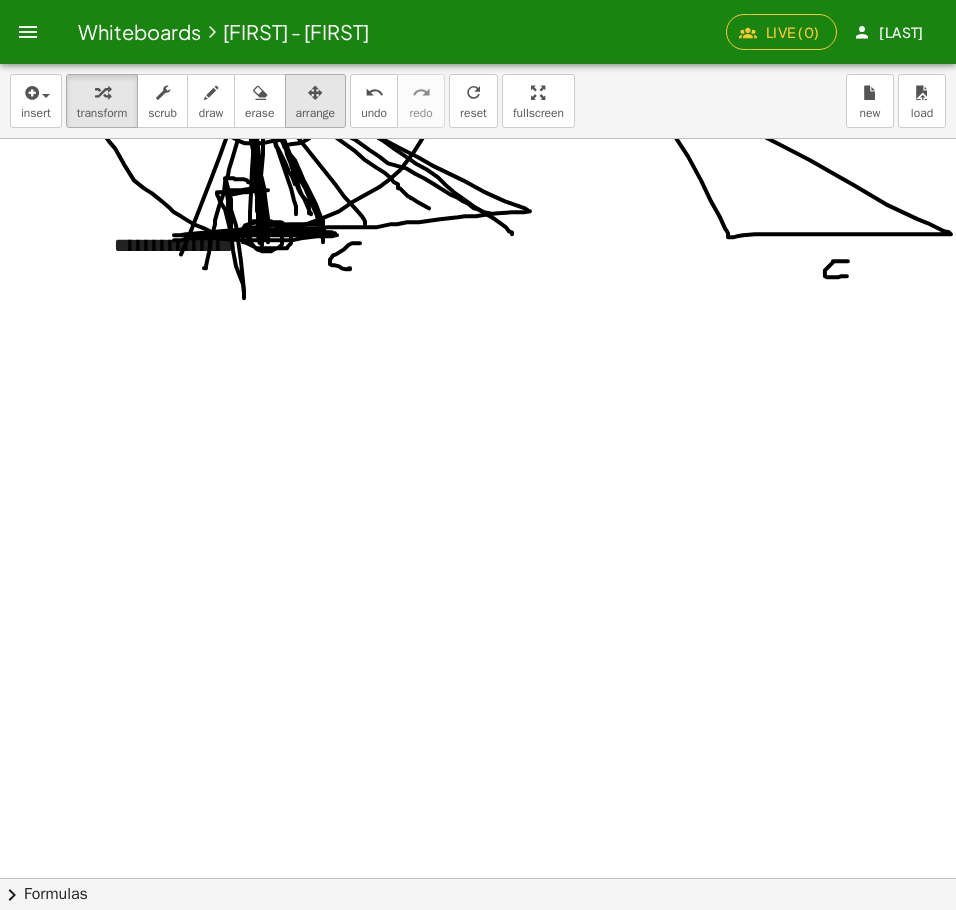 click on "arrange" at bounding box center [316, 113] 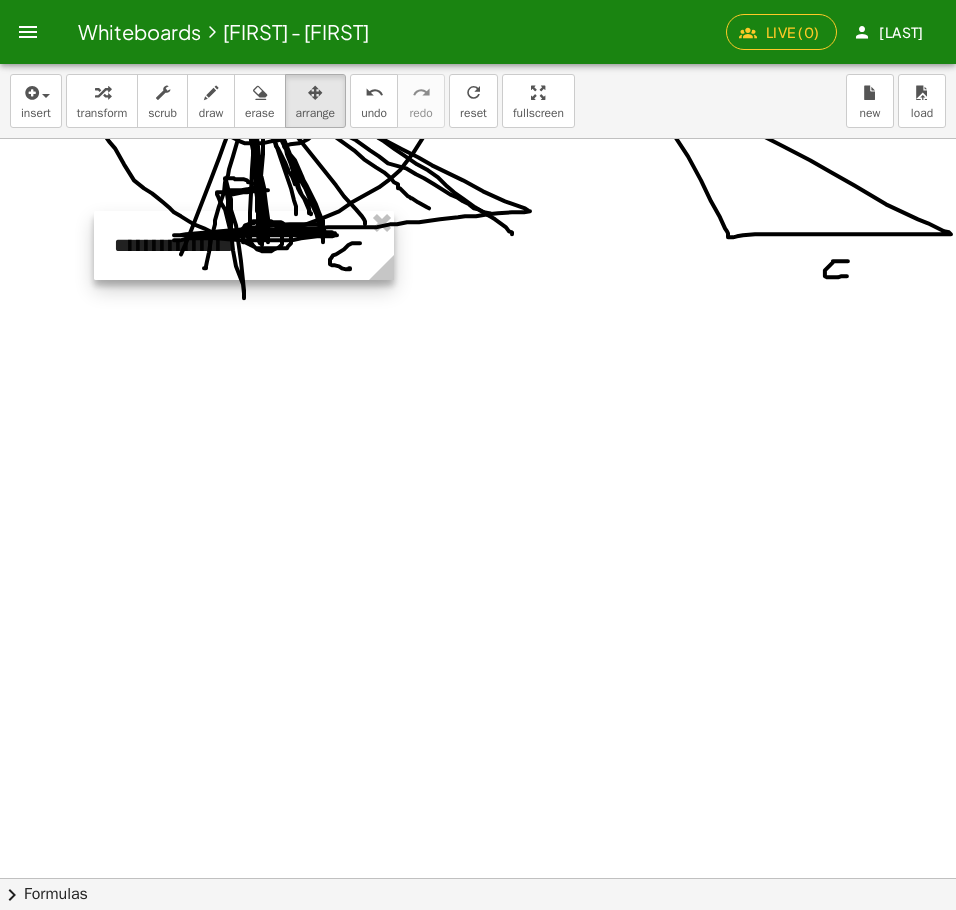 click at bounding box center [244, 245] 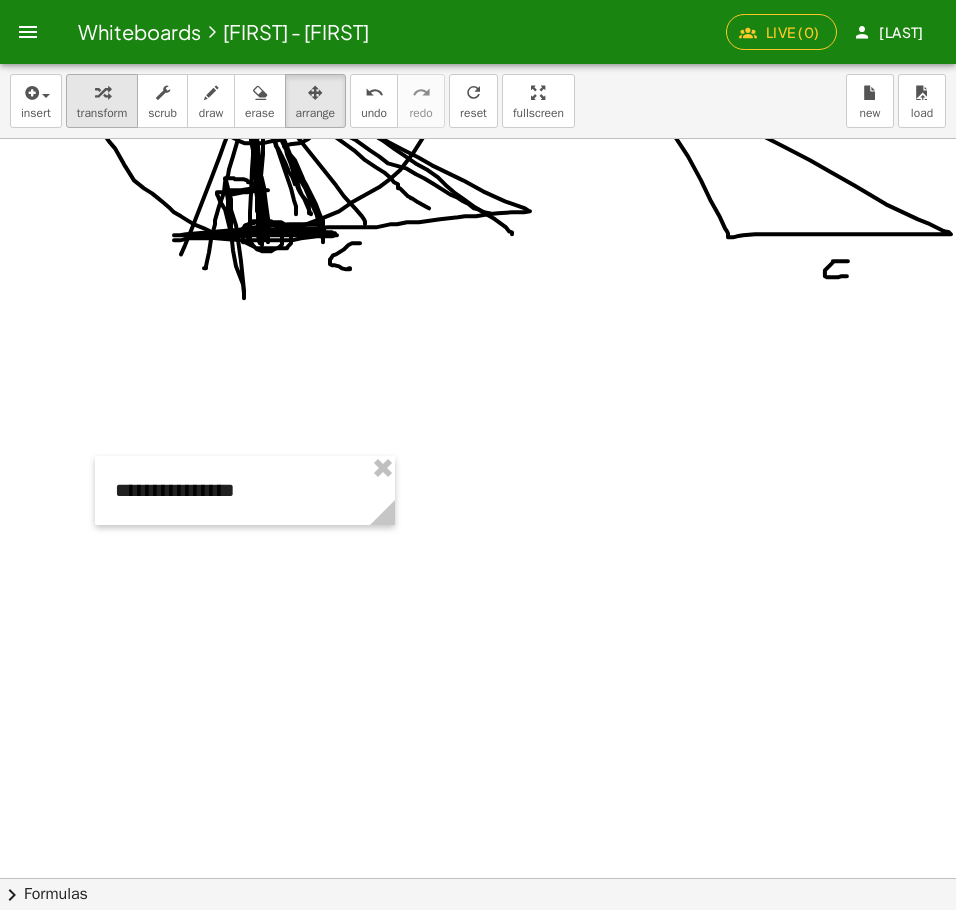 click on "transform" at bounding box center [102, 113] 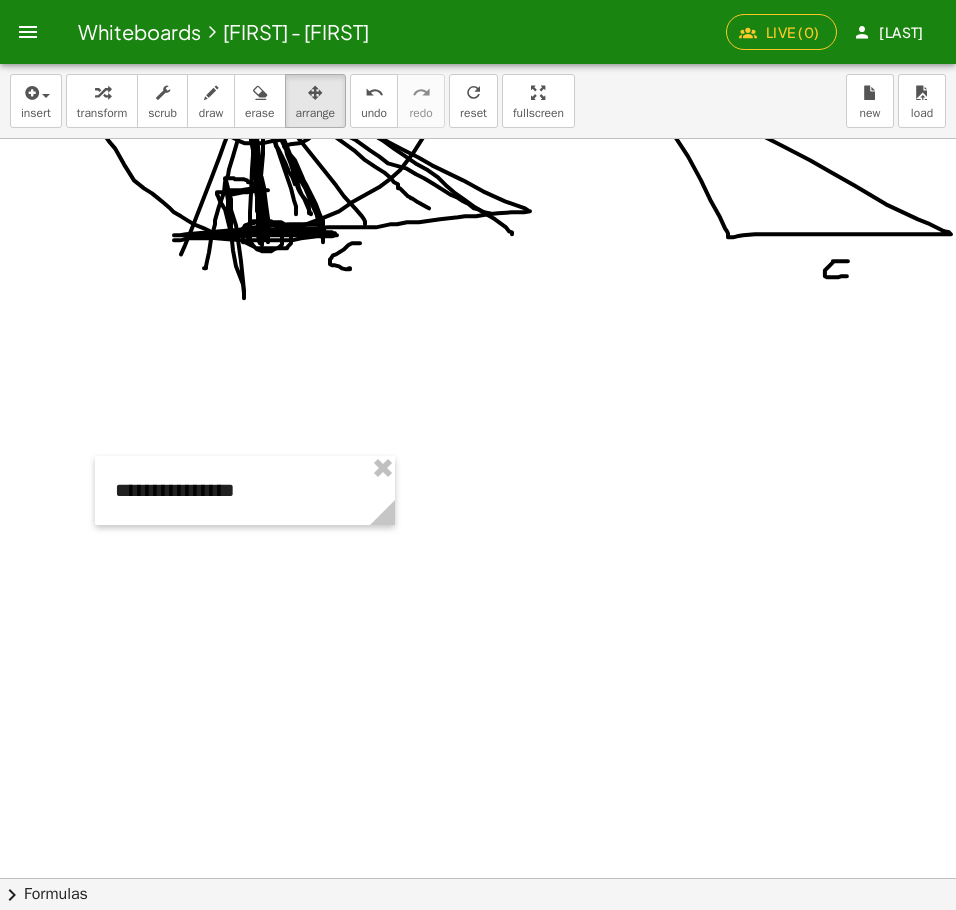 click on "**********" at bounding box center (245, 490) 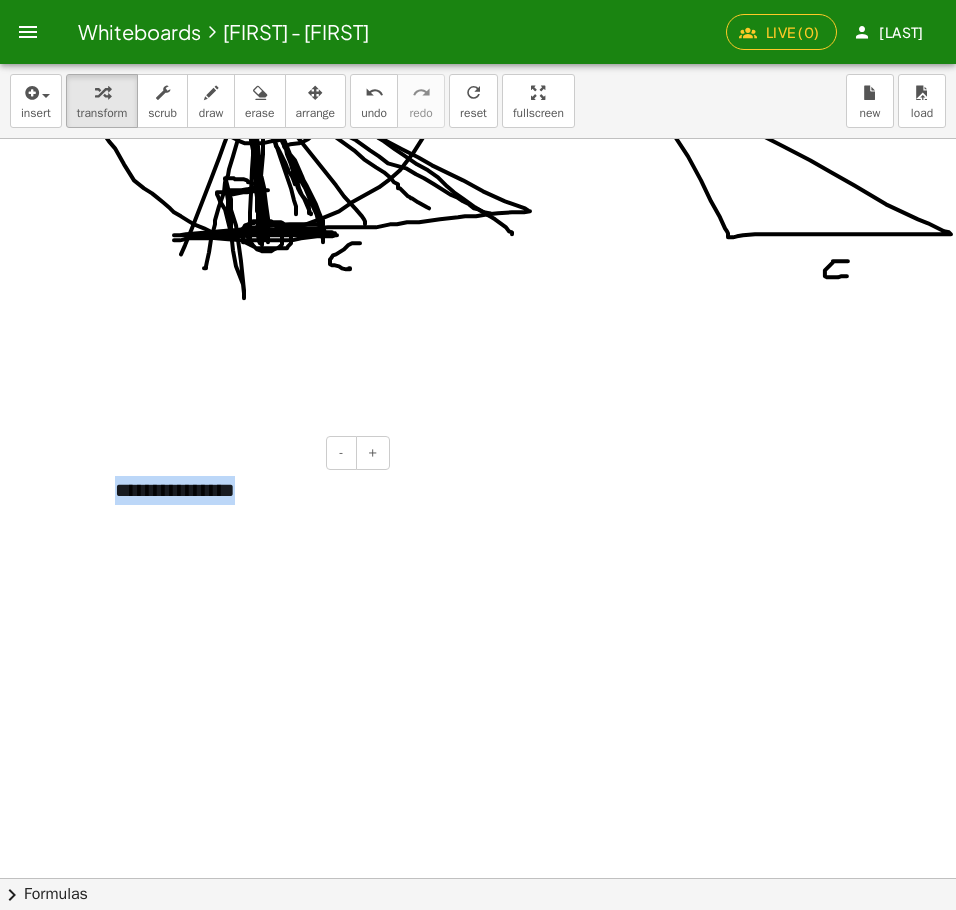 type 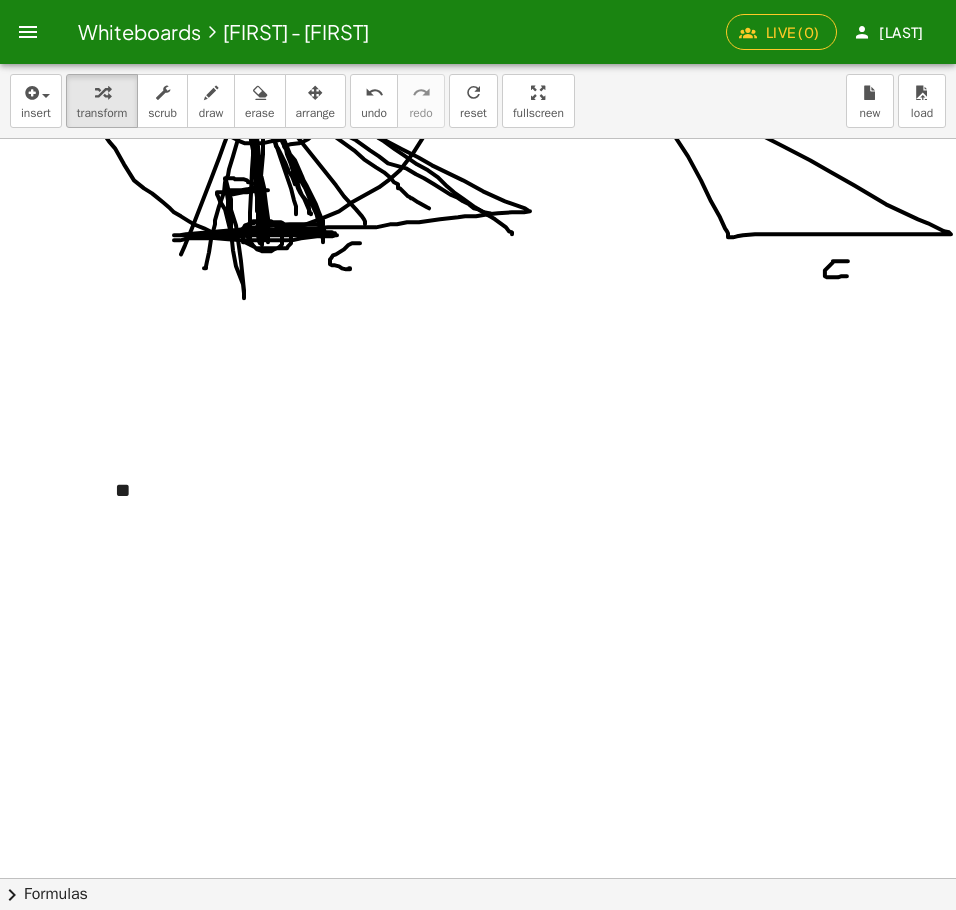 click on "**" at bounding box center [245, 490] 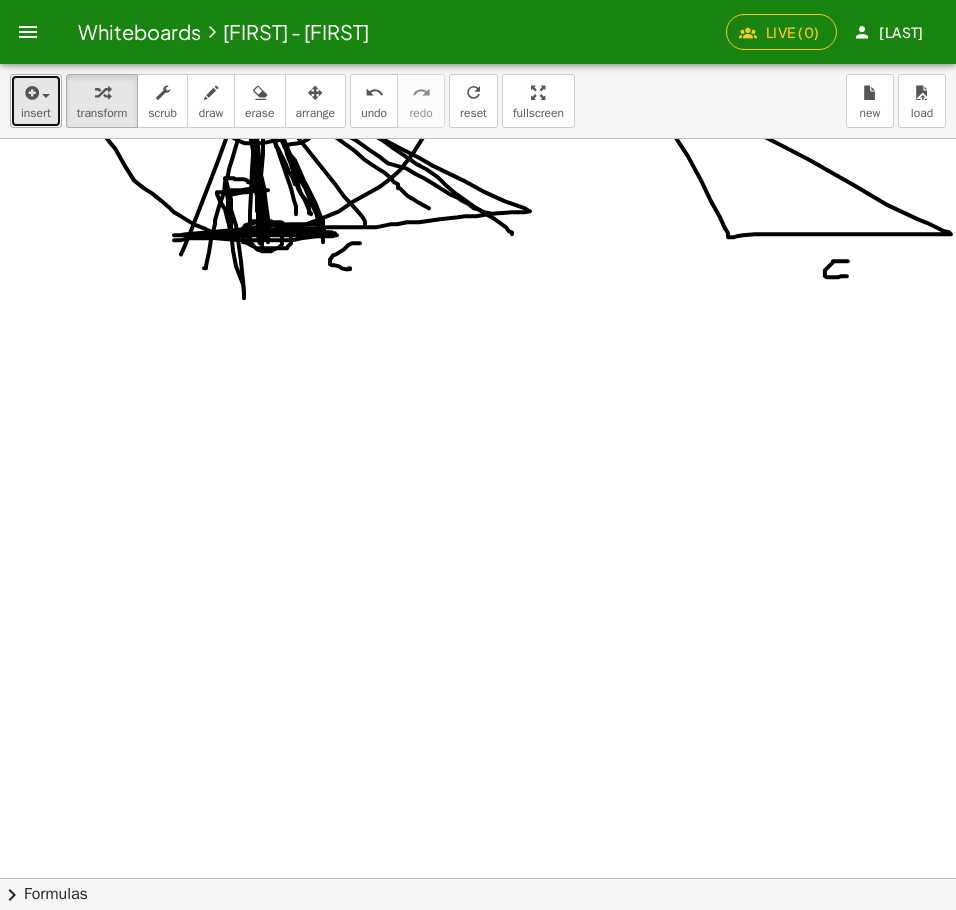 click at bounding box center (30, 93) 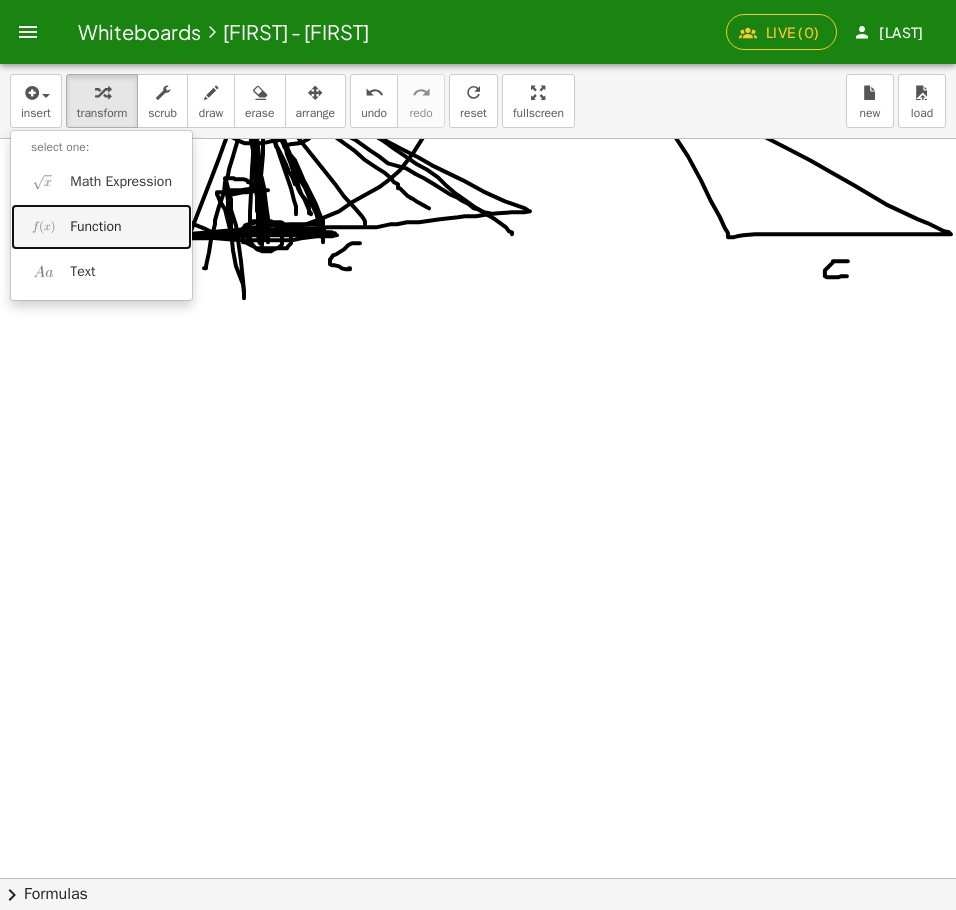 click on "Function" at bounding box center (95, 227) 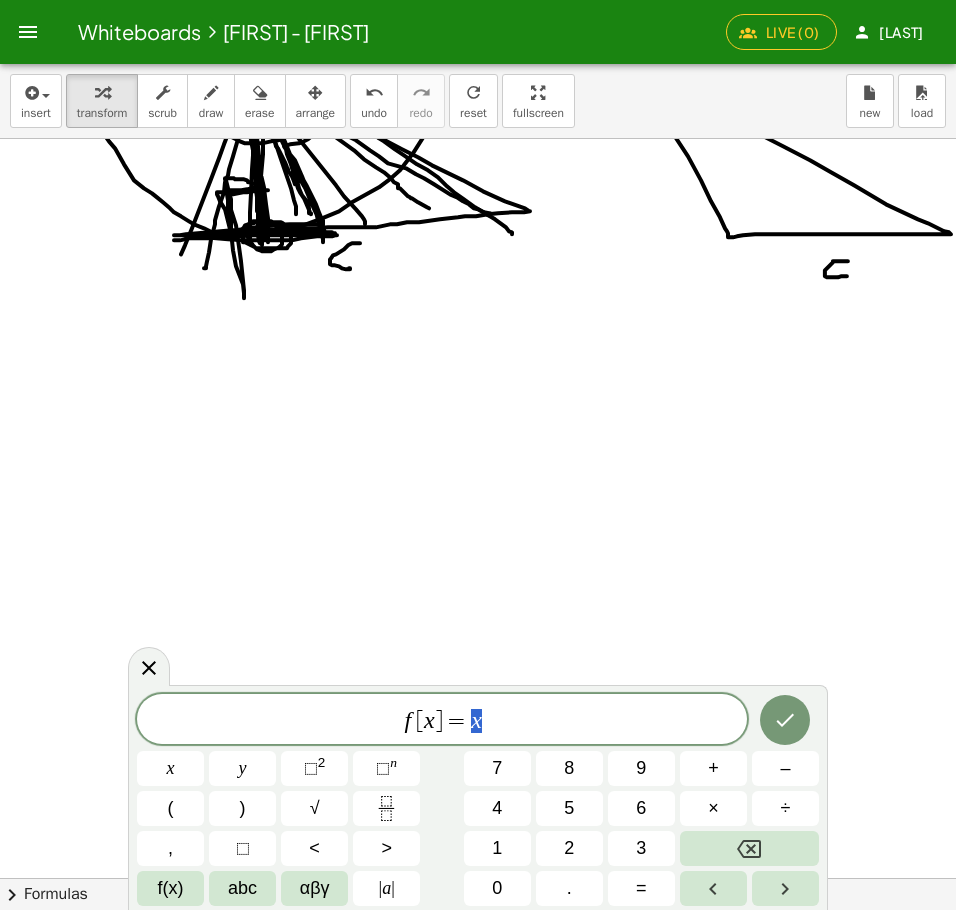 click at bounding box center [979, -25873] 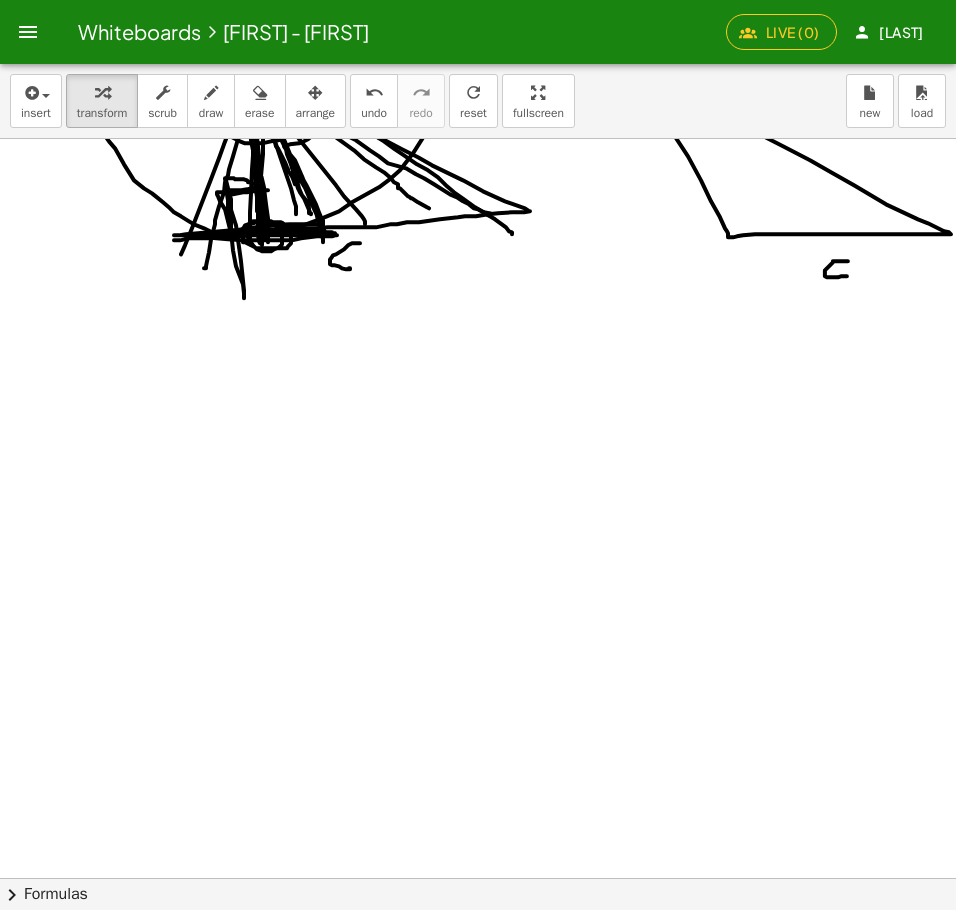 click at bounding box center [979, -25873] 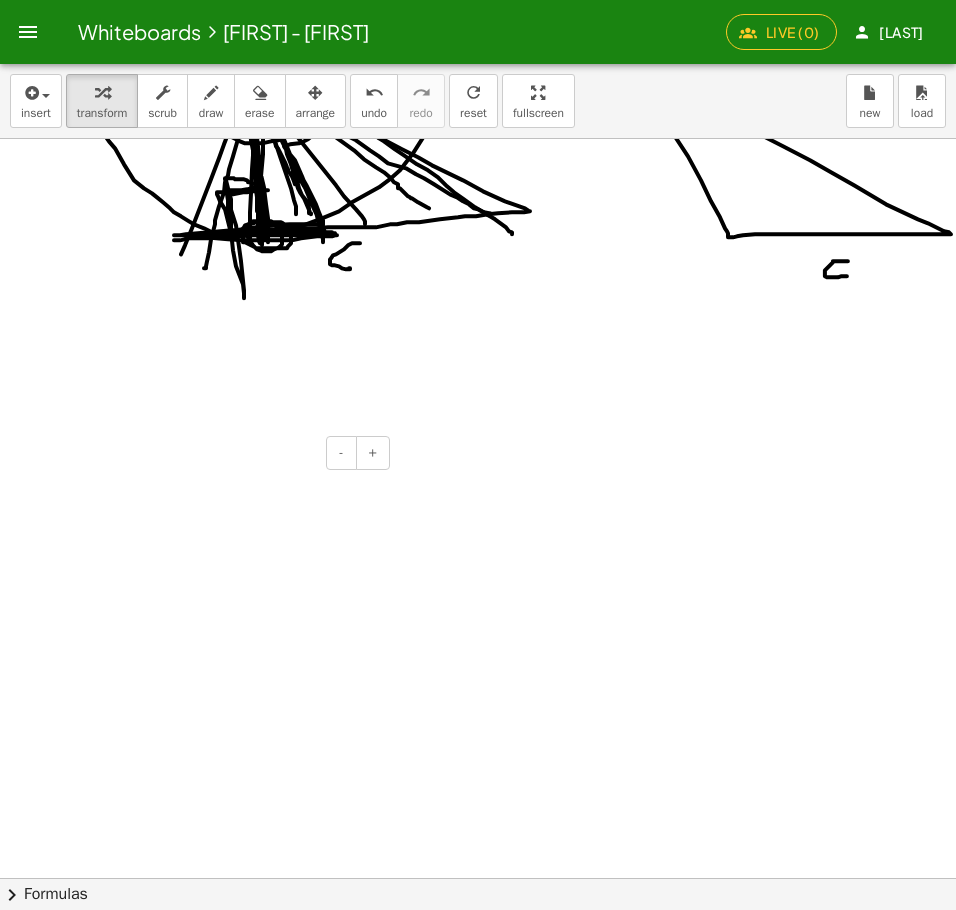 click at bounding box center [245, 490] 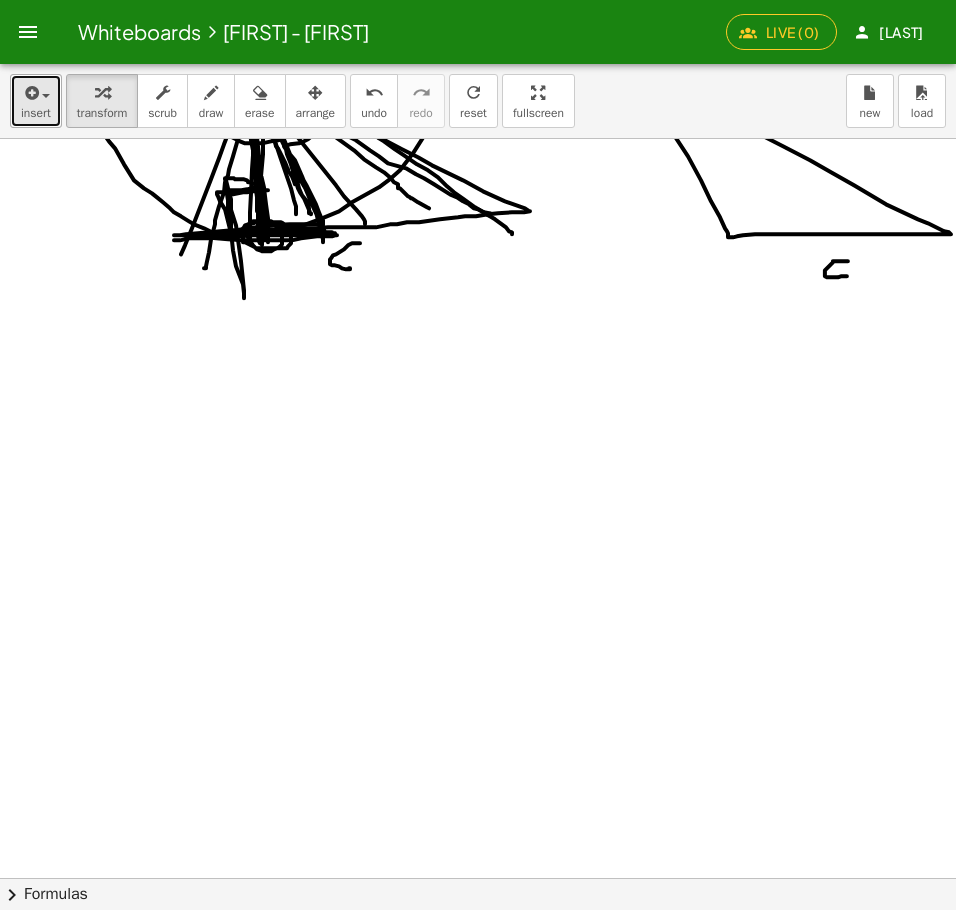 click on "insert" at bounding box center (36, 101) 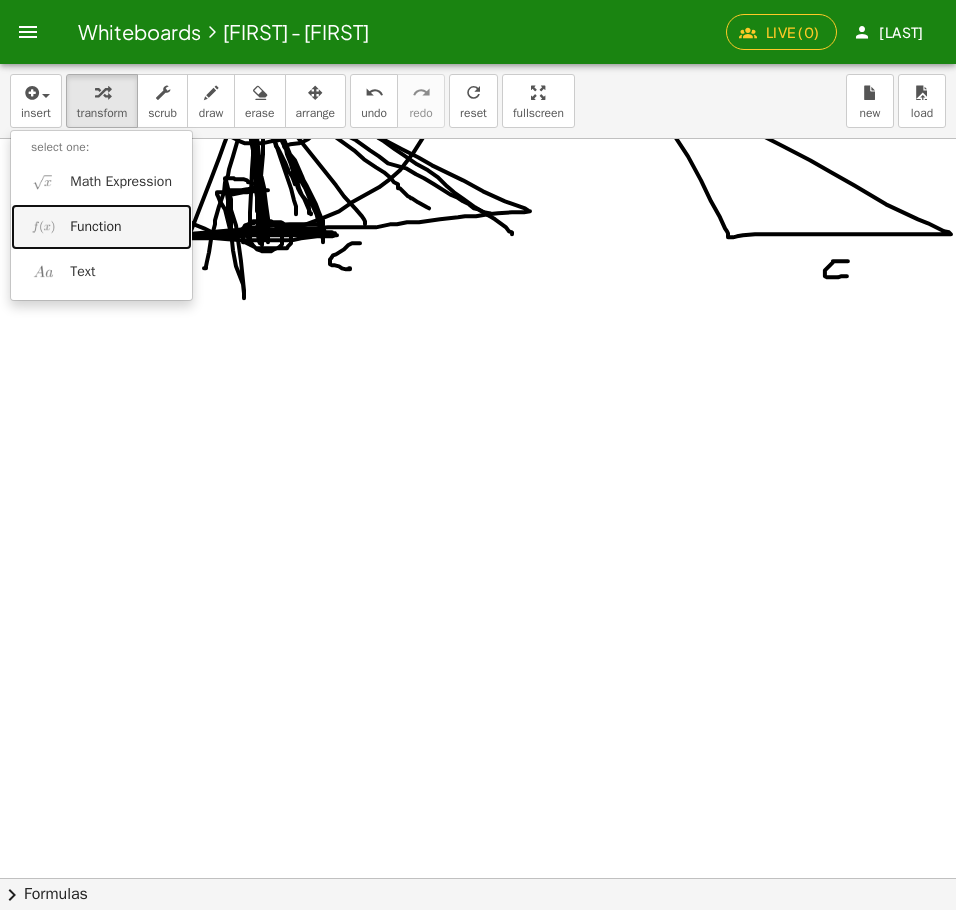 click on "Function" at bounding box center (95, 227) 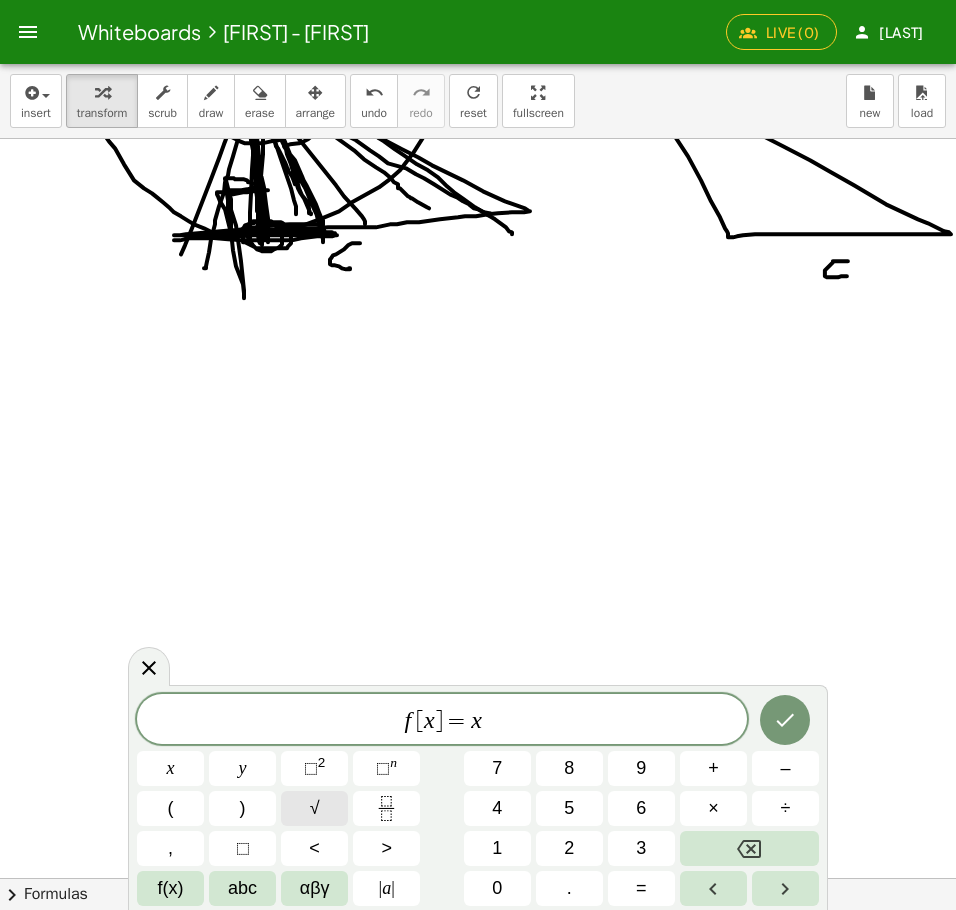 click on "√" at bounding box center [314, 808] 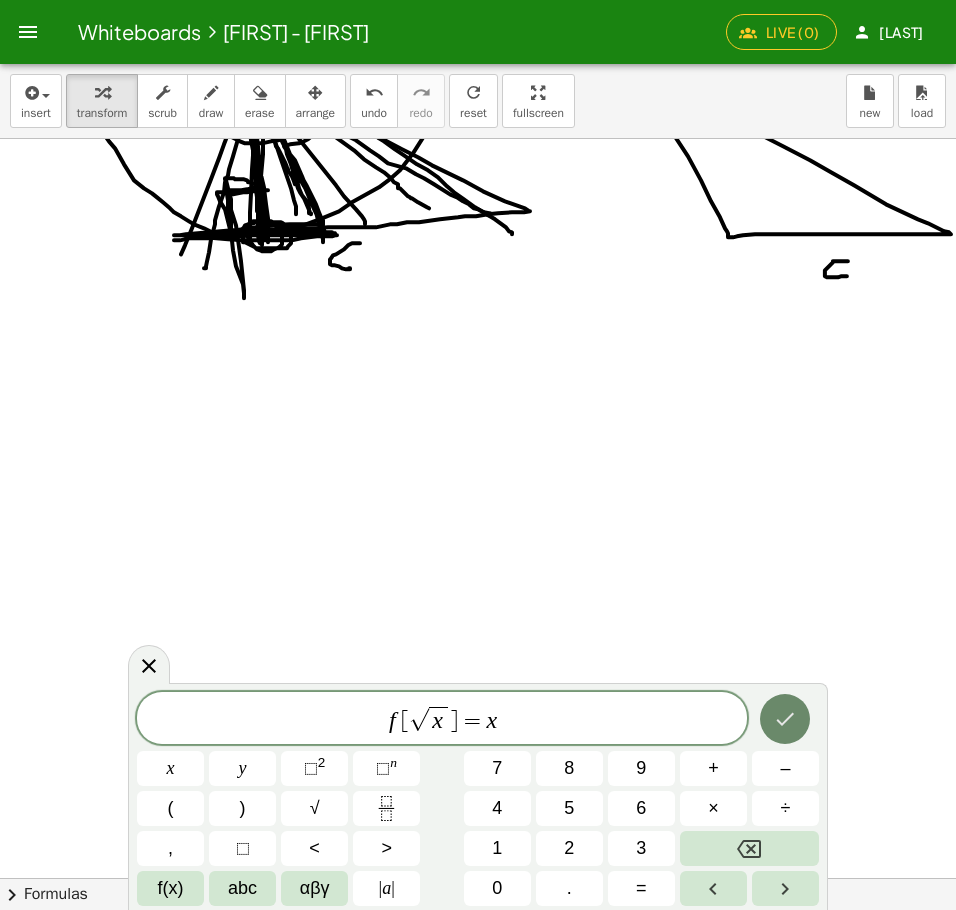 click 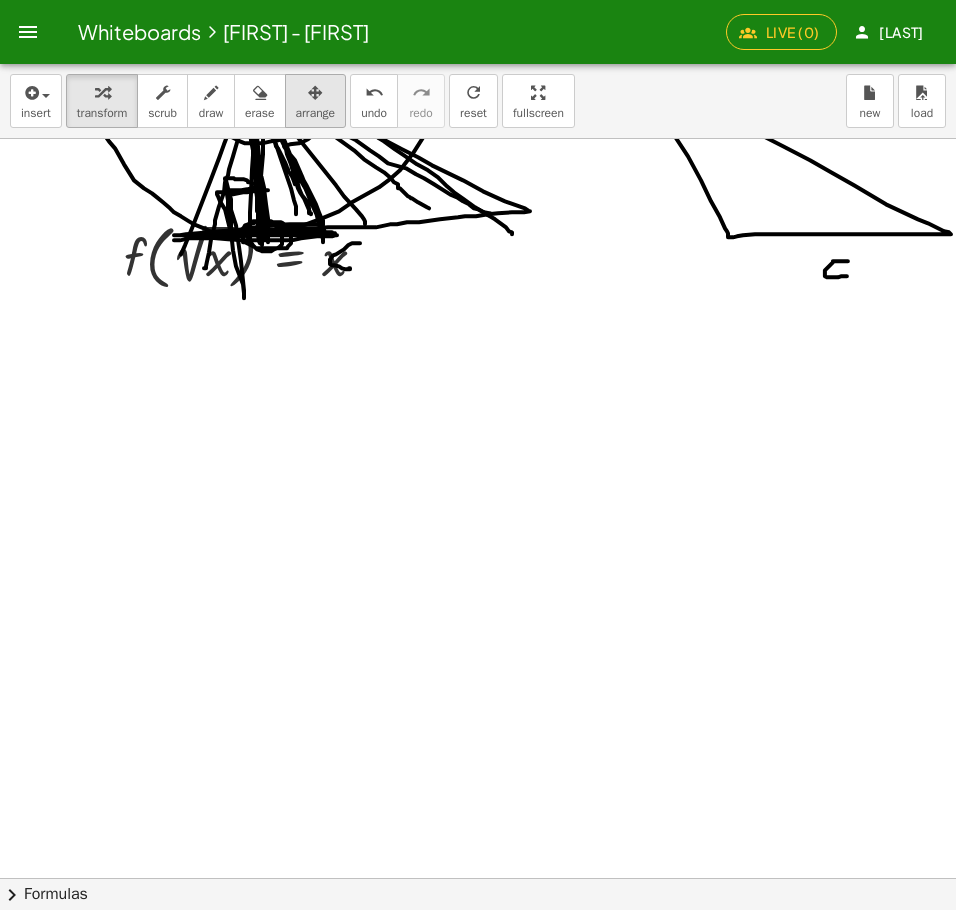 click on "arrange" at bounding box center (316, 113) 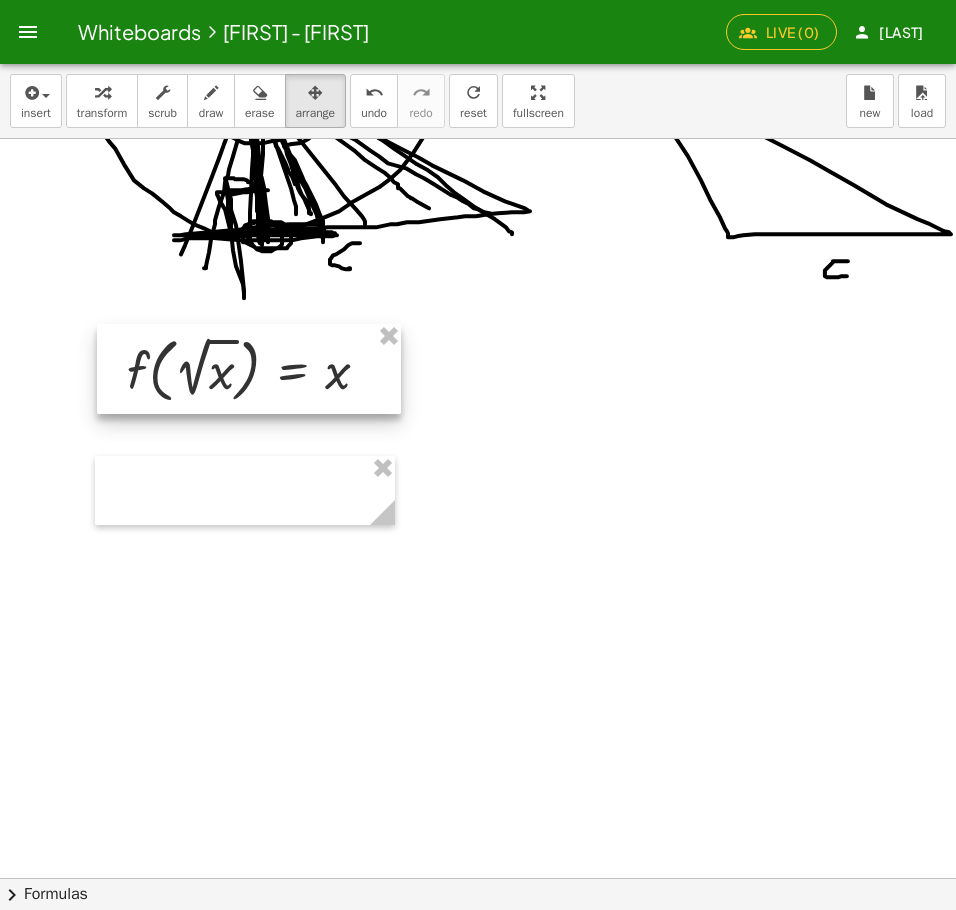 drag, startPoint x: 306, startPoint y: 114, endPoint x: 163, endPoint y: 363, distance: 287.14108 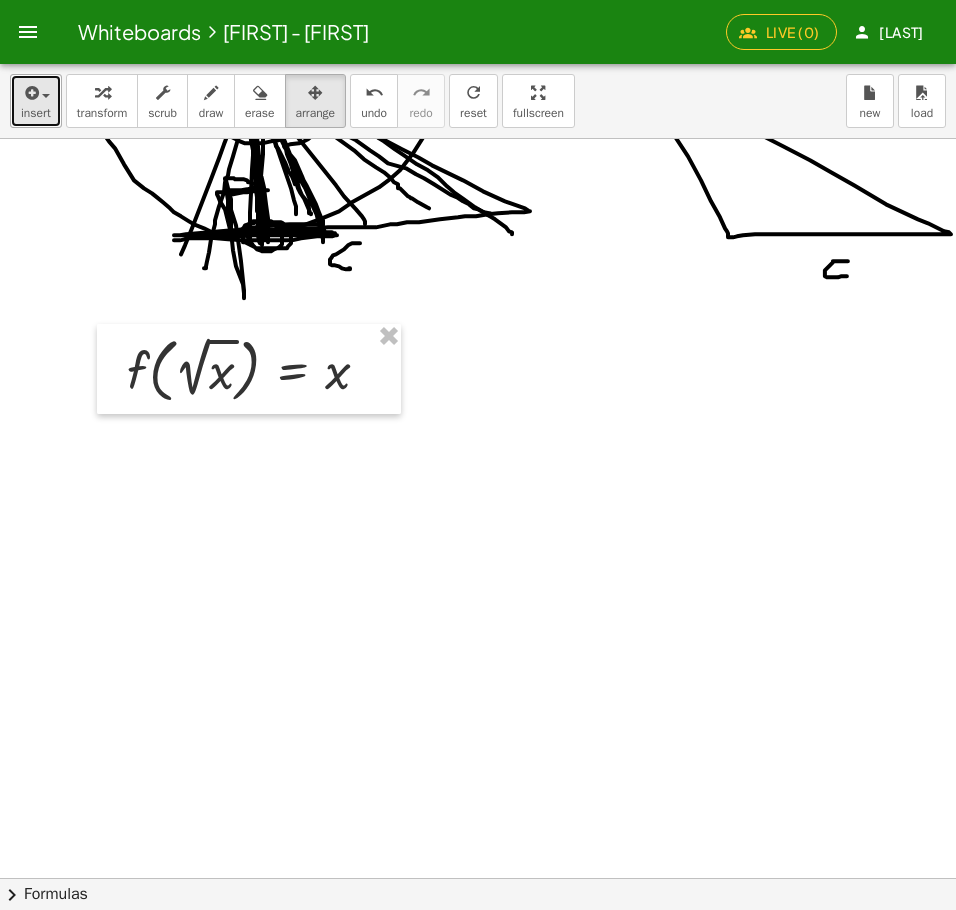 click at bounding box center [30, 93] 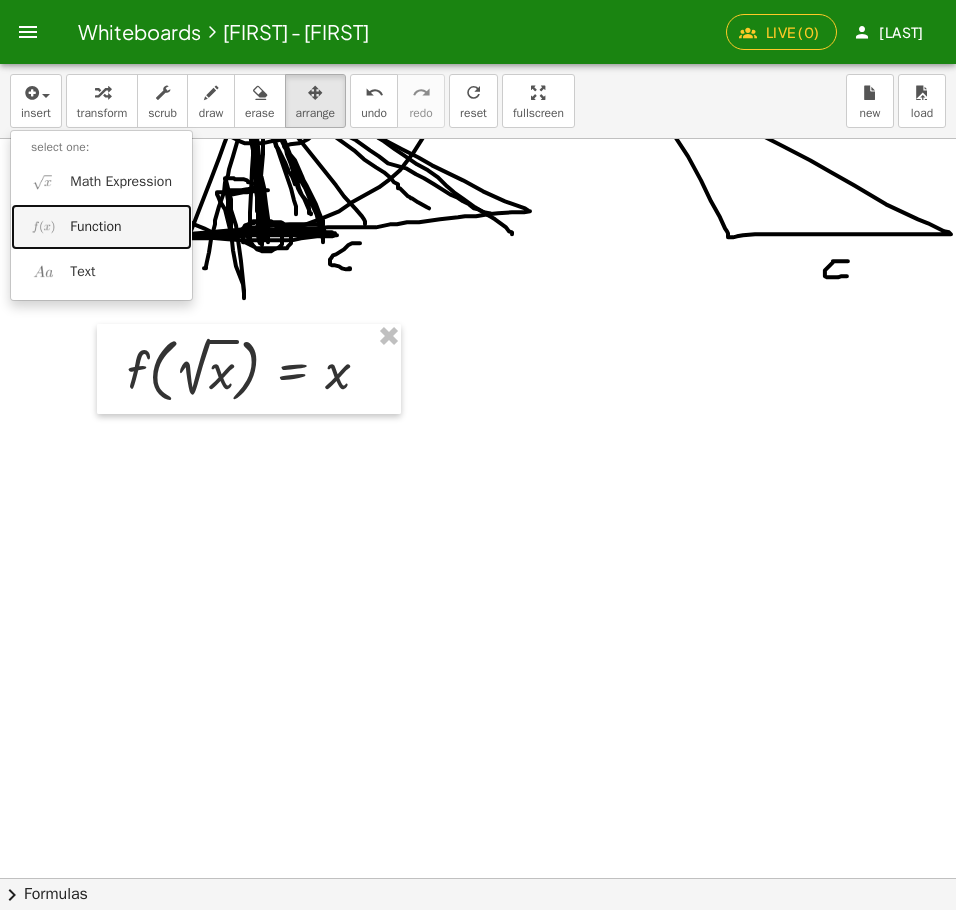 click on "Function" at bounding box center [95, 227] 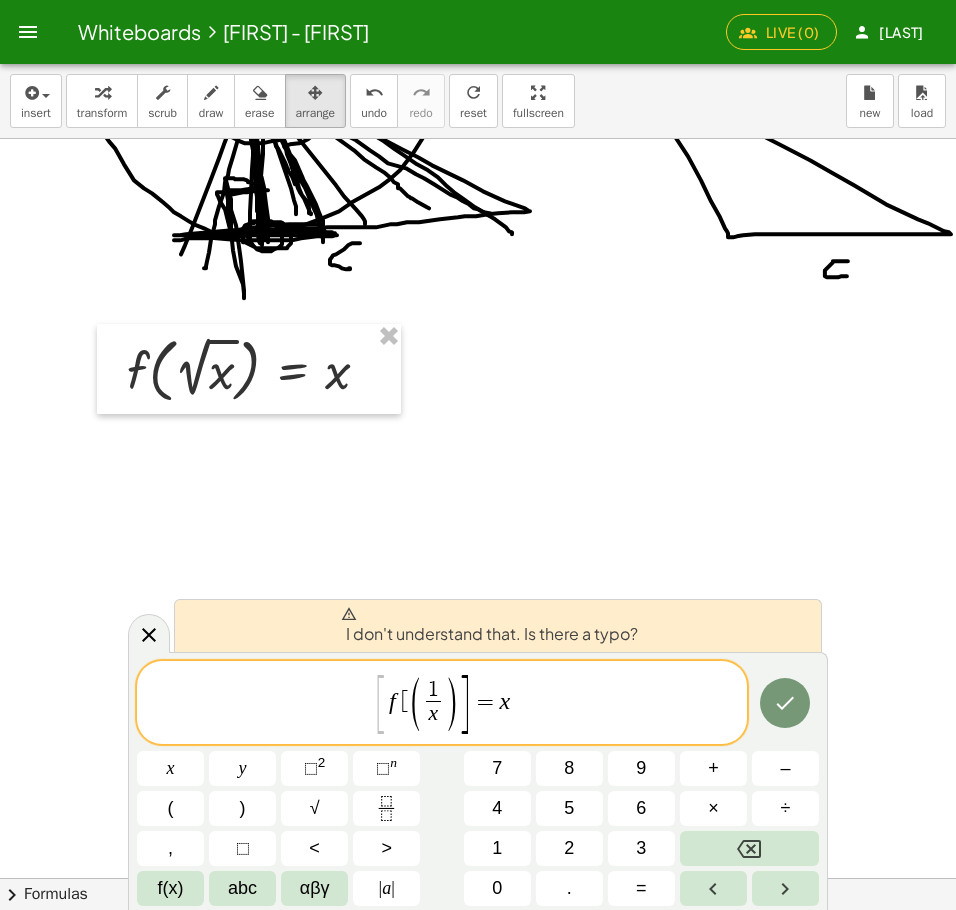 click on "1" at bounding box center [433, 691] 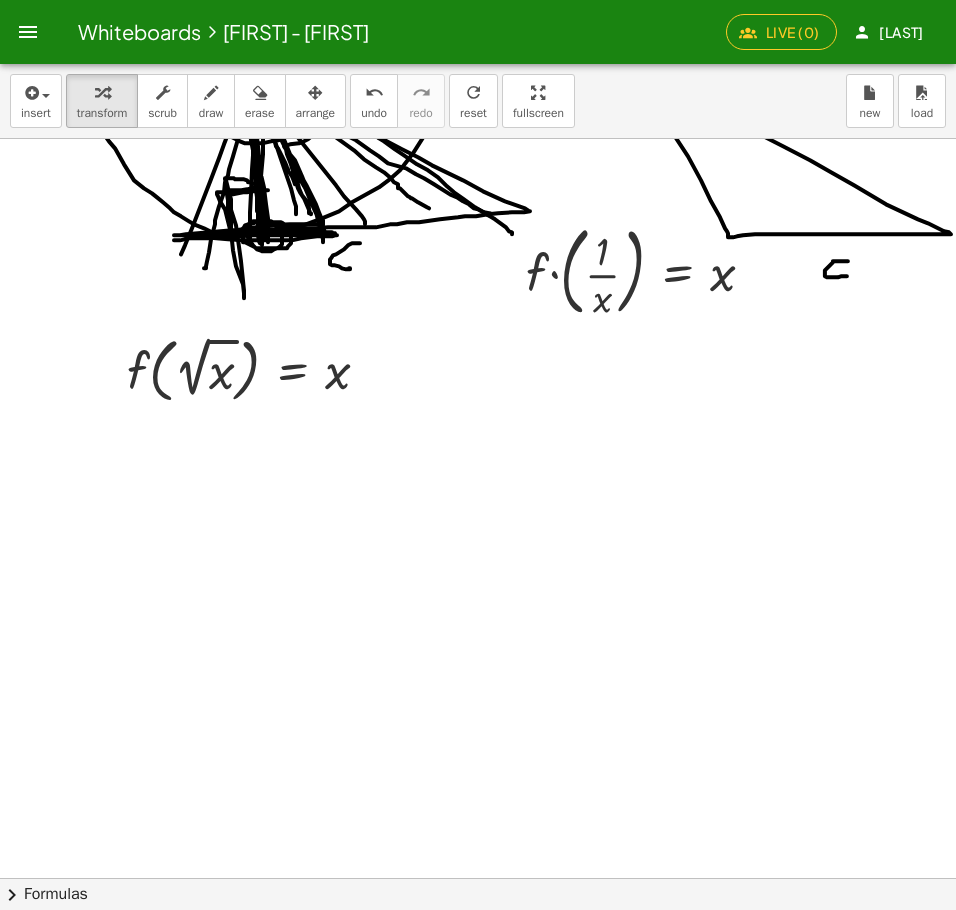 click at bounding box center (979, -25873) 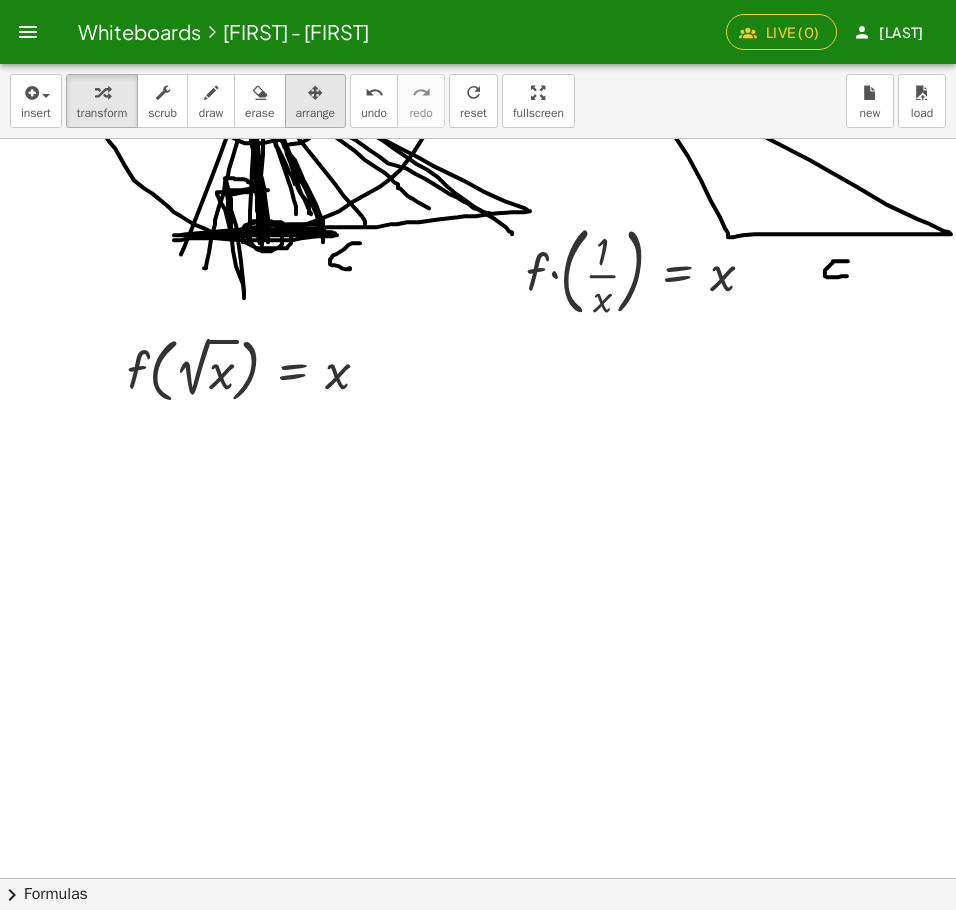 click at bounding box center (316, 92) 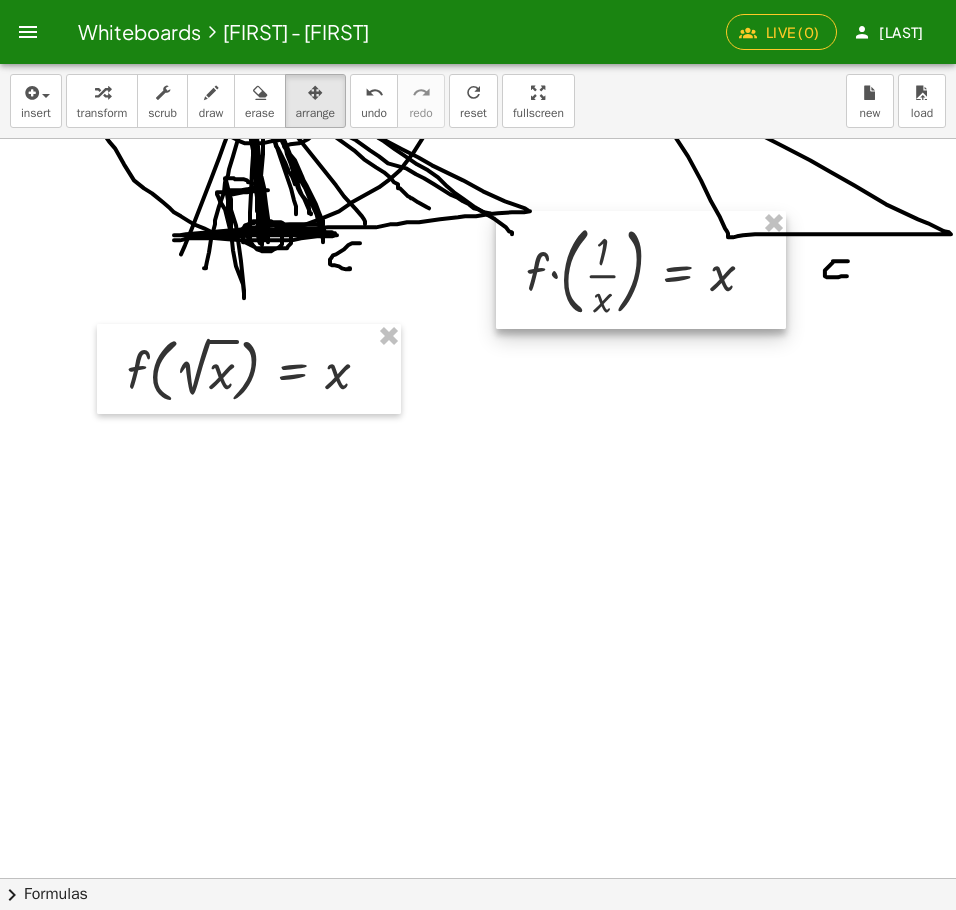 drag, startPoint x: 645, startPoint y: 275, endPoint x: 232, endPoint y: 513, distance: 476.66864 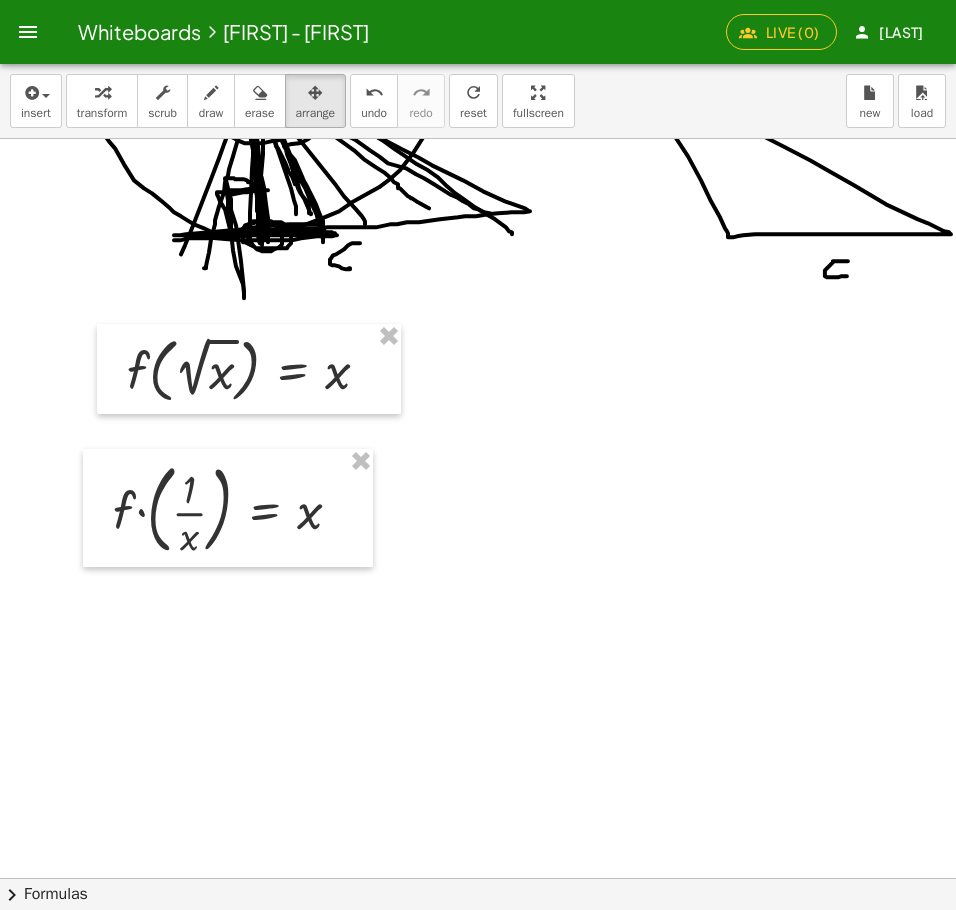 click at bounding box center [211, 92] 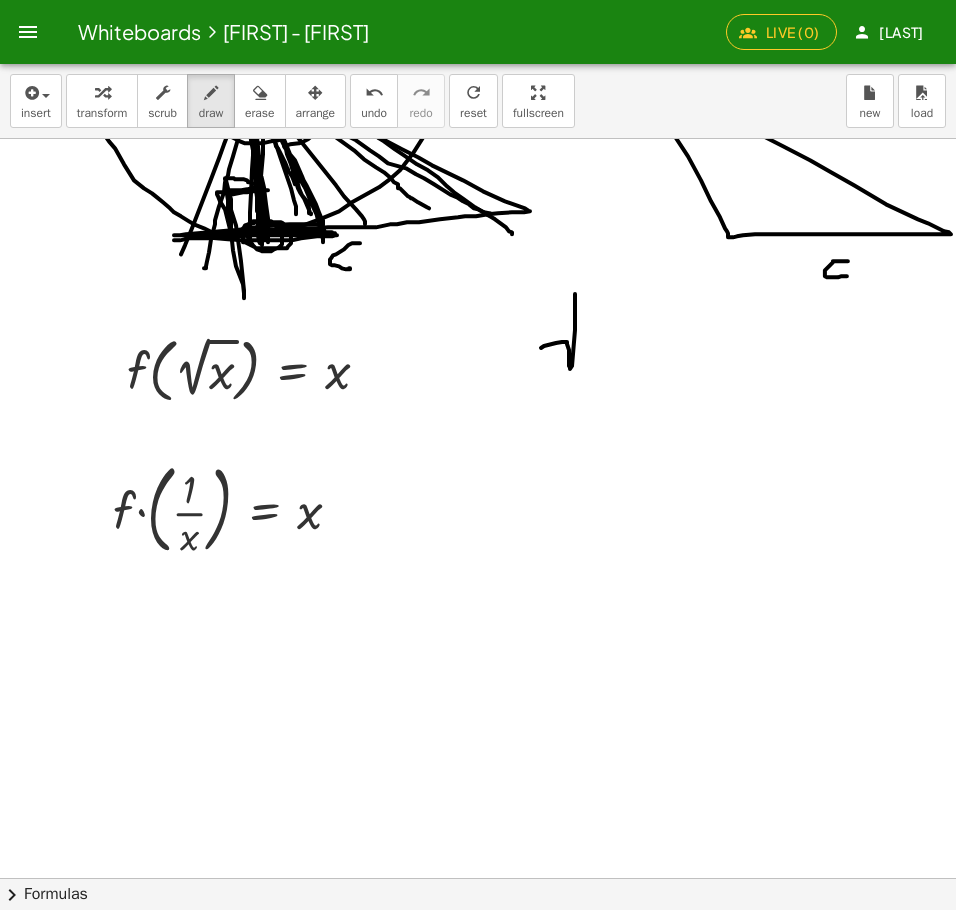 drag, startPoint x: 541, startPoint y: 348, endPoint x: 631, endPoint y: 308, distance: 98.48858 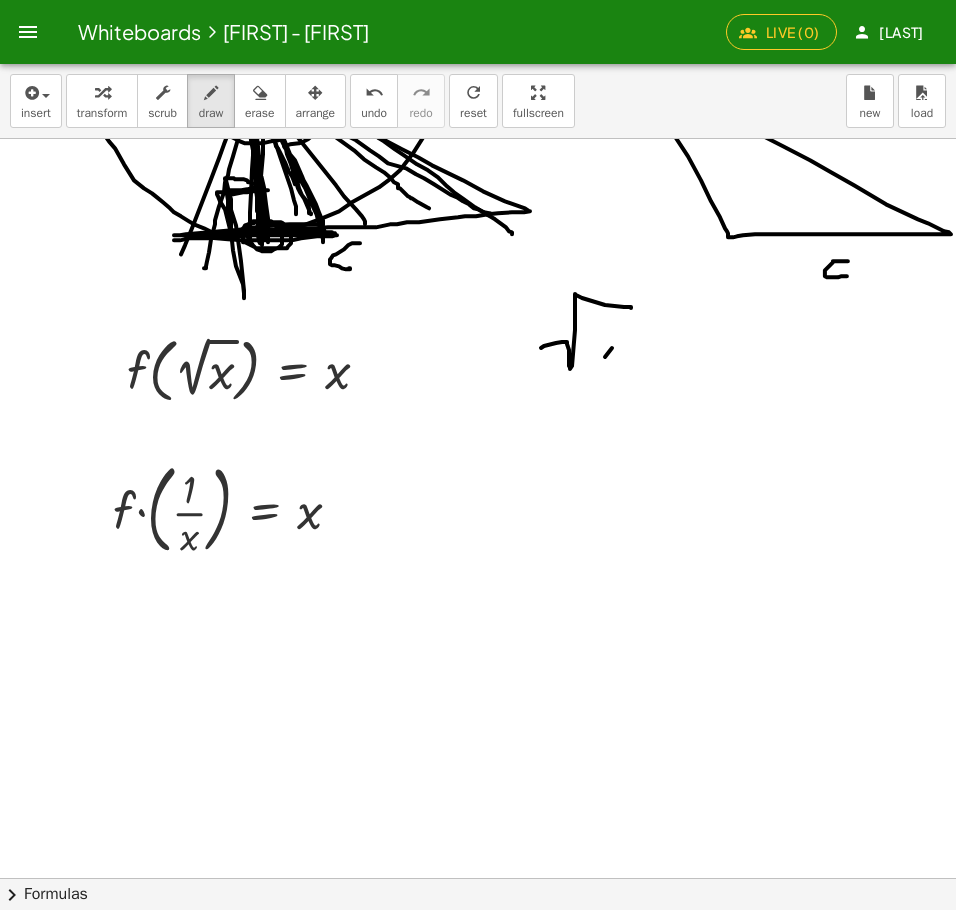drag, startPoint x: 612, startPoint y: 348, endPoint x: 599, endPoint y: 364, distance: 20.615528 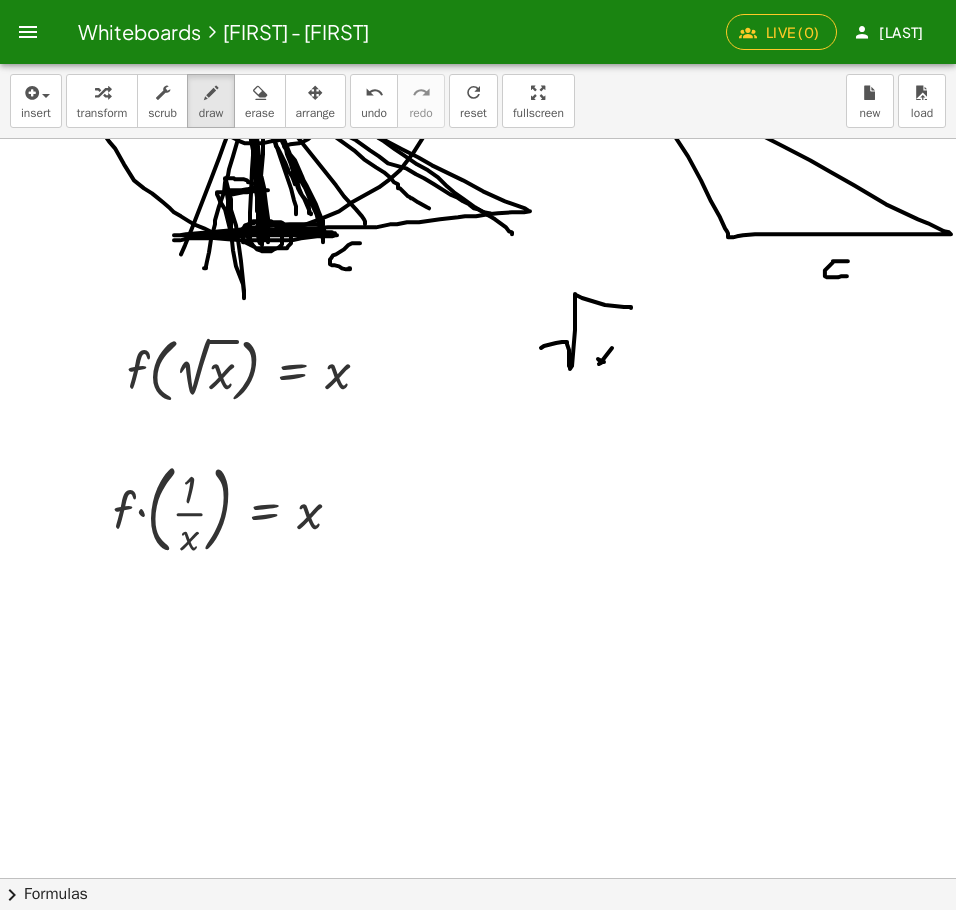click at bounding box center [979, -25873] 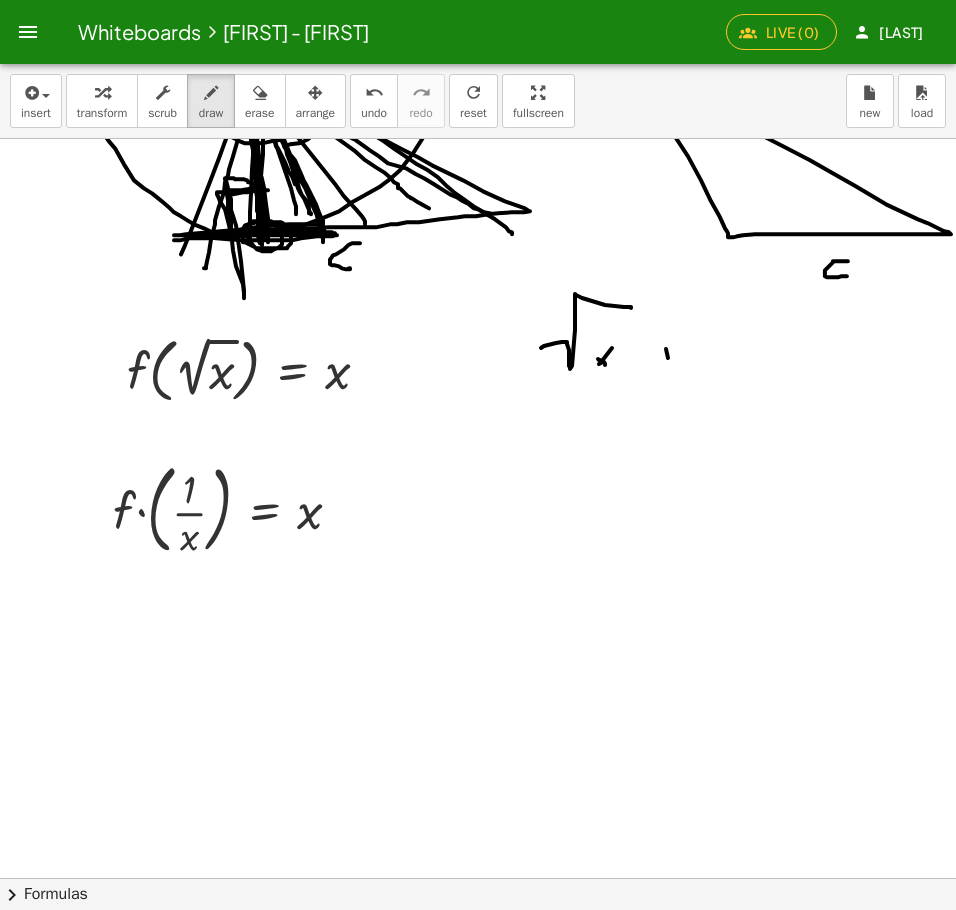 drag, startPoint x: 666, startPoint y: 349, endPoint x: 668, endPoint y: 381, distance: 32.06244 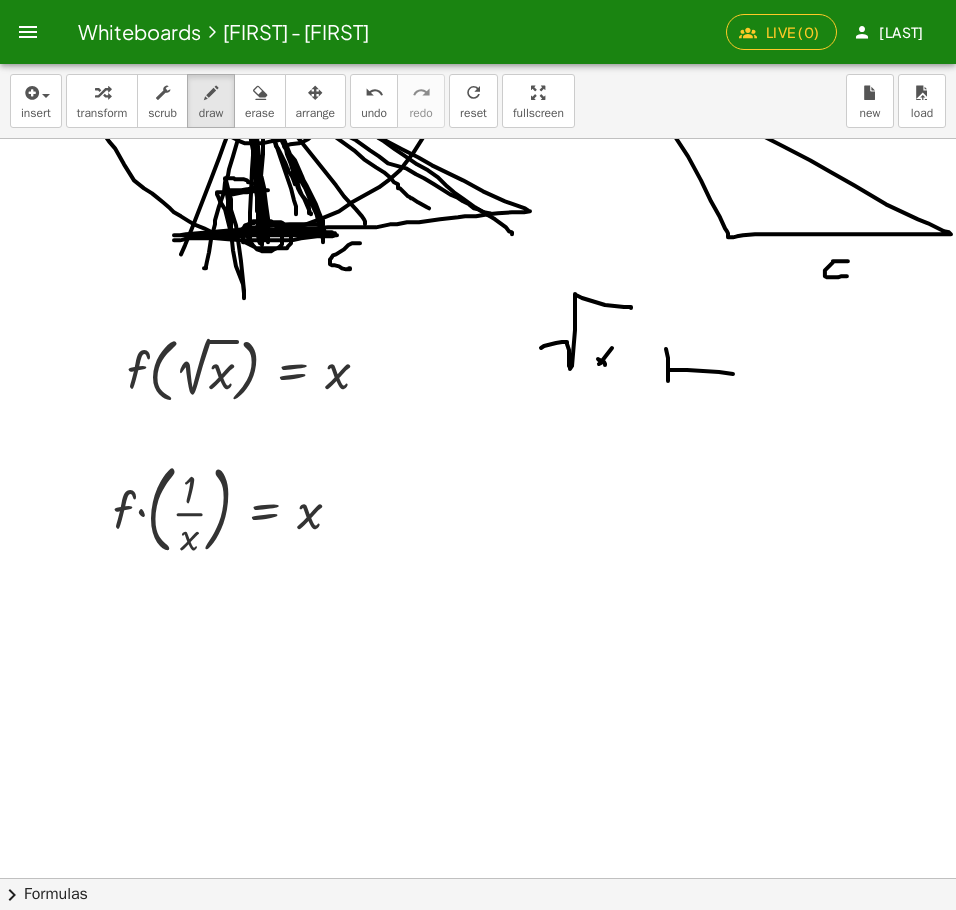drag, startPoint x: 668, startPoint y: 370, endPoint x: 768, endPoint y: 375, distance: 100.12492 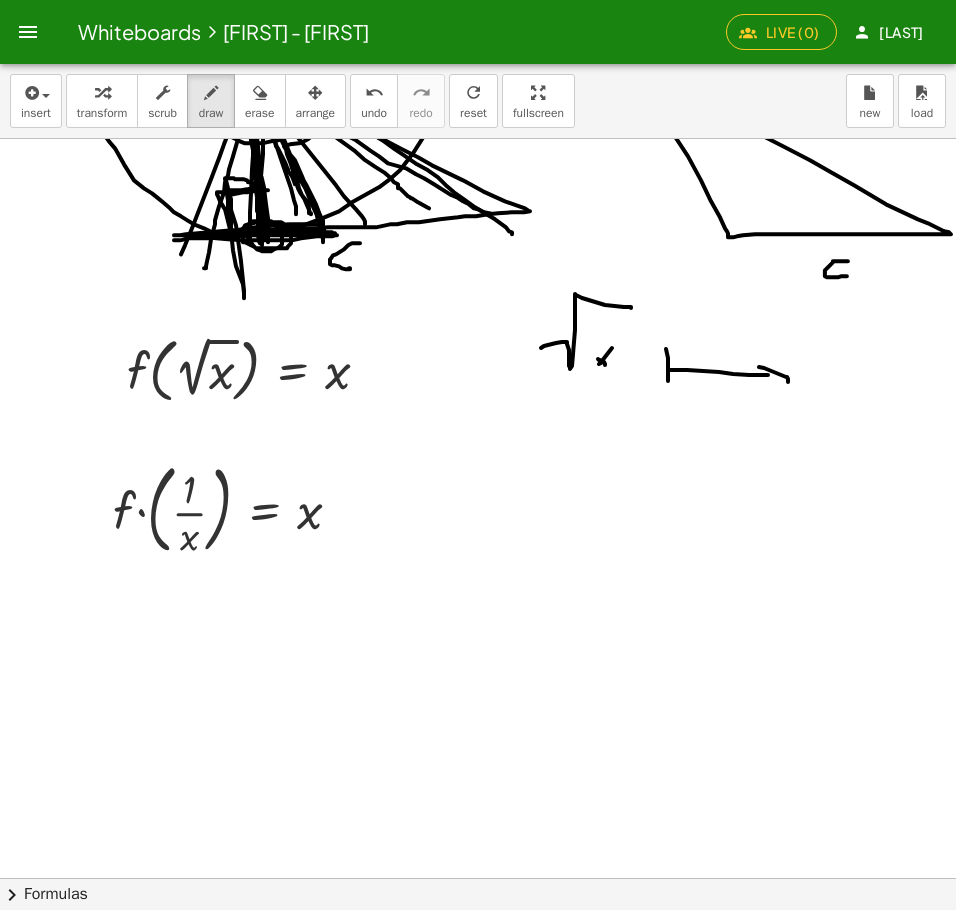 drag, startPoint x: 759, startPoint y: 367, endPoint x: 774, endPoint y: 395, distance: 31.764761 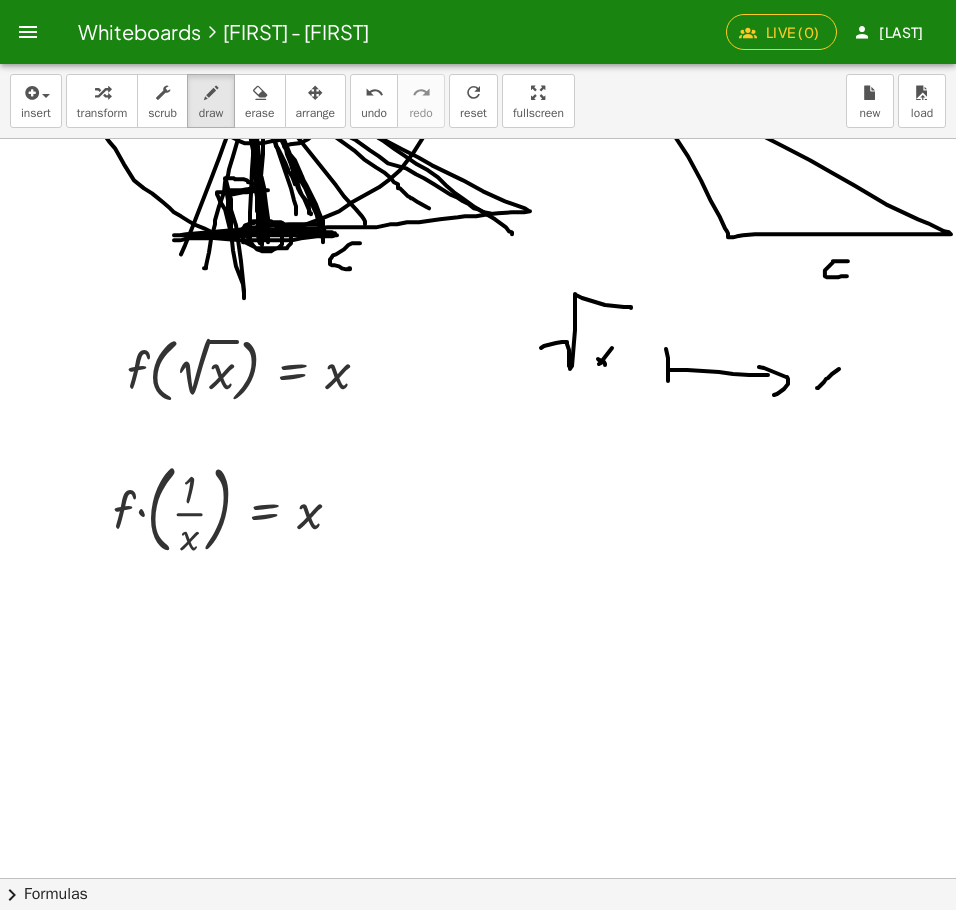 drag, startPoint x: 839, startPoint y: 369, endPoint x: 817, endPoint y: 388, distance: 29.068884 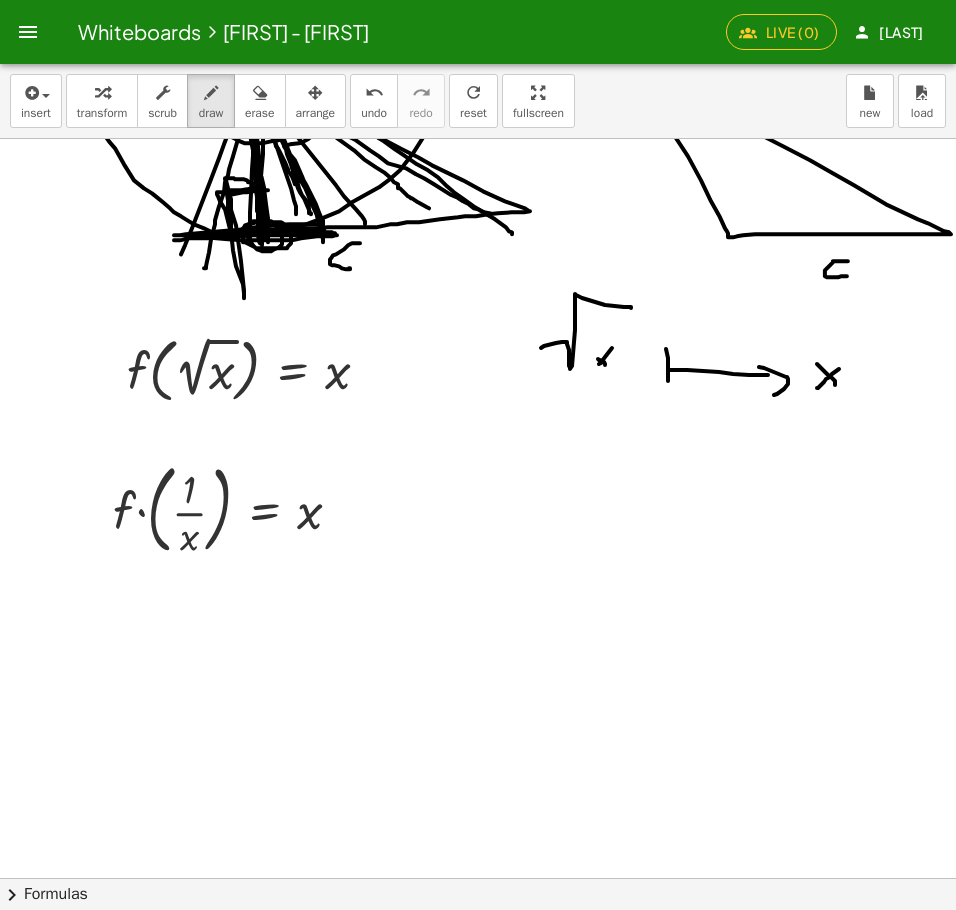 drag, startPoint x: 817, startPoint y: 364, endPoint x: 860, endPoint y: 406, distance: 60.108234 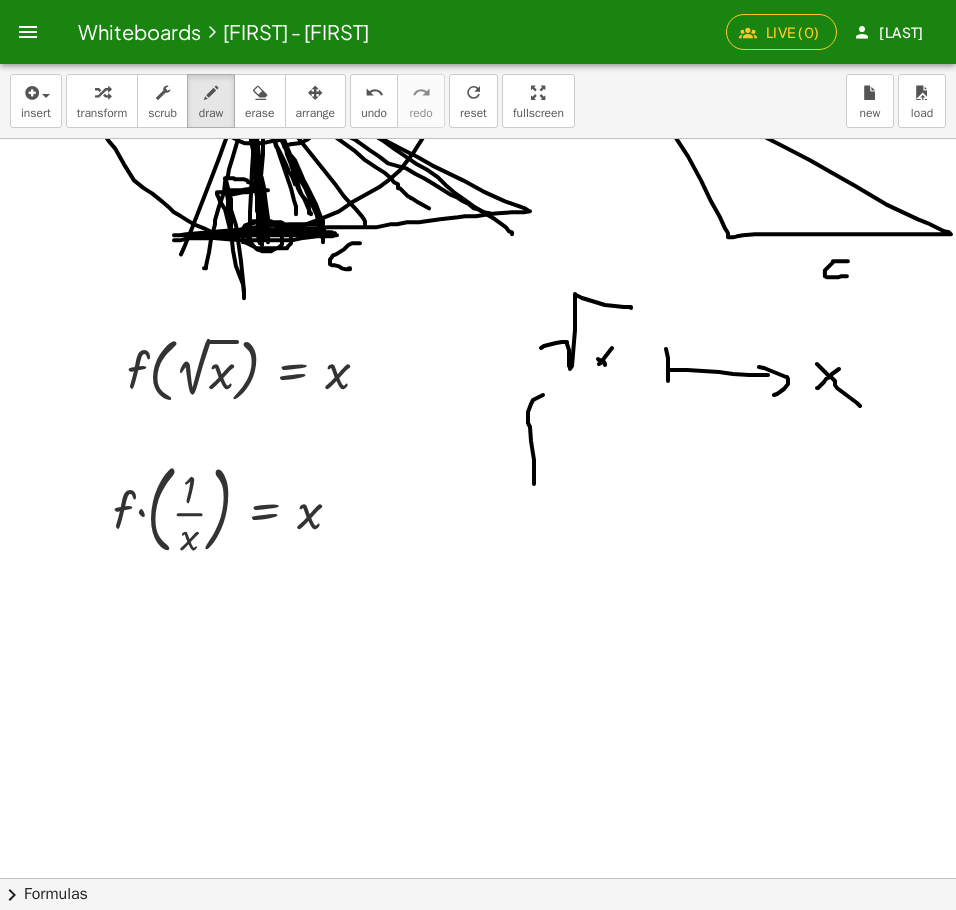 drag, startPoint x: 543, startPoint y: 395, endPoint x: 523, endPoint y: 467, distance: 74.726166 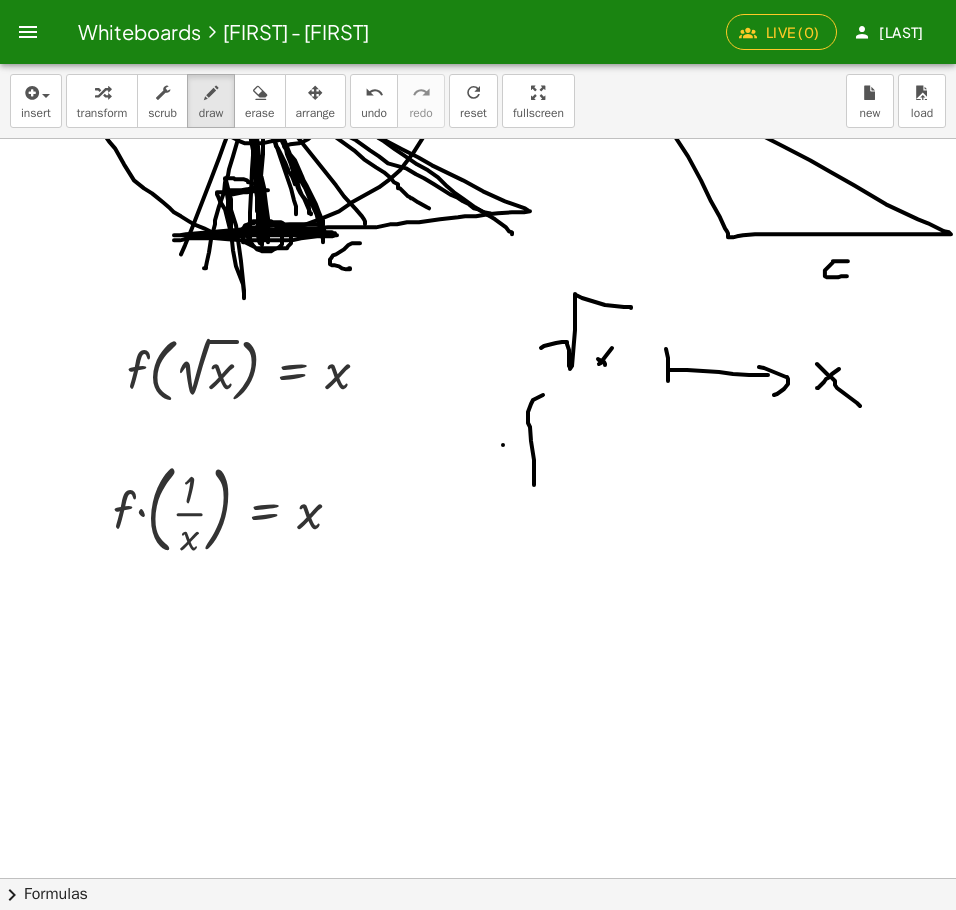 drag, startPoint x: 503, startPoint y: 445, endPoint x: 549, endPoint y: 439, distance: 46.389652 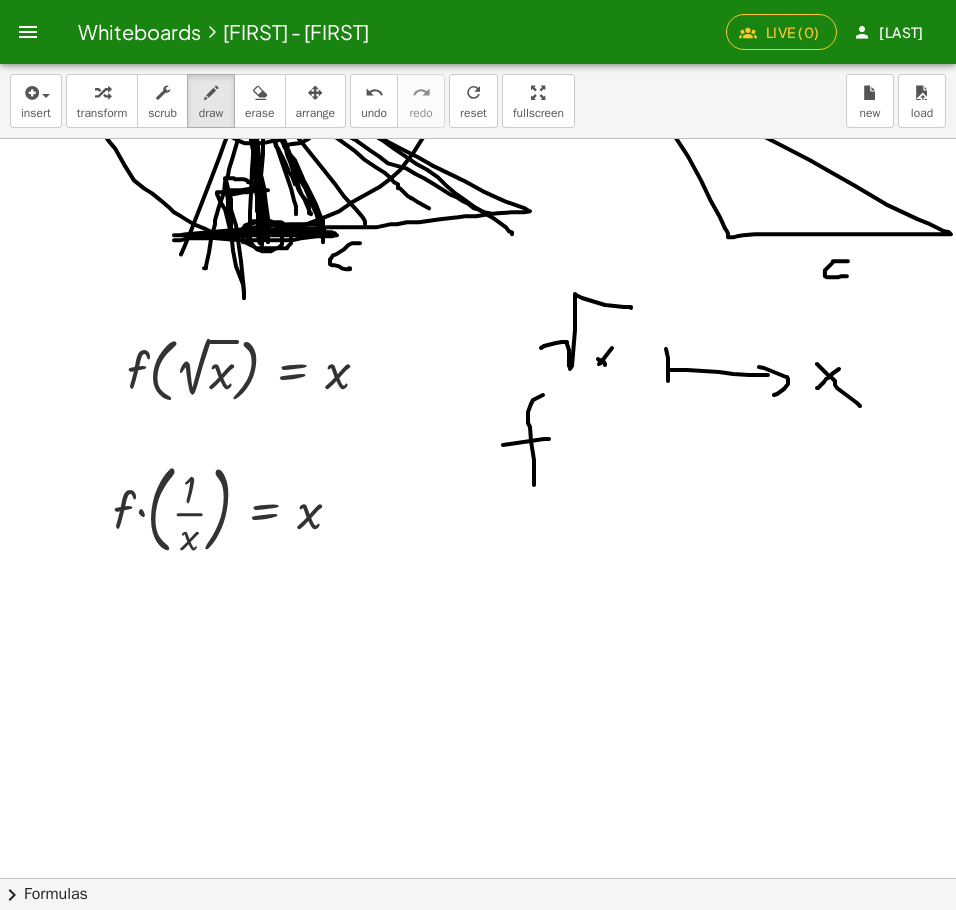 click at bounding box center (979, -25873) 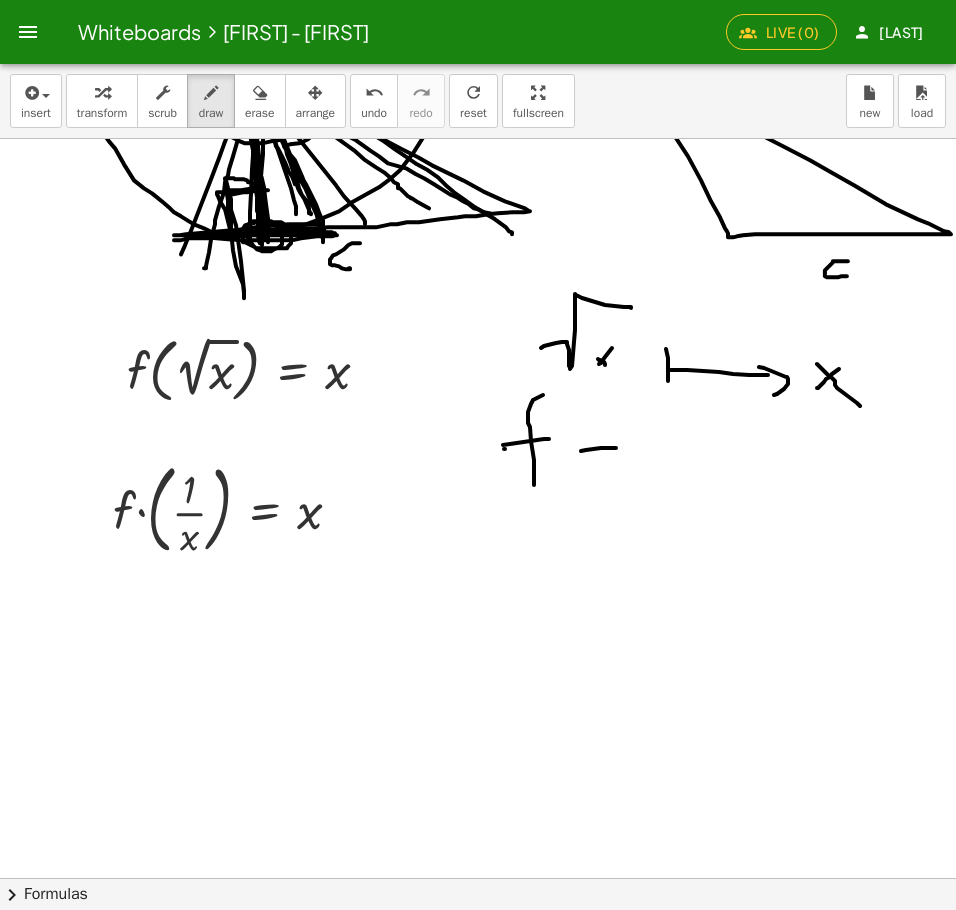 drag, startPoint x: 581, startPoint y: 451, endPoint x: 600, endPoint y: 456, distance: 19.646883 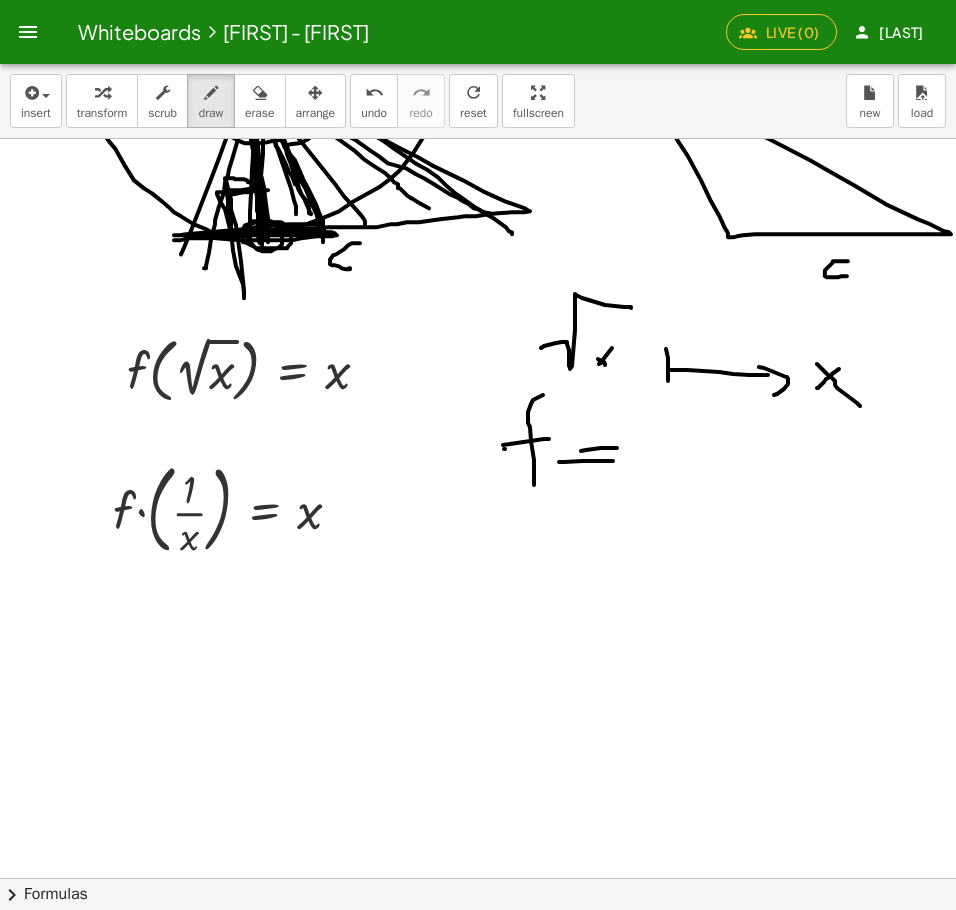 drag, startPoint x: 603, startPoint y: 461, endPoint x: 618, endPoint y: 461, distance: 15 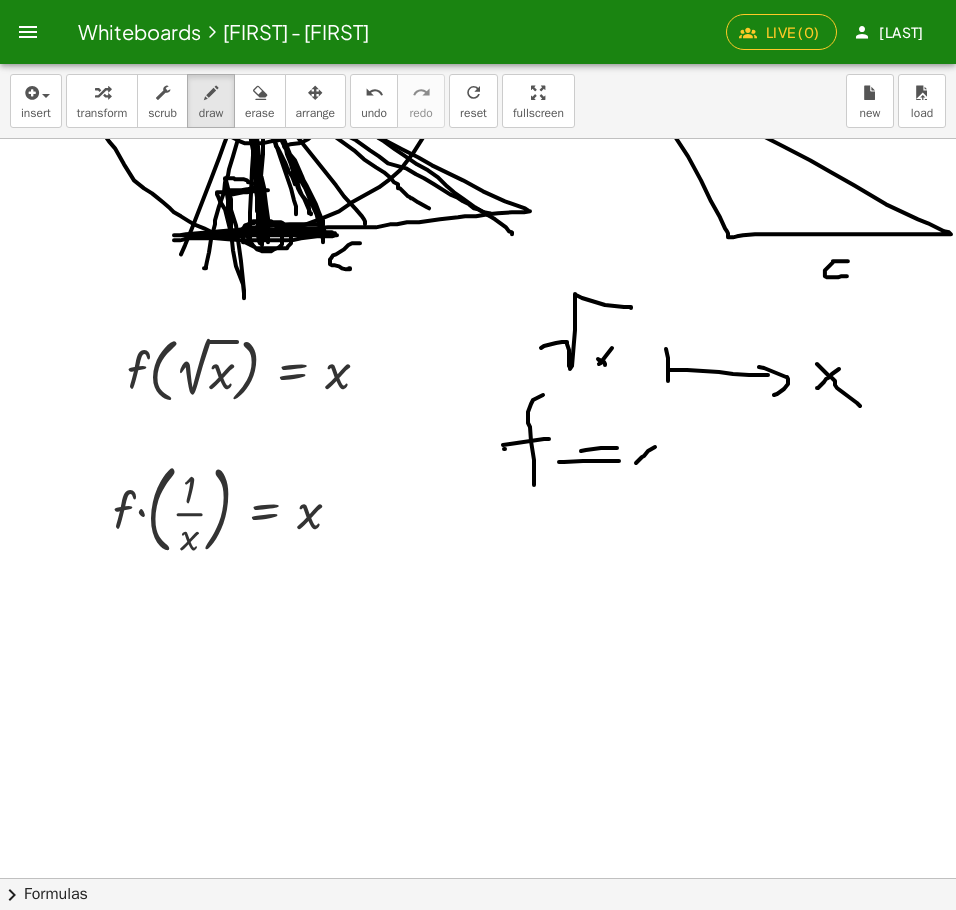drag, startPoint x: 655, startPoint y: 447, endPoint x: 634, endPoint y: 467, distance: 29 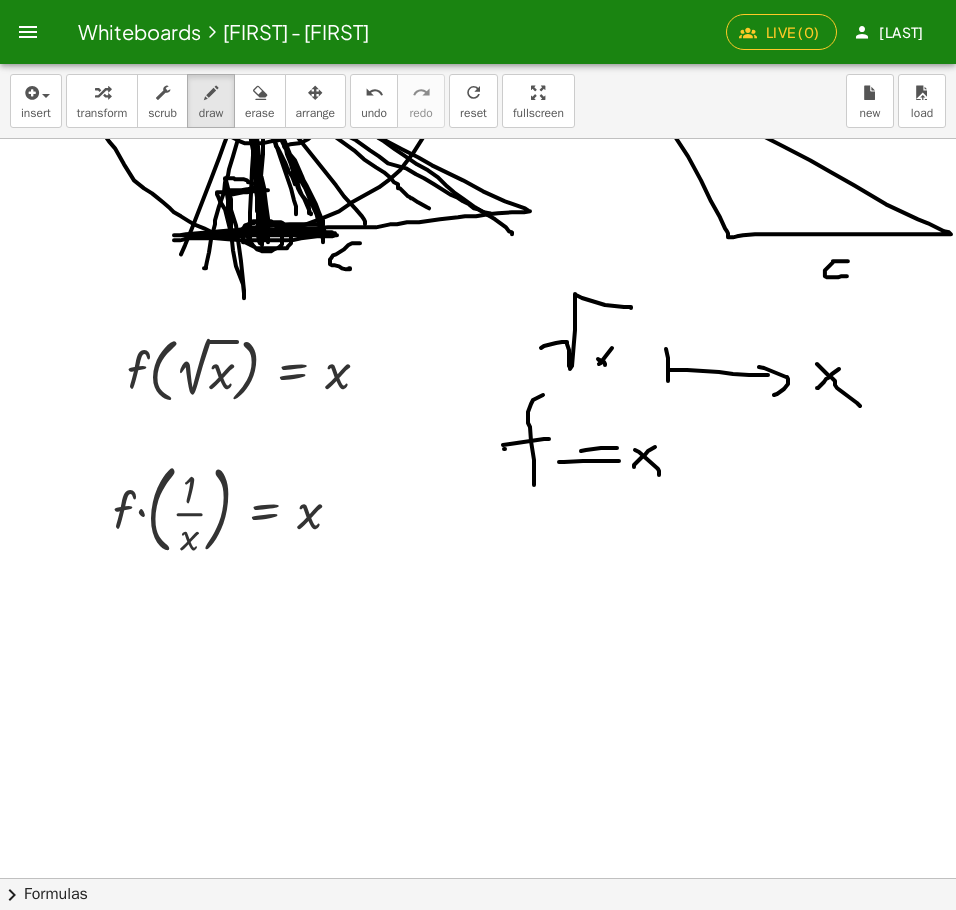 drag, startPoint x: 635, startPoint y: 450, endPoint x: 659, endPoint y: 475, distance: 34.655445 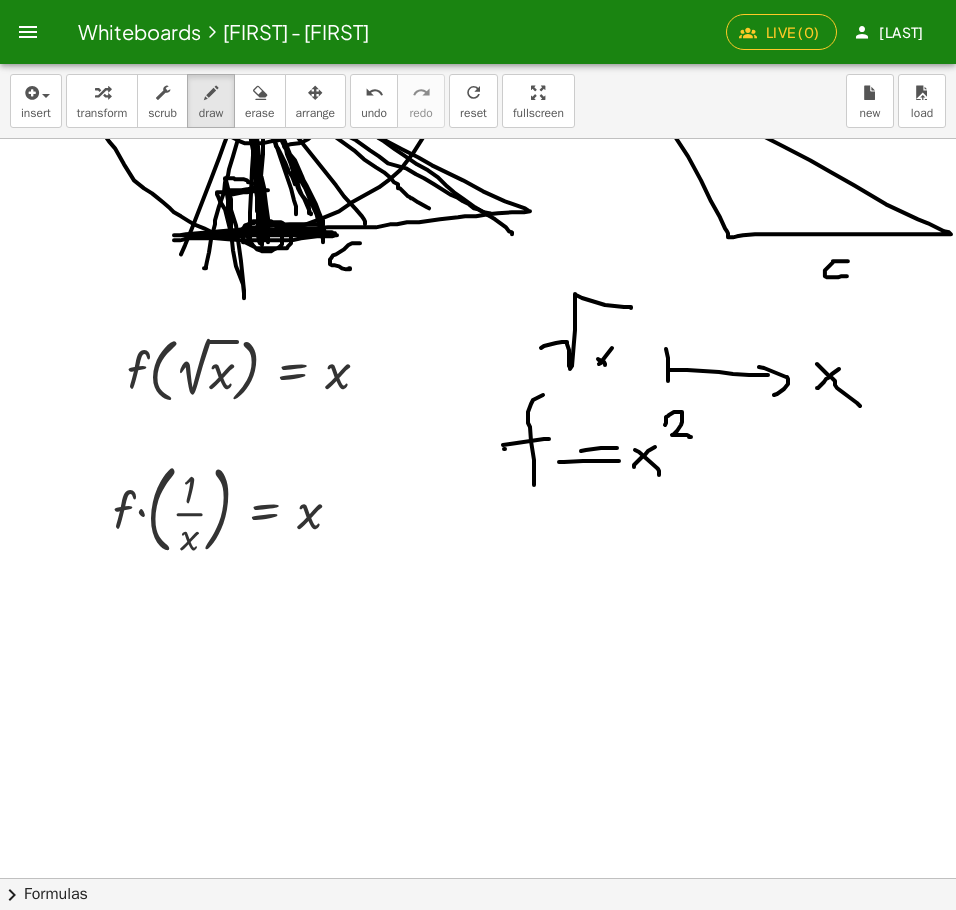 drag, startPoint x: 665, startPoint y: 425, endPoint x: 691, endPoint y: 437, distance: 28.635643 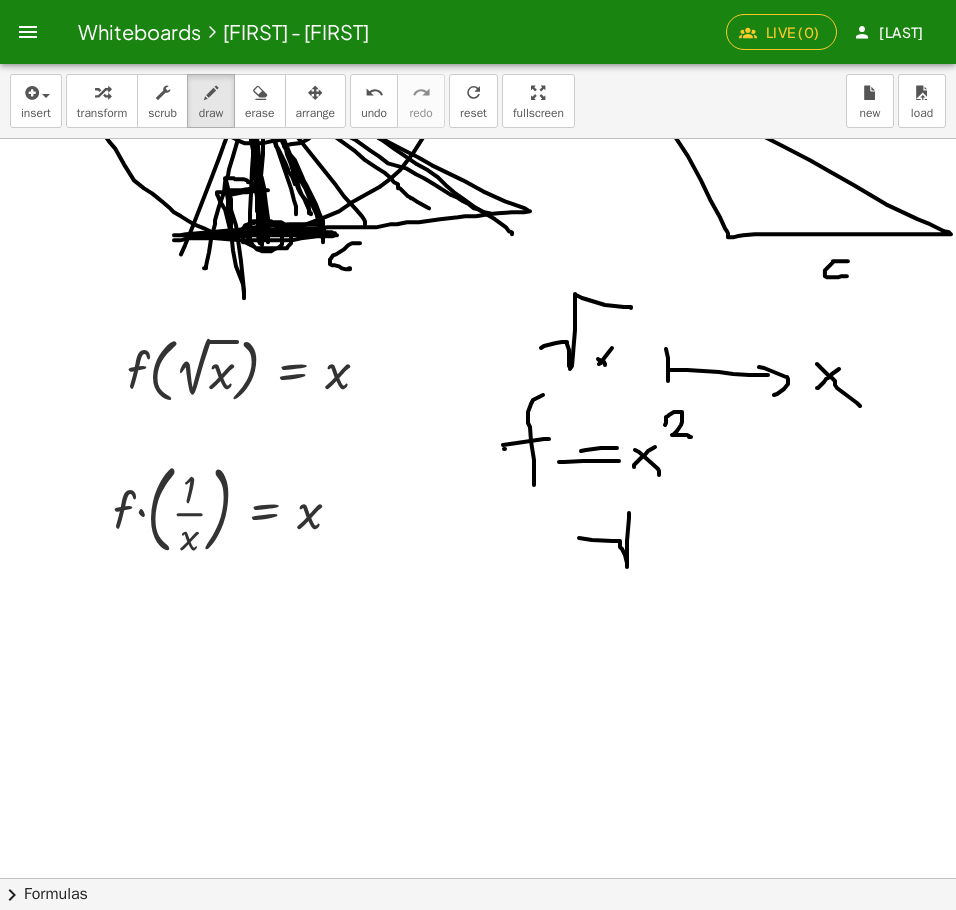 drag, startPoint x: 579, startPoint y: 538, endPoint x: 694, endPoint y: 494, distance: 123.13001 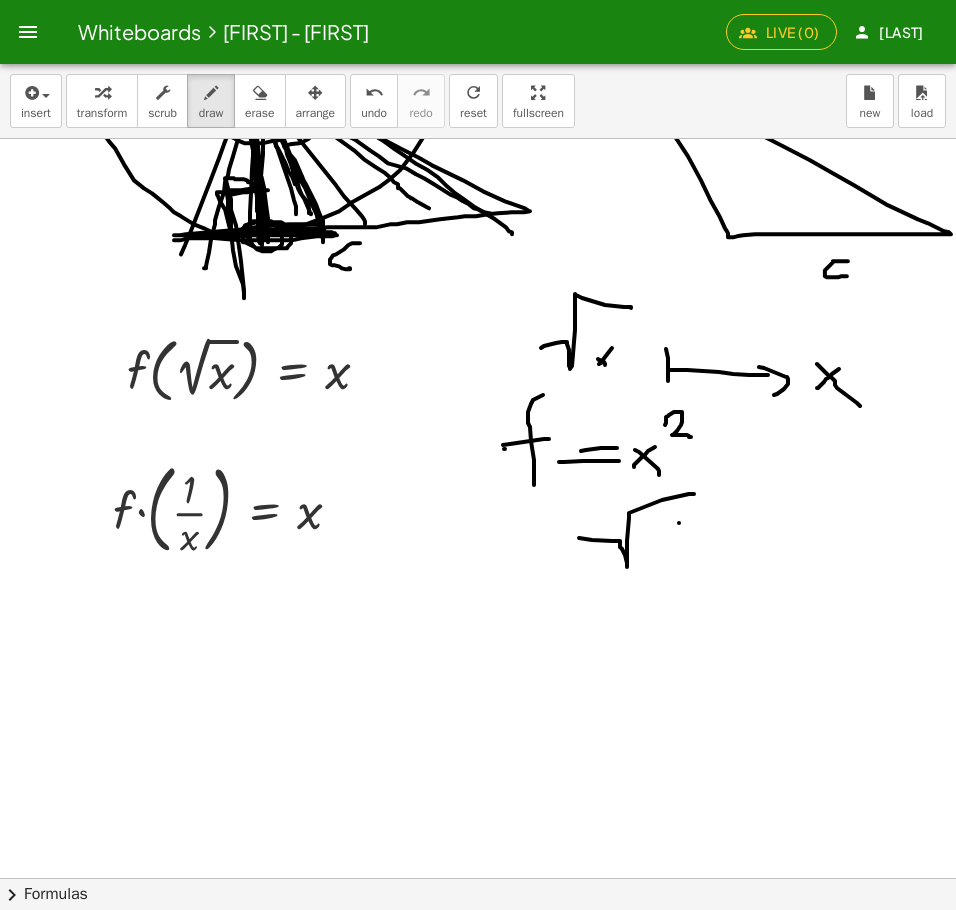 drag, startPoint x: 679, startPoint y: 523, endPoint x: 662, endPoint y: 545, distance: 27.802877 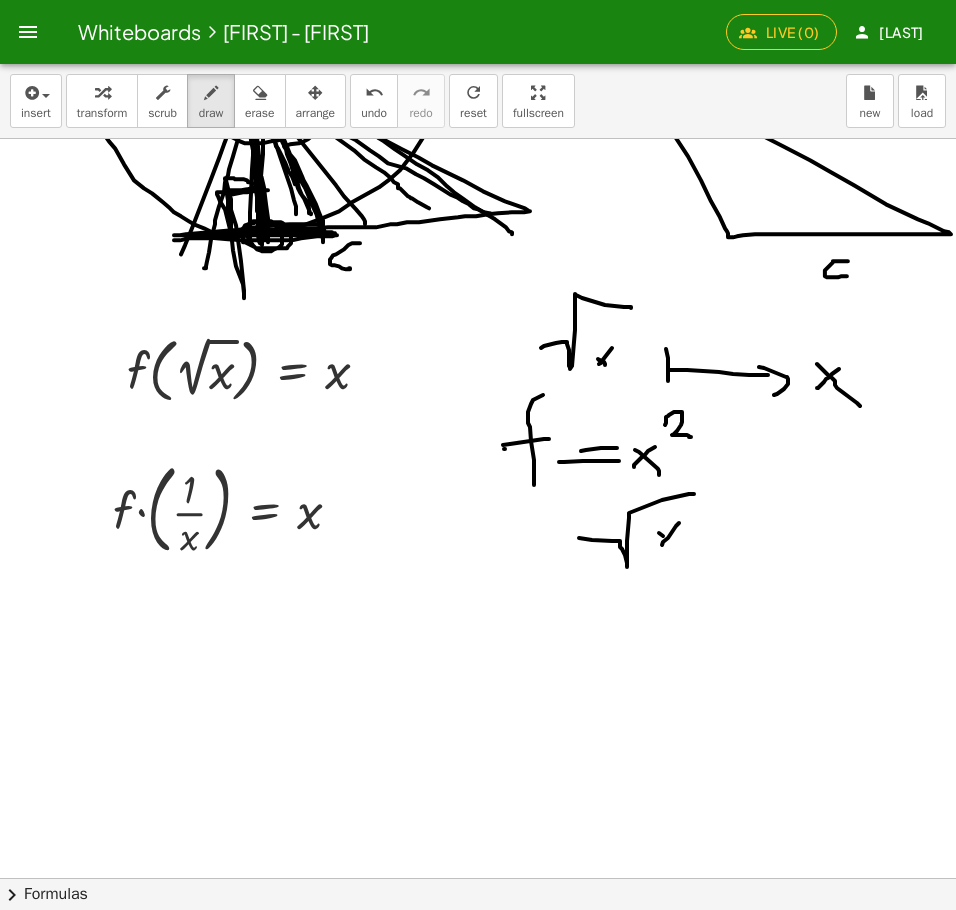 drag, startPoint x: 659, startPoint y: 533, endPoint x: 699, endPoint y: 560, distance: 48.259712 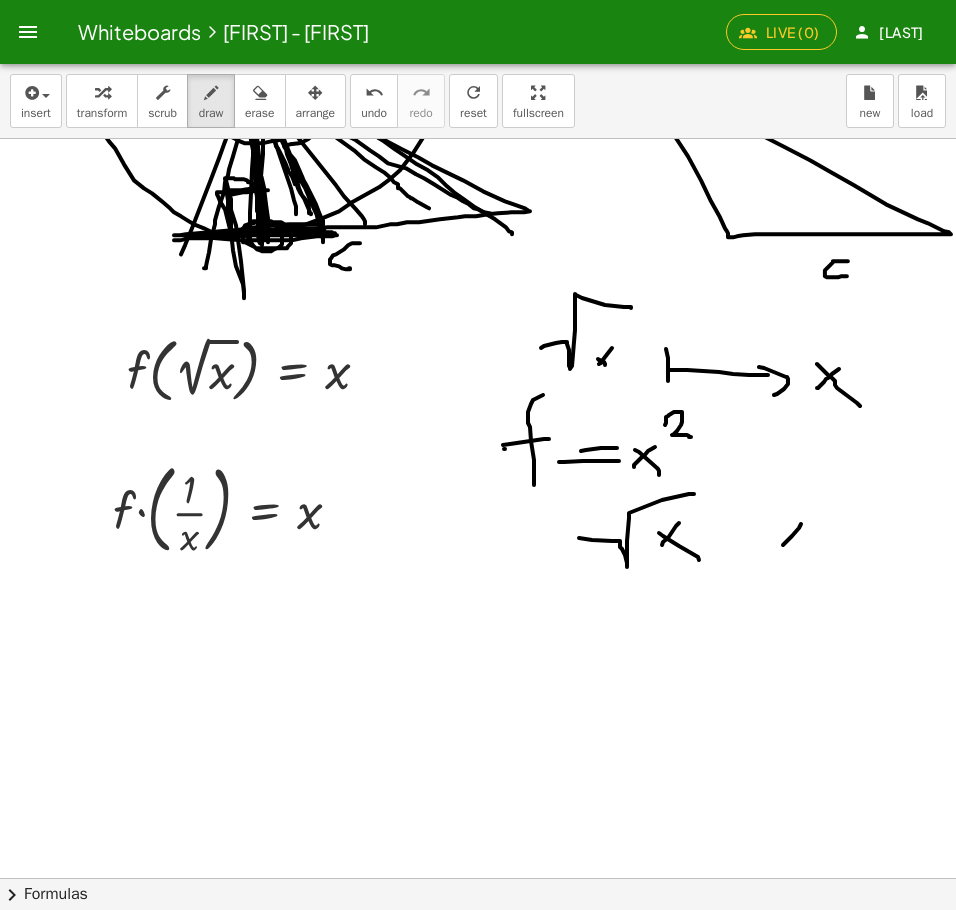 drag, startPoint x: 801, startPoint y: 524, endPoint x: 783, endPoint y: 545, distance: 27.658634 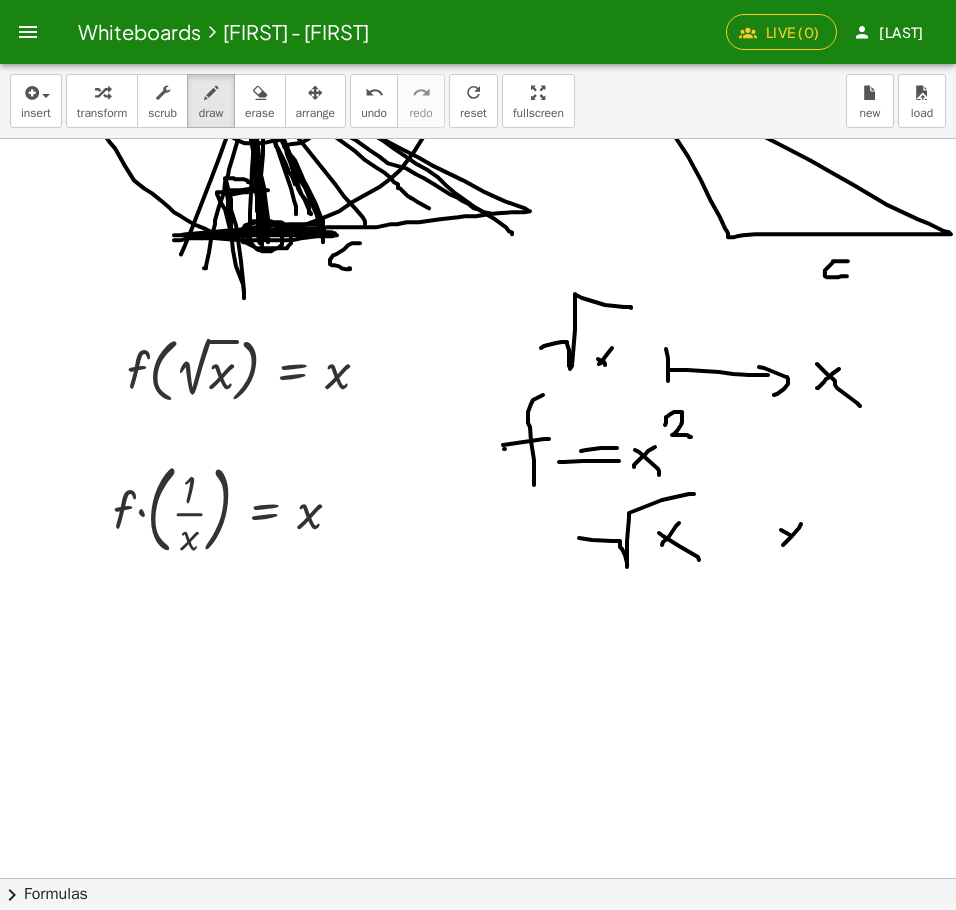 drag, startPoint x: 781, startPoint y: 530, endPoint x: 801, endPoint y: 549, distance: 27.58623 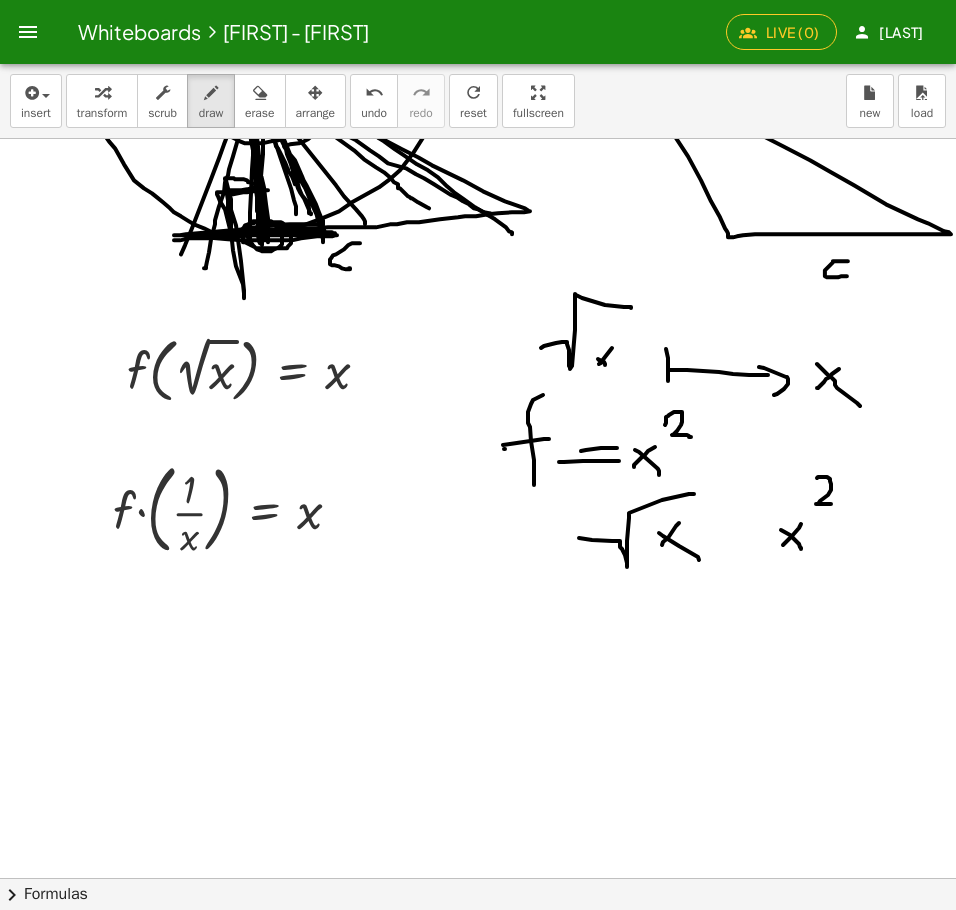 drag, startPoint x: 817, startPoint y: 478, endPoint x: 844, endPoint y: 504, distance: 37.48333 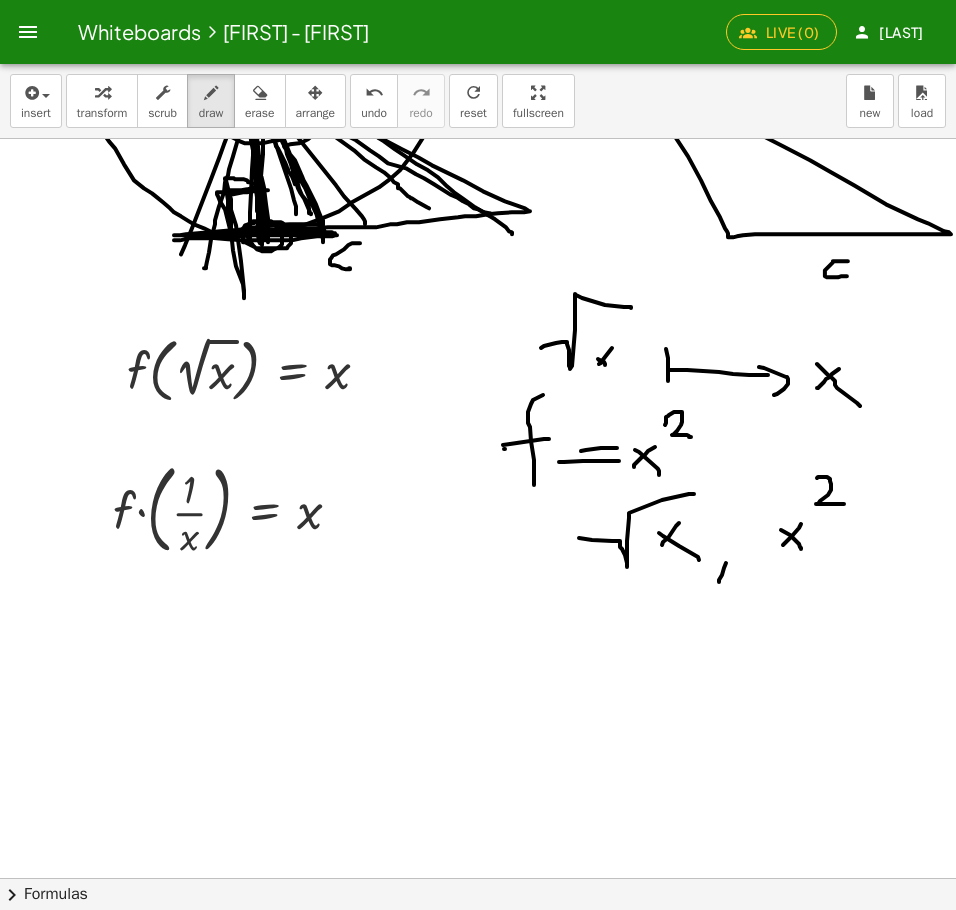 drag, startPoint x: 726, startPoint y: 563, endPoint x: 719, endPoint y: 584, distance: 22.135944 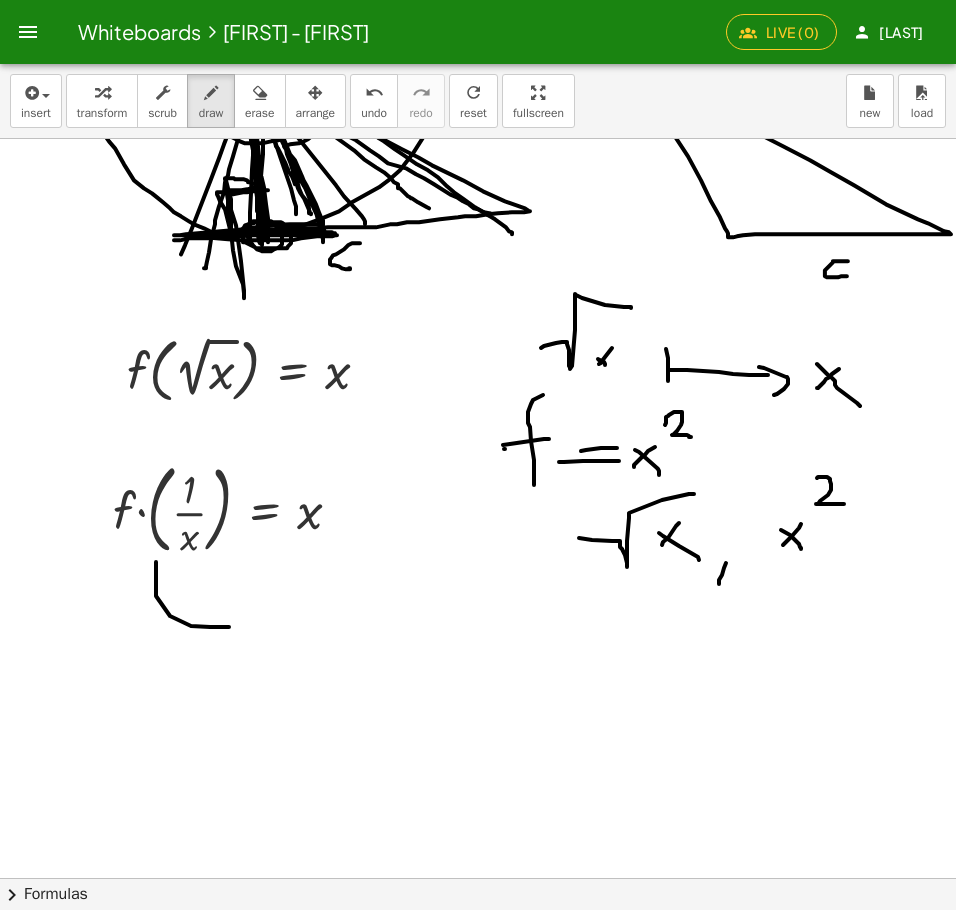 drag, startPoint x: 156, startPoint y: 562, endPoint x: 229, endPoint y: 627, distance: 97.74457 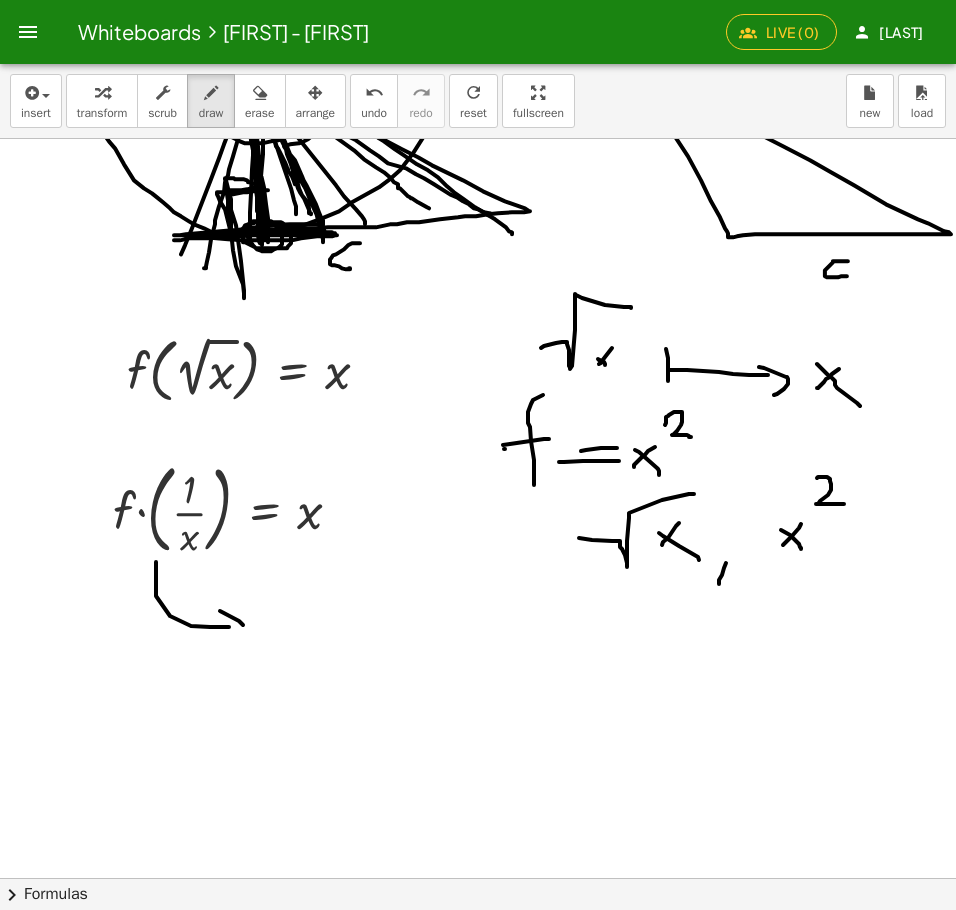 drag, startPoint x: 220, startPoint y: 611, endPoint x: 241, endPoint y: 636, distance: 32.649654 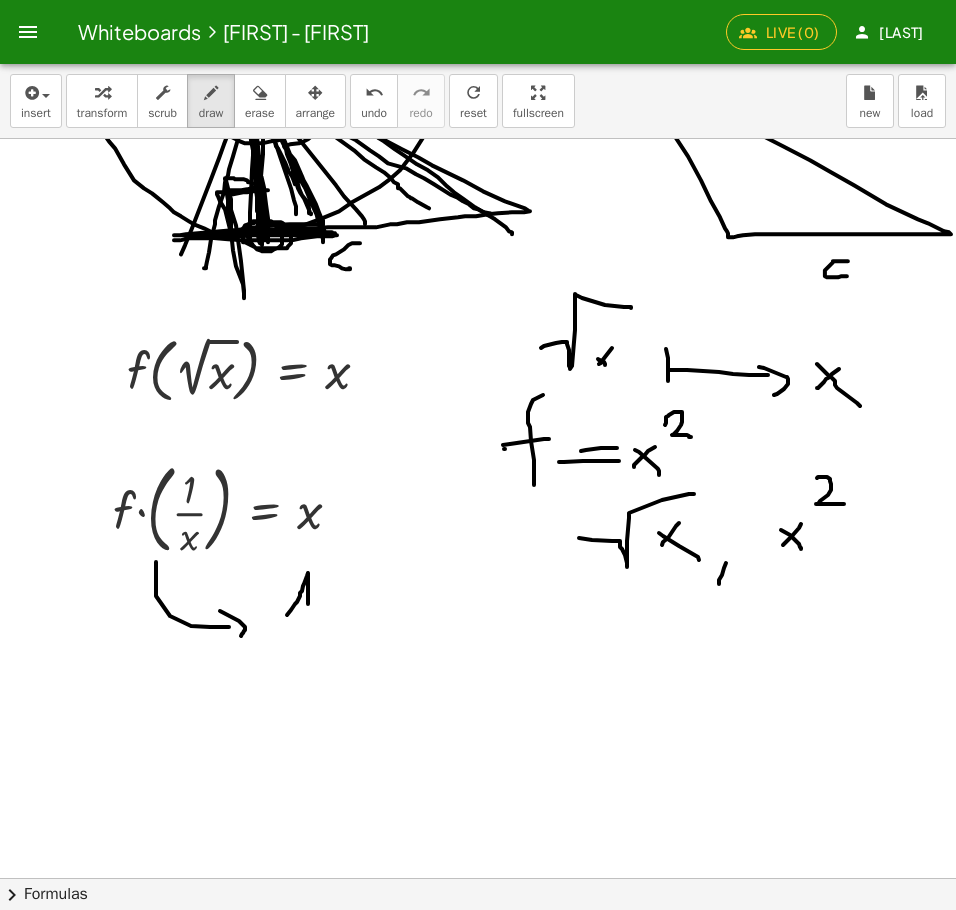 drag, startPoint x: 287, startPoint y: 615, endPoint x: 308, endPoint y: 604, distance: 23.70654 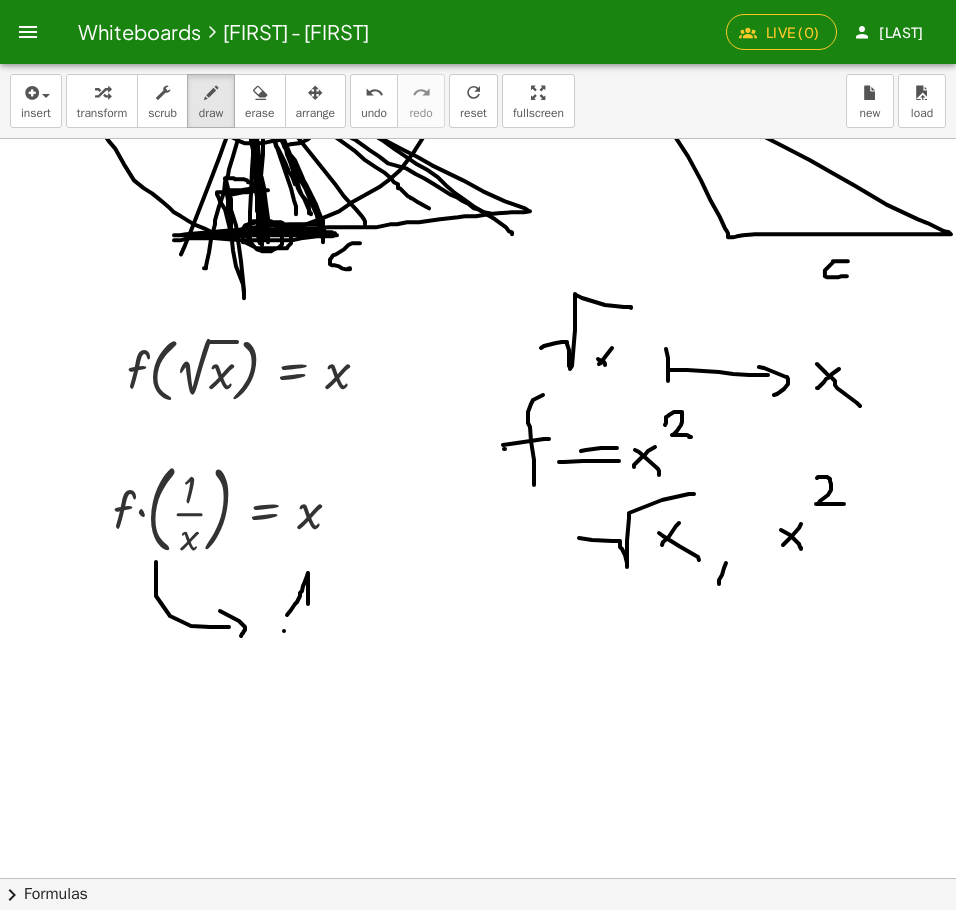 drag, startPoint x: 284, startPoint y: 631, endPoint x: 324, endPoint y: 637, distance: 40.4475 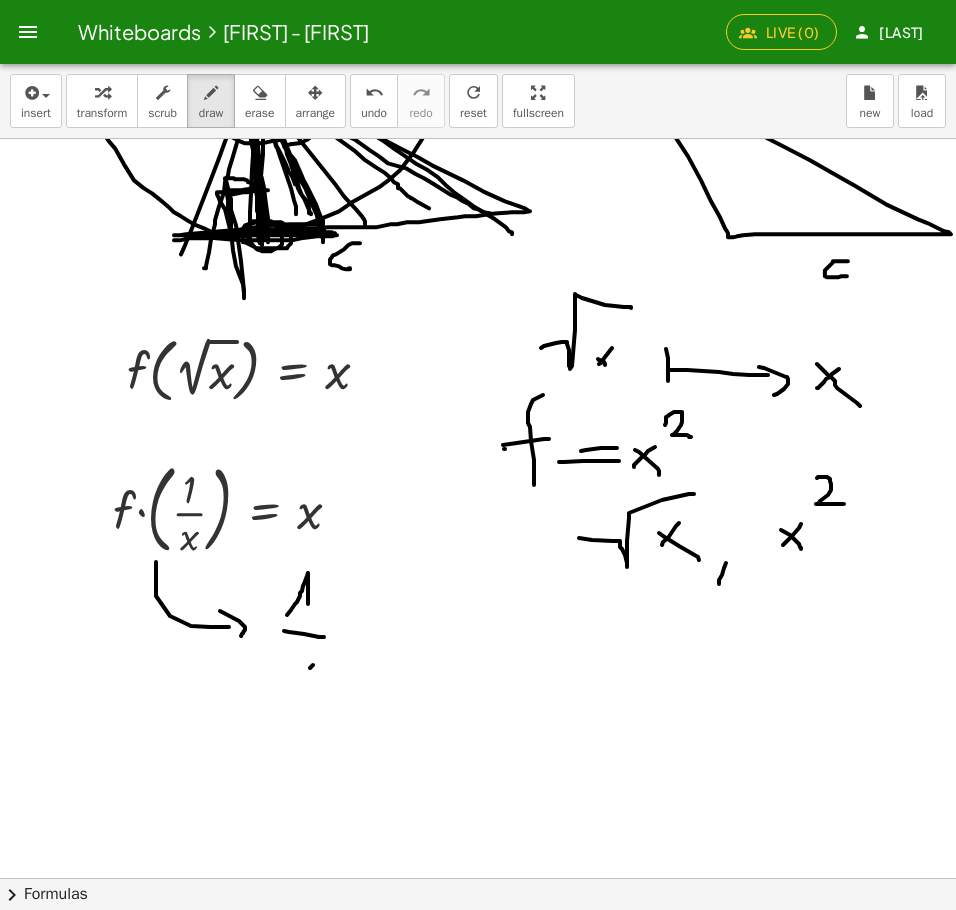 drag, startPoint x: 313, startPoint y: 665, endPoint x: 281, endPoint y: 703, distance: 49.67897 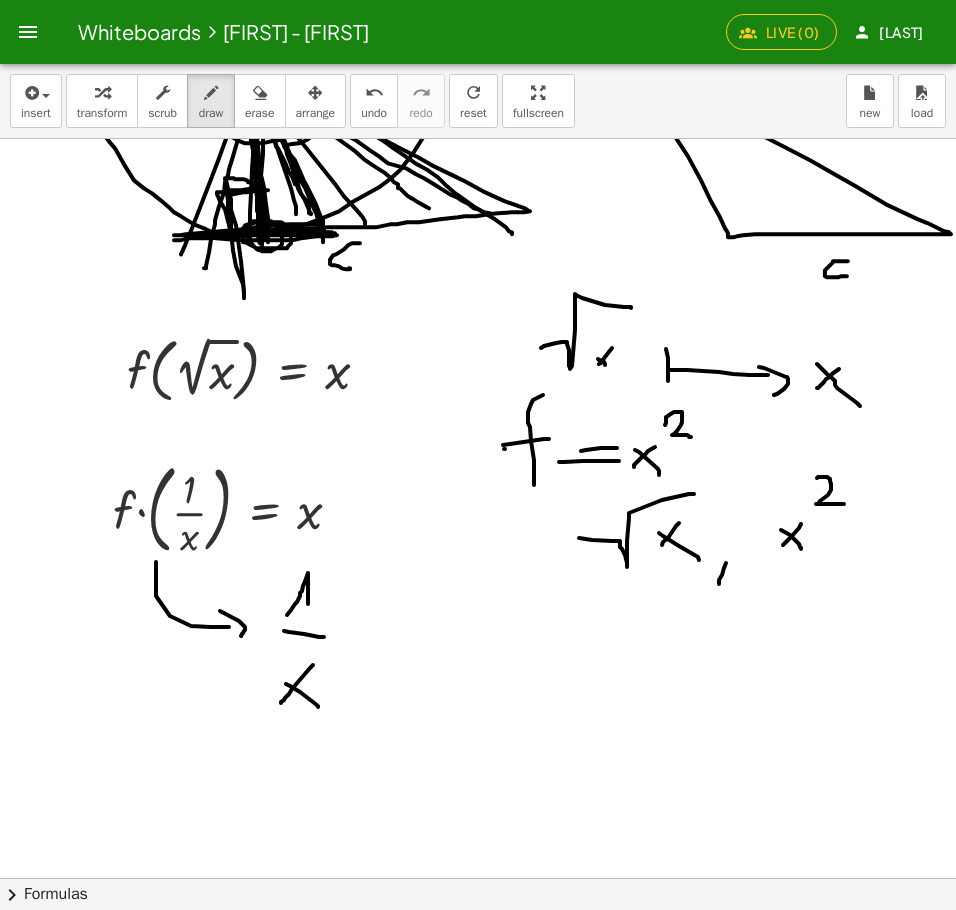 drag, startPoint x: 286, startPoint y: 684, endPoint x: 318, endPoint y: 707, distance: 39.40812 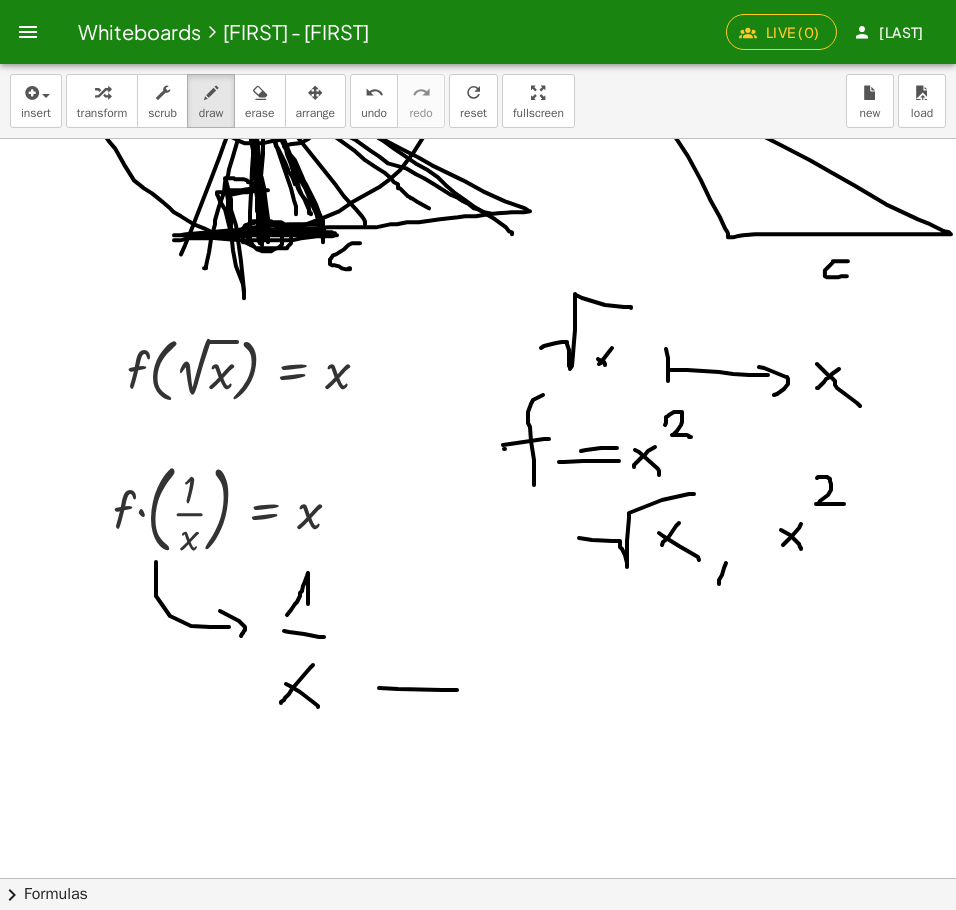 drag, startPoint x: 379, startPoint y: 688, endPoint x: 457, endPoint y: 690, distance: 78.025635 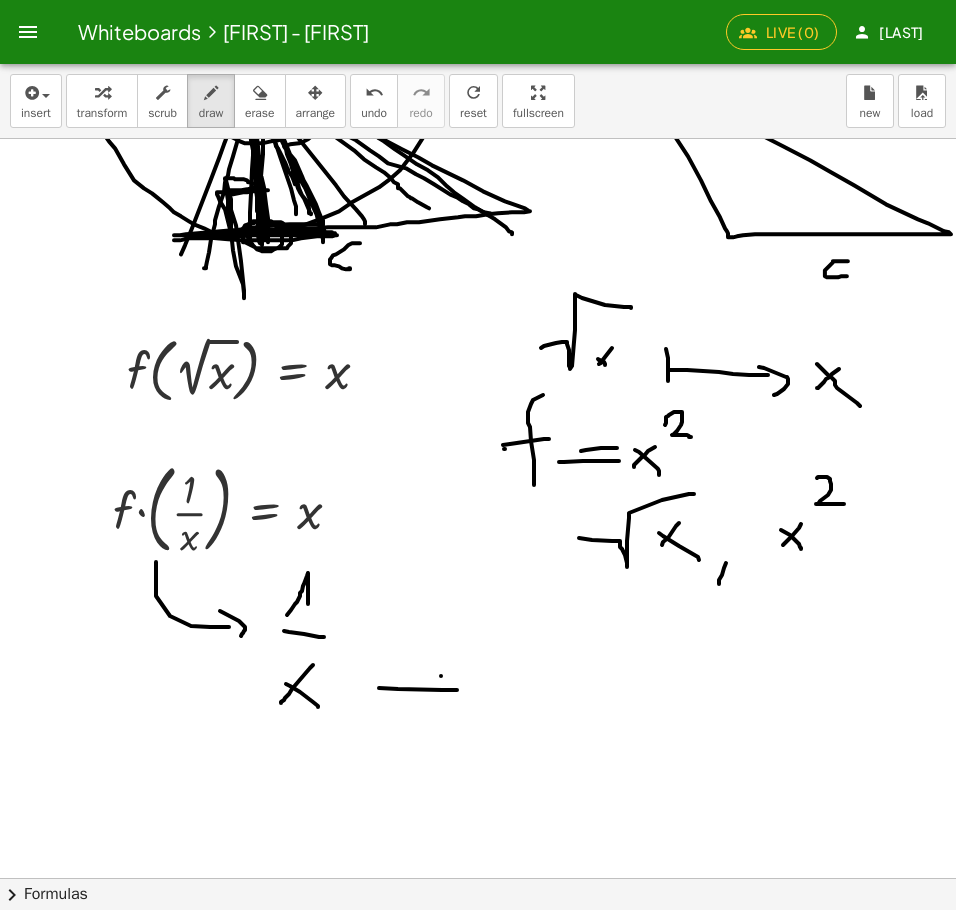 drag, startPoint x: 441, startPoint y: 676, endPoint x: 433, endPoint y: 721, distance: 45.705578 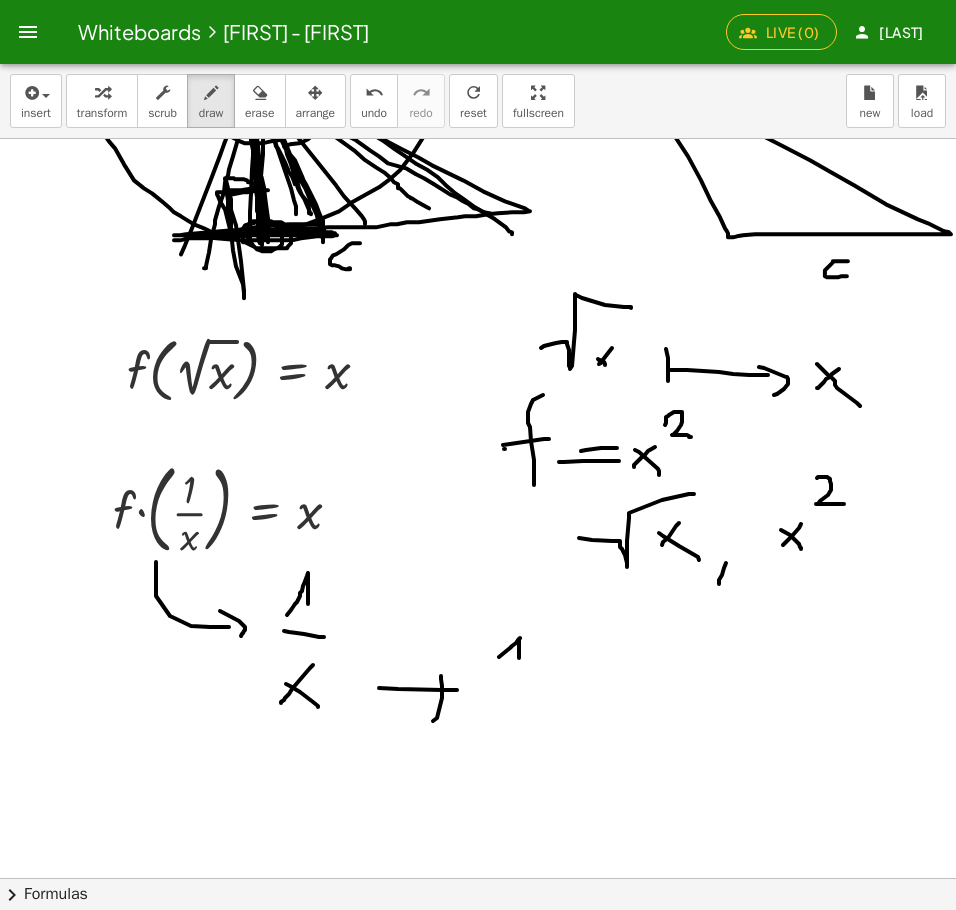 drag, startPoint x: 499, startPoint y: 657, endPoint x: 519, endPoint y: 662, distance: 20.615528 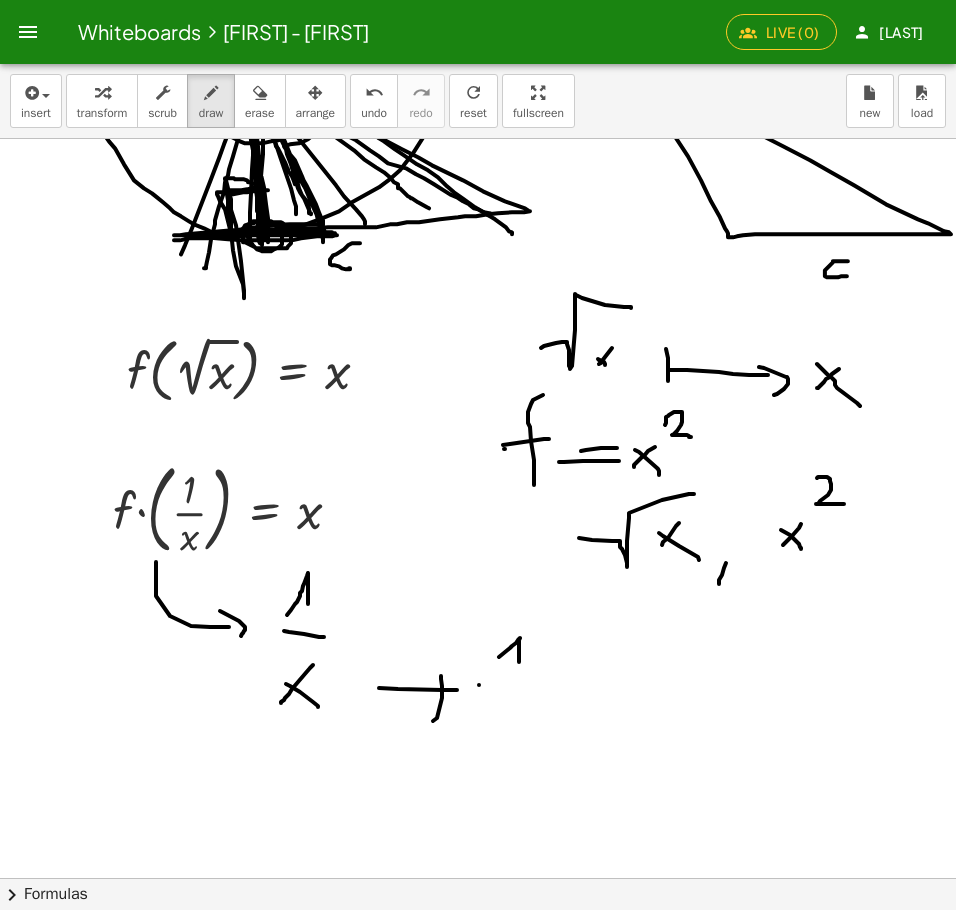 drag, startPoint x: 479, startPoint y: 685, endPoint x: 560, endPoint y: 689, distance: 81.09871 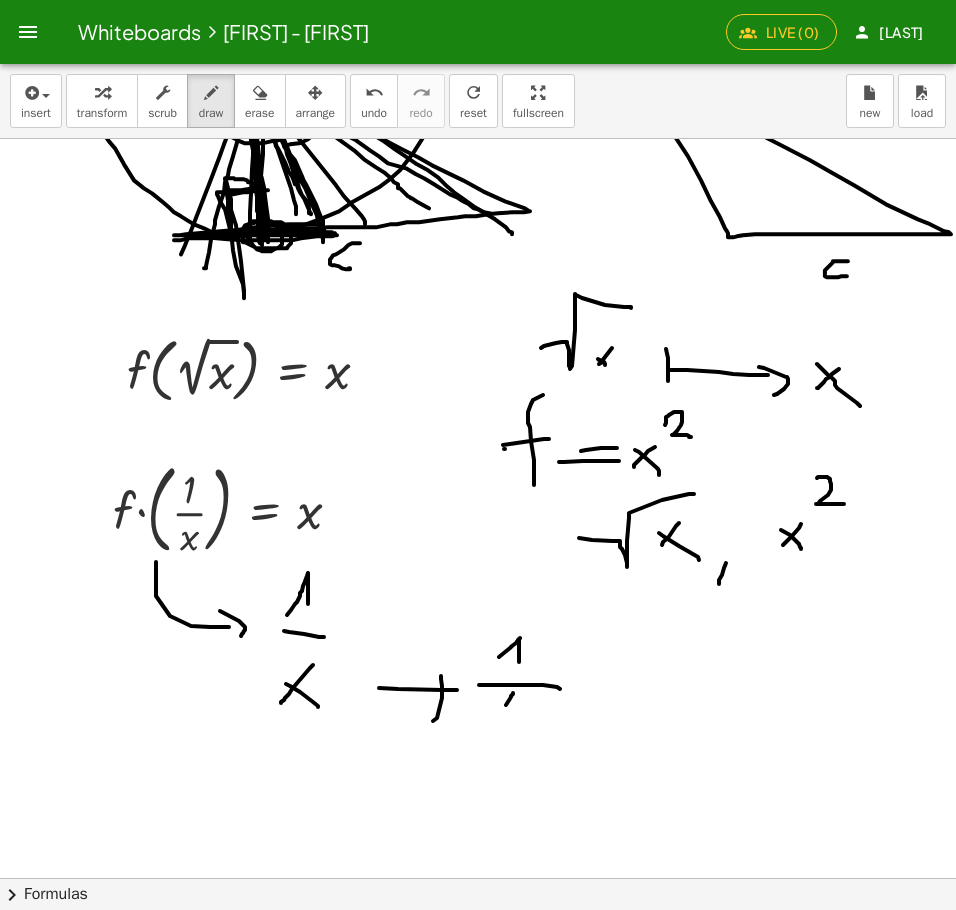 drag, startPoint x: 506, startPoint y: 705, endPoint x: 513, endPoint y: 714, distance: 11.401754 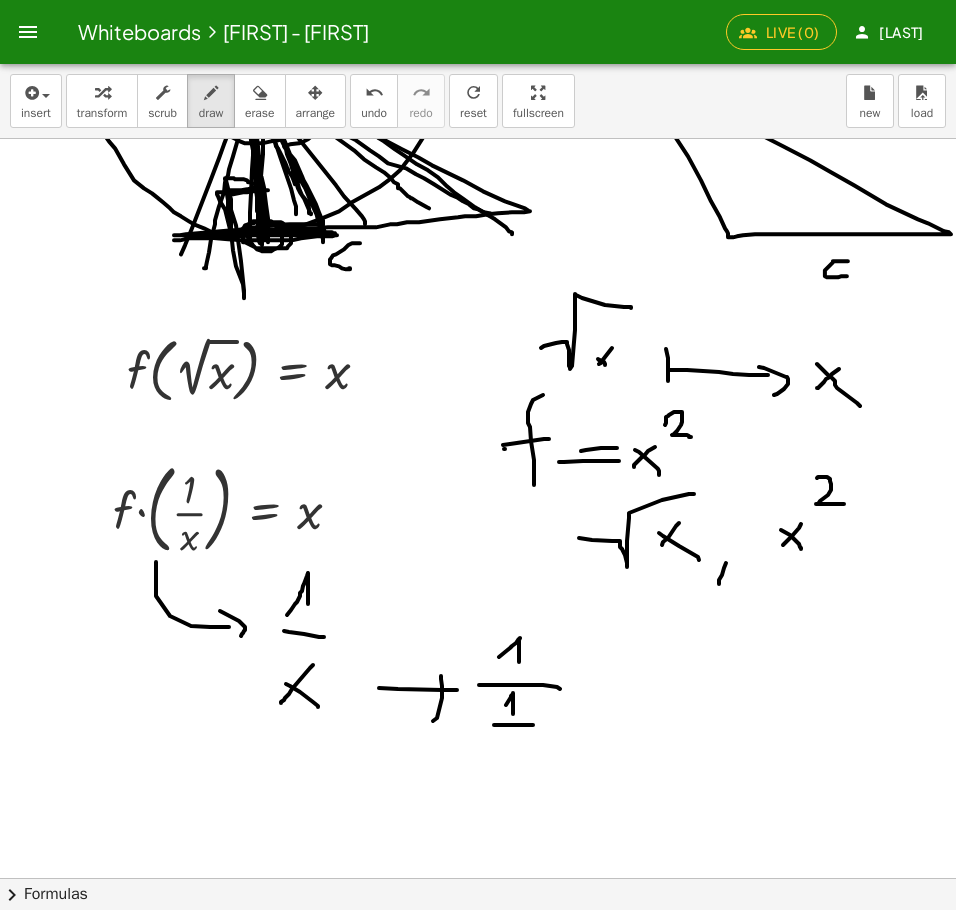 drag, startPoint x: 513, startPoint y: 725, endPoint x: 533, endPoint y: 725, distance: 20 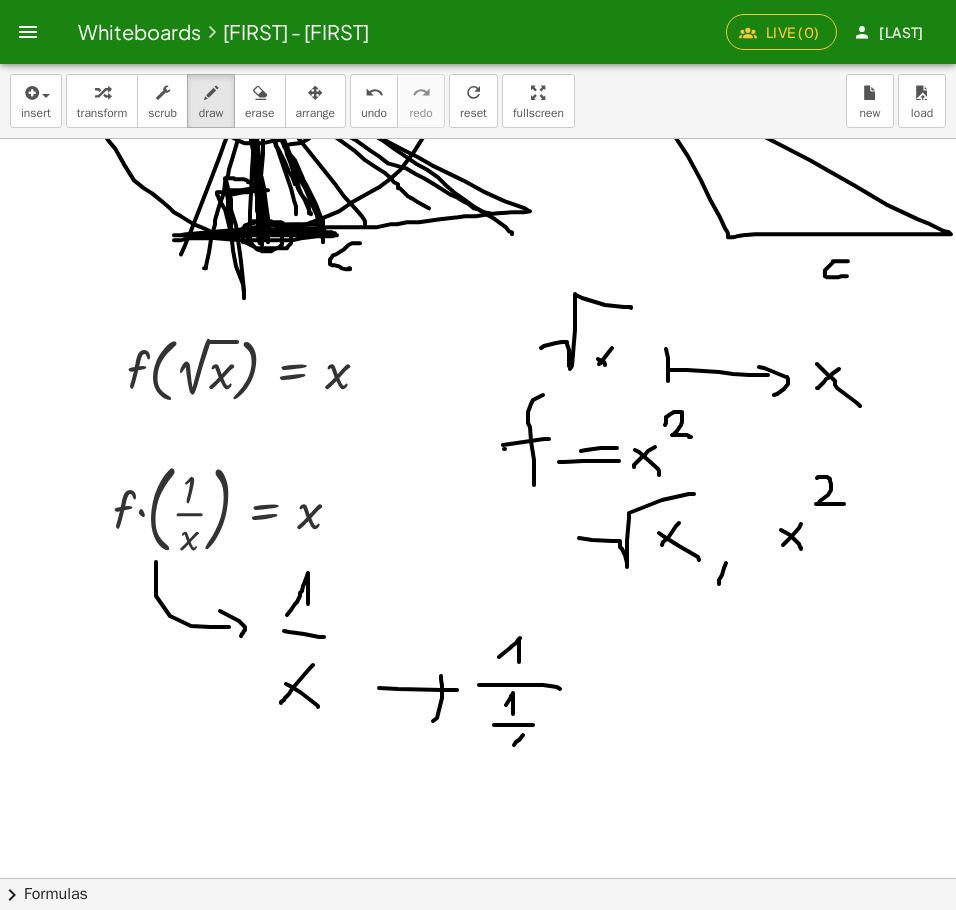 drag, startPoint x: 523, startPoint y: 735, endPoint x: 512, endPoint y: 748, distance: 17.029387 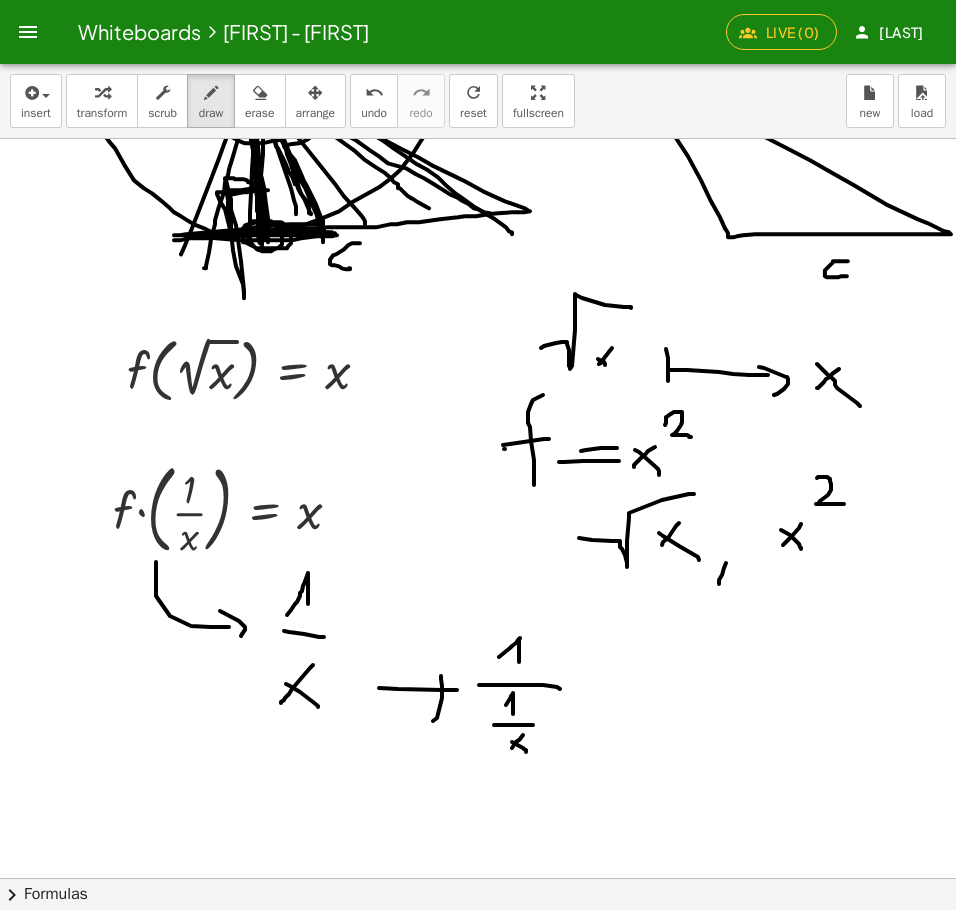 drag, startPoint x: 512, startPoint y: 742, endPoint x: 526, endPoint y: 752, distance: 17.20465 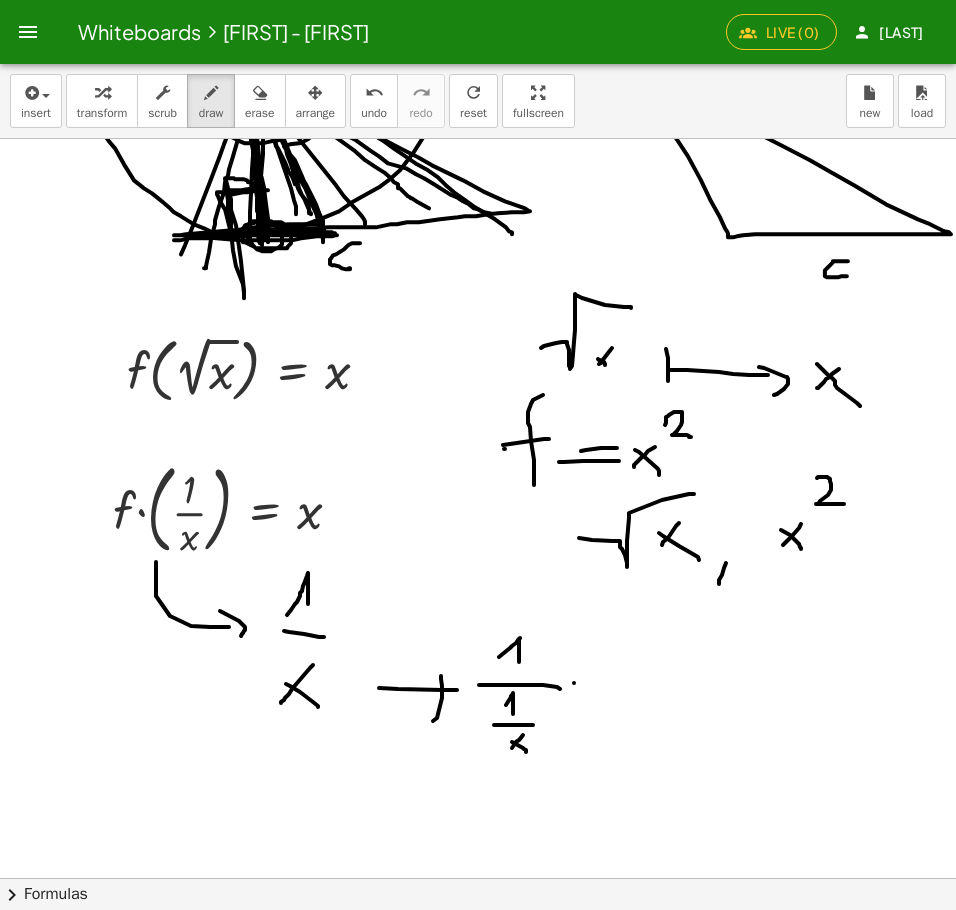 drag, startPoint x: 574, startPoint y: 683, endPoint x: 590, endPoint y: 683, distance: 16 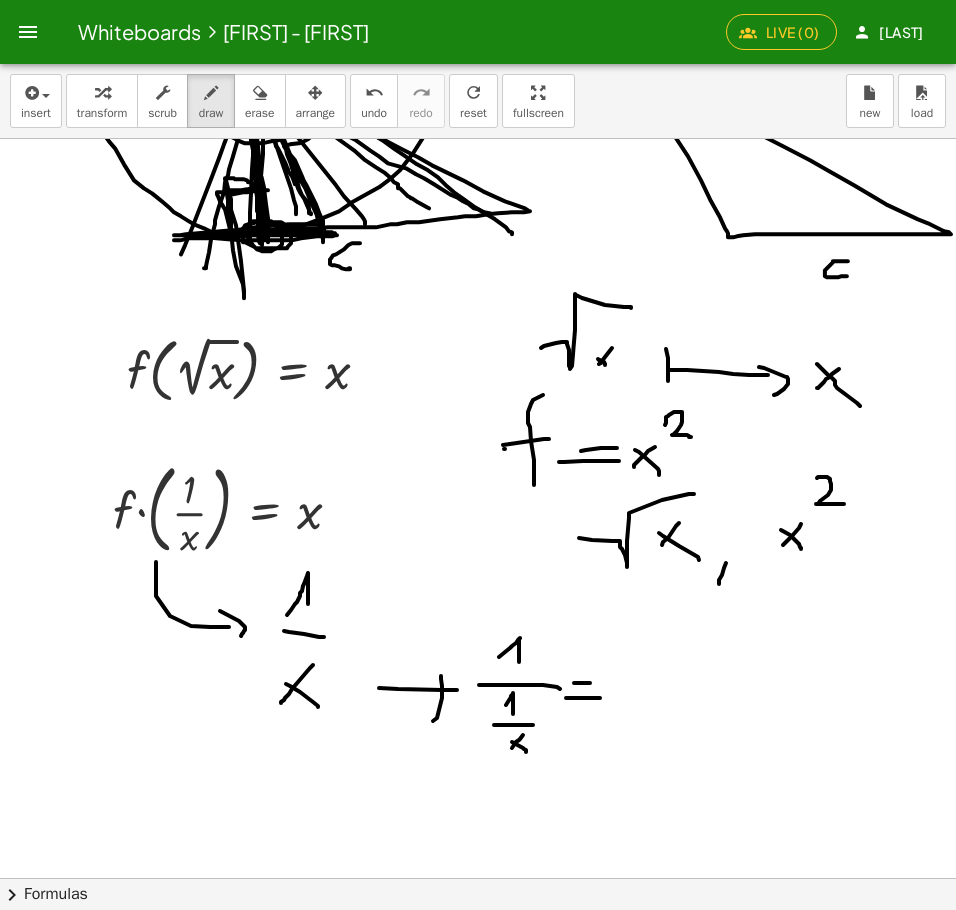 drag, startPoint x: 566, startPoint y: 698, endPoint x: 600, endPoint y: 698, distance: 34 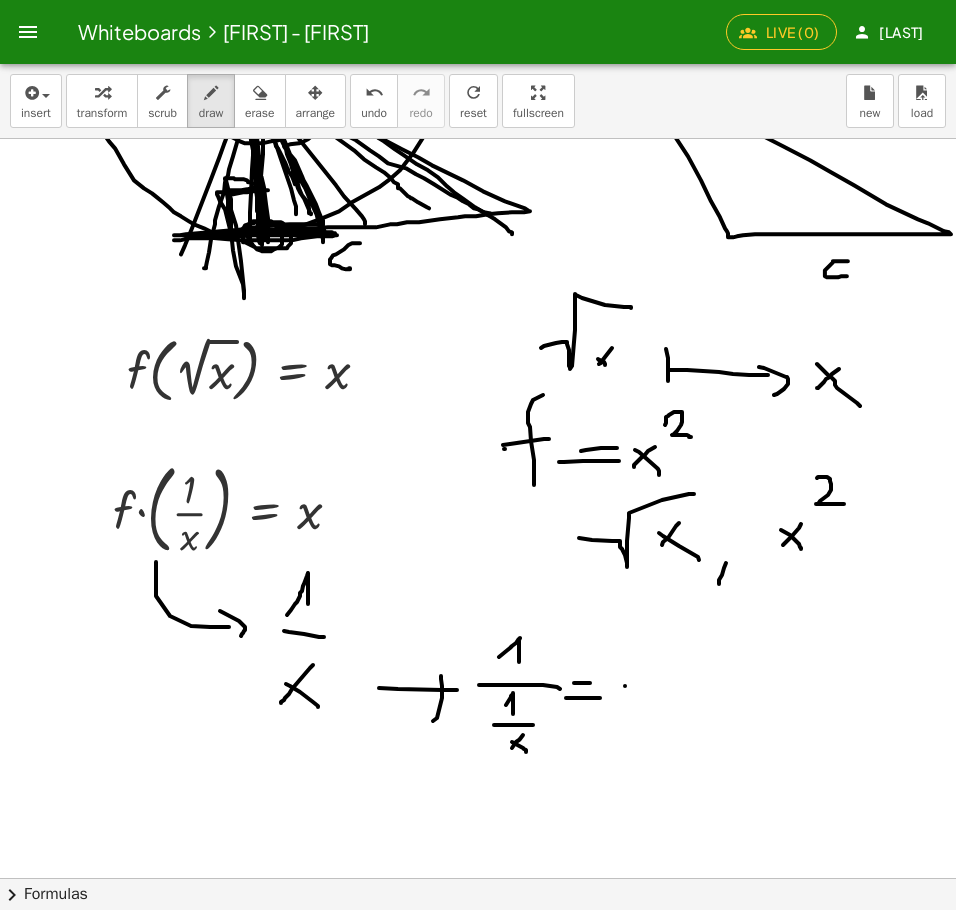 drag 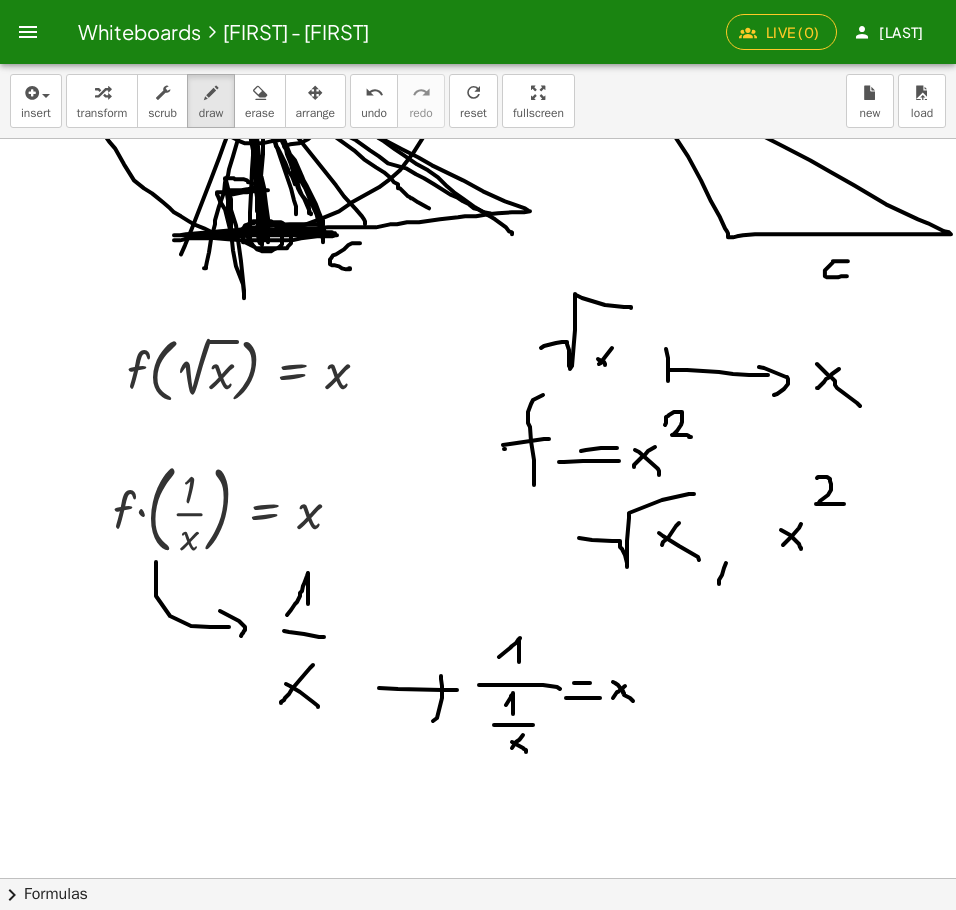 click at bounding box center (979, -25873) 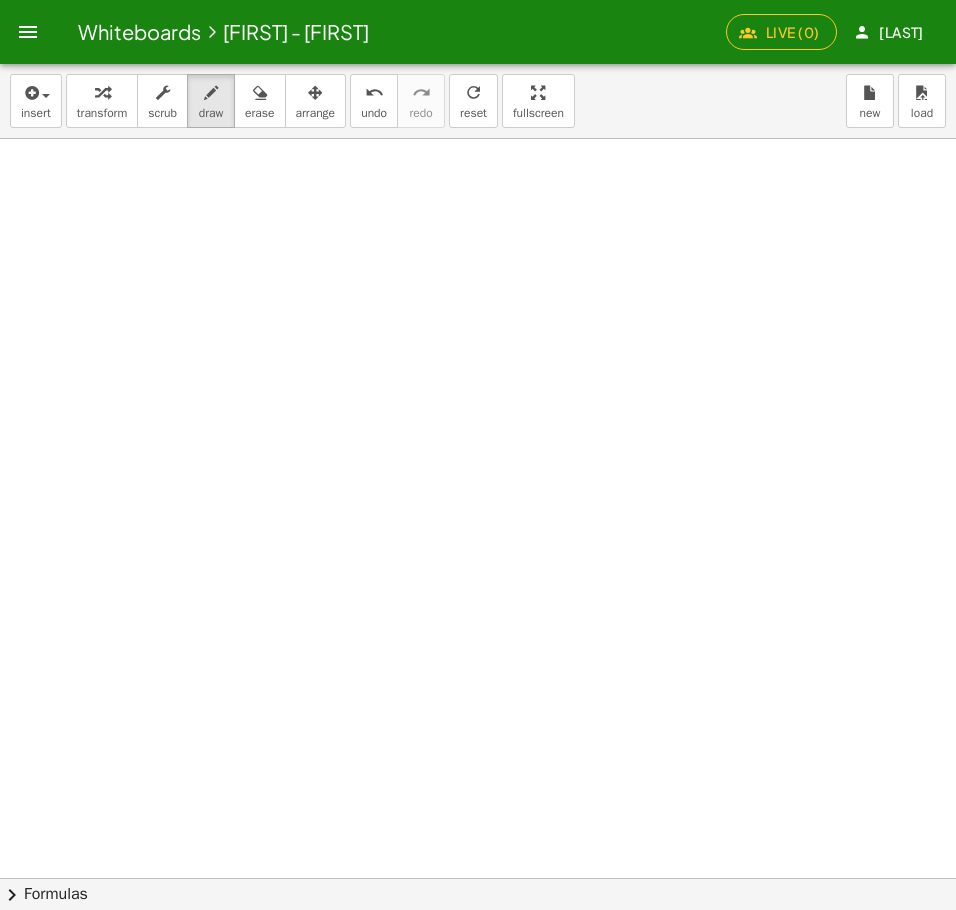 scroll, scrollTop: 53979, scrollLeft: 0, axis: vertical 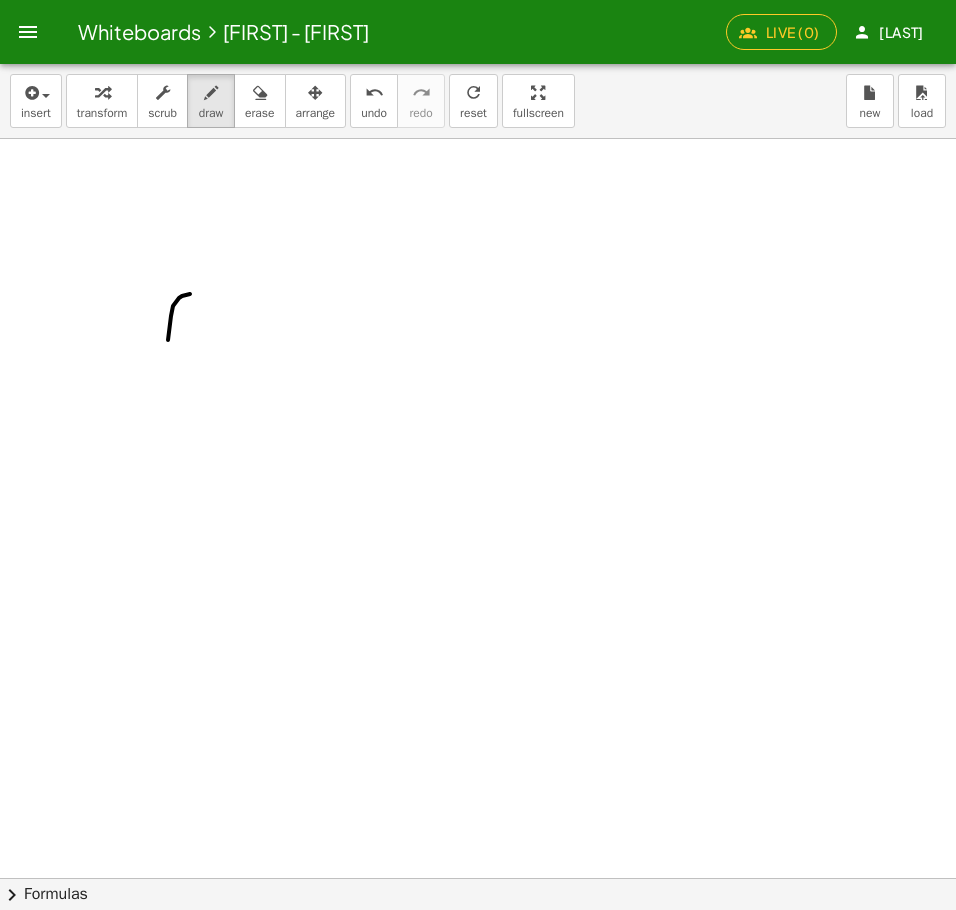 click at bounding box center (979, -26128) 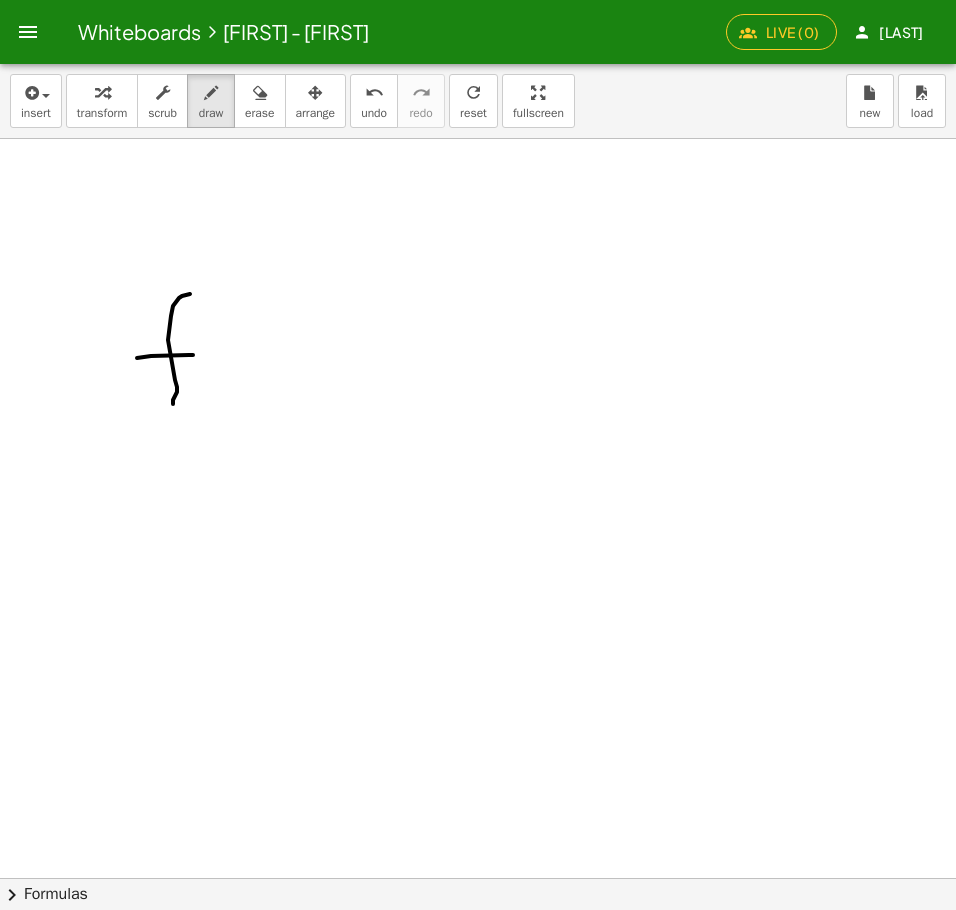 click at bounding box center [979, -26128] 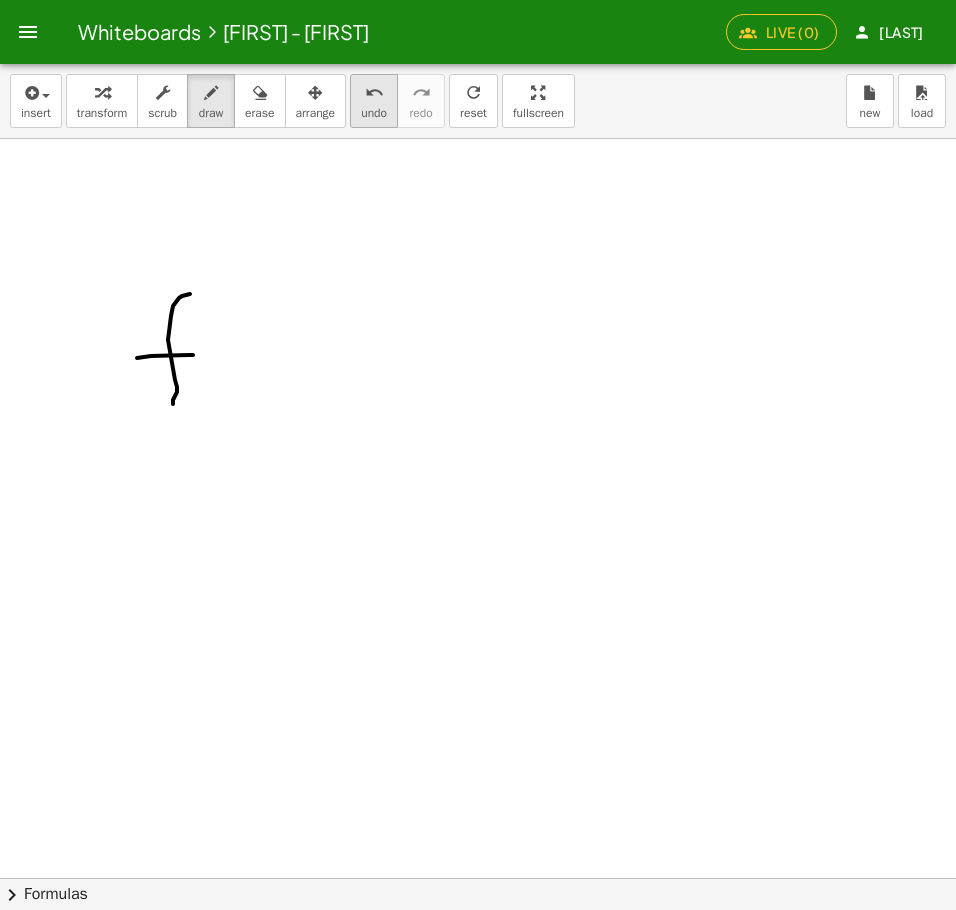 click on "undo" at bounding box center (374, 113) 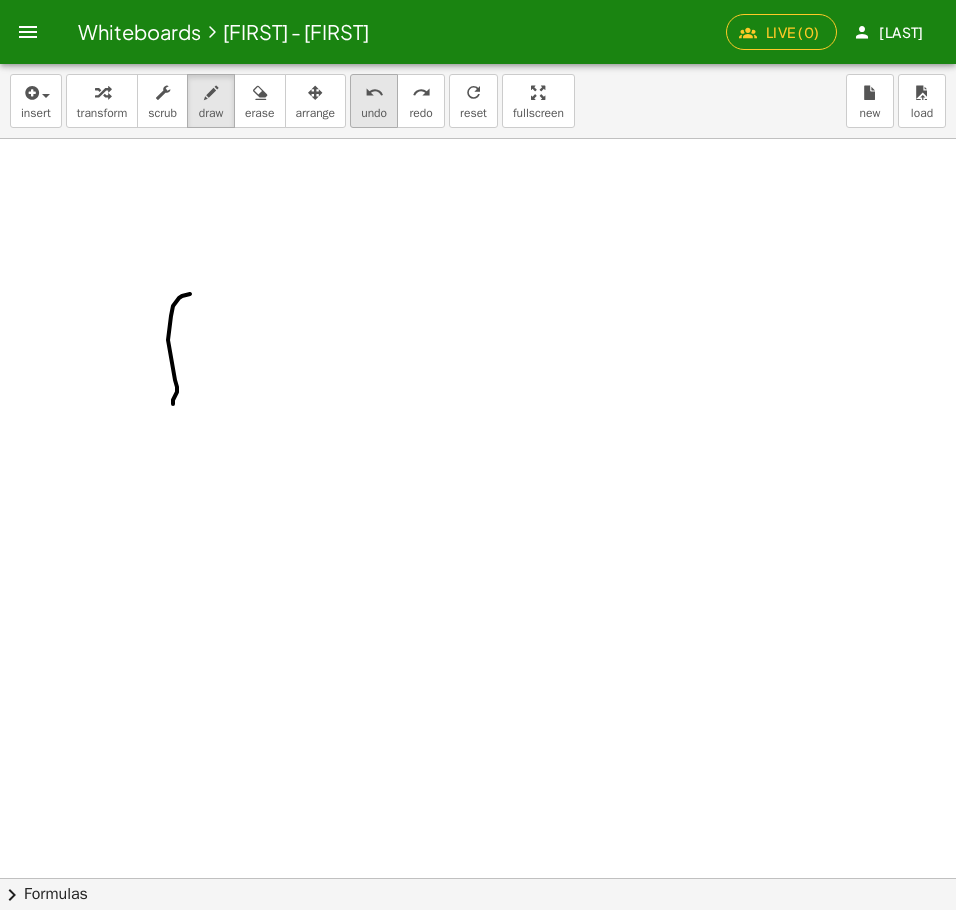 click on "undo" at bounding box center [374, 92] 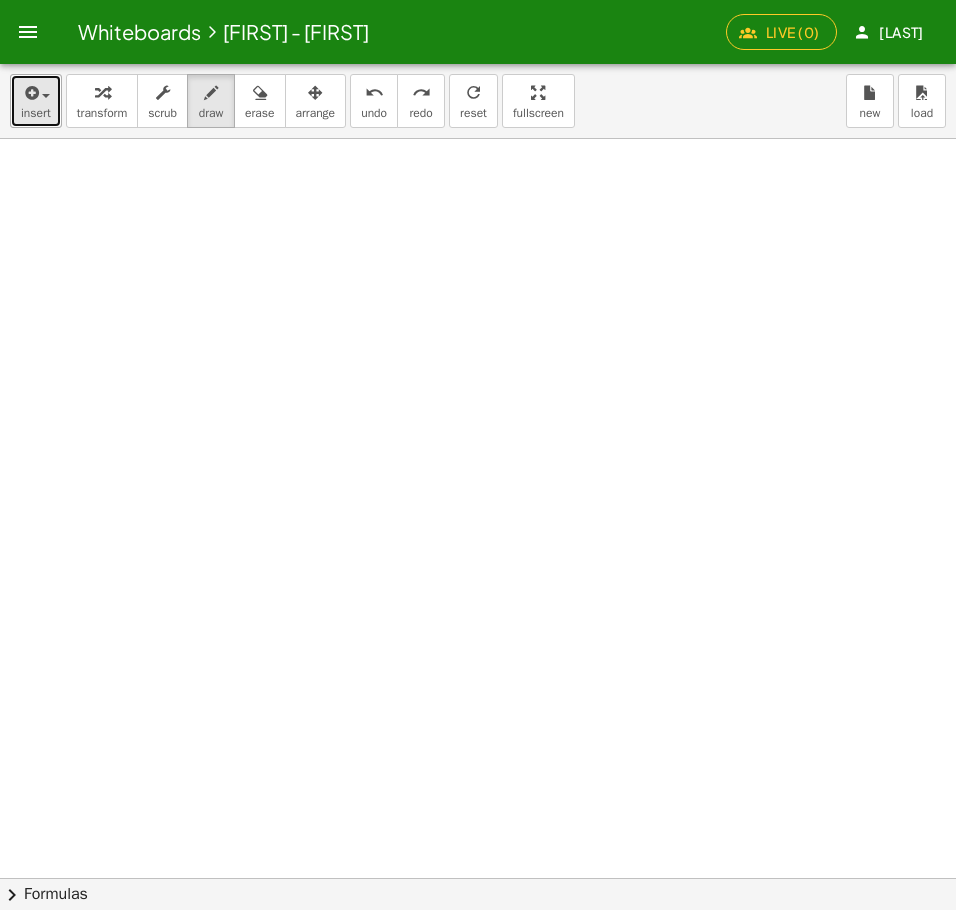 click at bounding box center [41, 95] 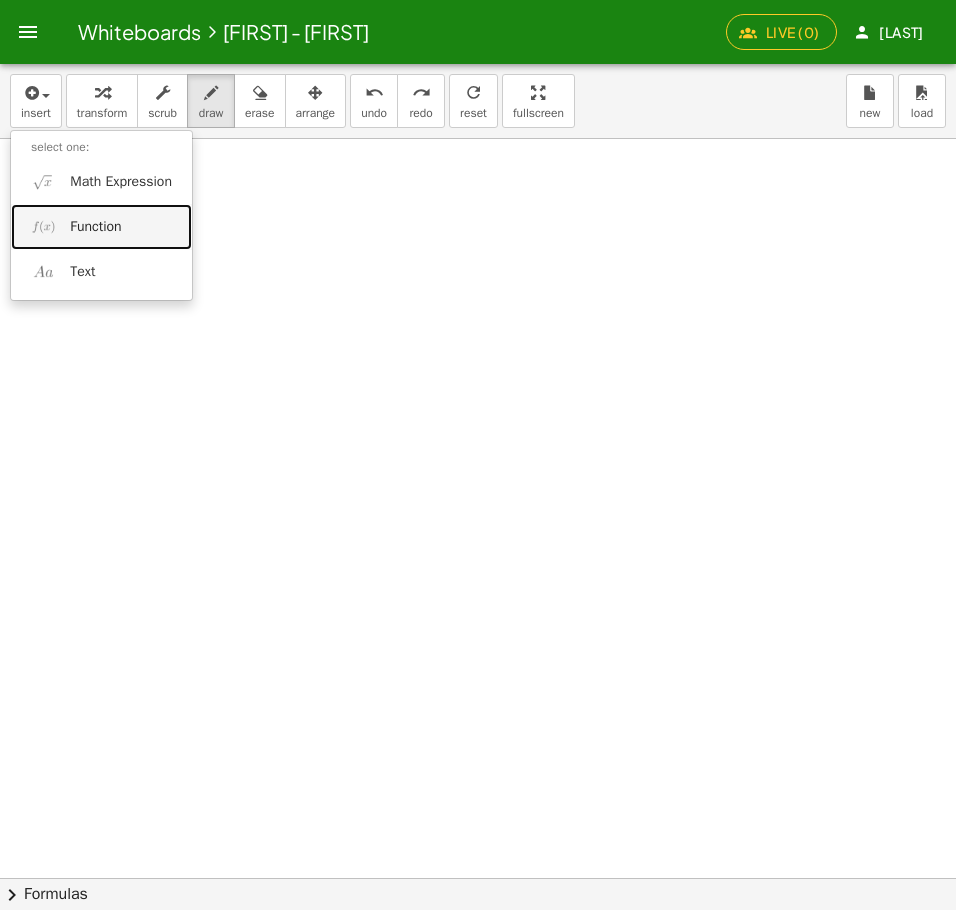 click on "Function" at bounding box center [95, 227] 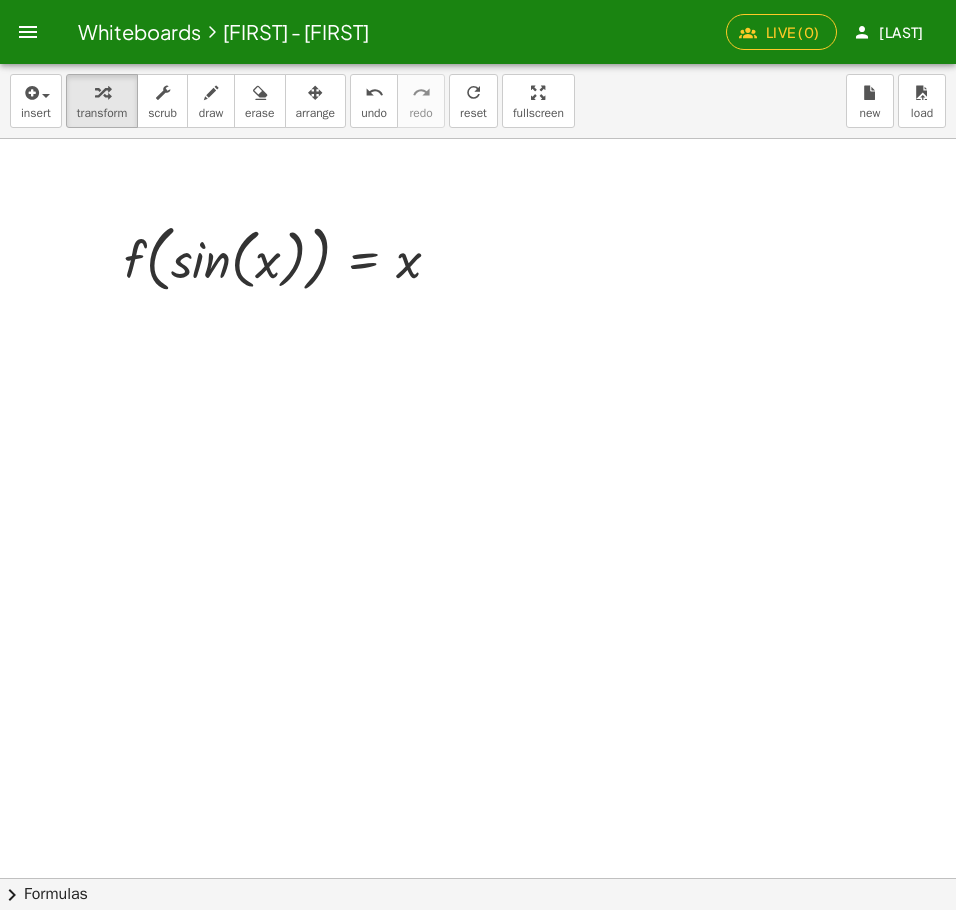 click at bounding box center [979, -26128] 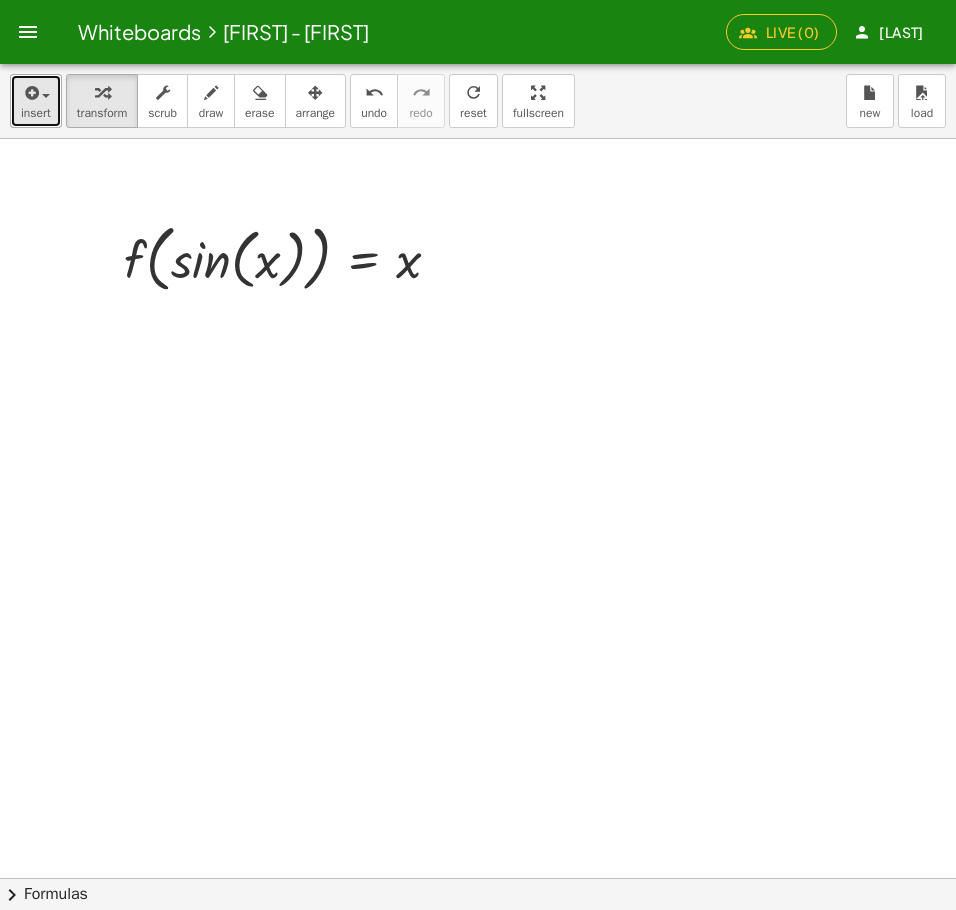 click on "insert" at bounding box center (36, 113) 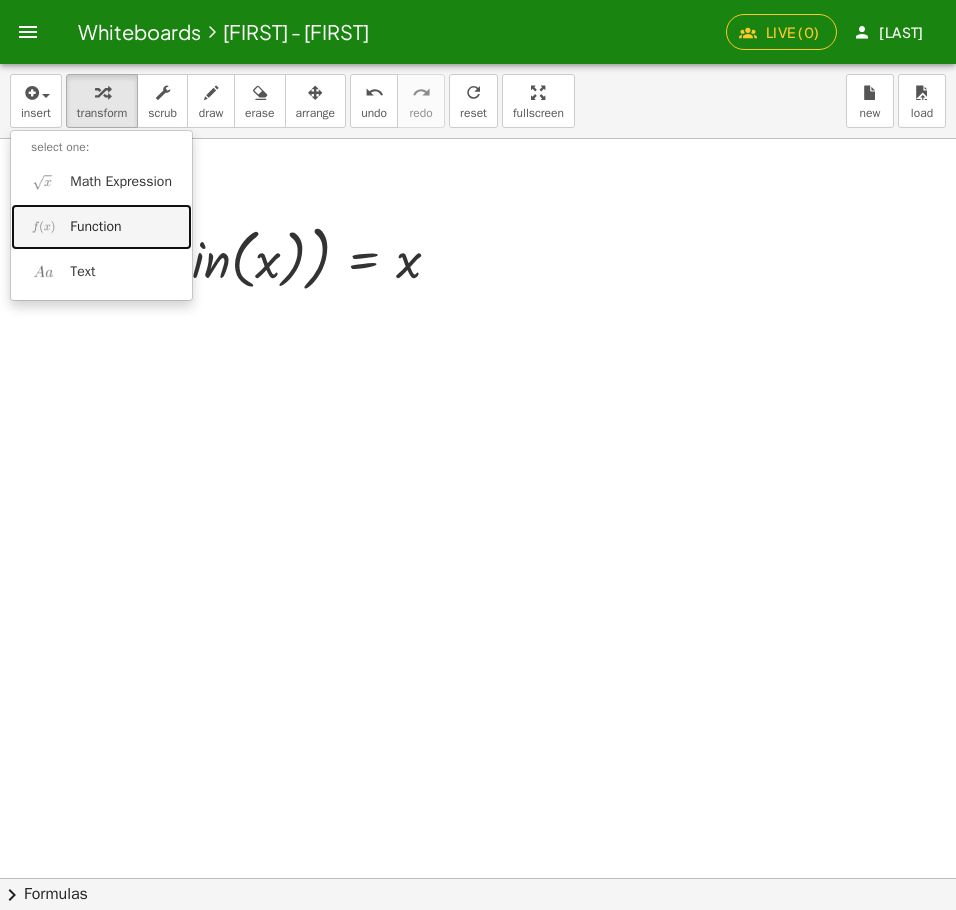 click on "Function" at bounding box center [95, 227] 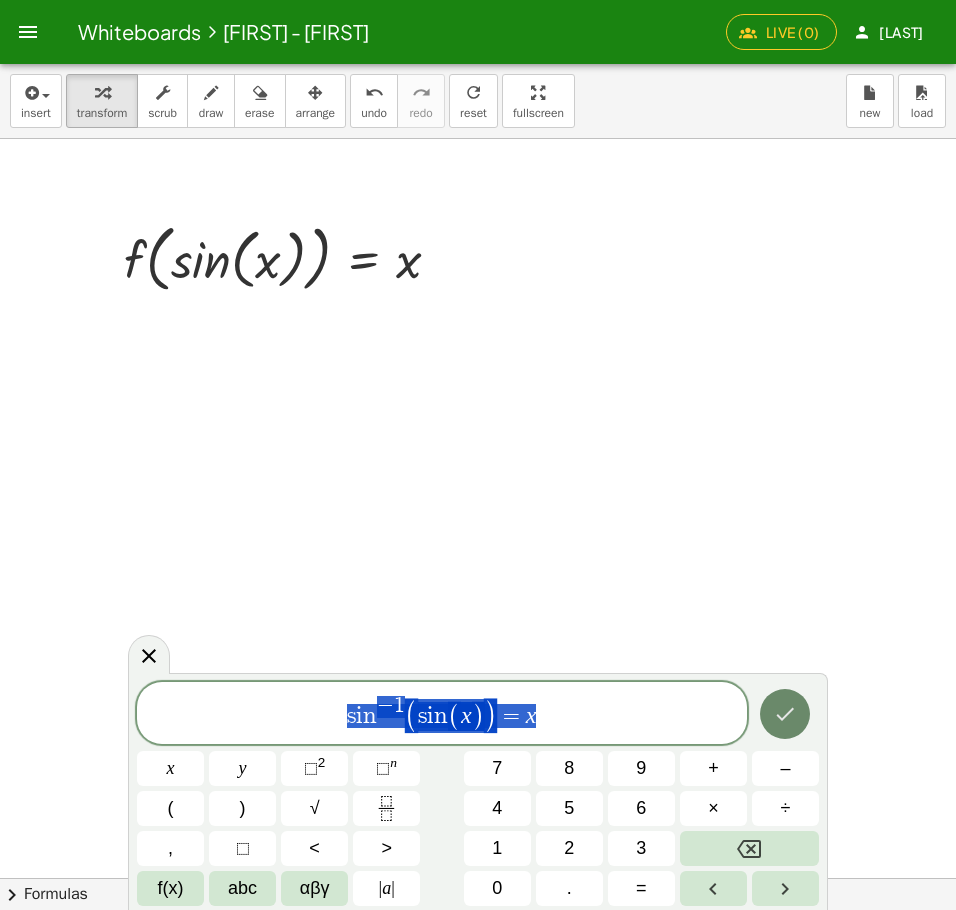 click 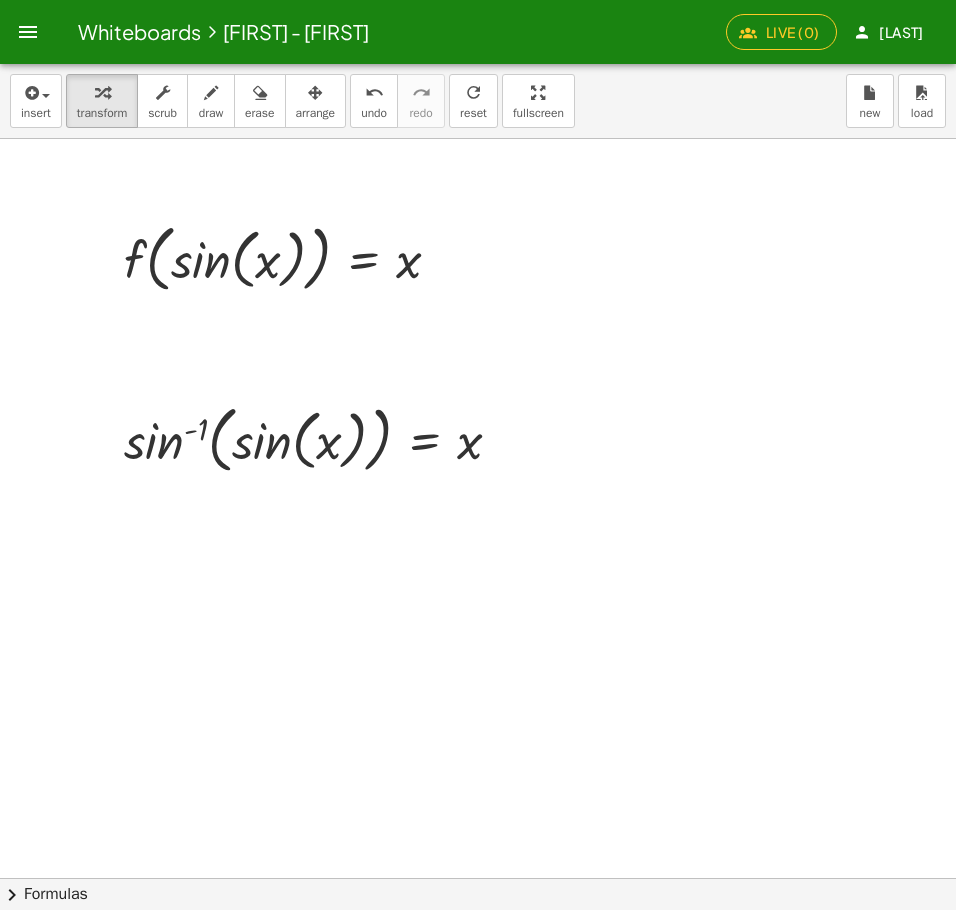 click on "draw" at bounding box center (211, 101) 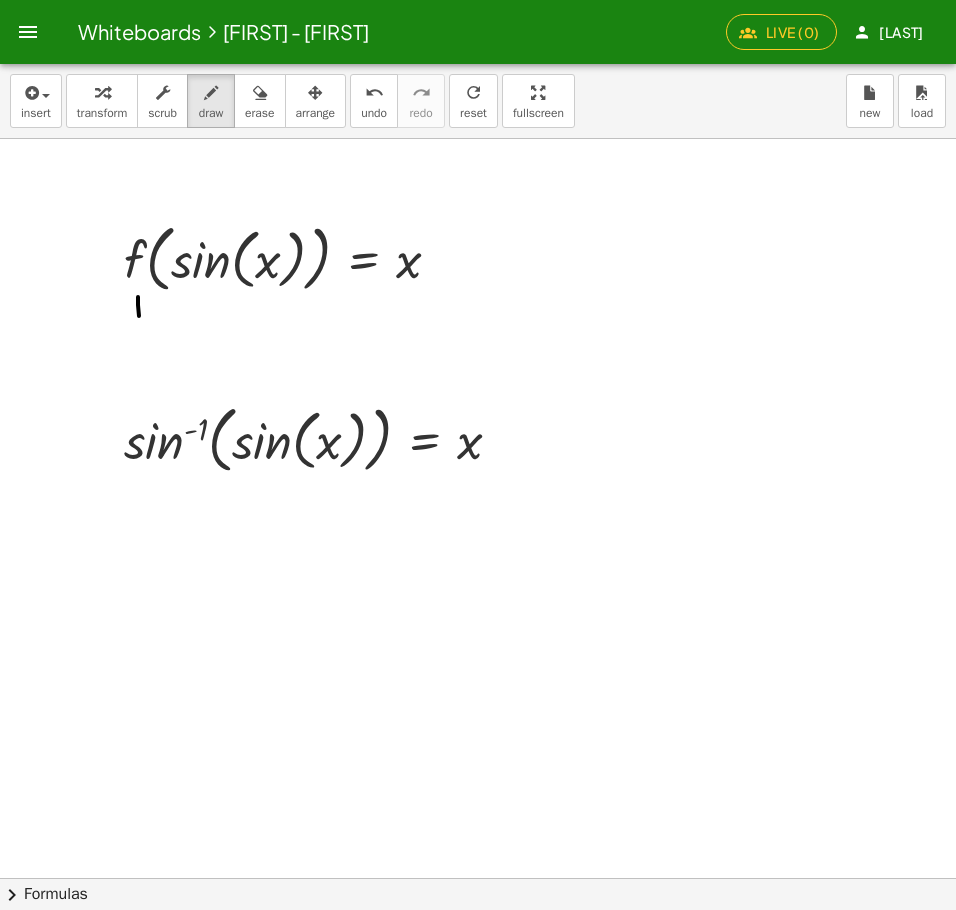 drag, startPoint x: 139, startPoint y: 316, endPoint x: 225, endPoint y: 354, distance: 94.02127 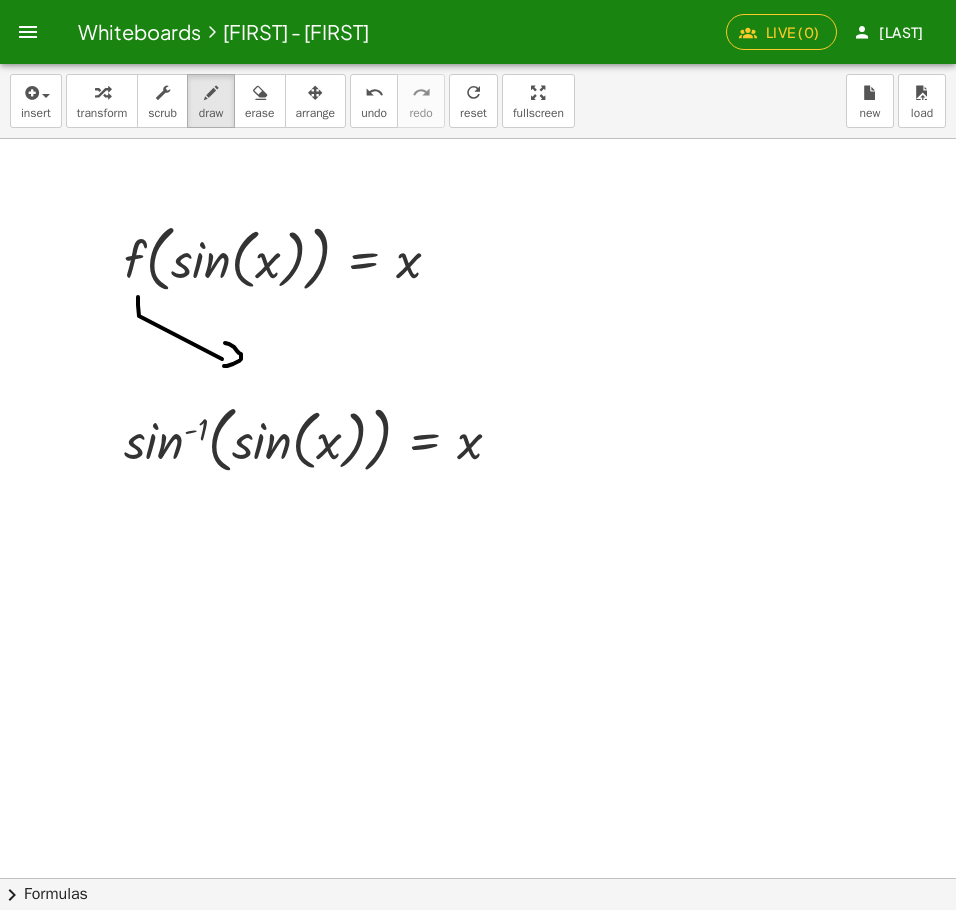 drag, startPoint x: 225, startPoint y: 343, endPoint x: 224, endPoint y: 366, distance: 23.021729 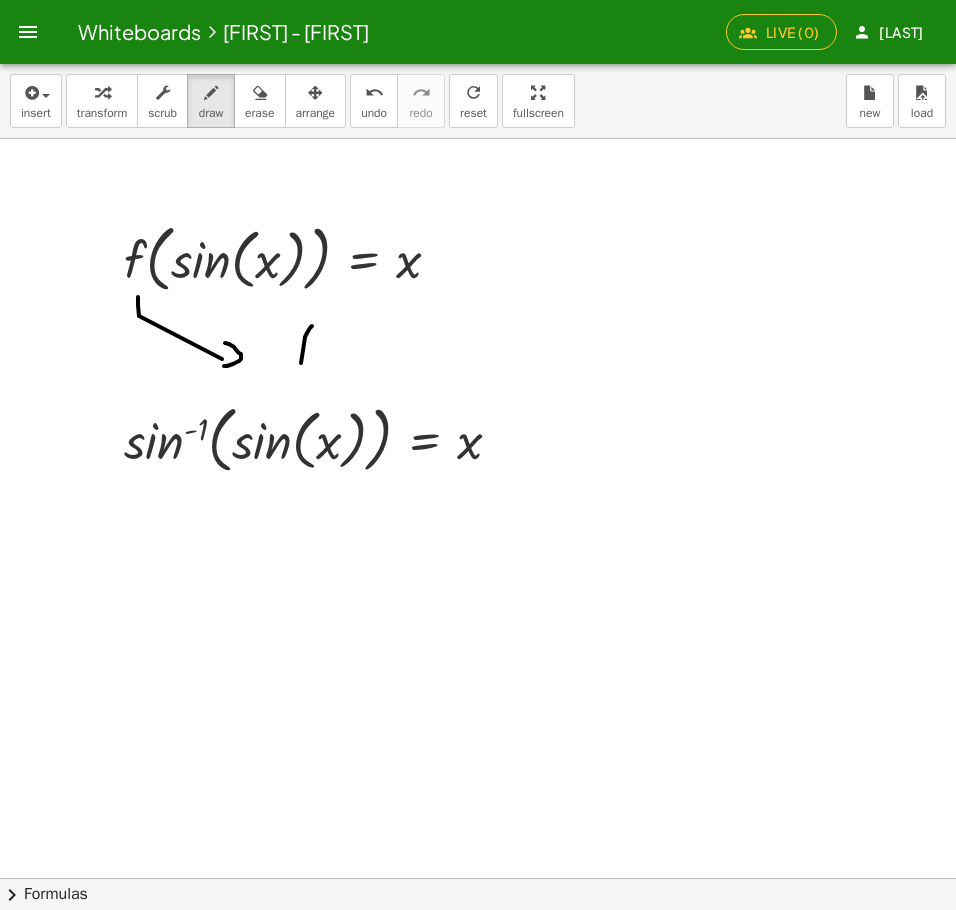 drag, startPoint x: 312, startPoint y: 326, endPoint x: 301, endPoint y: 389, distance: 63.953106 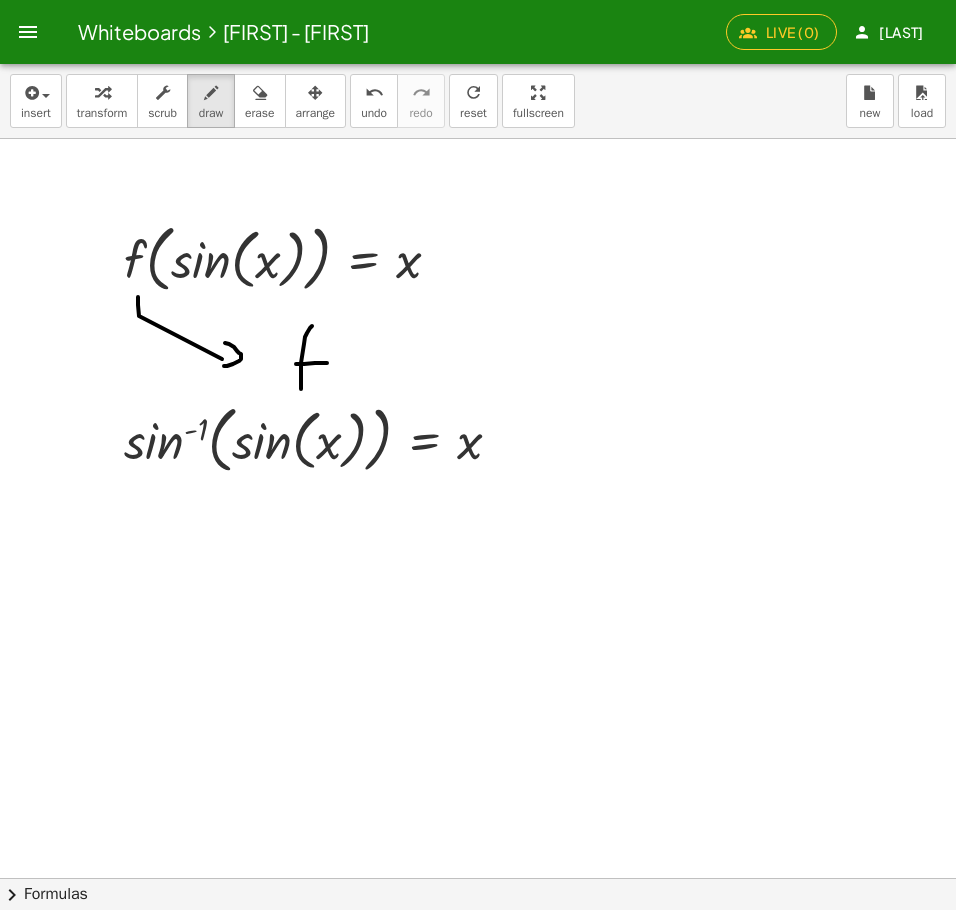 drag, startPoint x: 296, startPoint y: 364, endPoint x: 327, endPoint y: 363, distance: 31.016125 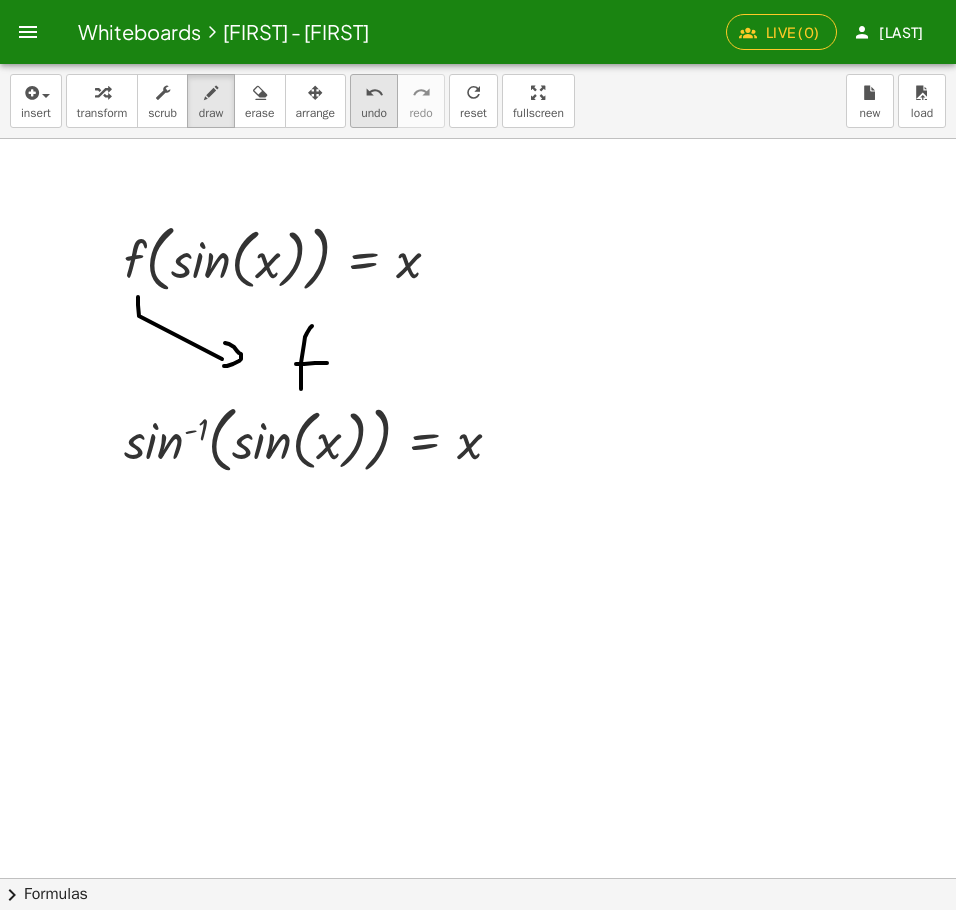 click on "undo undo" at bounding box center [374, 101] 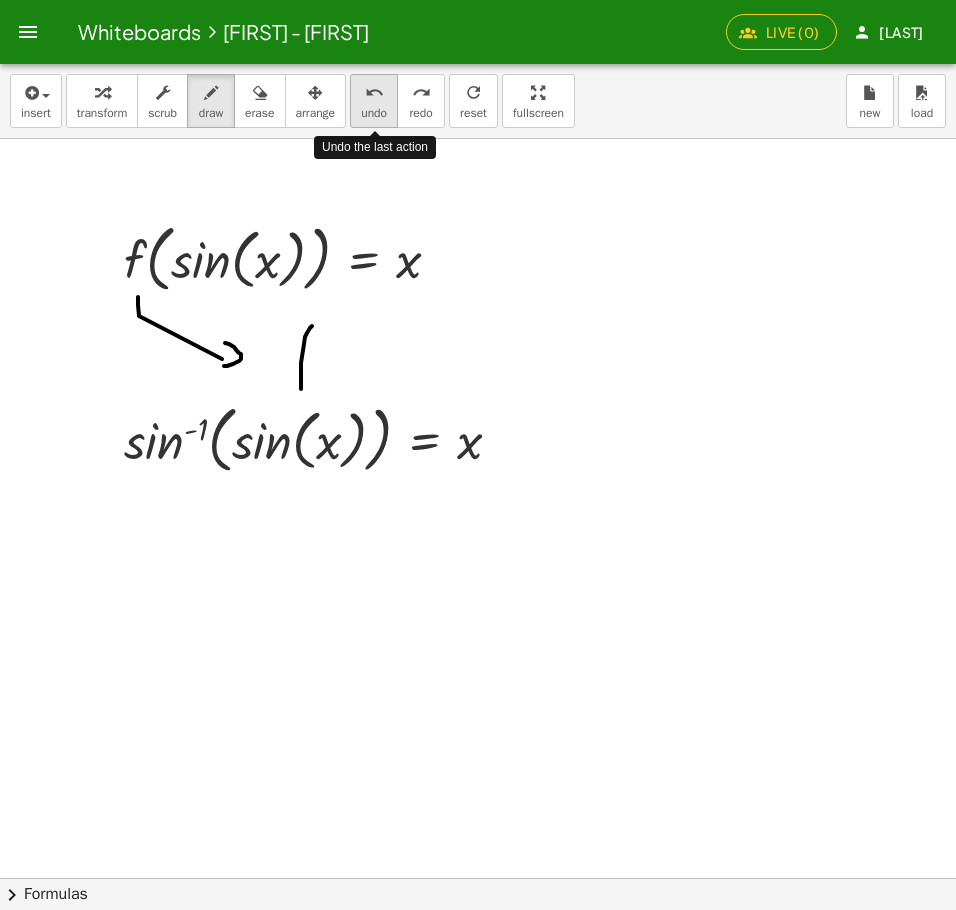click on "undo undo" at bounding box center (374, 101) 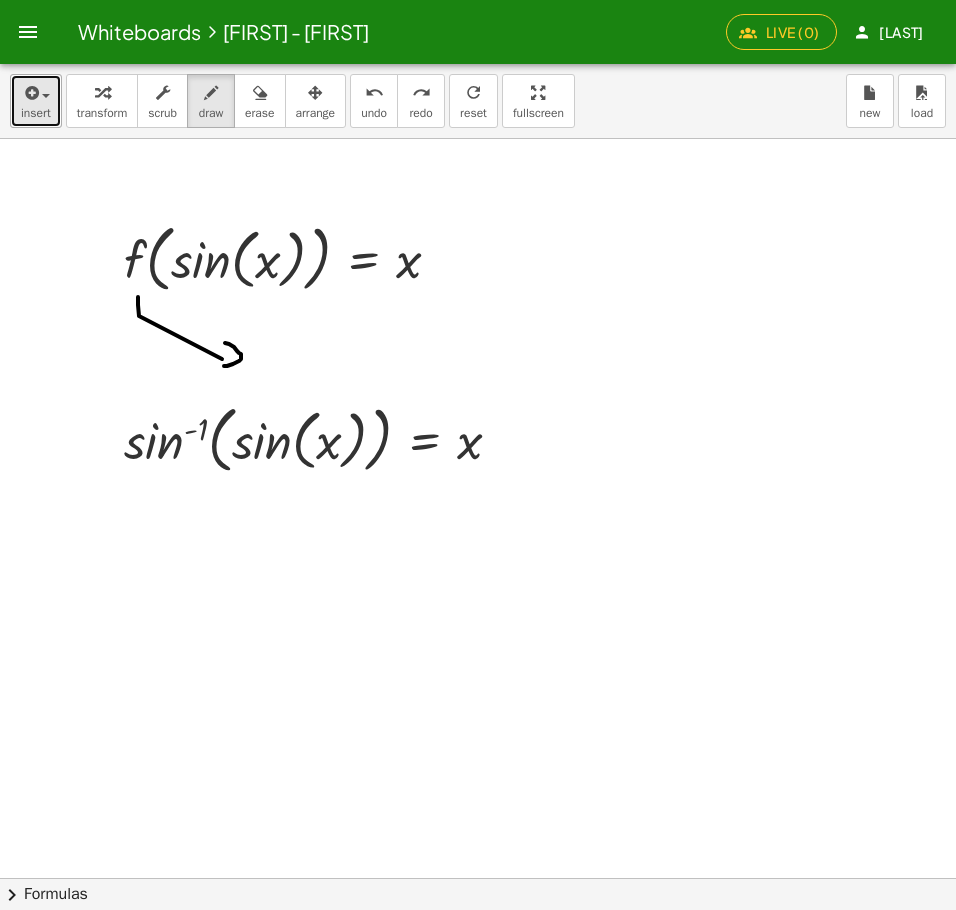 click at bounding box center [30, 93] 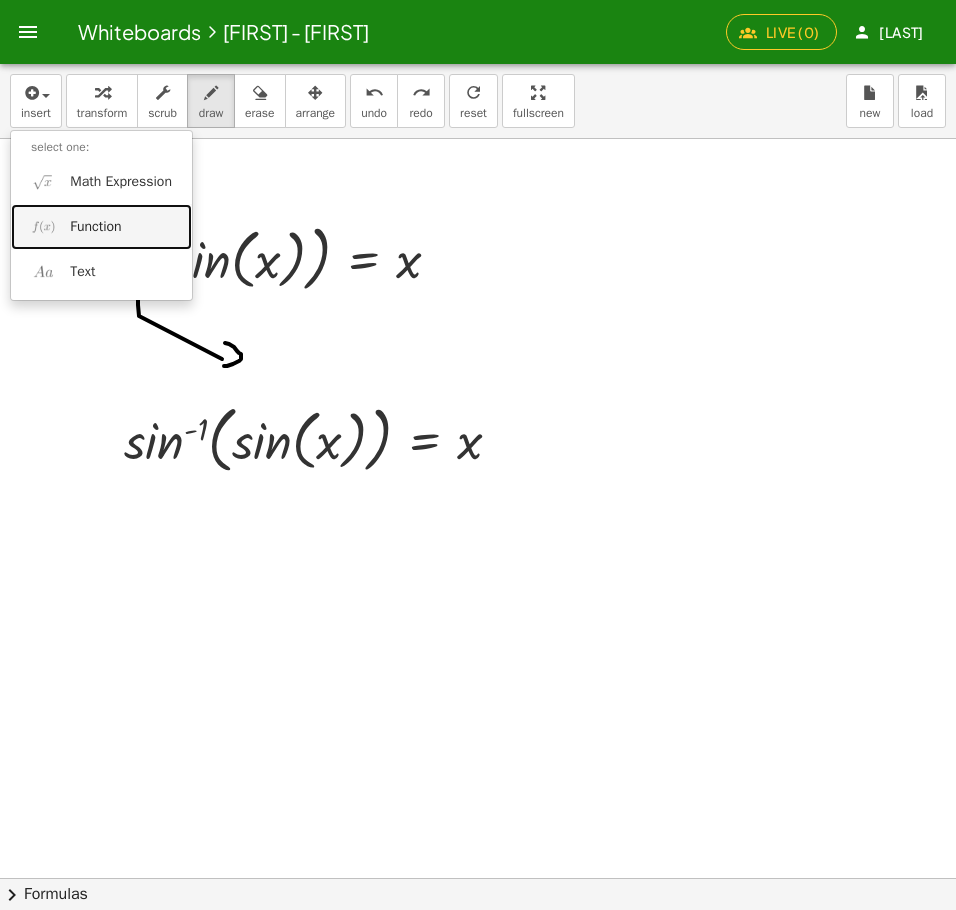 click on "Function" at bounding box center (95, 227) 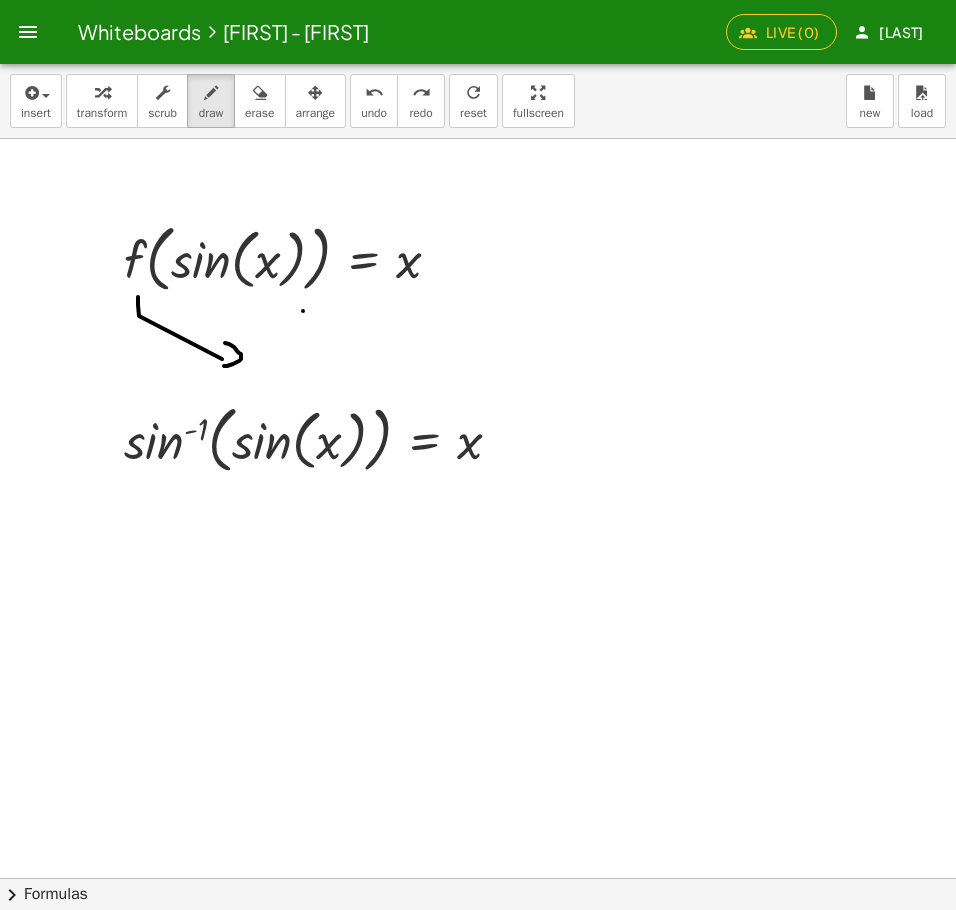 drag, startPoint x: 303, startPoint y: 311, endPoint x: 299, endPoint y: 393, distance: 82.0975 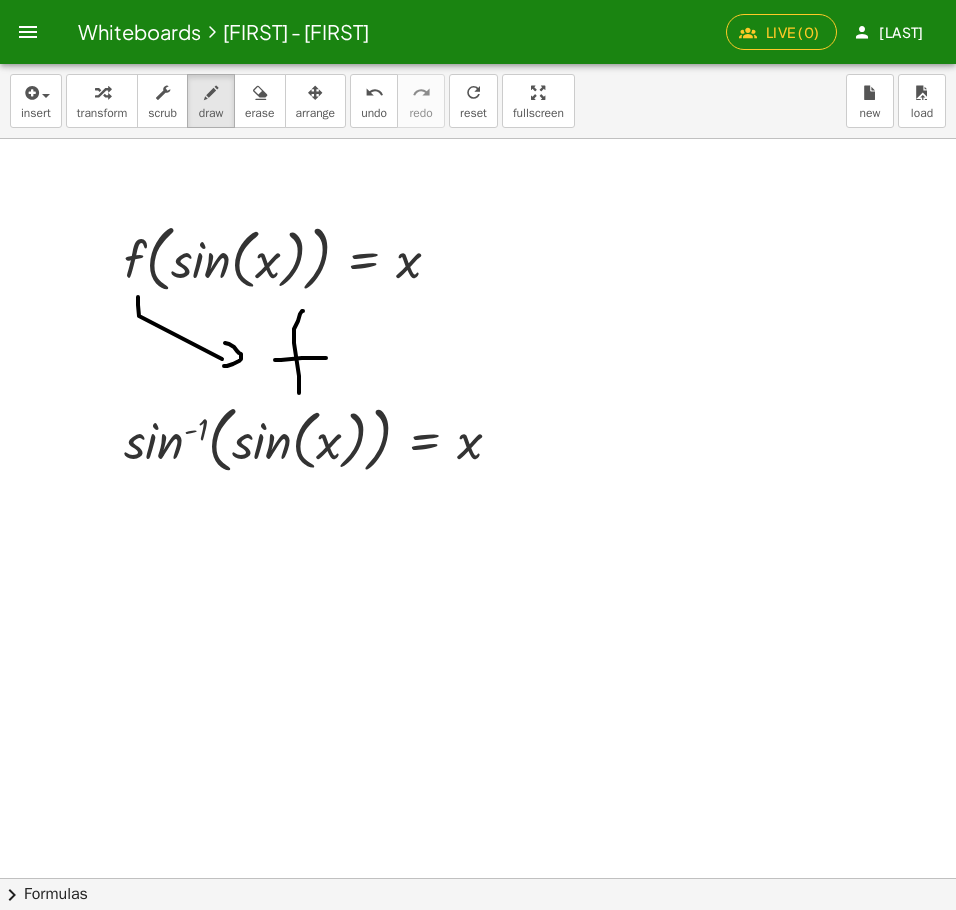 drag, startPoint x: 275, startPoint y: 360, endPoint x: 329, endPoint y: 358, distance: 54.037025 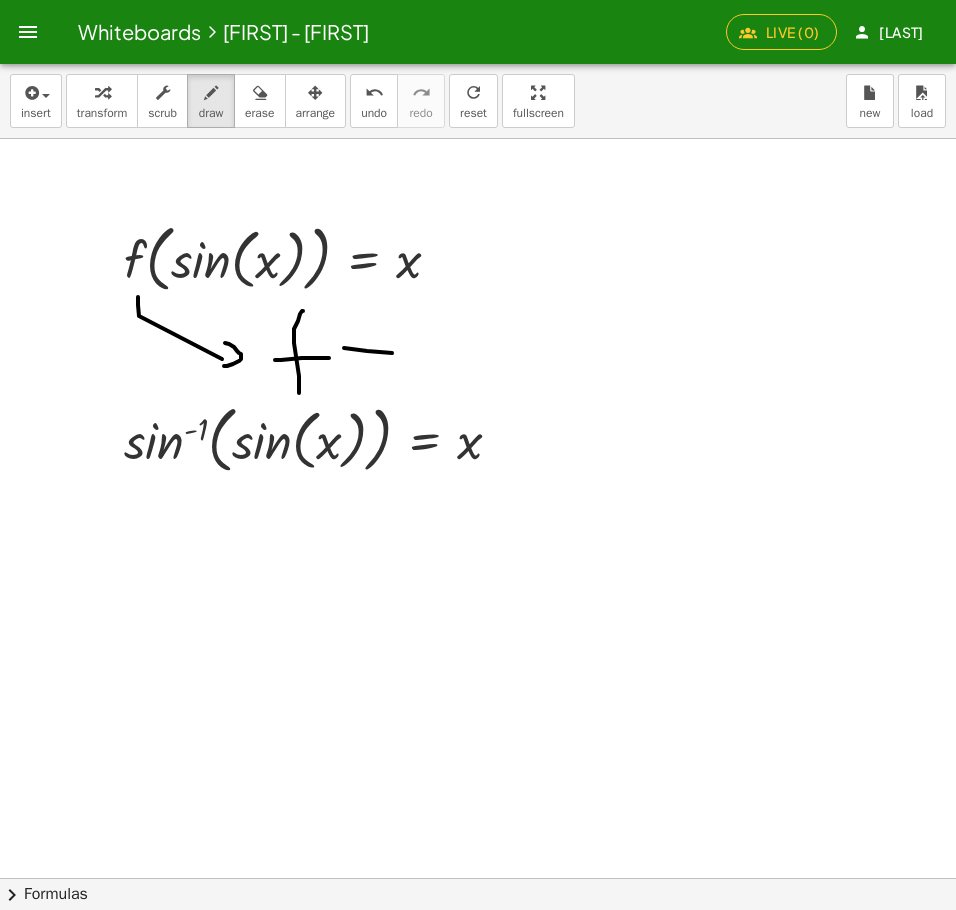 drag, startPoint x: 367, startPoint y: 351, endPoint x: 358, endPoint y: 362, distance: 14.21267 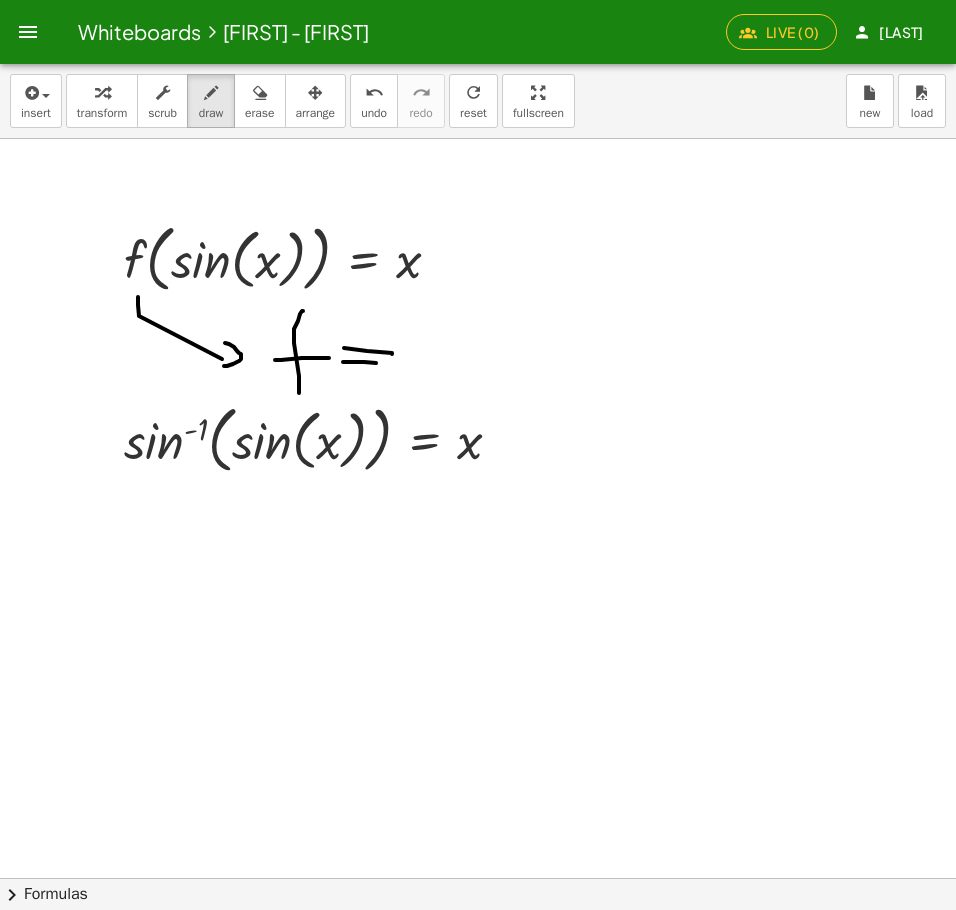 drag, startPoint x: 343, startPoint y: 362, endPoint x: 381, endPoint y: 364, distance: 38.052597 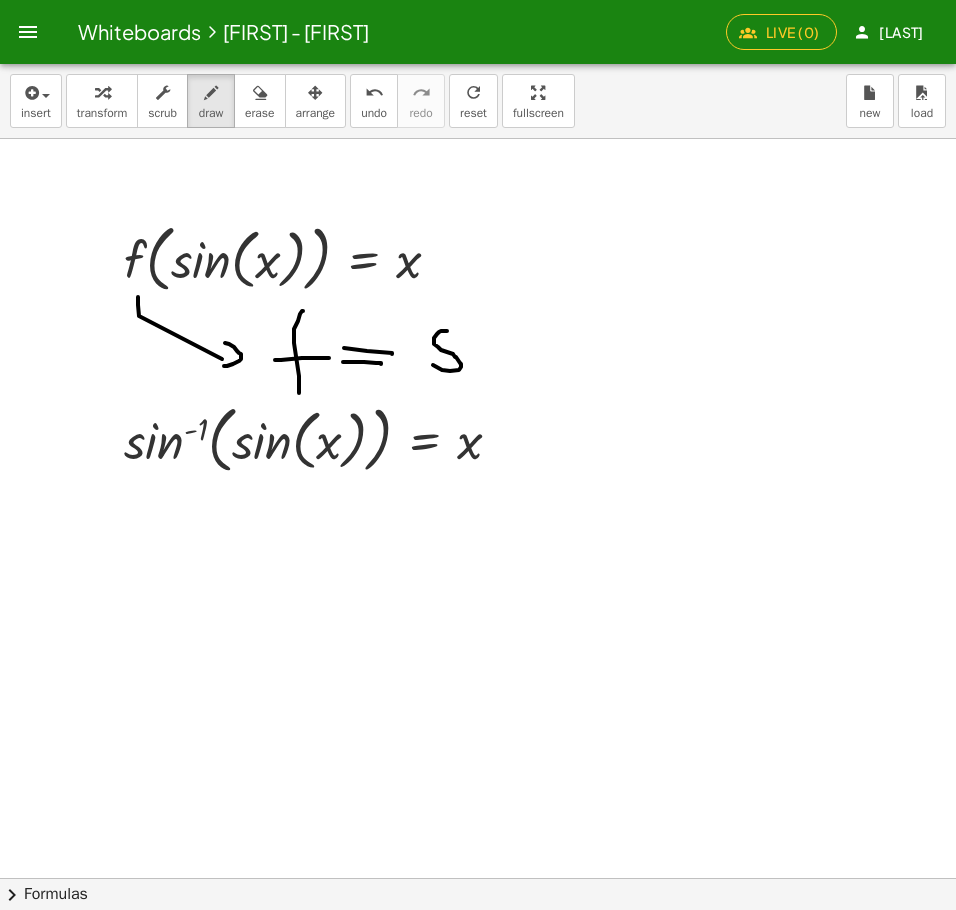 drag, startPoint x: 447, startPoint y: 331, endPoint x: 443, endPoint y: 363, distance: 32.24903 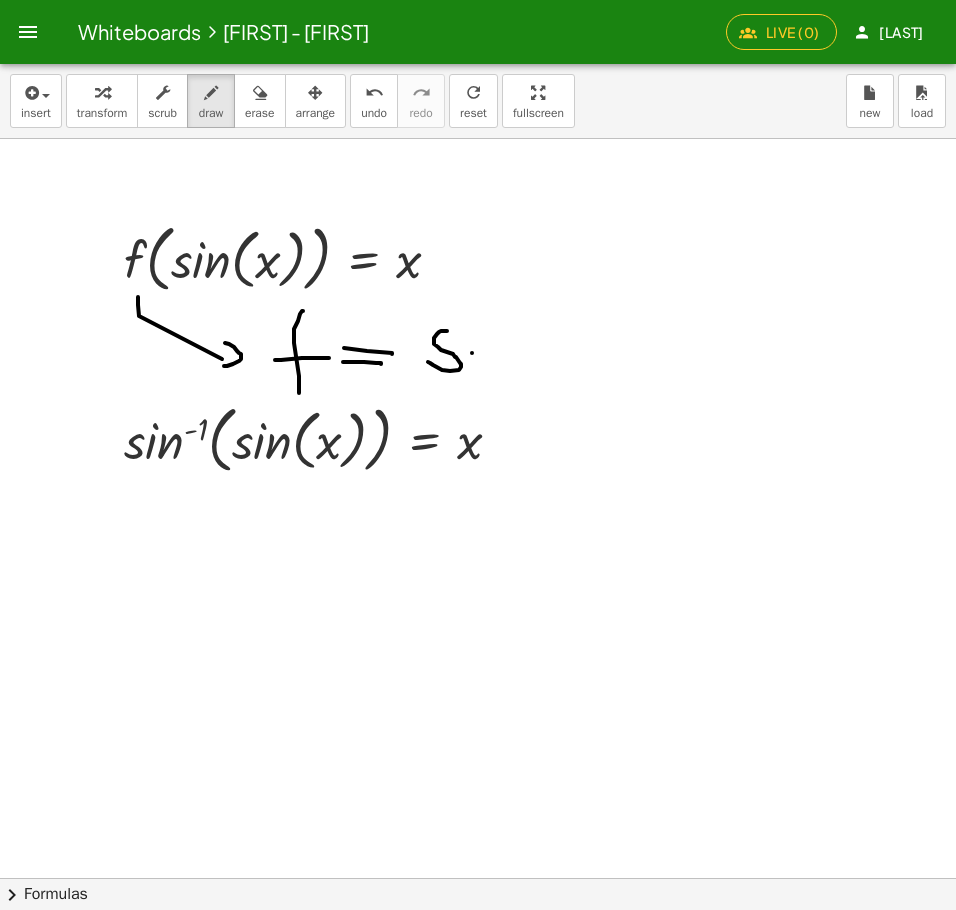 drag, startPoint x: 472, startPoint y: 353, endPoint x: 473, endPoint y: 378, distance: 25.019993 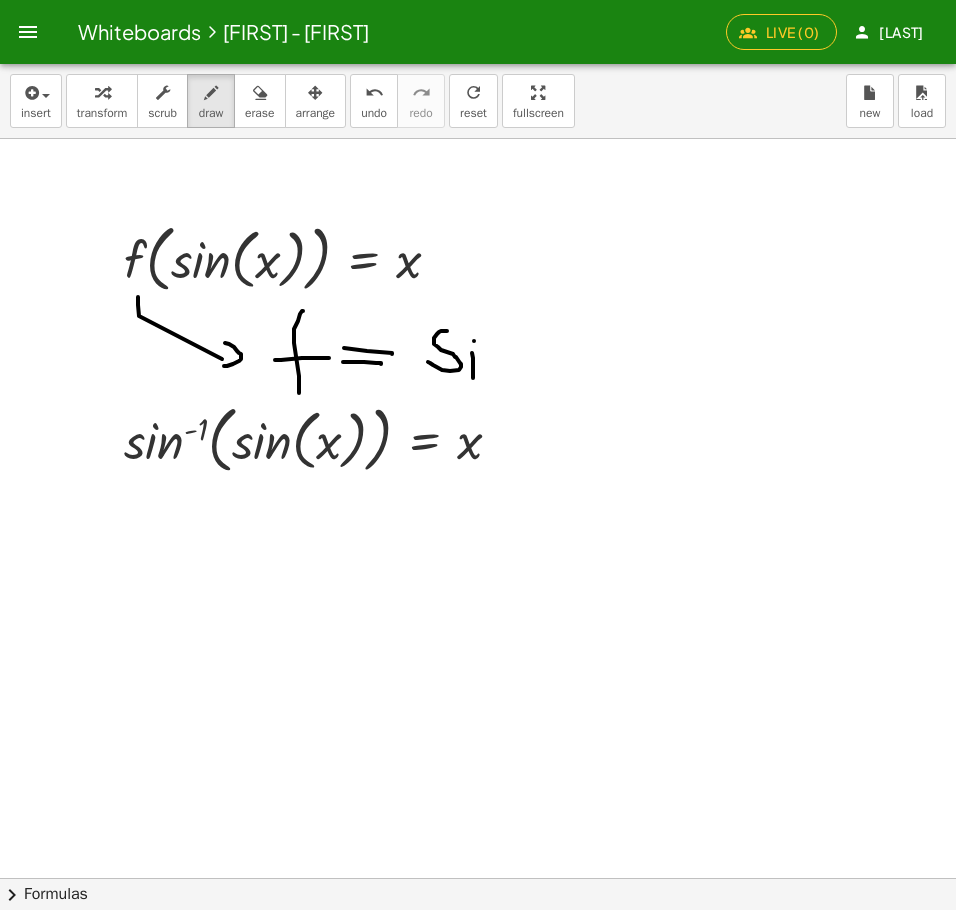 click at bounding box center [979, -26128] 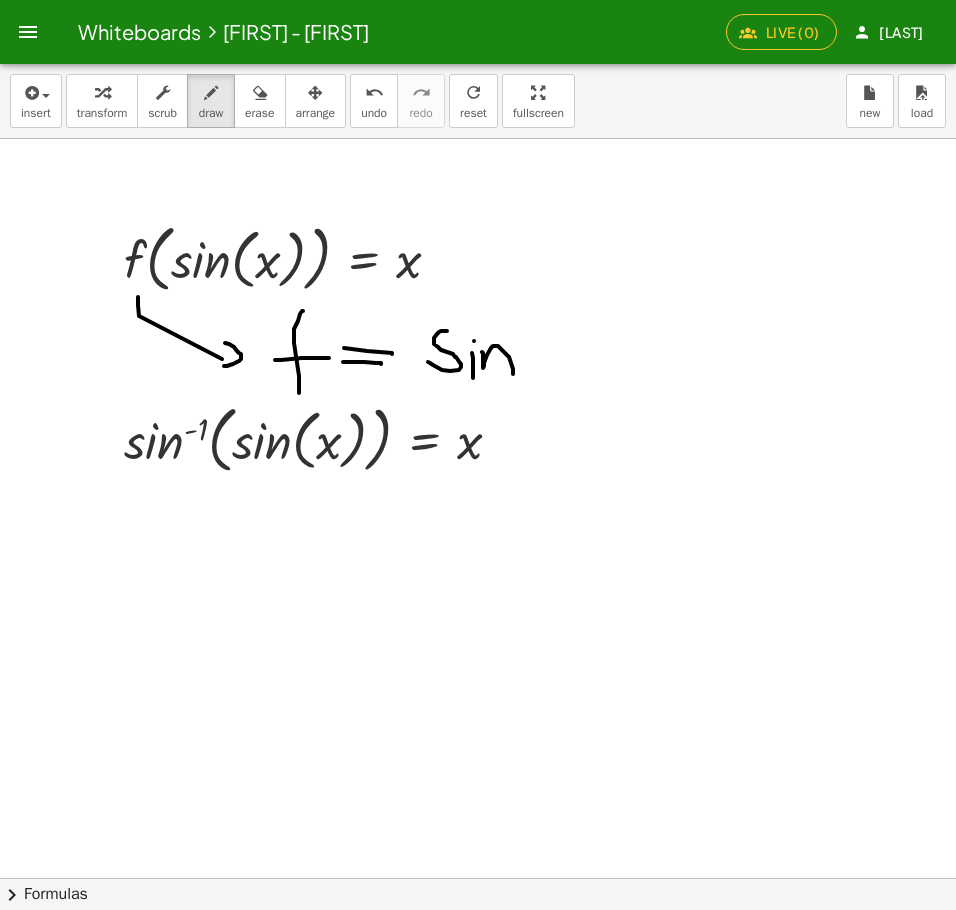 drag, startPoint x: 482, startPoint y: 352, endPoint x: 513, endPoint y: 374, distance: 38.013157 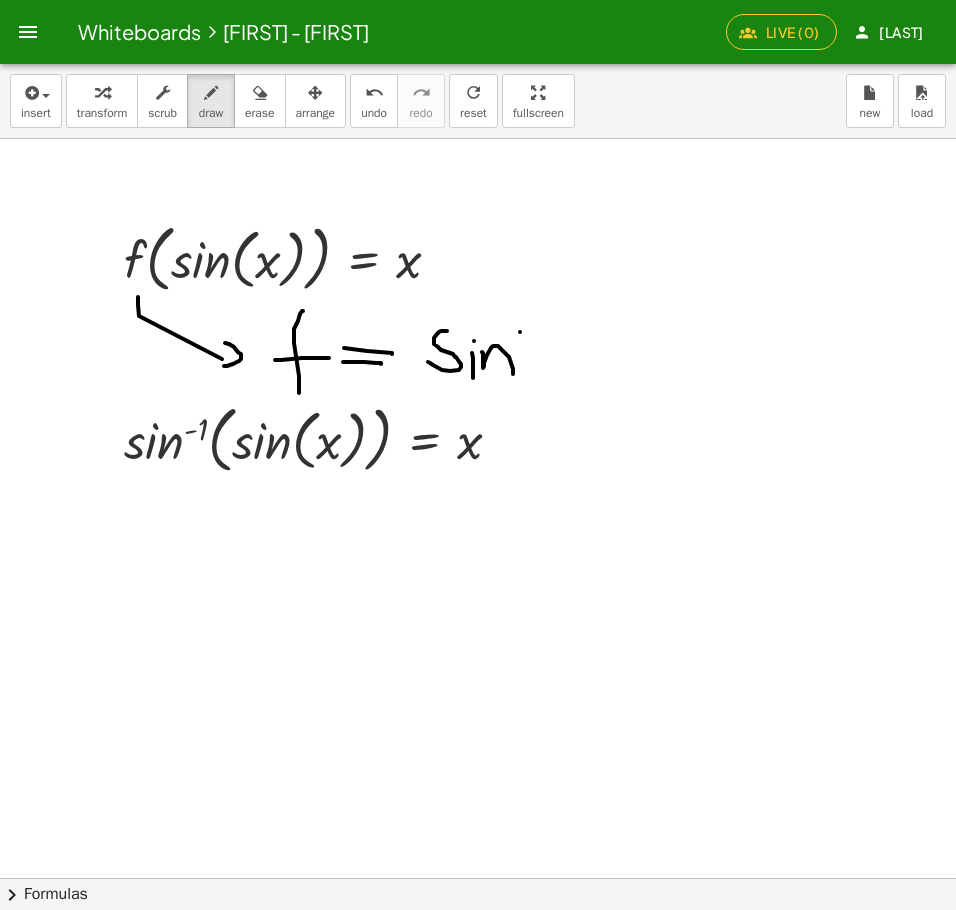 drag, startPoint x: 520, startPoint y: 332, endPoint x: 540, endPoint y: 333, distance: 20.024984 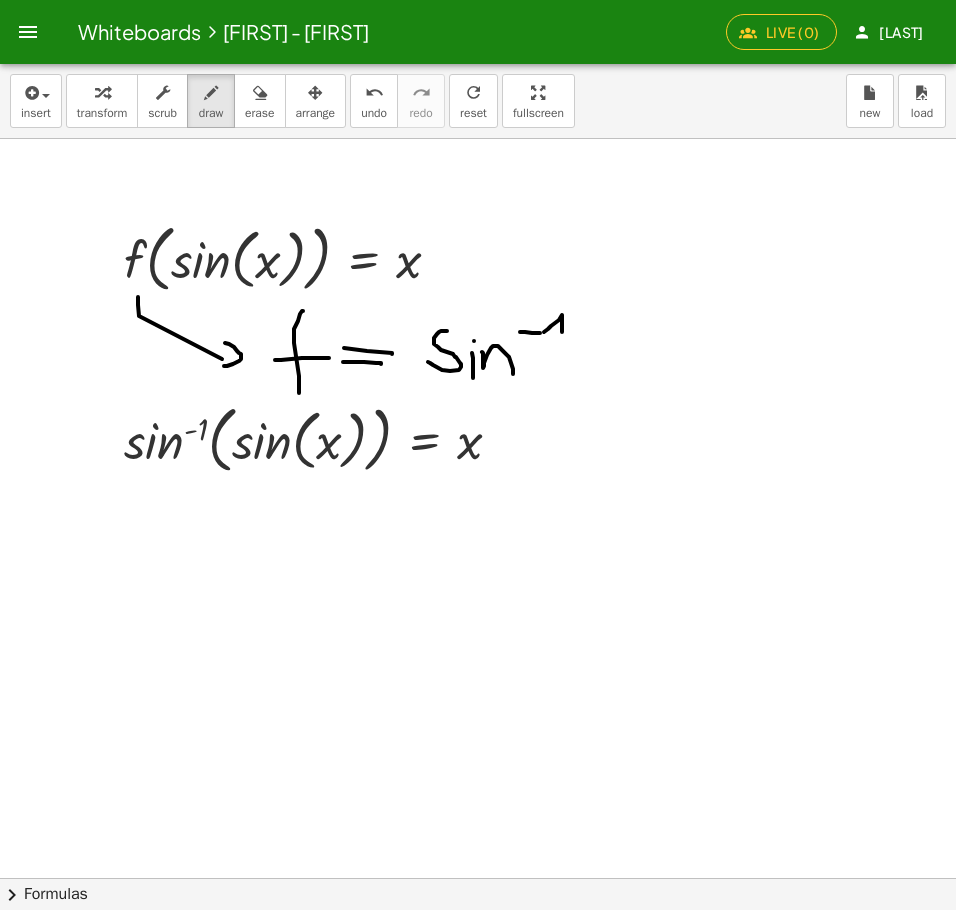 drag, startPoint x: 544, startPoint y: 332, endPoint x: 562, endPoint y: 333, distance: 18.027756 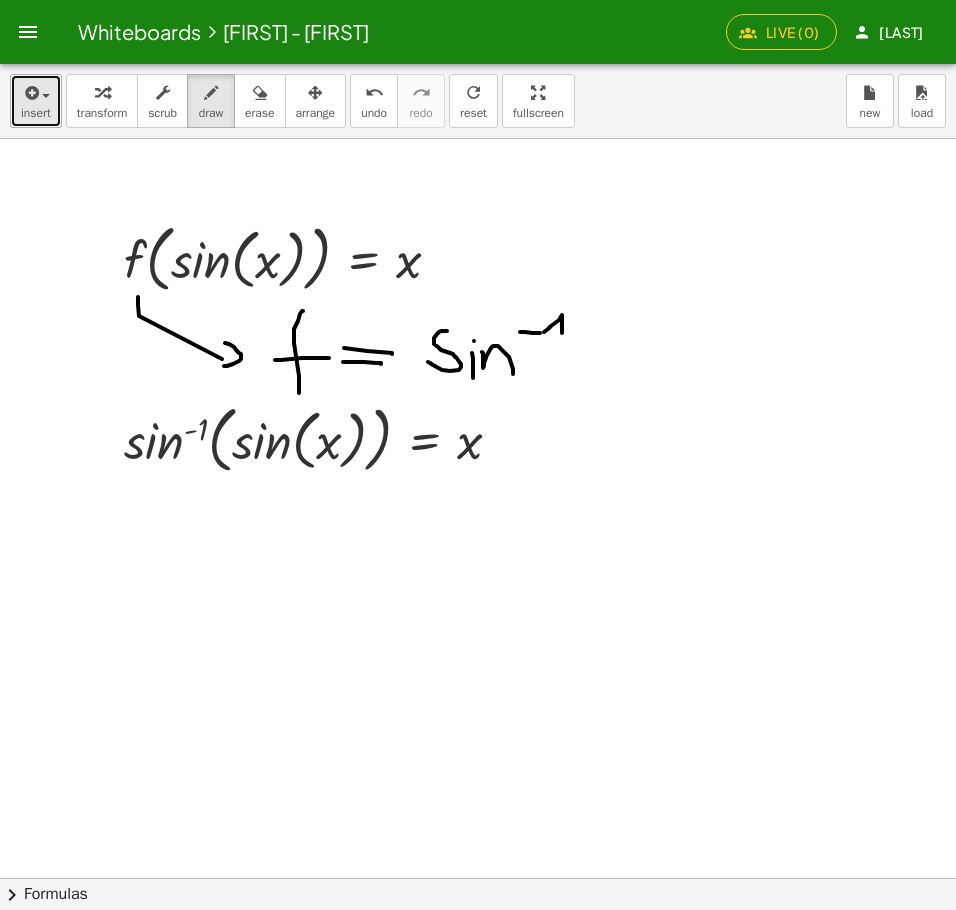 click on "insert" at bounding box center (36, 113) 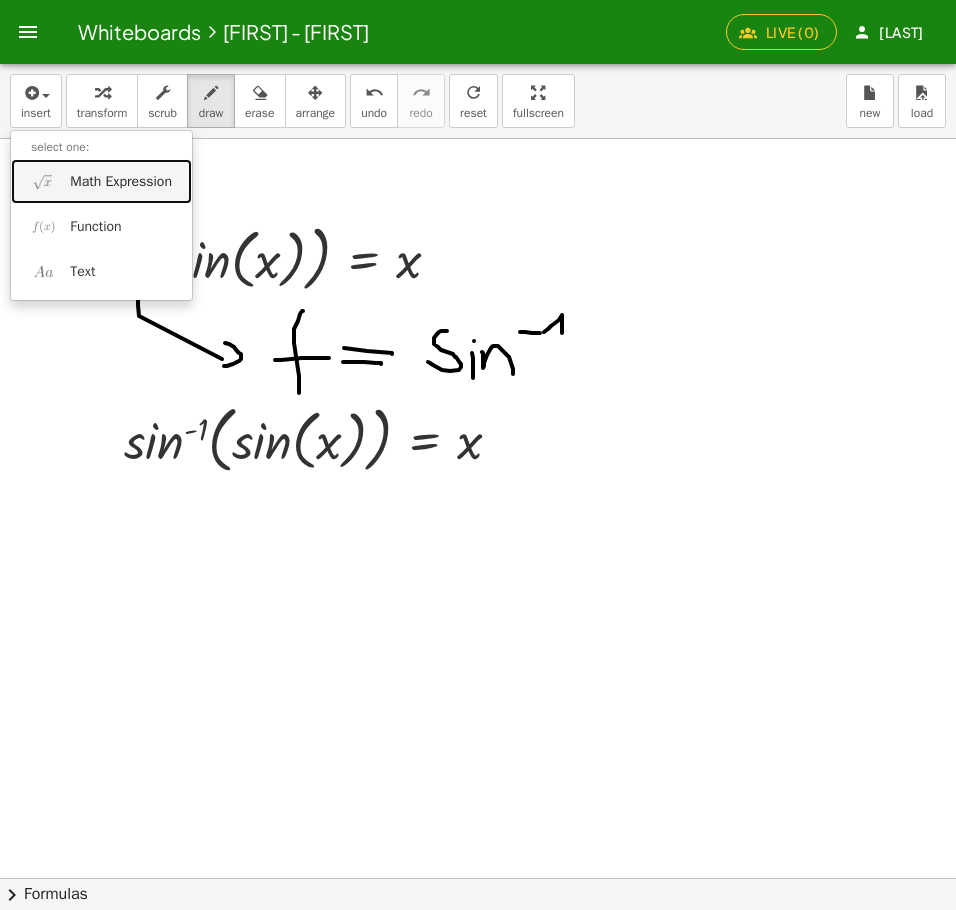 click on "Math Expression" at bounding box center (121, 182) 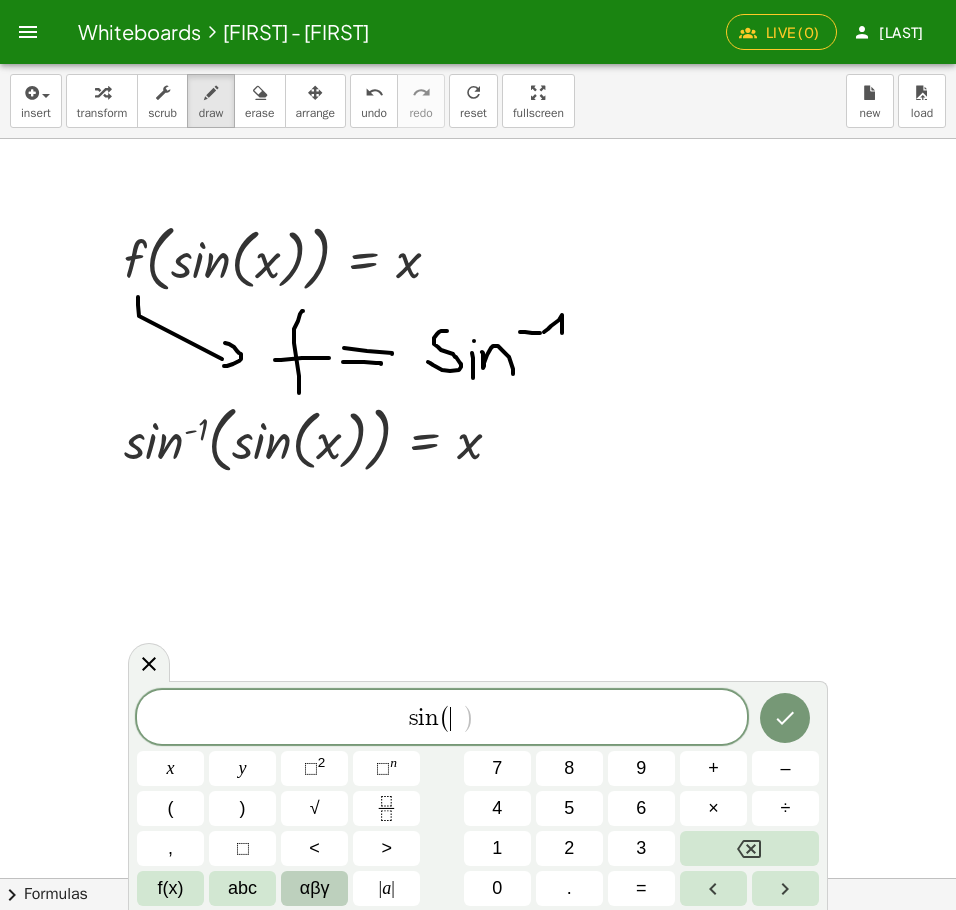 click on "αβγ" at bounding box center [315, 888] 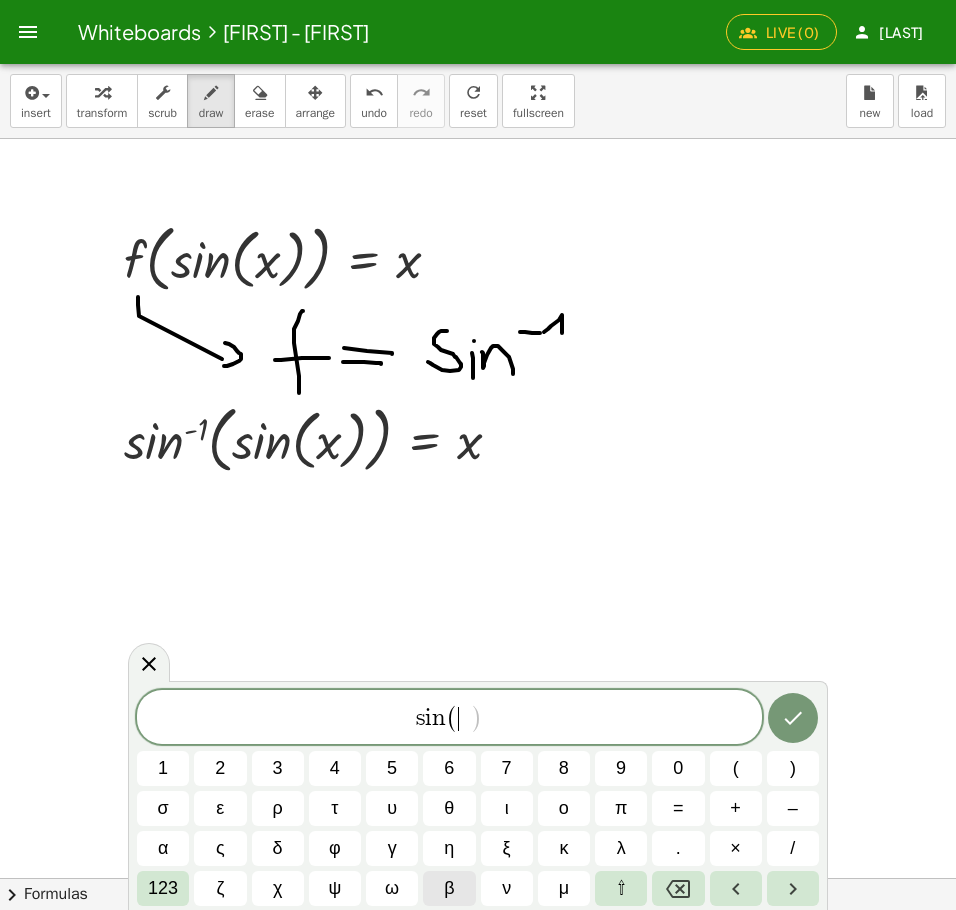click on "β" at bounding box center [449, 888] 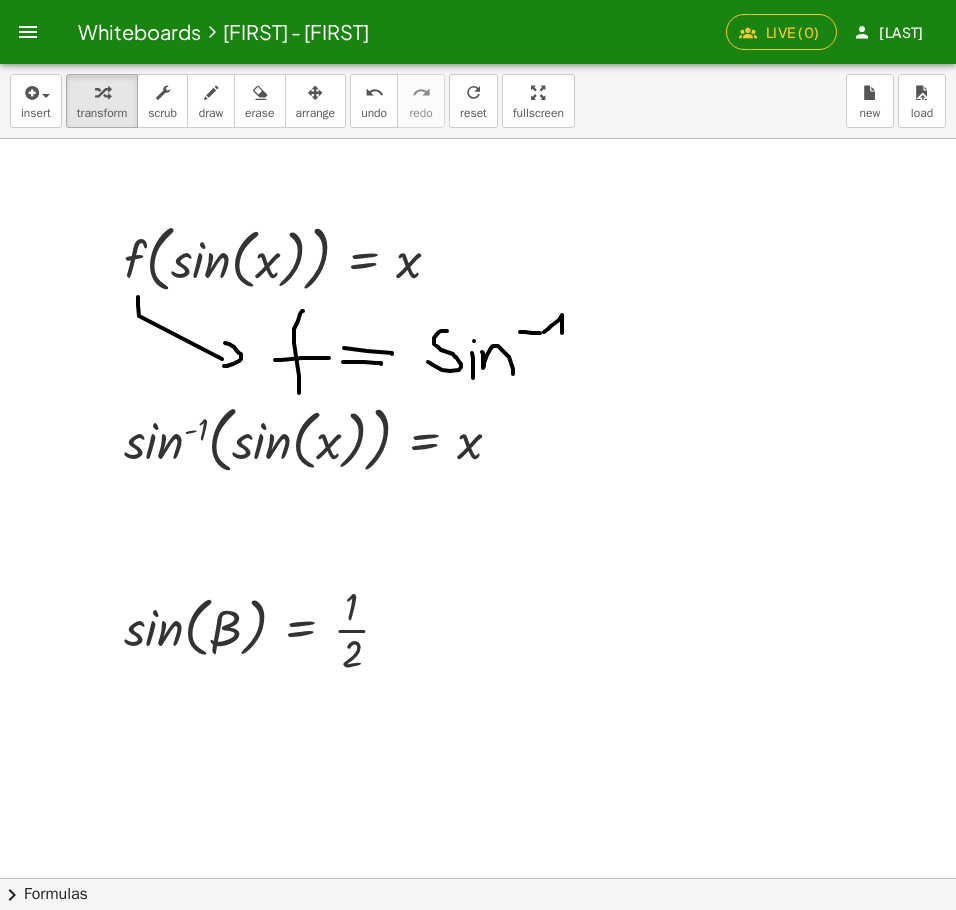 click at bounding box center (211, 93) 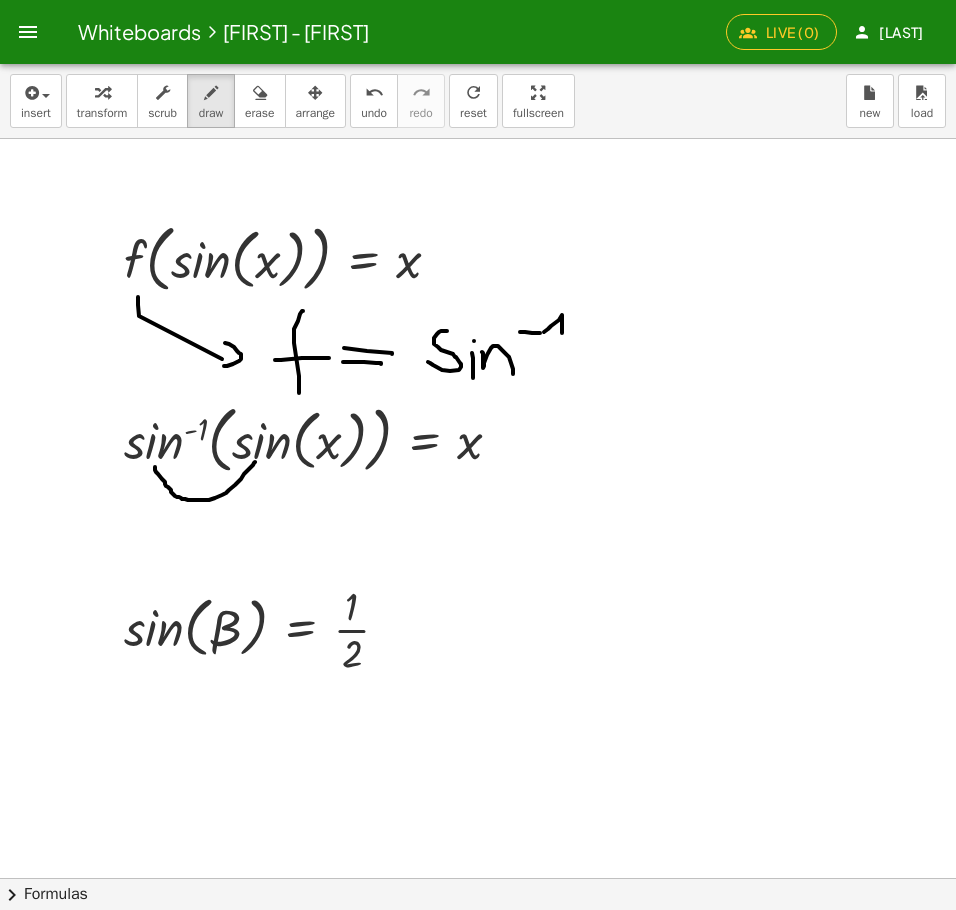 drag, startPoint x: 155, startPoint y: 469, endPoint x: 255, endPoint y: 462, distance: 100.2447 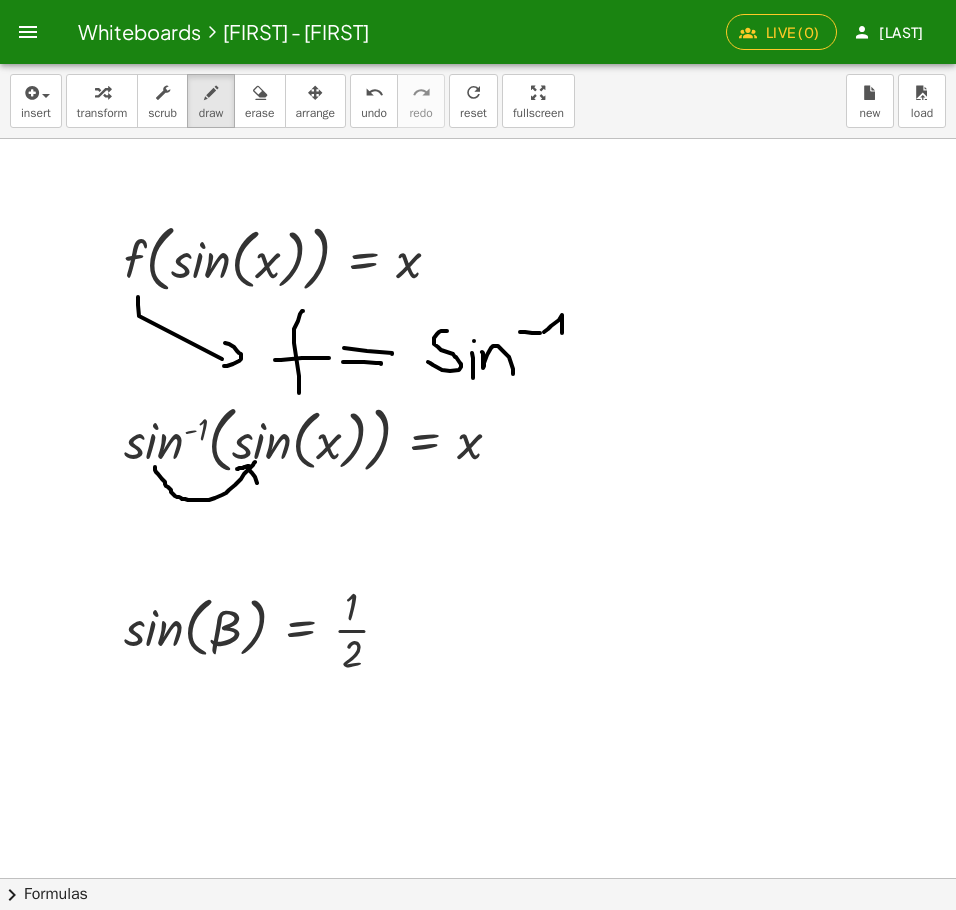 drag, startPoint x: 237, startPoint y: 469, endPoint x: 261, endPoint y: 492, distance: 33.24154 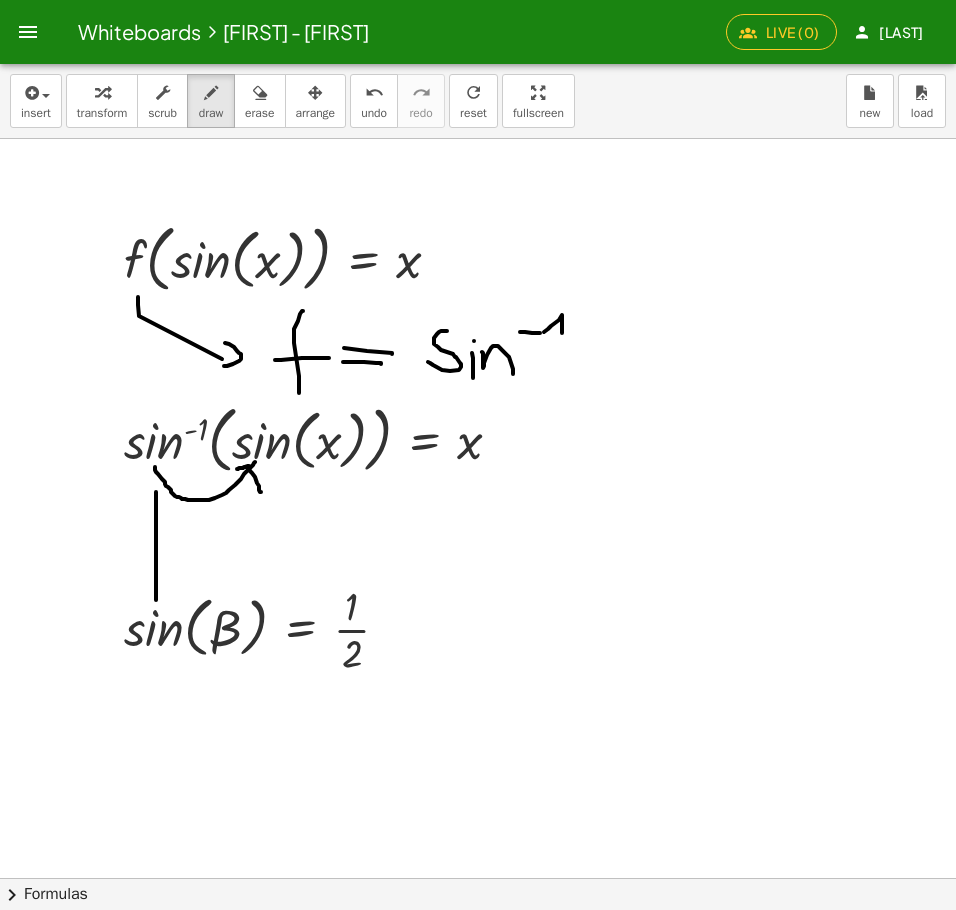 drag, startPoint x: 156, startPoint y: 492, endPoint x: 156, endPoint y: 600, distance: 108 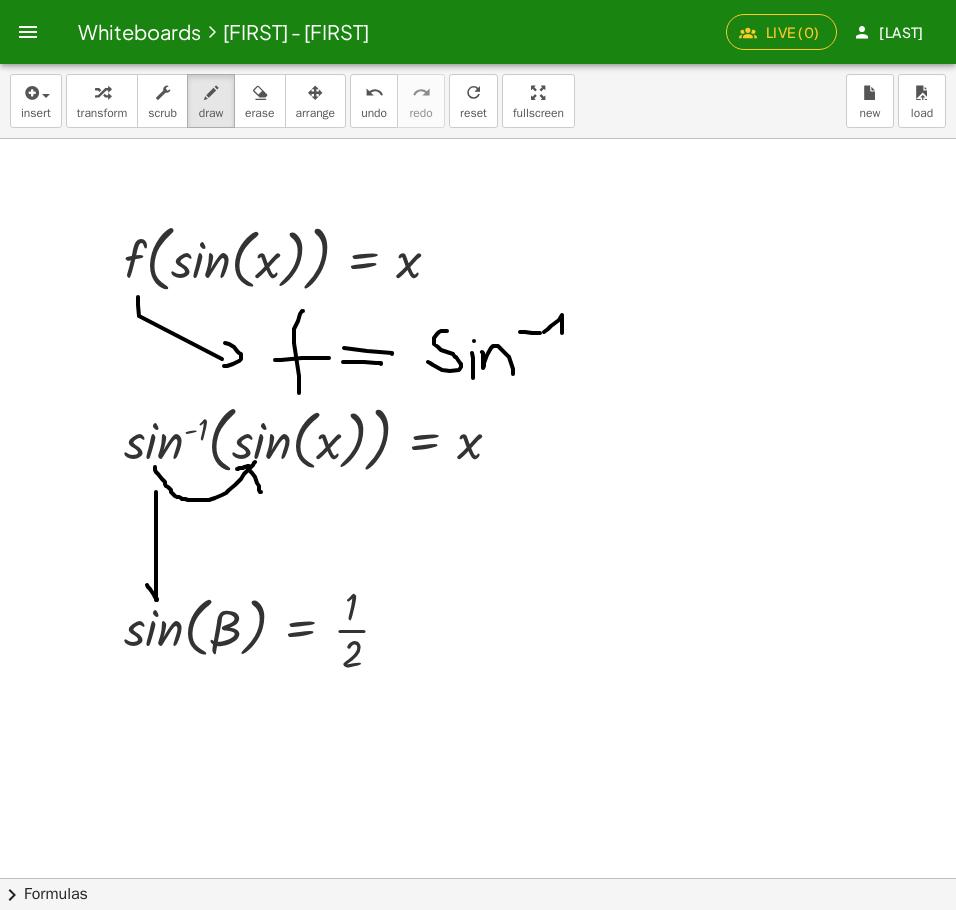 drag, startPoint x: 147, startPoint y: 585, endPoint x: 172, endPoint y: 581, distance: 25.317978 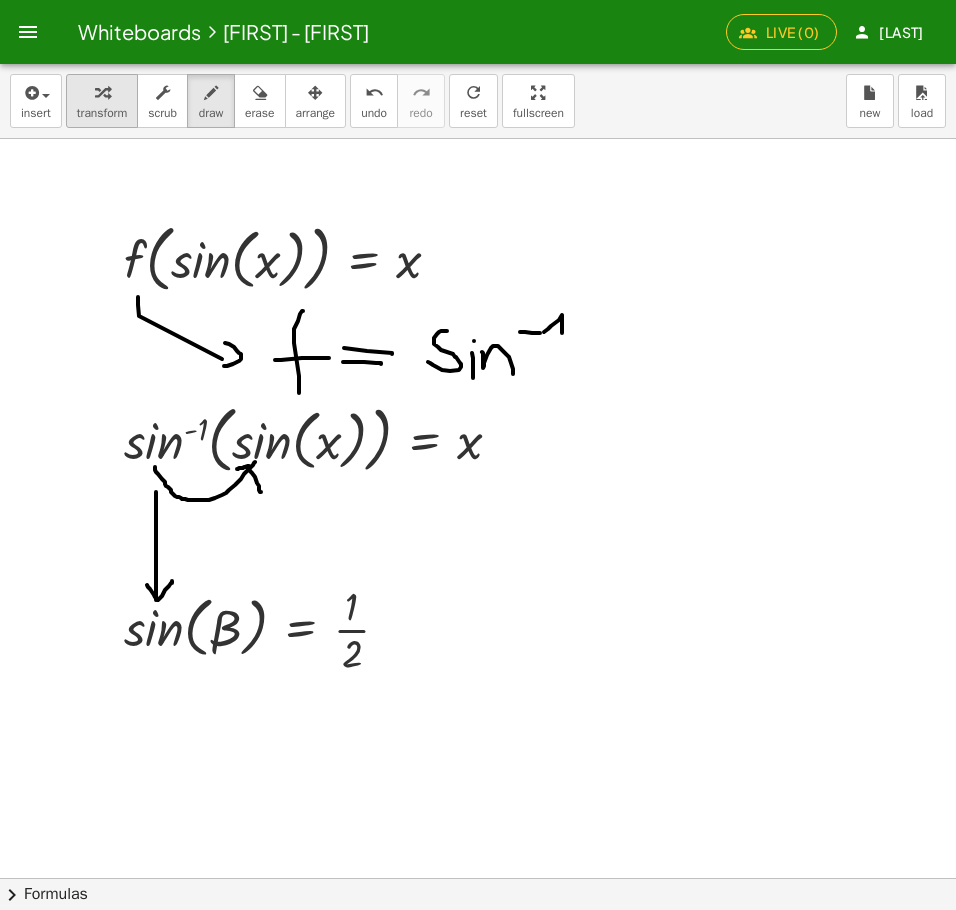 click at bounding box center [102, 93] 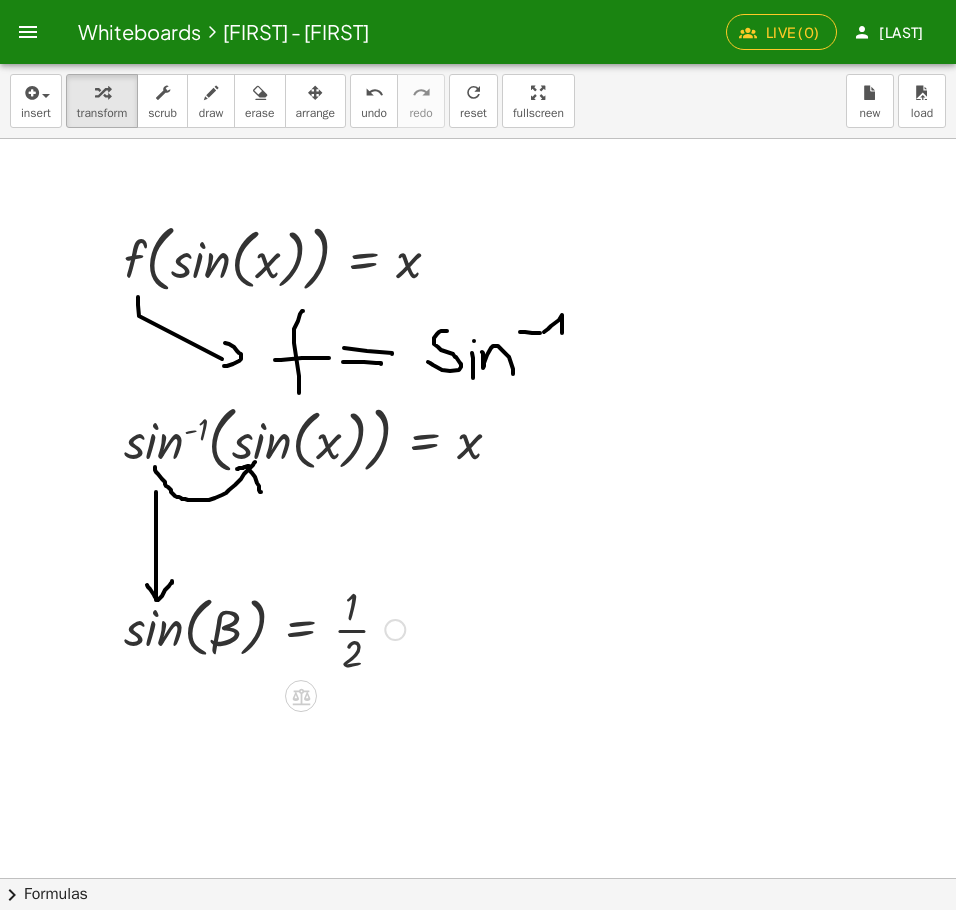 click at bounding box center (395, 630) 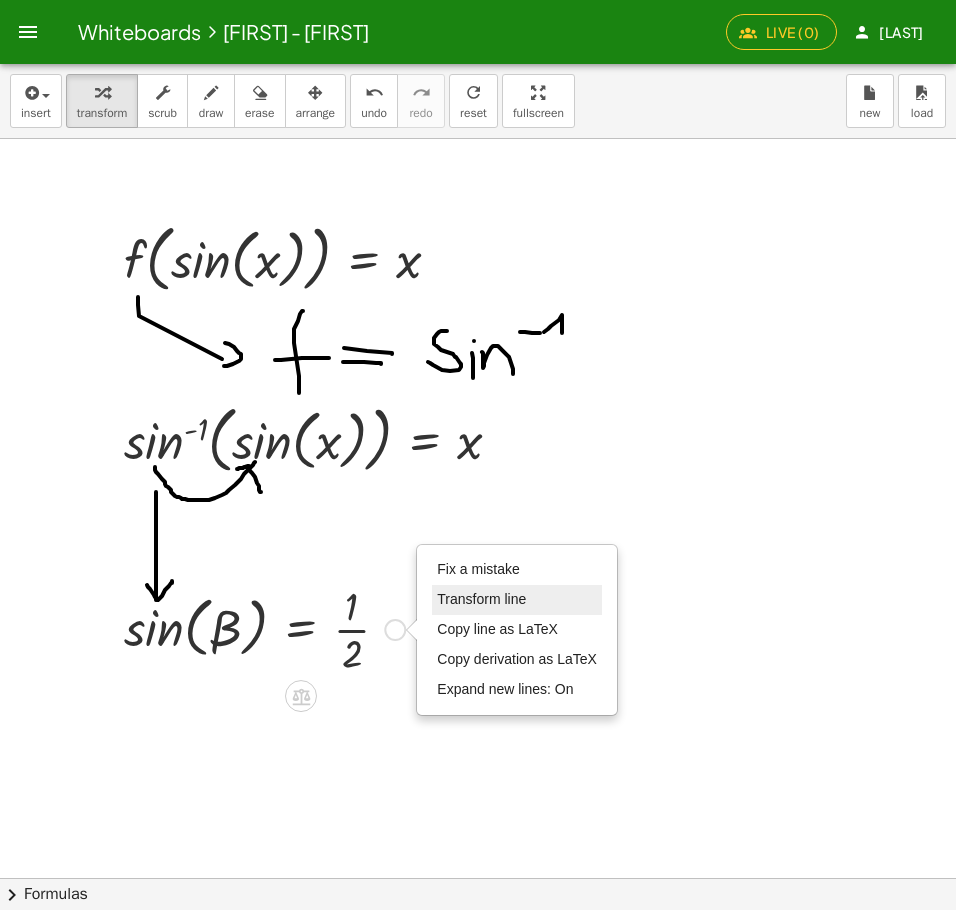 click on "Transform line" at bounding box center [481, 599] 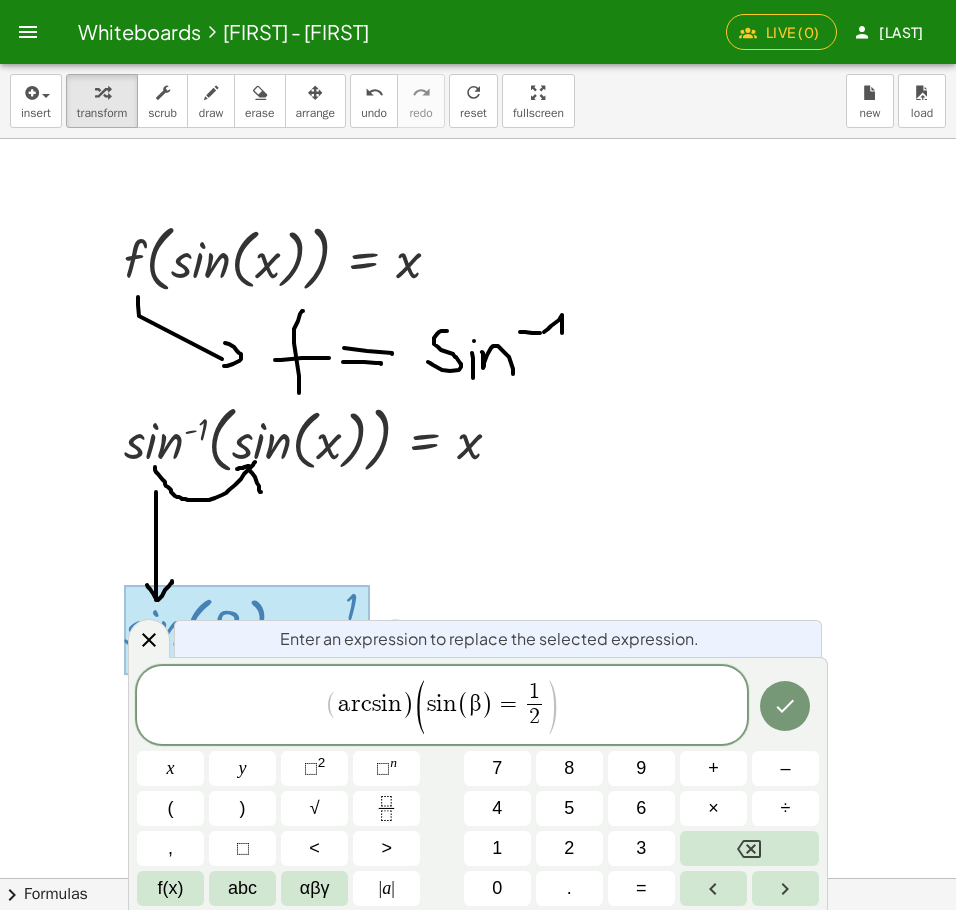 click on ")" at bounding box center [487, 703] 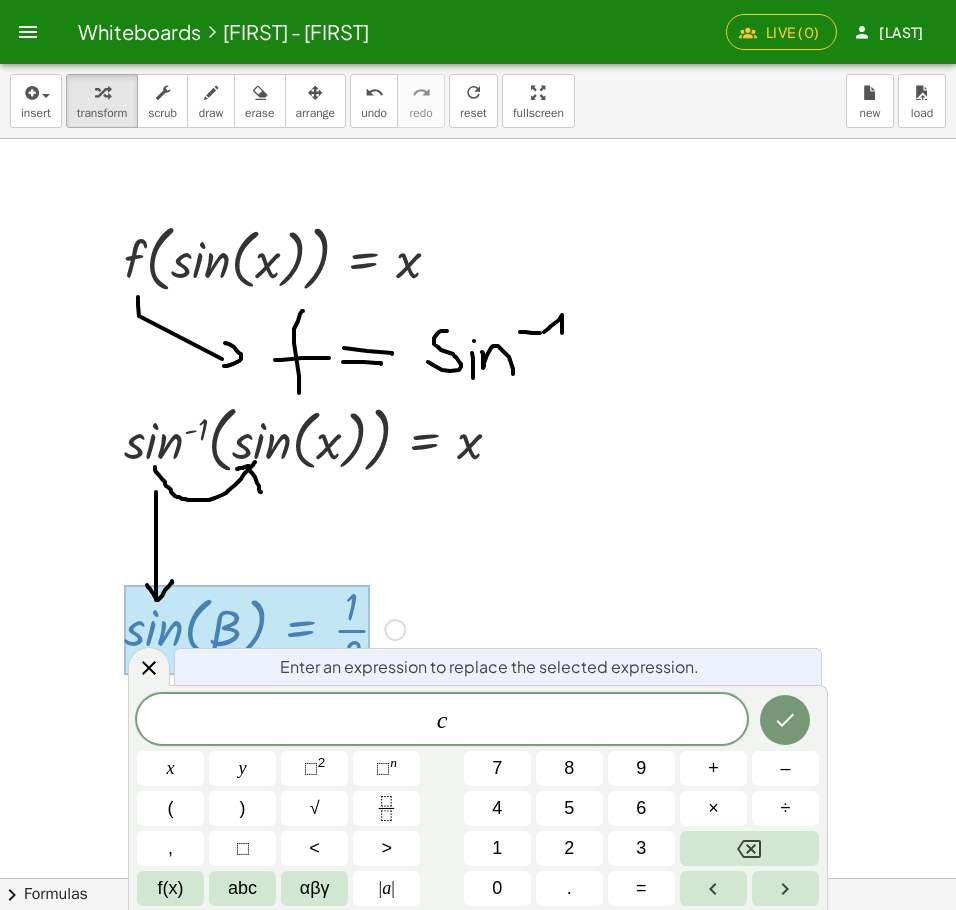 click on "c ​" at bounding box center [442, 721] 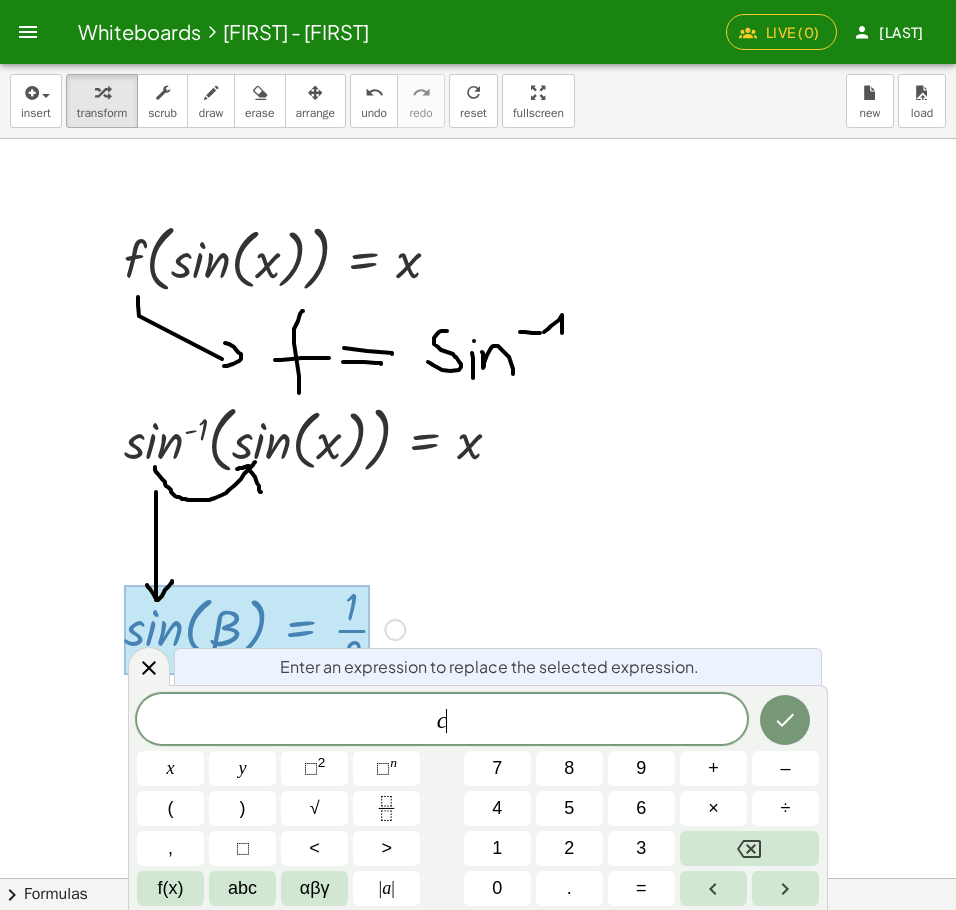 click on "c ​" at bounding box center (442, 721) 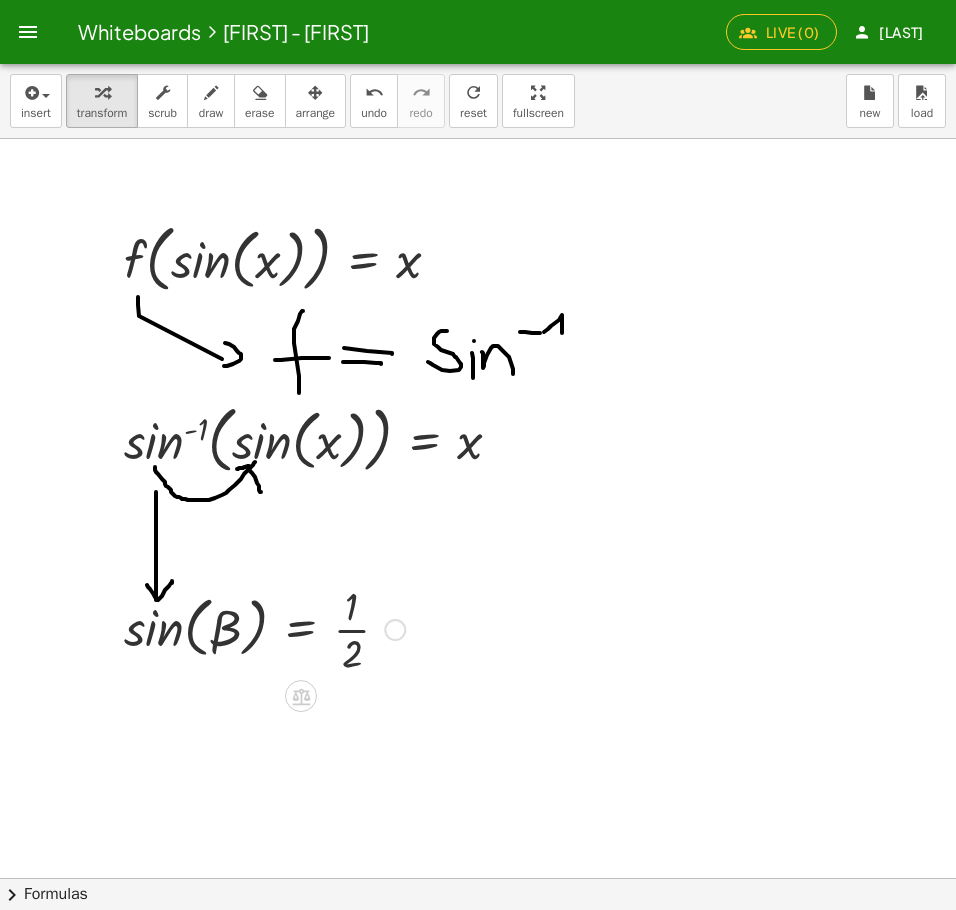 click at bounding box center [264, 628] 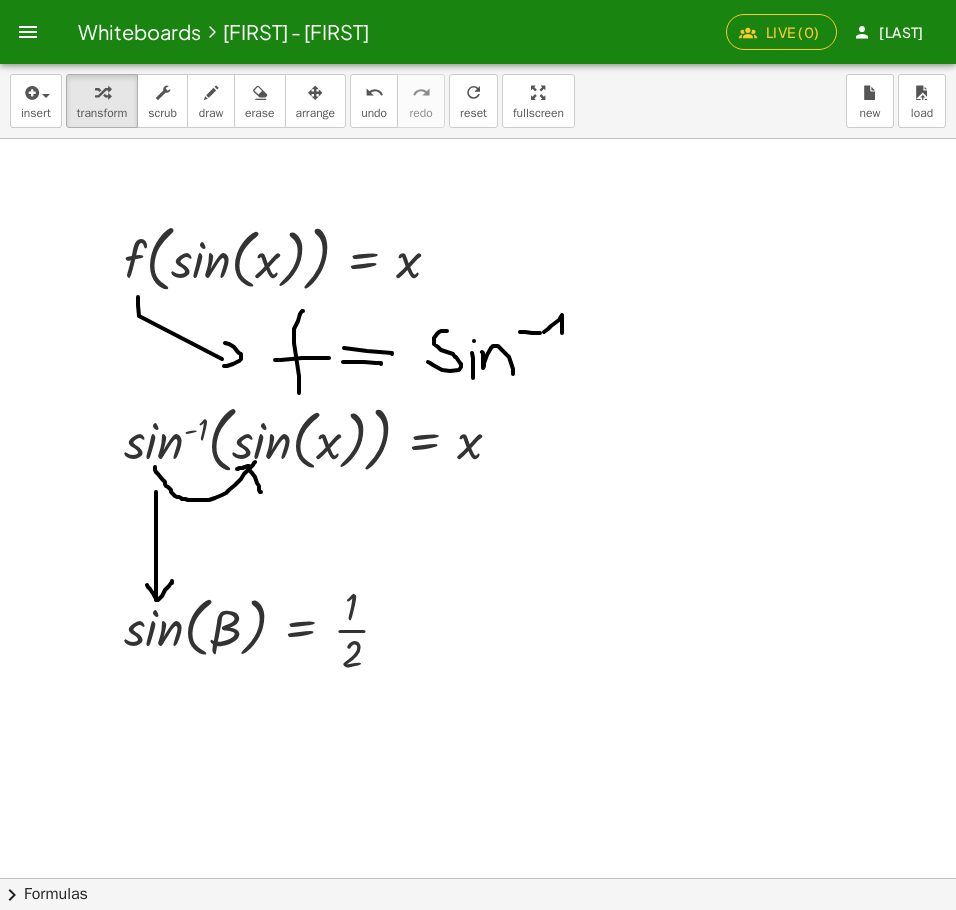 click on "draw" at bounding box center (211, 113) 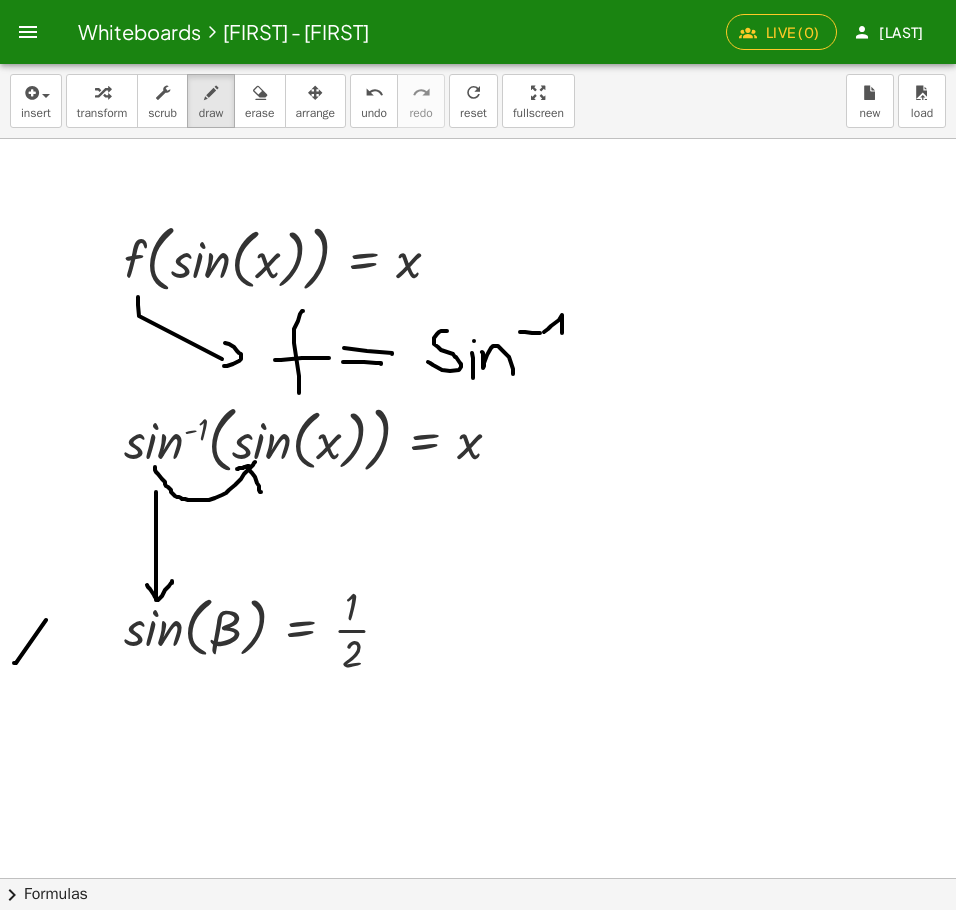 drag, startPoint x: 46, startPoint y: 620, endPoint x: 14, endPoint y: 663, distance: 53.600372 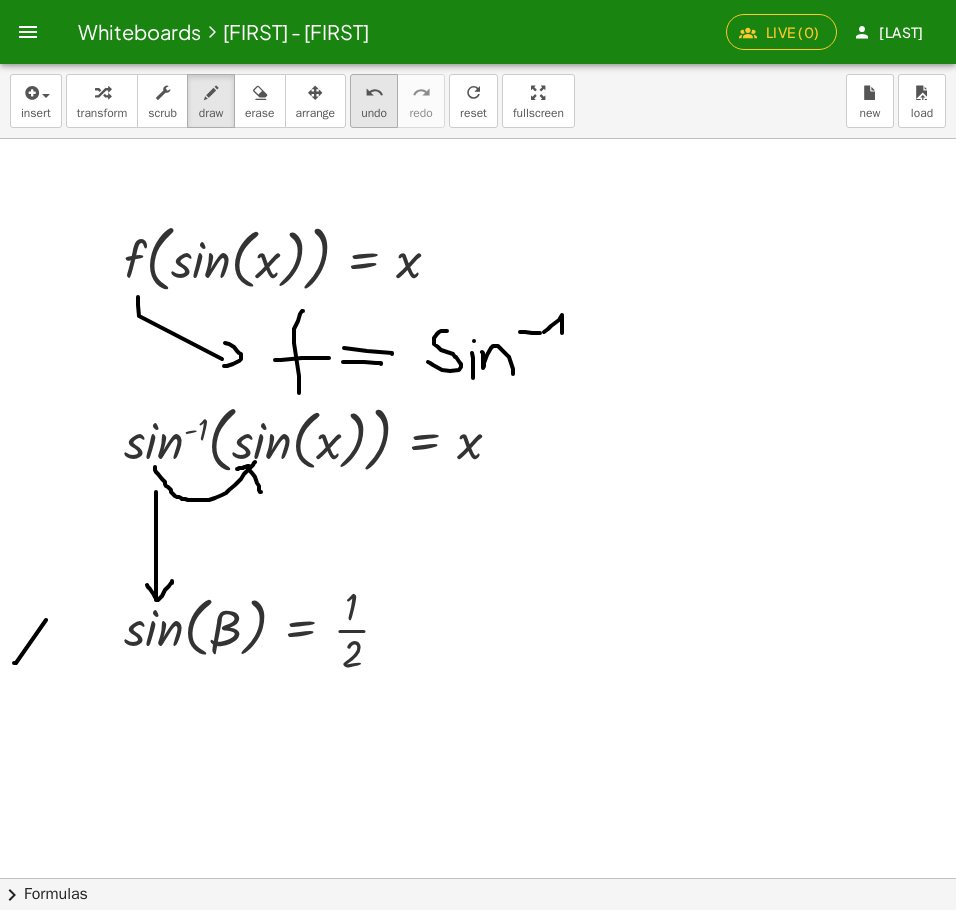 click on "undo" at bounding box center [374, 92] 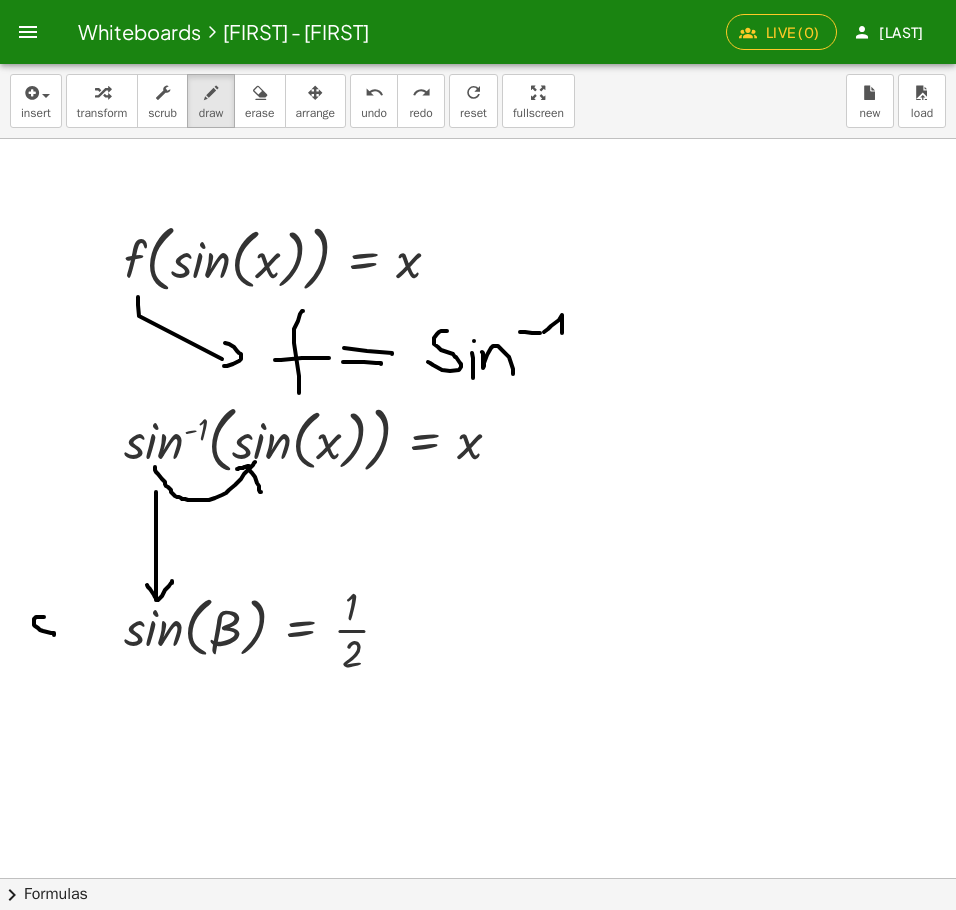drag, startPoint x: 44, startPoint y: 617, endPoint x: 29, endPoint y: 642, distance: 29.15476 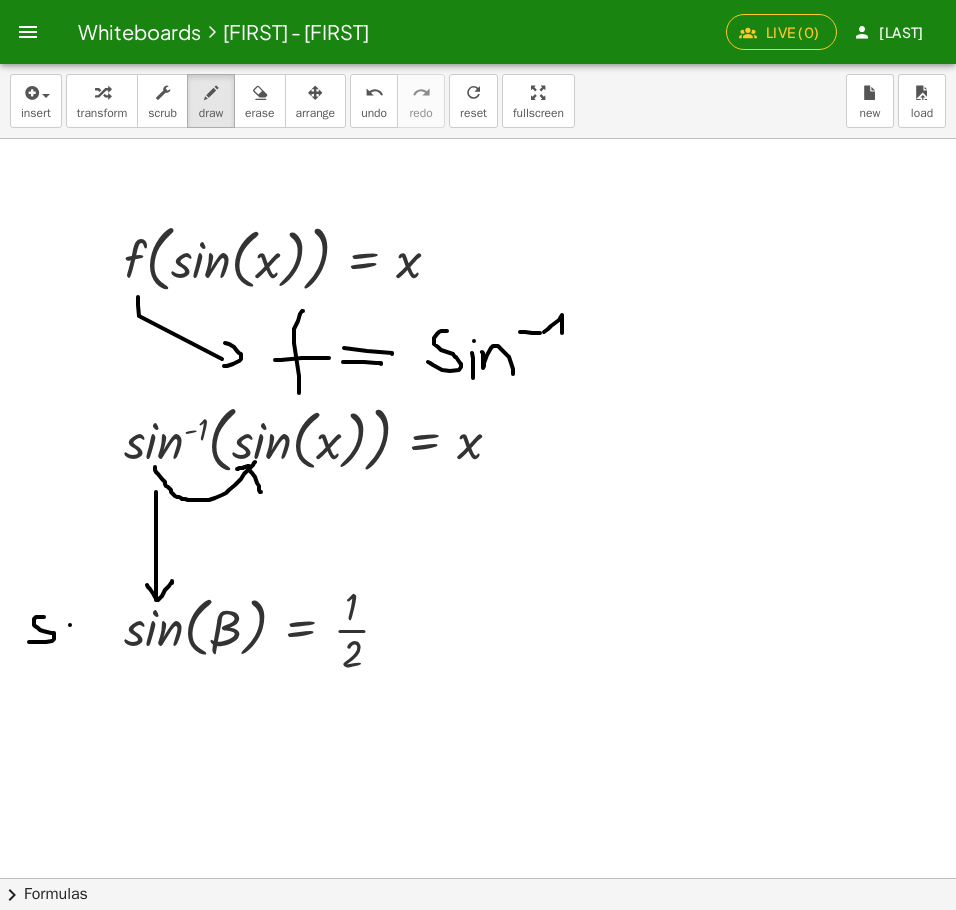 click at bounding box center [979, -26128] 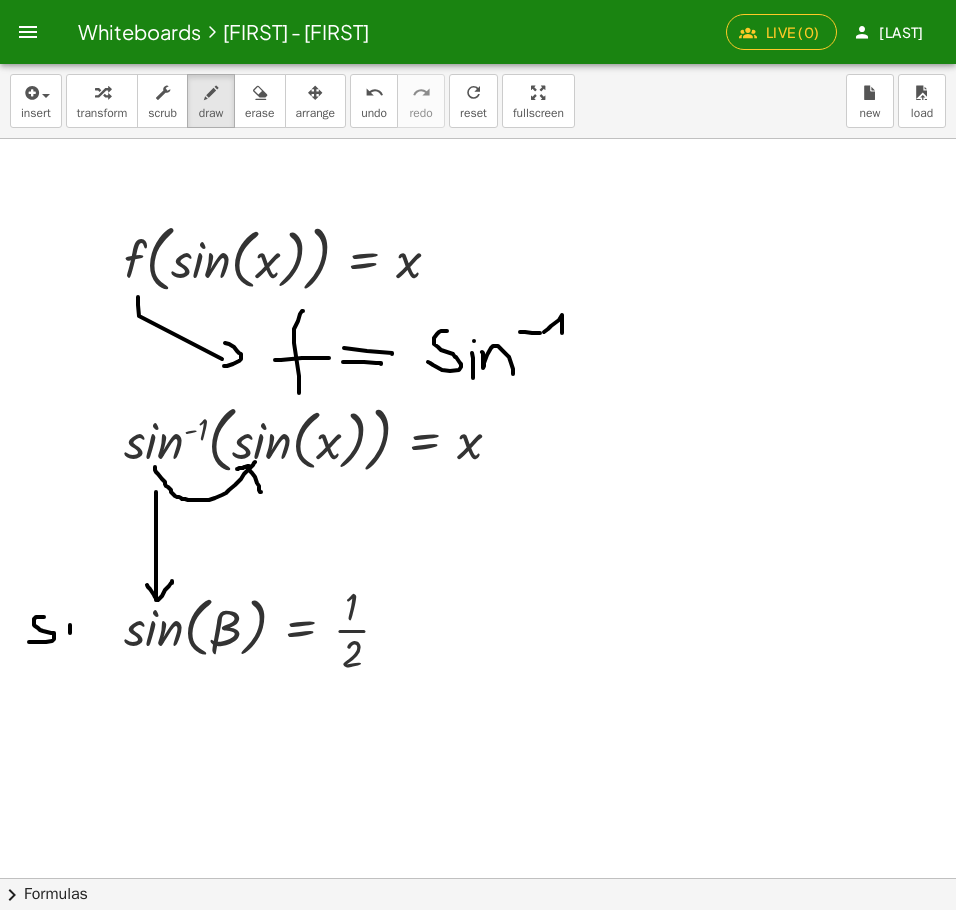 click at bounding box center [979, -26128] 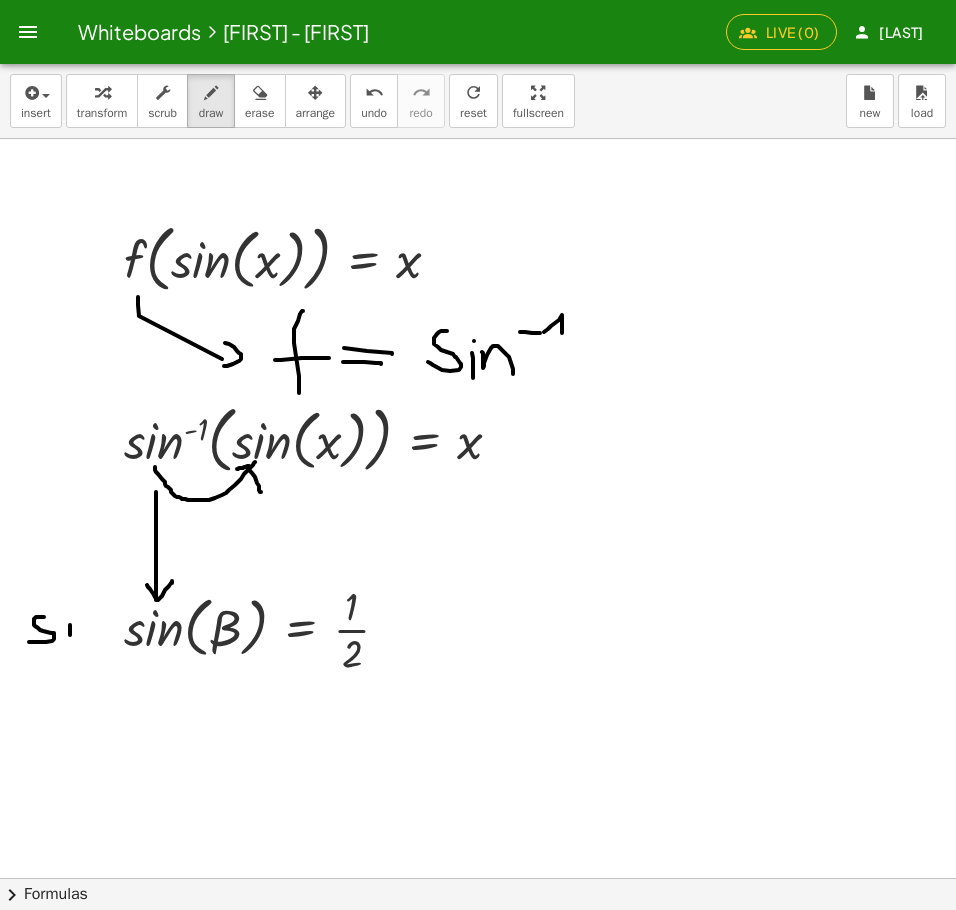 click at bounding box center (979, -26128) 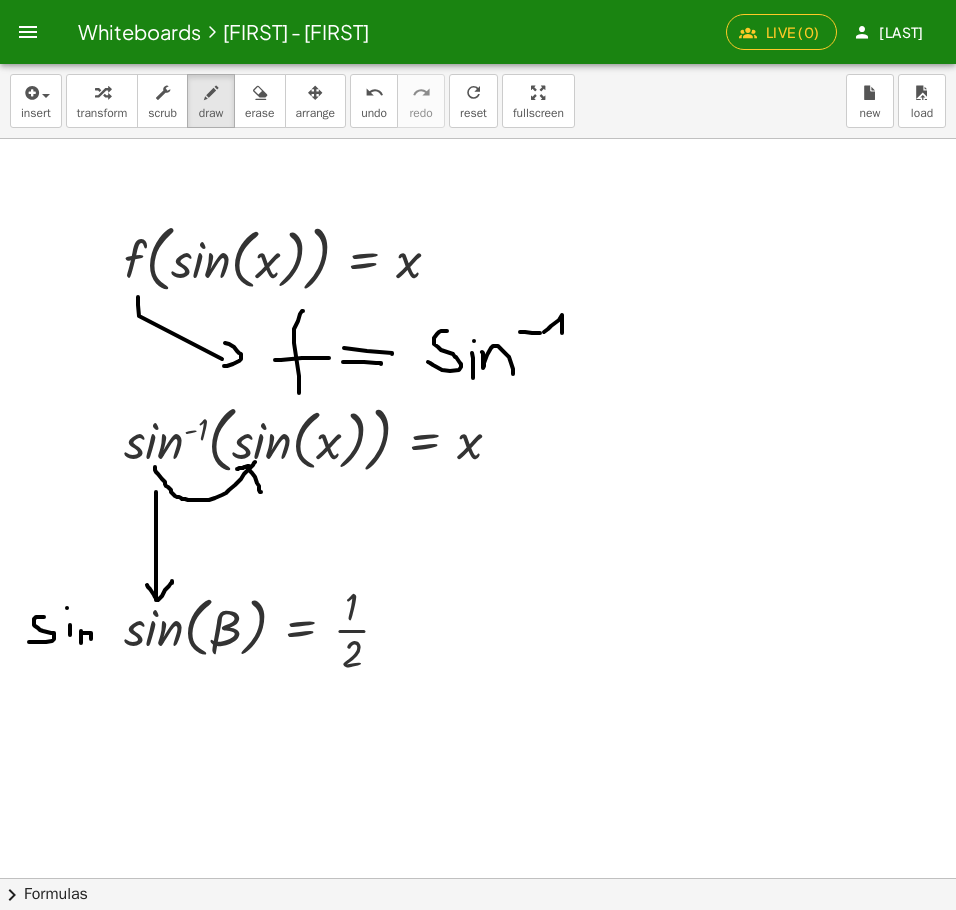 drag, startPoint x: 81, startPoint y: 631, endPoint x: 91, endPoint y: 644, distance: 16.40122 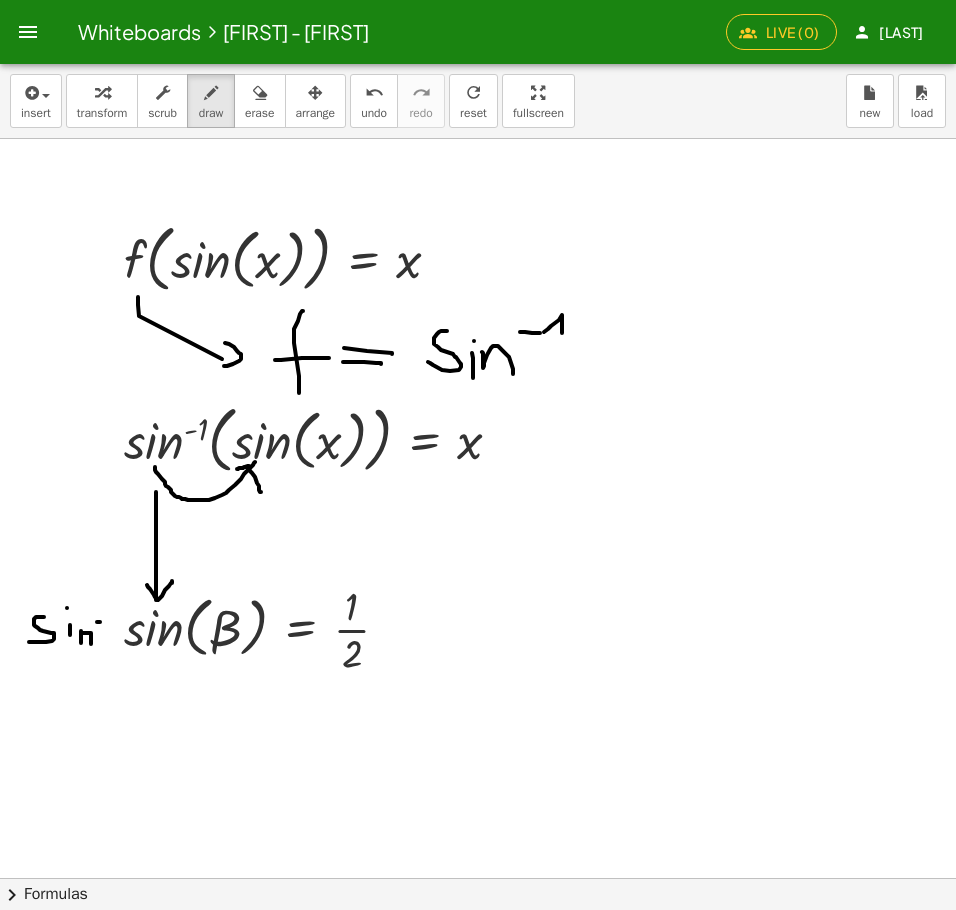 click at bounding box center (979, -26128) 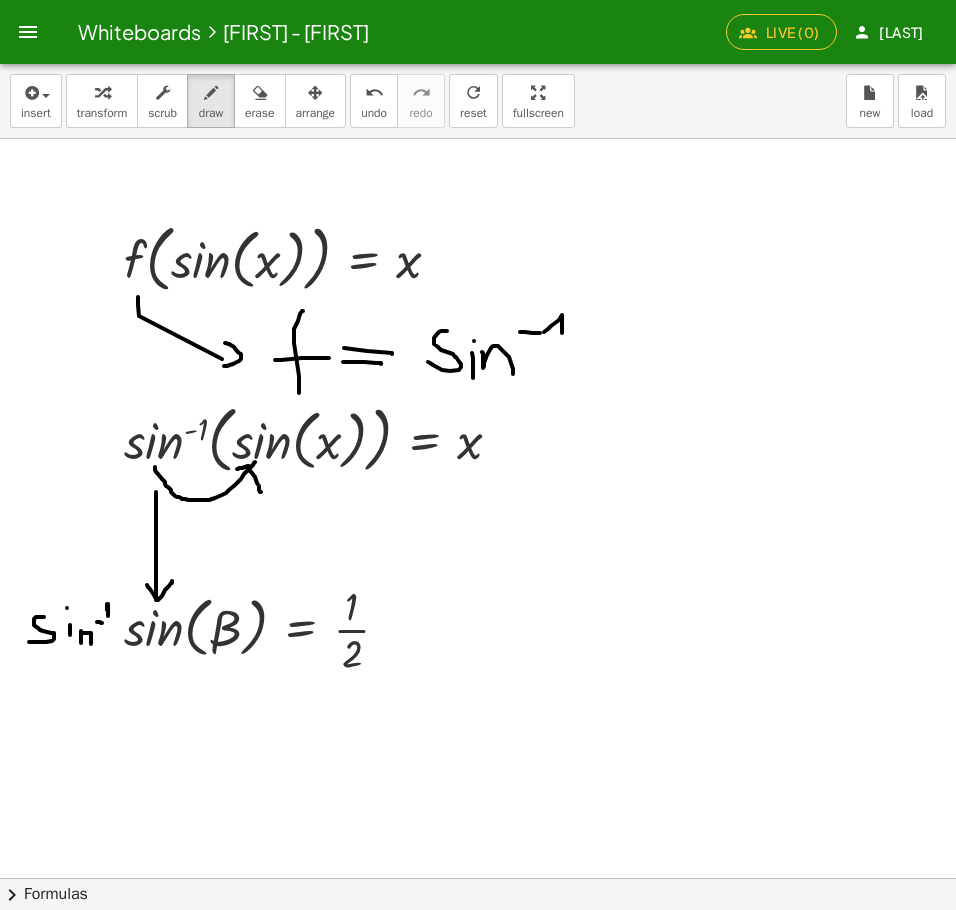click at bounding box center [979, -26128] 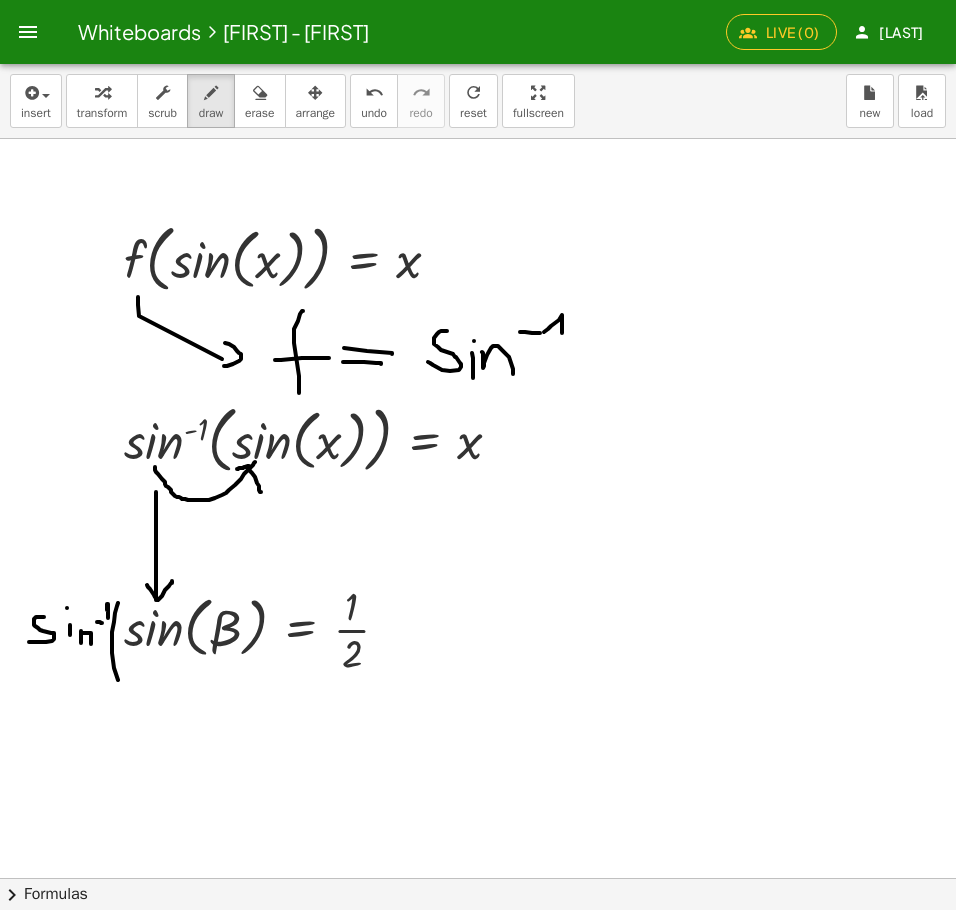drag, startPoint x: 118, startPoint y: 603, endPoint x: 123, endPoint y: 692, distance: 89.140335 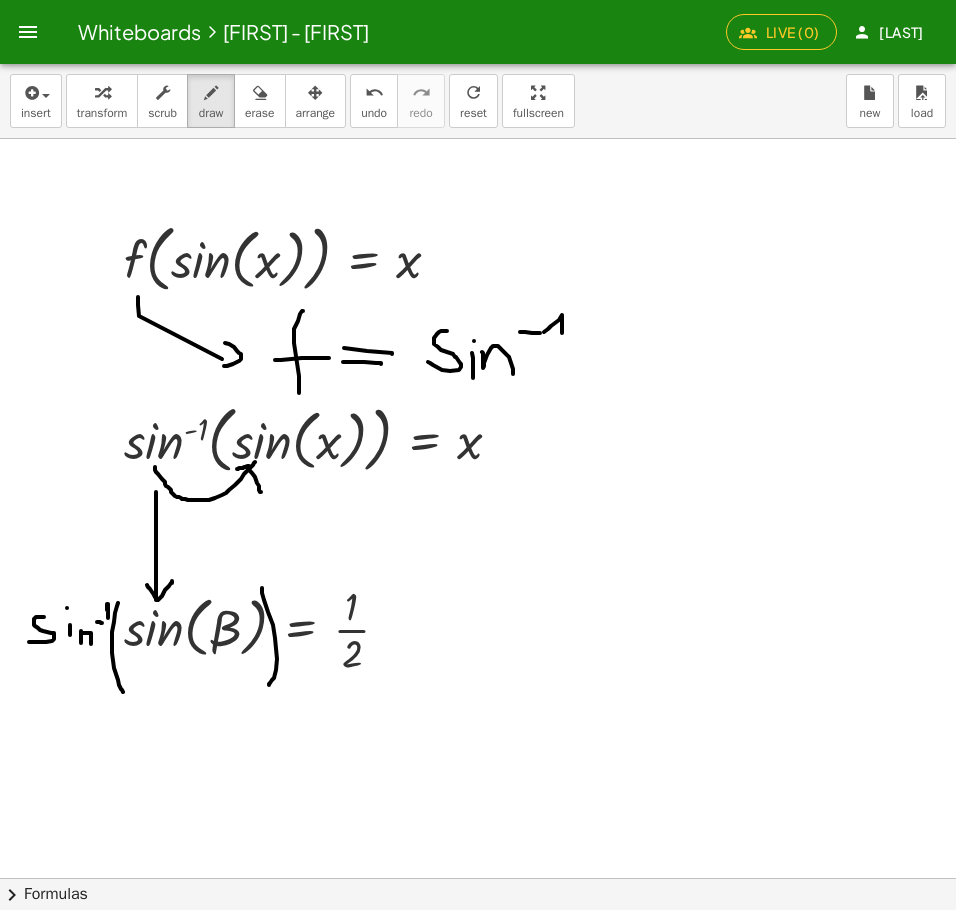 drag, startPoint x: 262, startPoint y: 588, endPoint x: 269, endPoint y: 685, distance: 97.25225 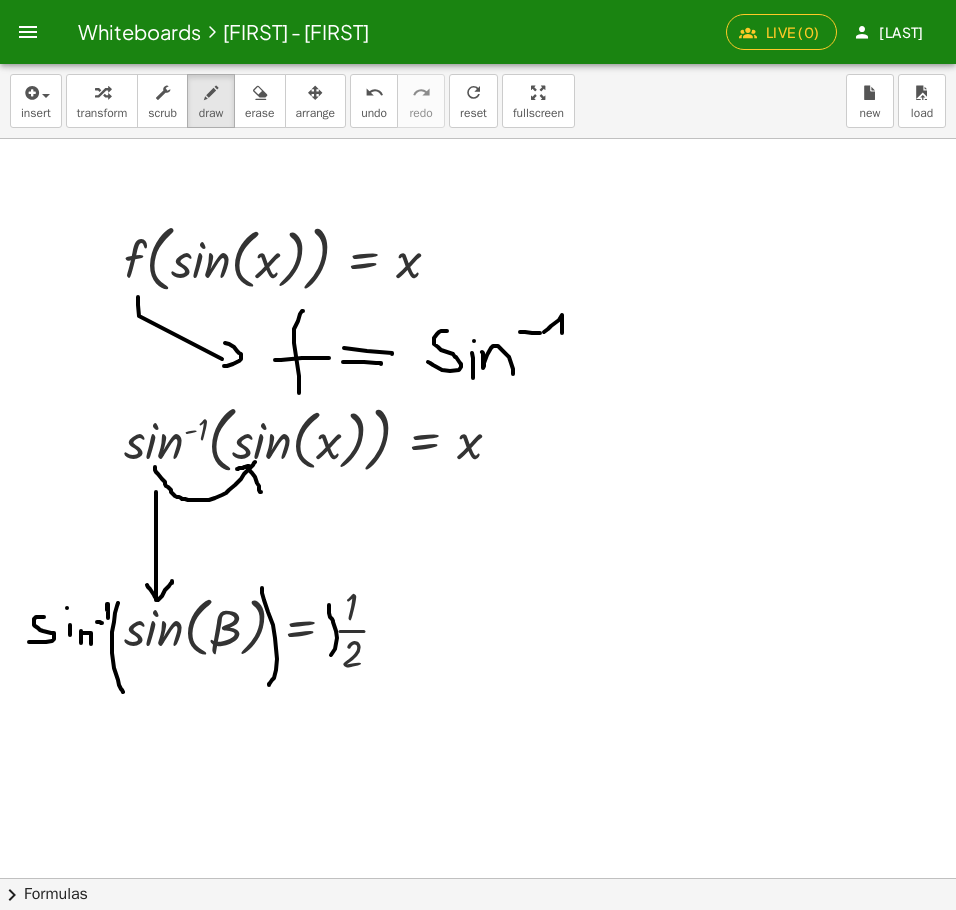 drag, startPoint x: 329, startPoint y: 605, endPoint x: 320, endPoint y: 661, distance: 56.718605 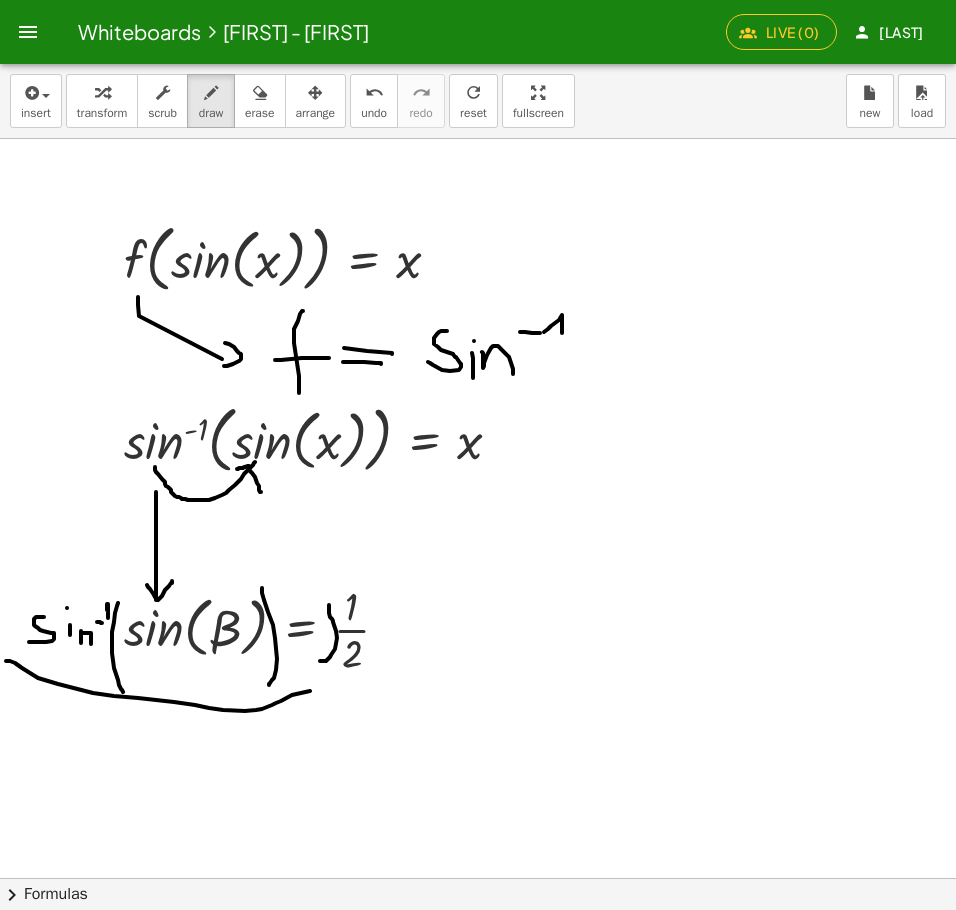 drag, startPoint x: 310, startPoint y: 691, endPoint x: 26, endPoint y: 662, distance: 285.4768 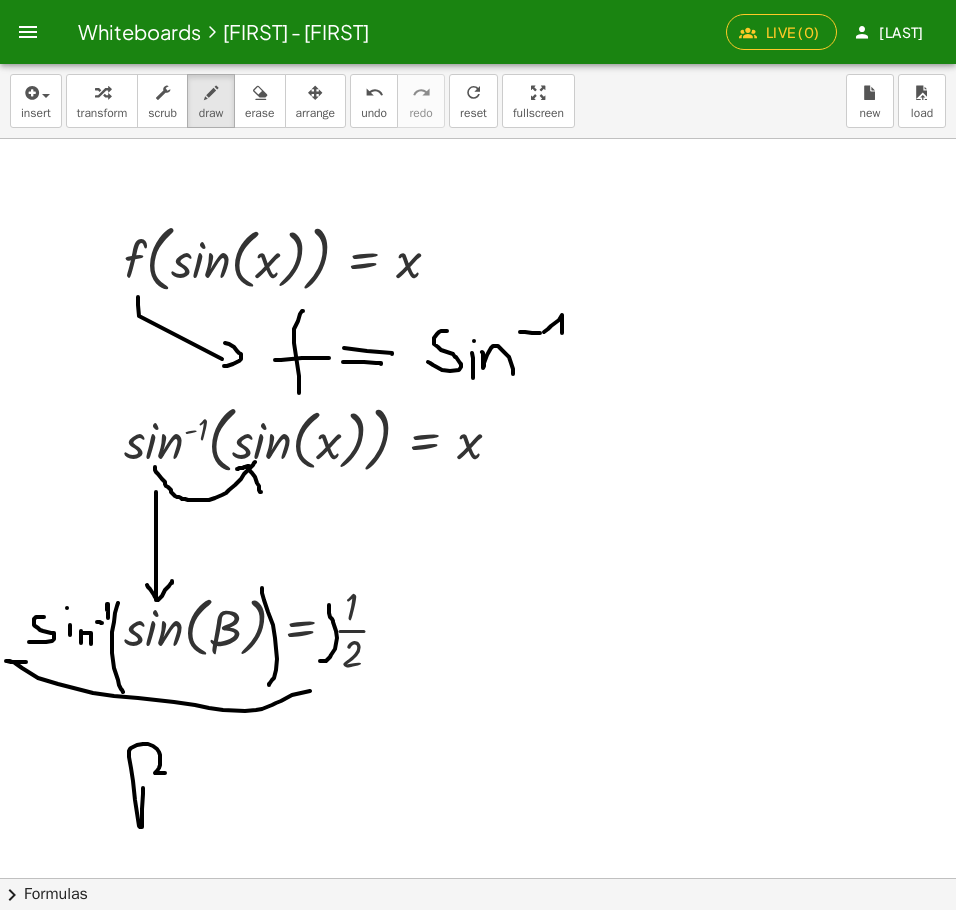 drag, startPoint x: 143, startPoint y: 788, endPoint x: 161, endPoint y: 786, distance: 18.110771 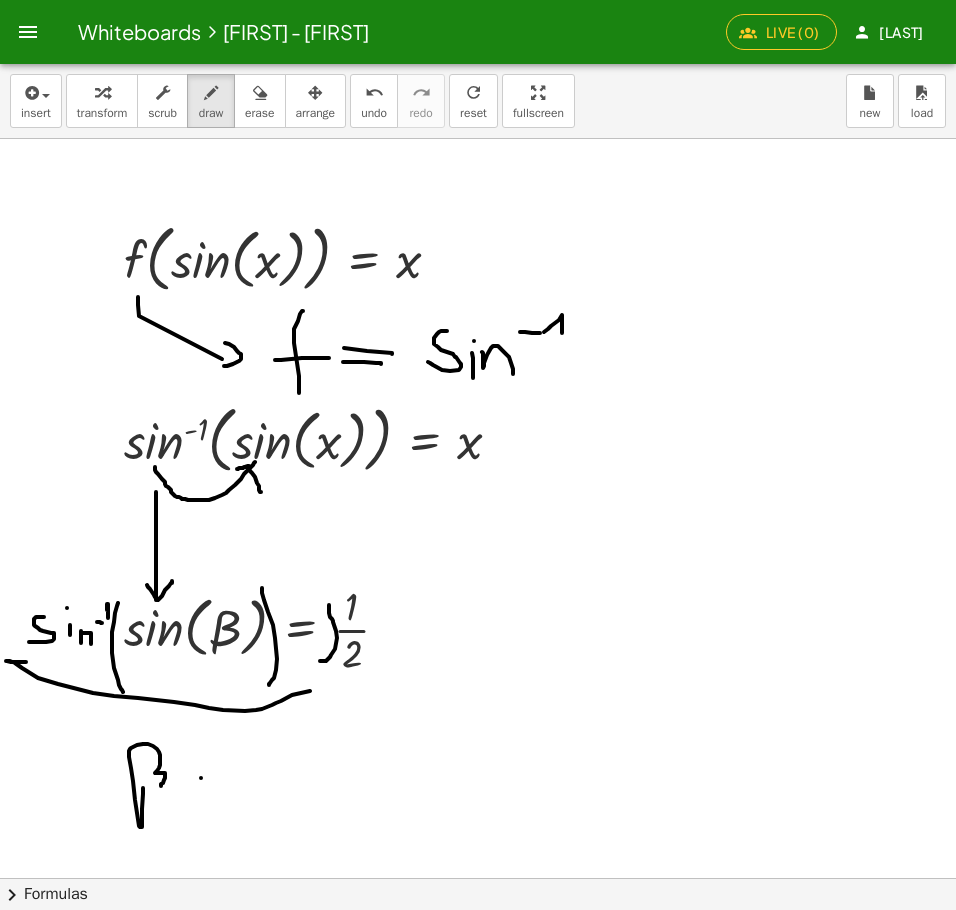 drag, startPoint x: 201, startPoint y: 778, endPoint x: 227, endPoint y: 780, distance: 26.076809 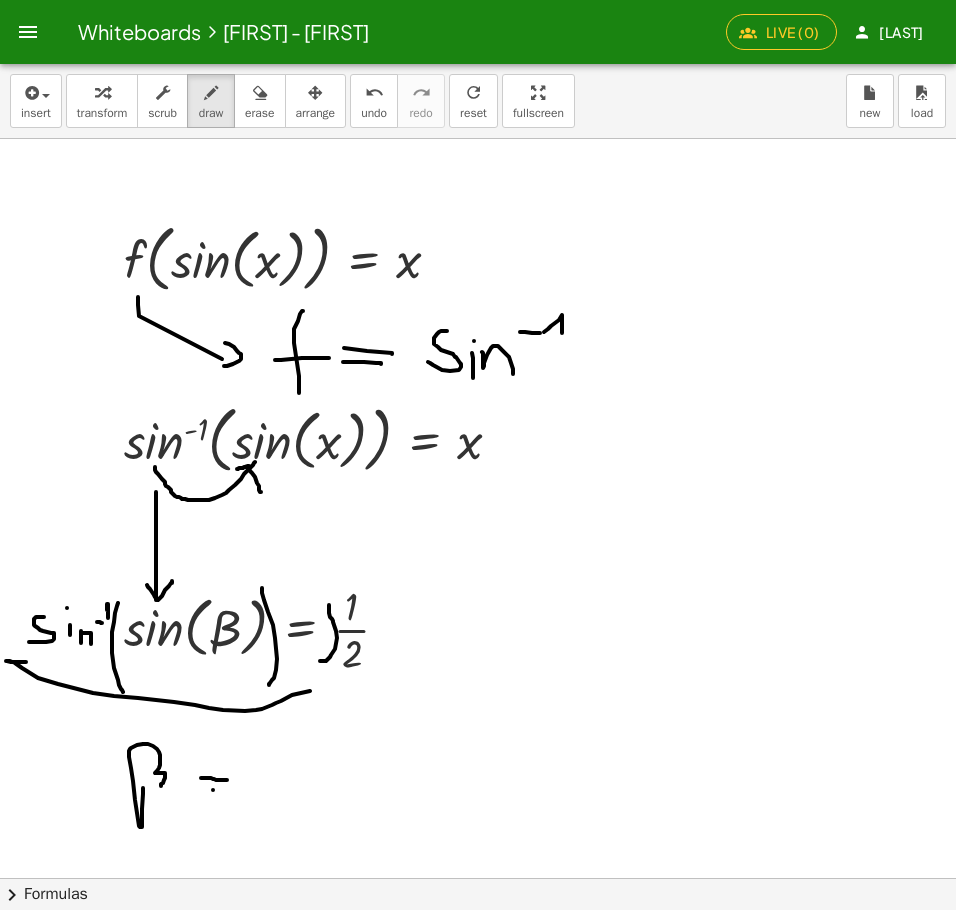click at bounding box center (979, -26128) 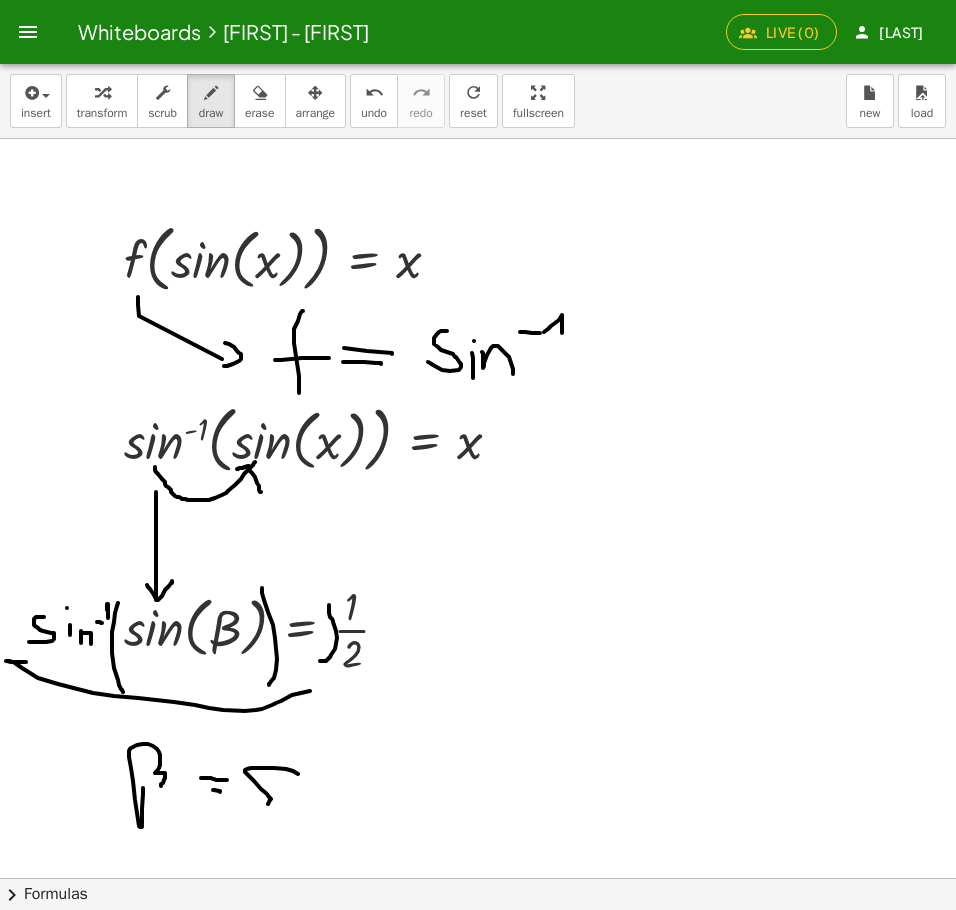 drag, startPoint x: 293, startPoint y: 771, endPoint x: 255, endPoint y: 809, distance: 53.740116 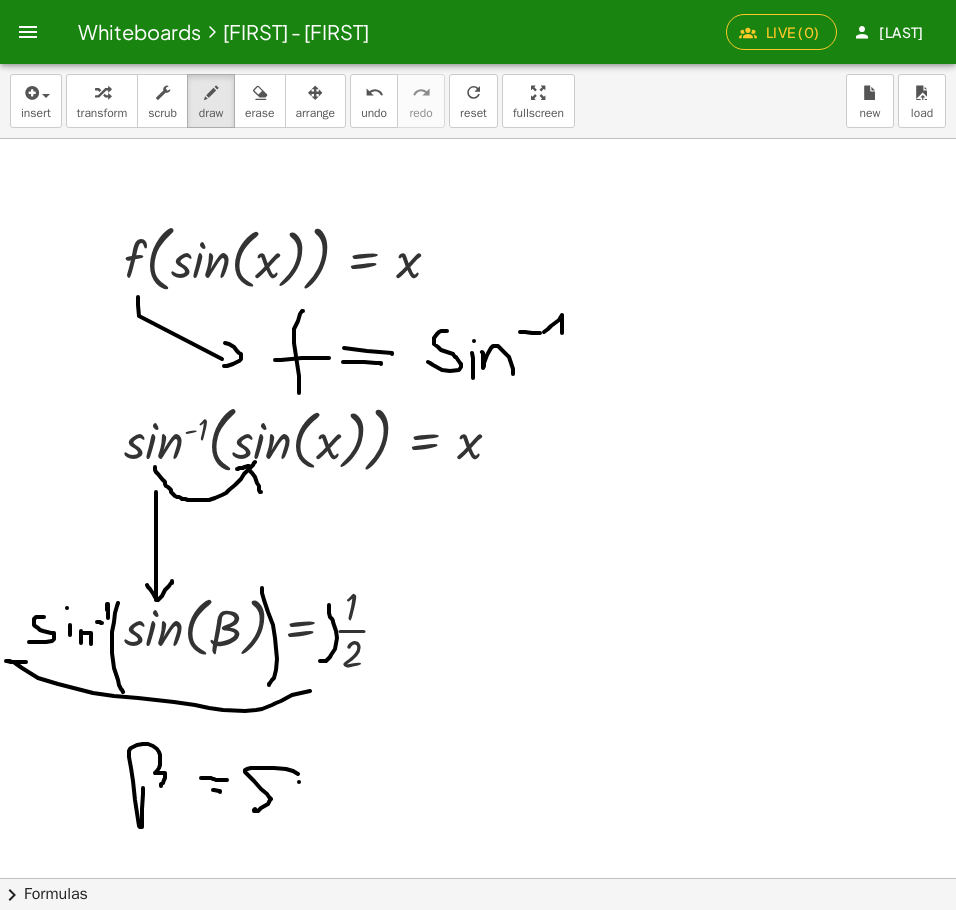 drag, startPoint x: 299, startPoint y: 782, endPoint x: 299, endPoint y: 815, distance: 33 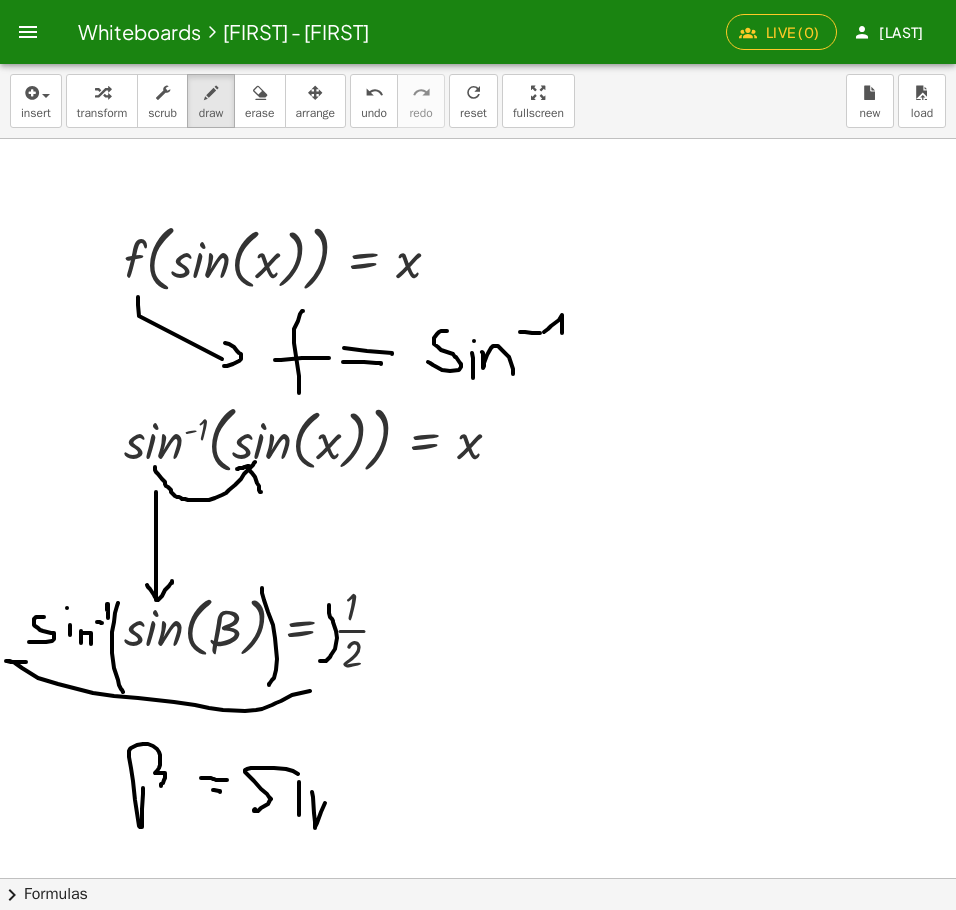 drag, startPoint x: 312, startPoint y: 792, endPoint x: 355, endPoint y: 812, distance: 47.423622 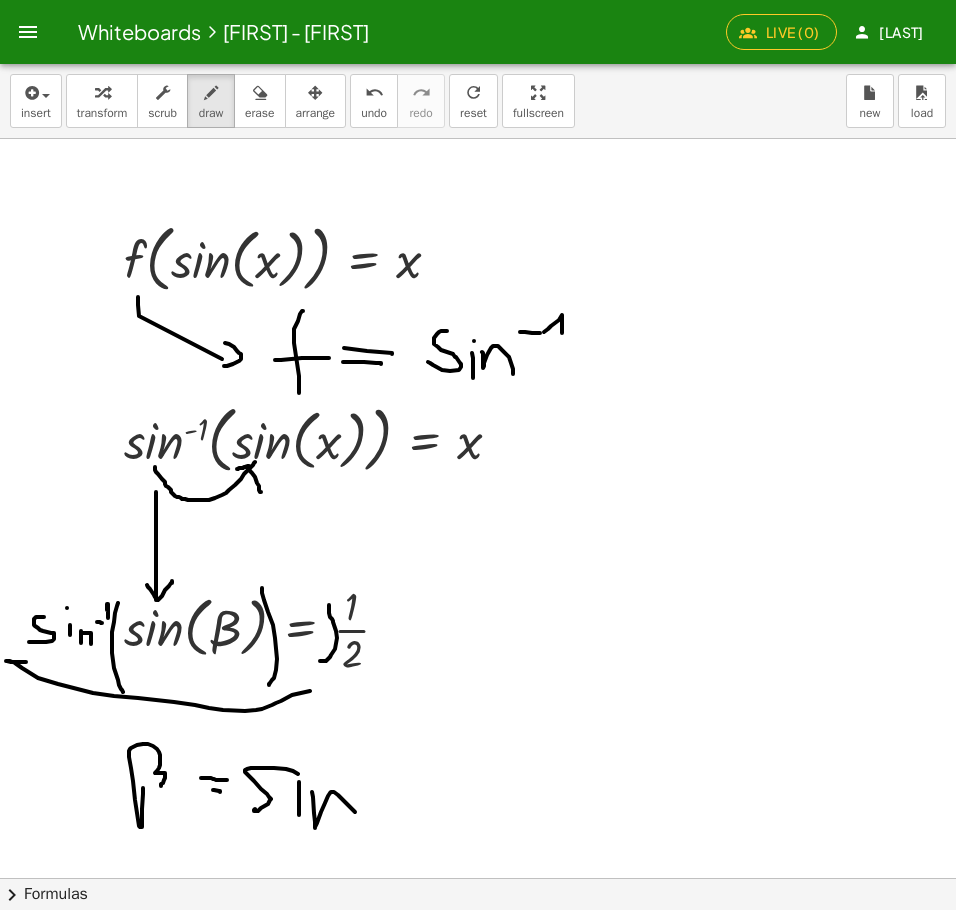 drag, startPoint x: 324, startPoint y: 761, endPoint x: 350, endPoint y: 758, distance: 26.172504 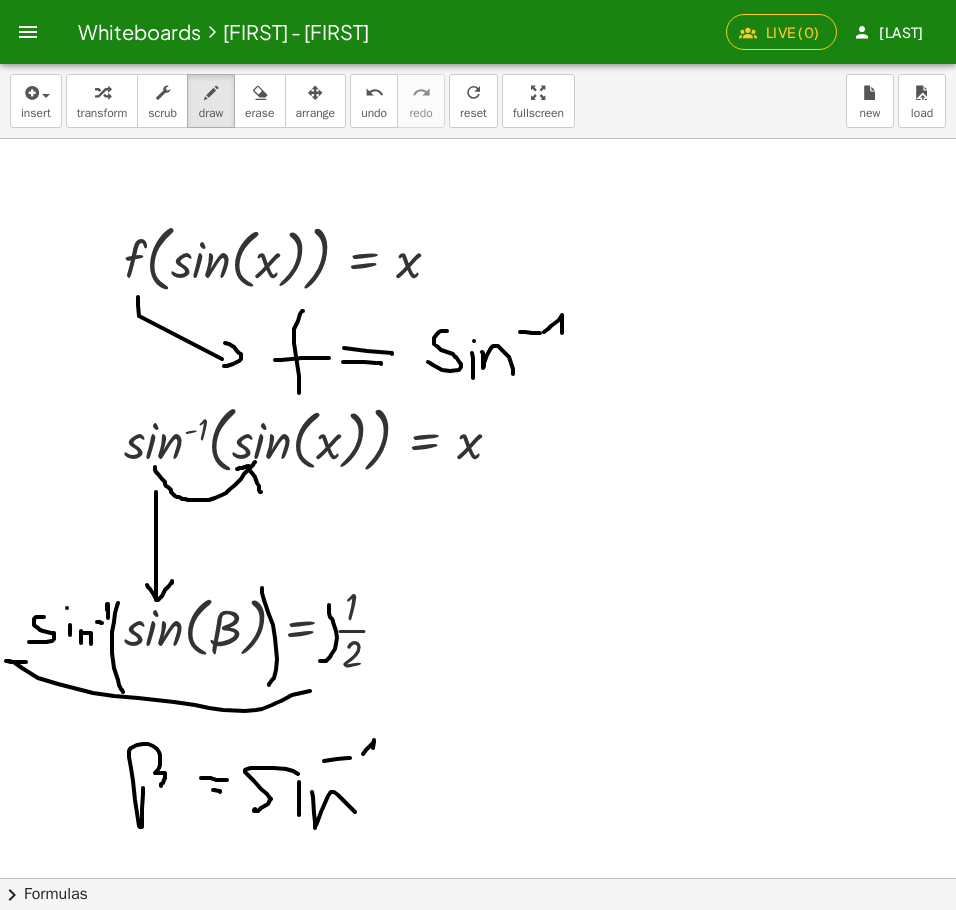drag, startPoint x: 363, startPoint y: 754, endPoint x: 371, endPoint y: 769, distance: 17 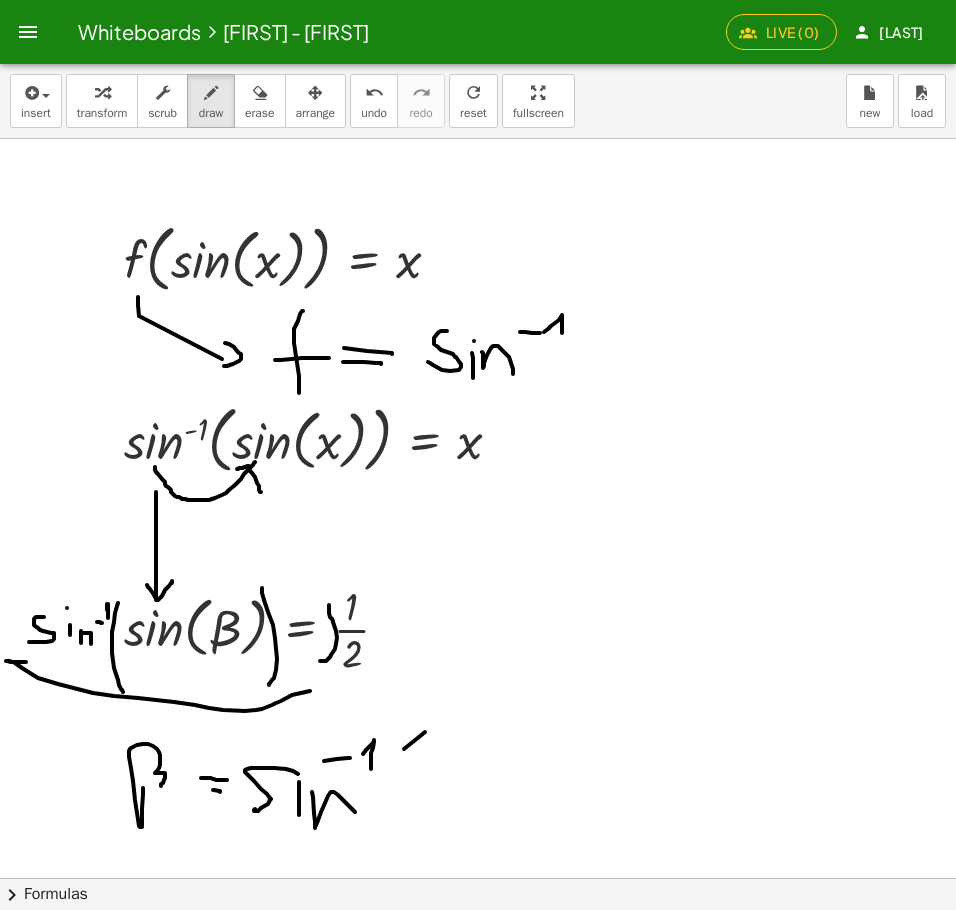drag, startPoint x: 404, startPoint y: 749, endPoint x: 396, endPoint y: 863, distance: 114.28036 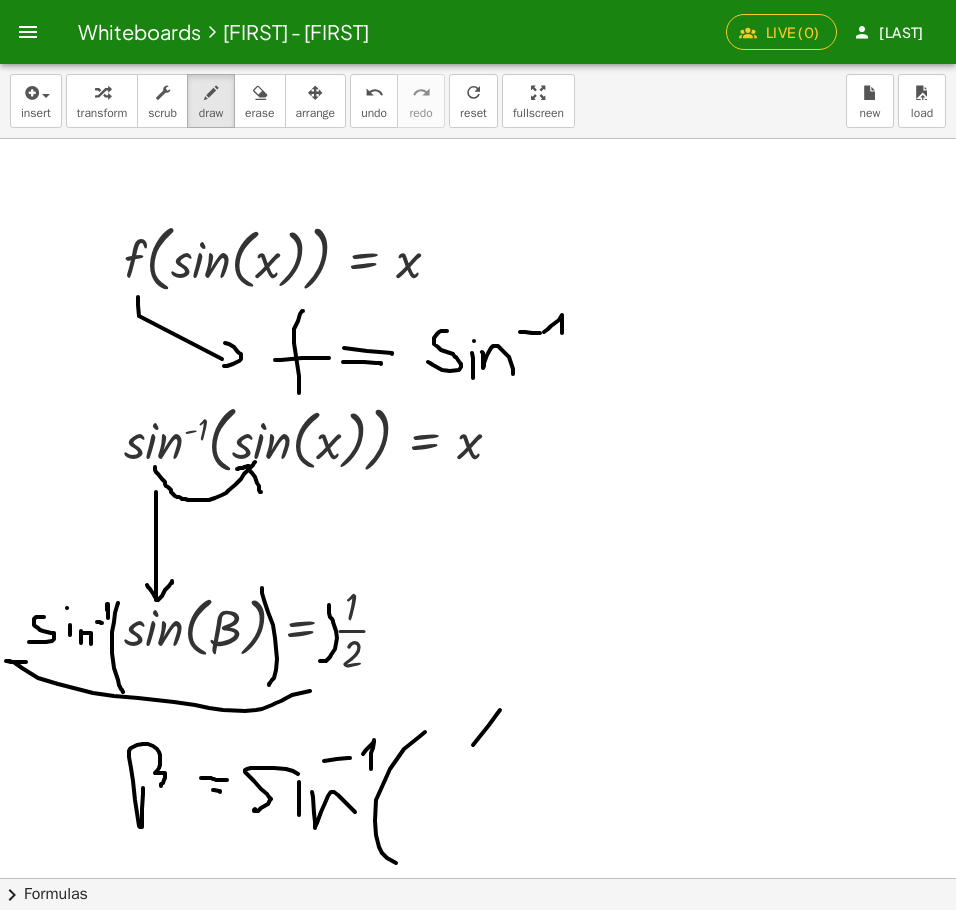 drag, startPoint x: 473, startPoint y: 745, endPoint x: 496, endPoint y: 771, distance: 34.713108 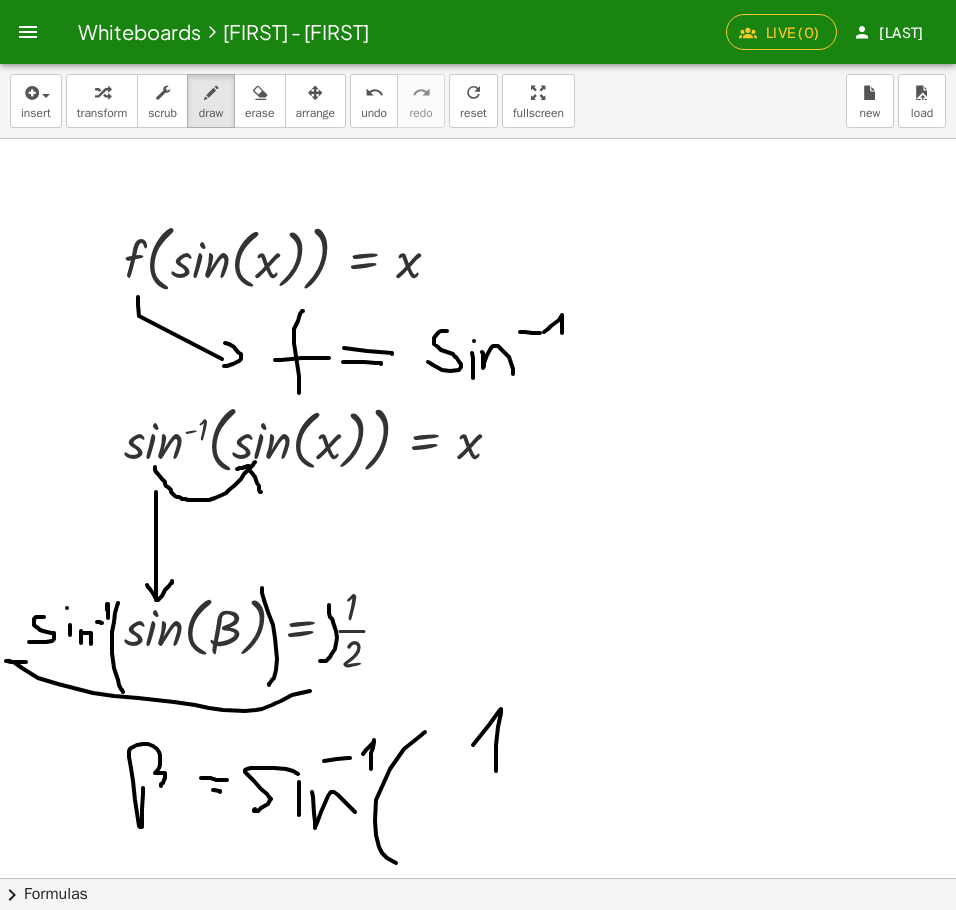 click at bounding box center [979, -26128] 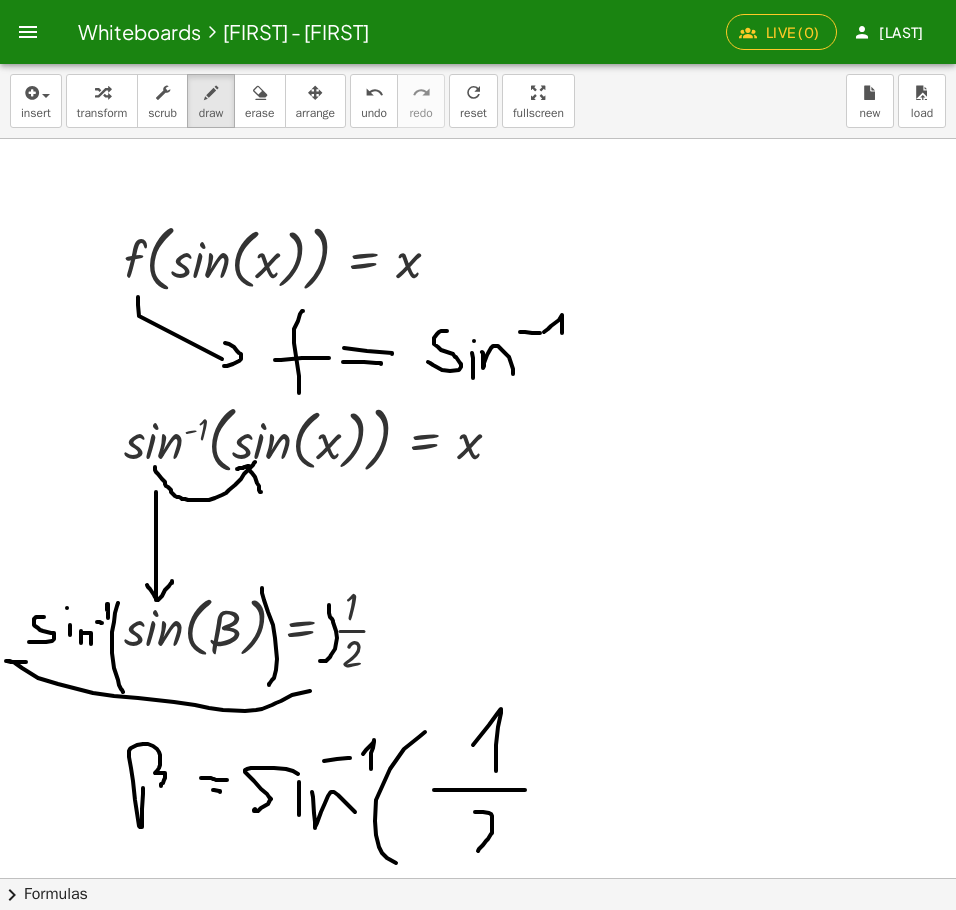 drag, startPoint x: 475, startPoint y: 812, endPoint x: 517, endPoint y: 844, distance: 52.801514 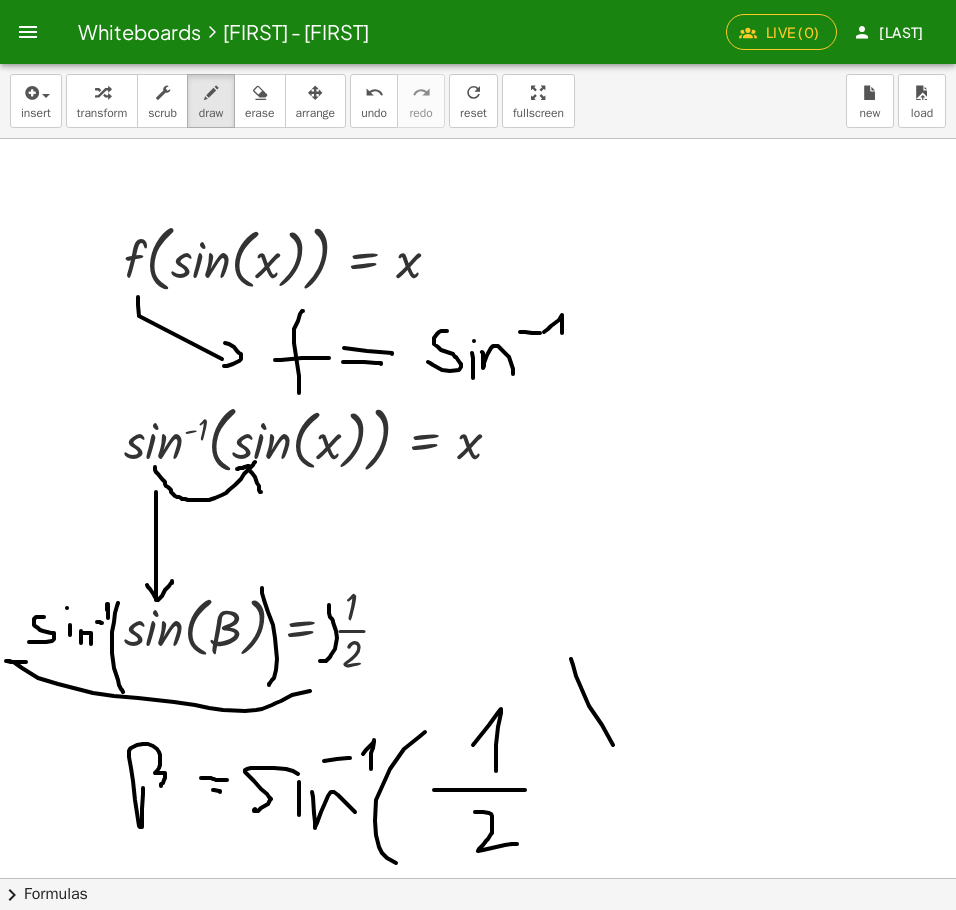 drag, startPoint x: 571, startPoint y: 659, endPoint x: 583, endPoint y: 862, distance: 203.35437 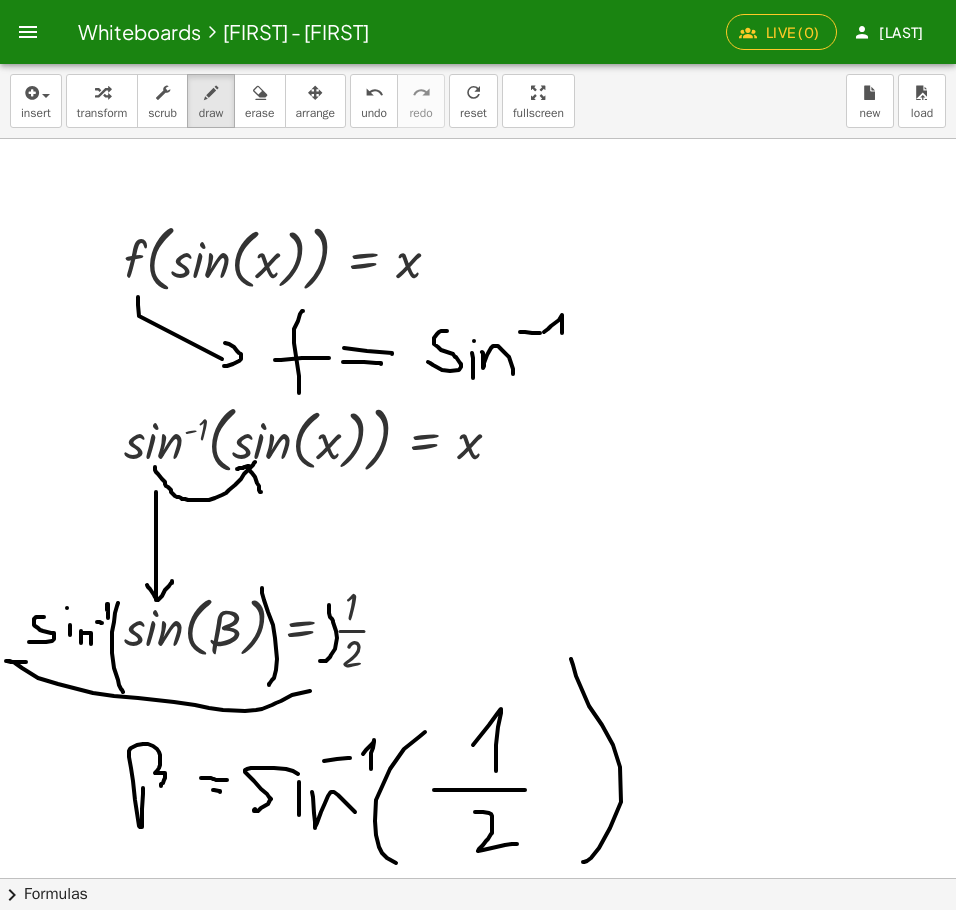 click at bounding box center [979, -26128] 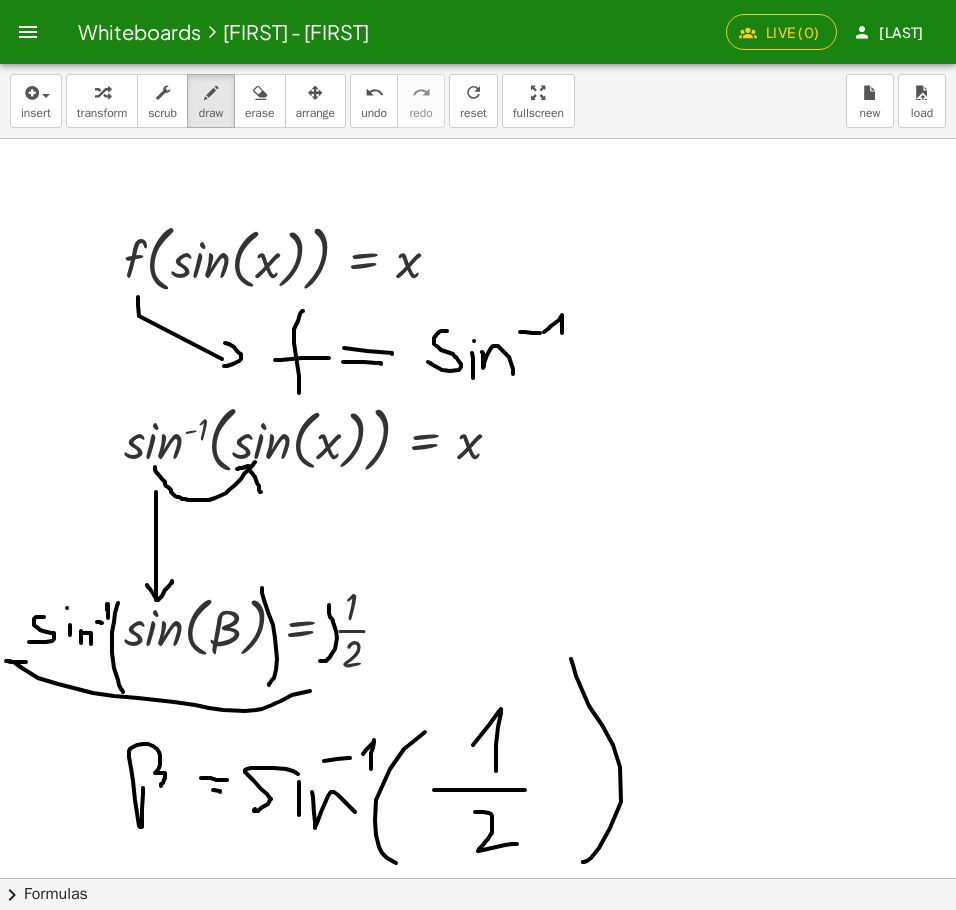 scroll, scrollTop: 54701, scrollLeft: 0, axis: vertical 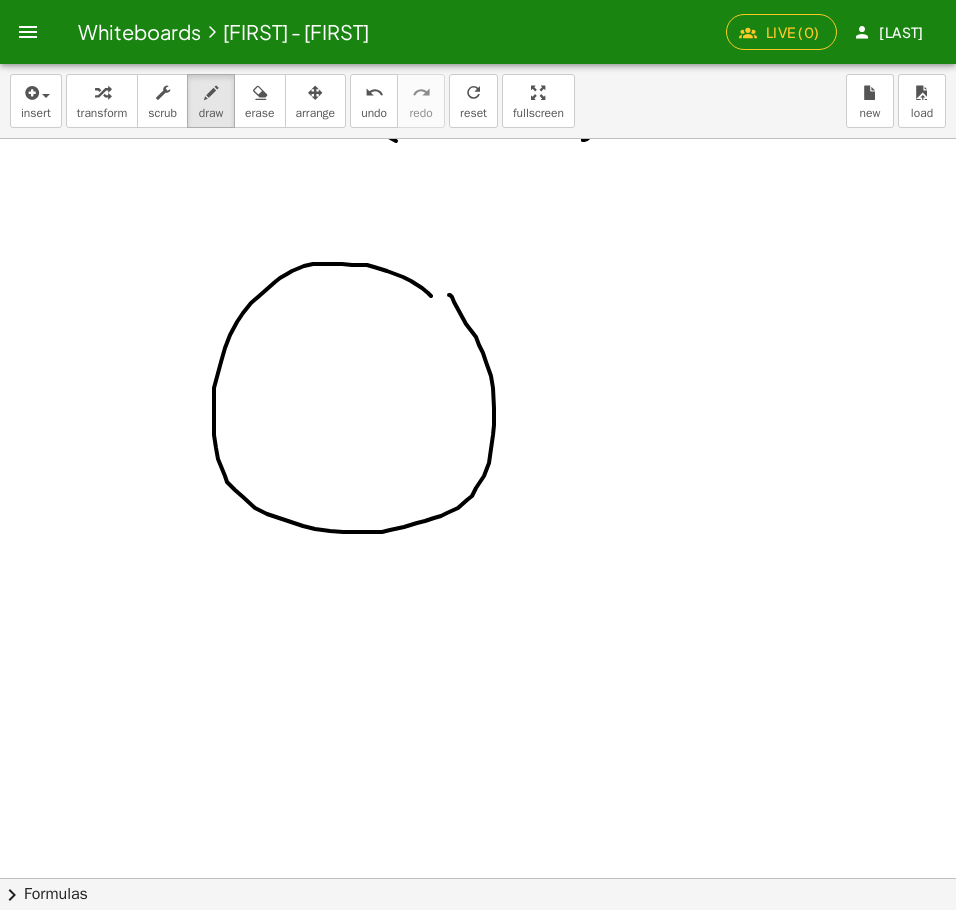 drag, startPoint x: 431, startPoint y: 296, endPoint x: 447, endPoint y: 296, distance: 16 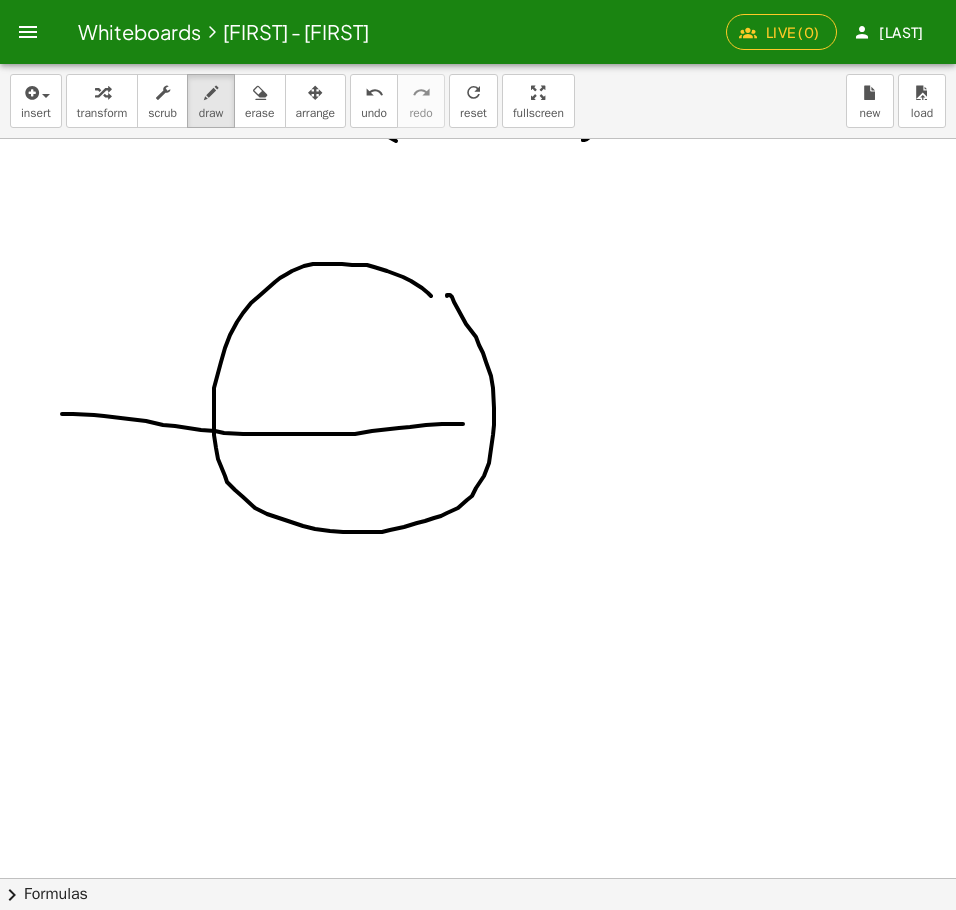 drag, startPoint x: 62, startPoint y: 414, endPoint x: 588, endPoint y: 426, distance: 526.13684 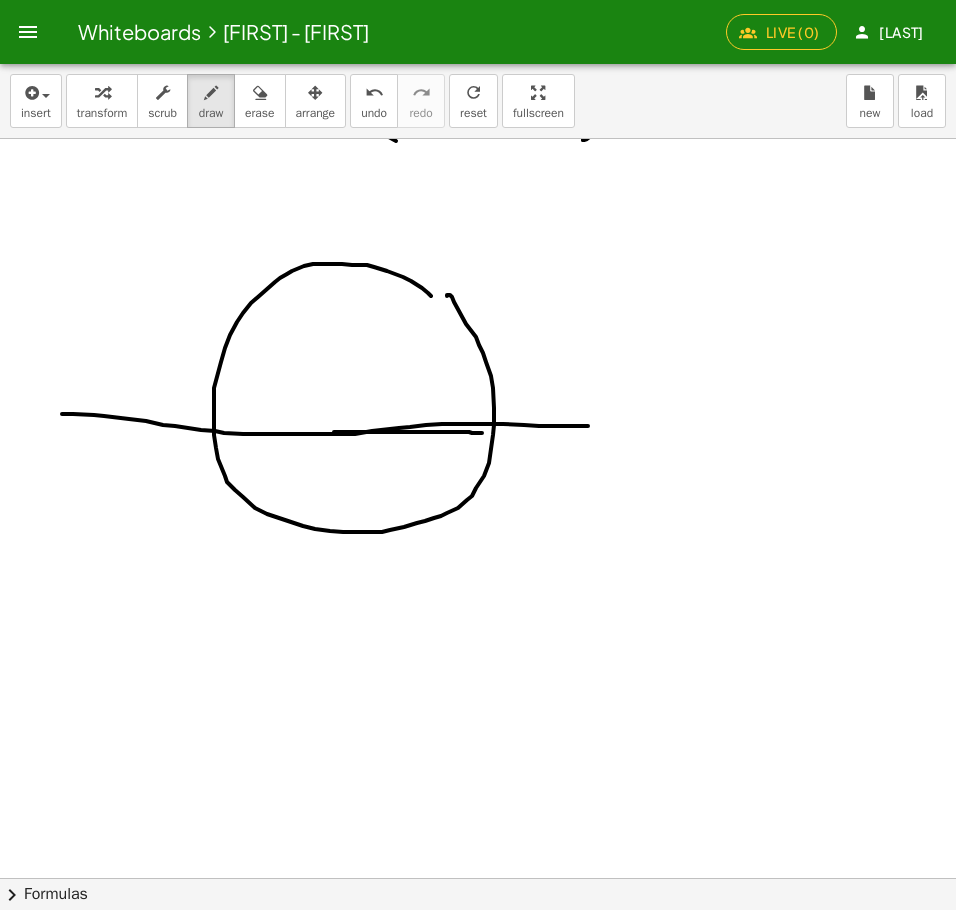 drag, startPoint x: 334, startPoint y: 432, endPoint x: 482, endPoint y: 433, distance: 148.00337 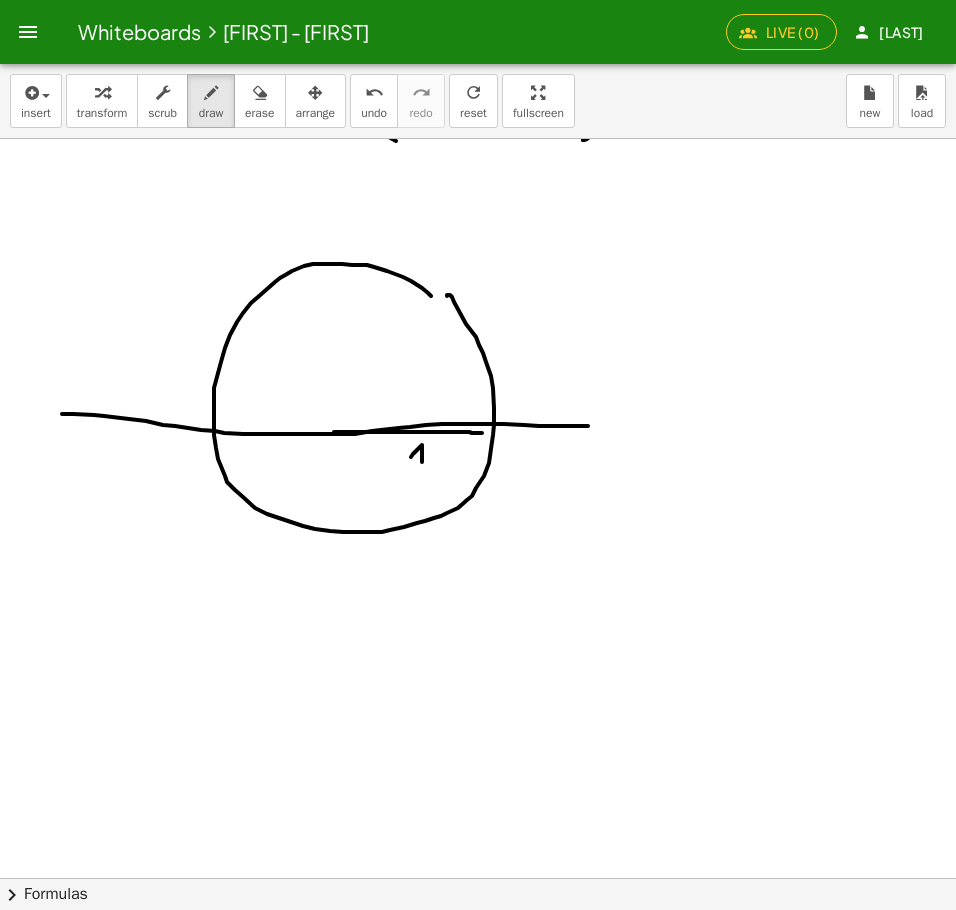drag, startPoint x: 411, startPoint y: 457, endPoint x: 422, endPoint y: 464, distance: 13.038404 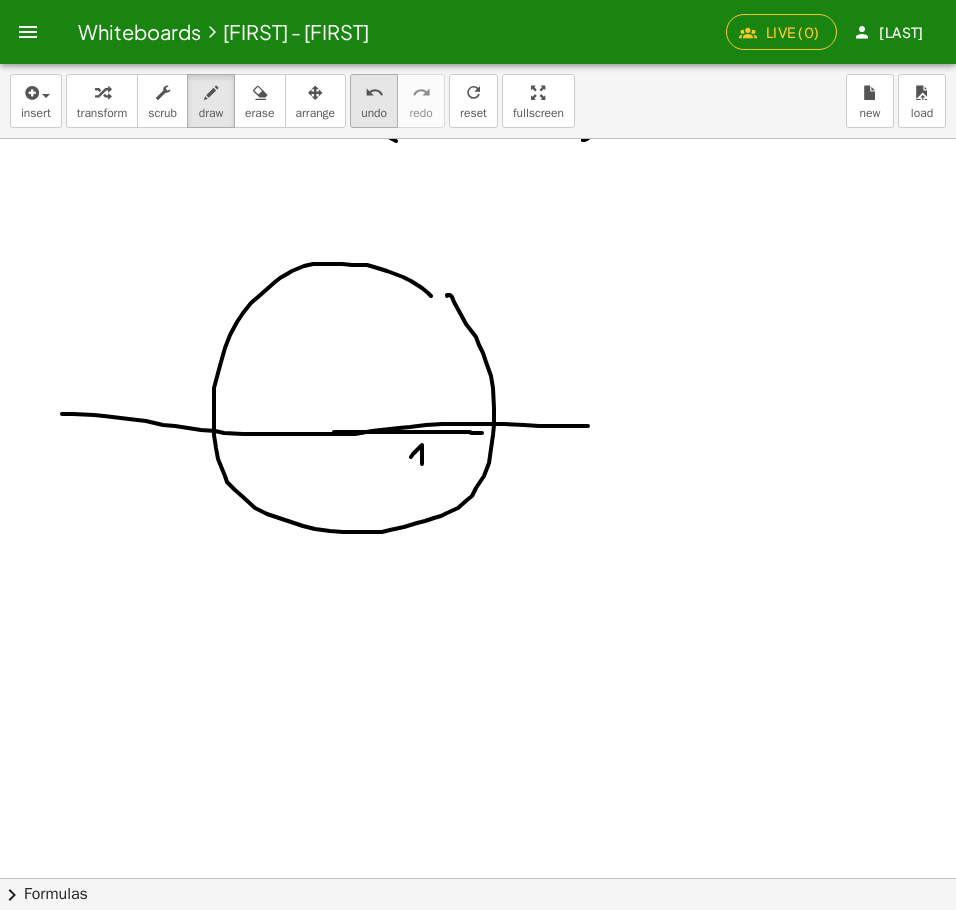 click on "undo" at bounding box center (374, 113) 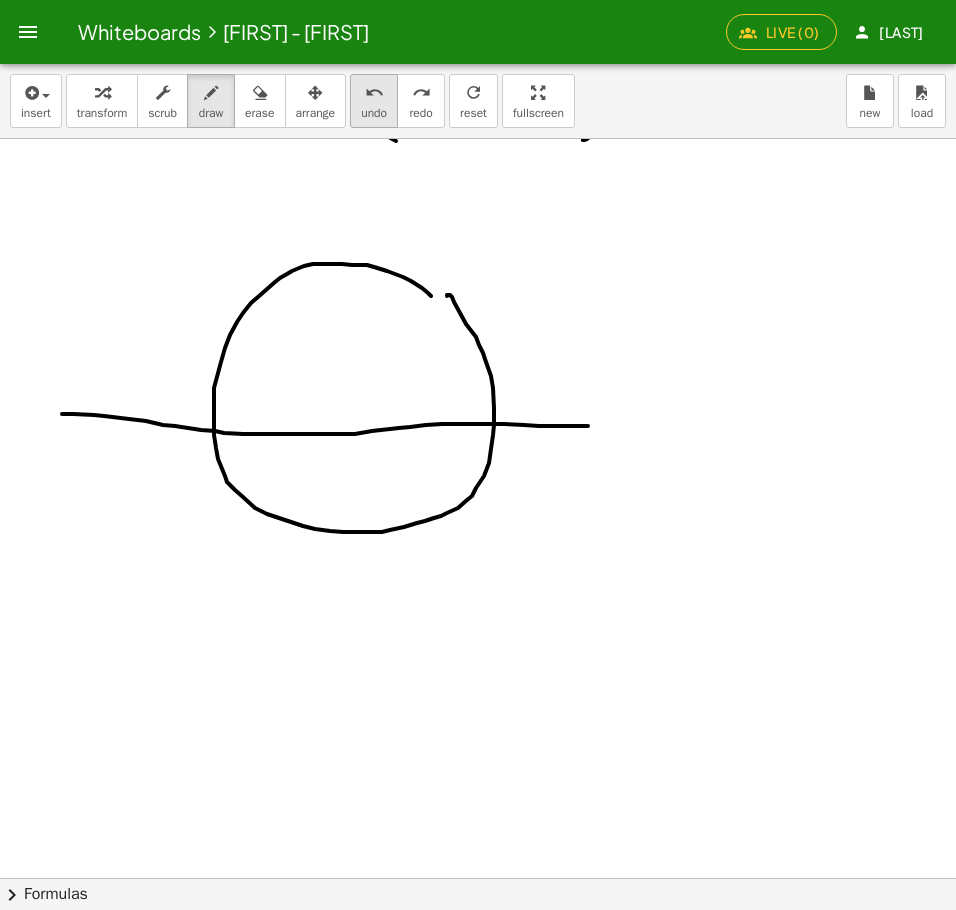 click on "undo" at bounding box center [374, 113] 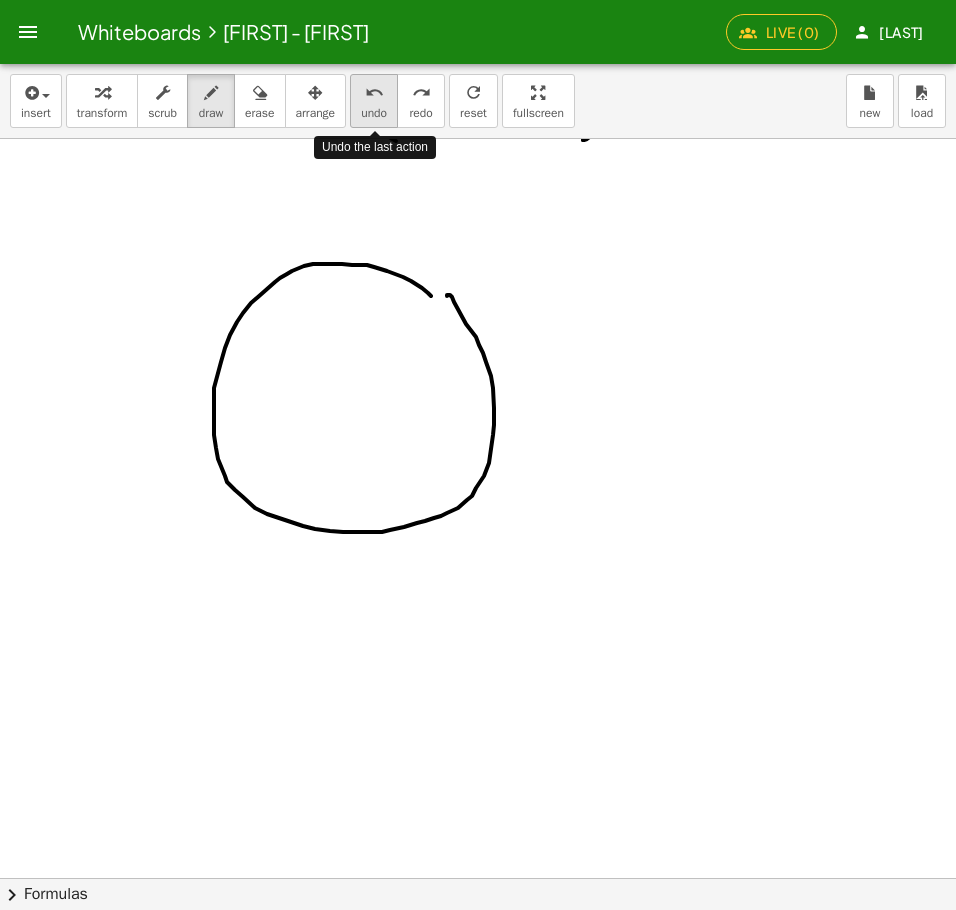 click on "undo" at bounding box center [374, 113] 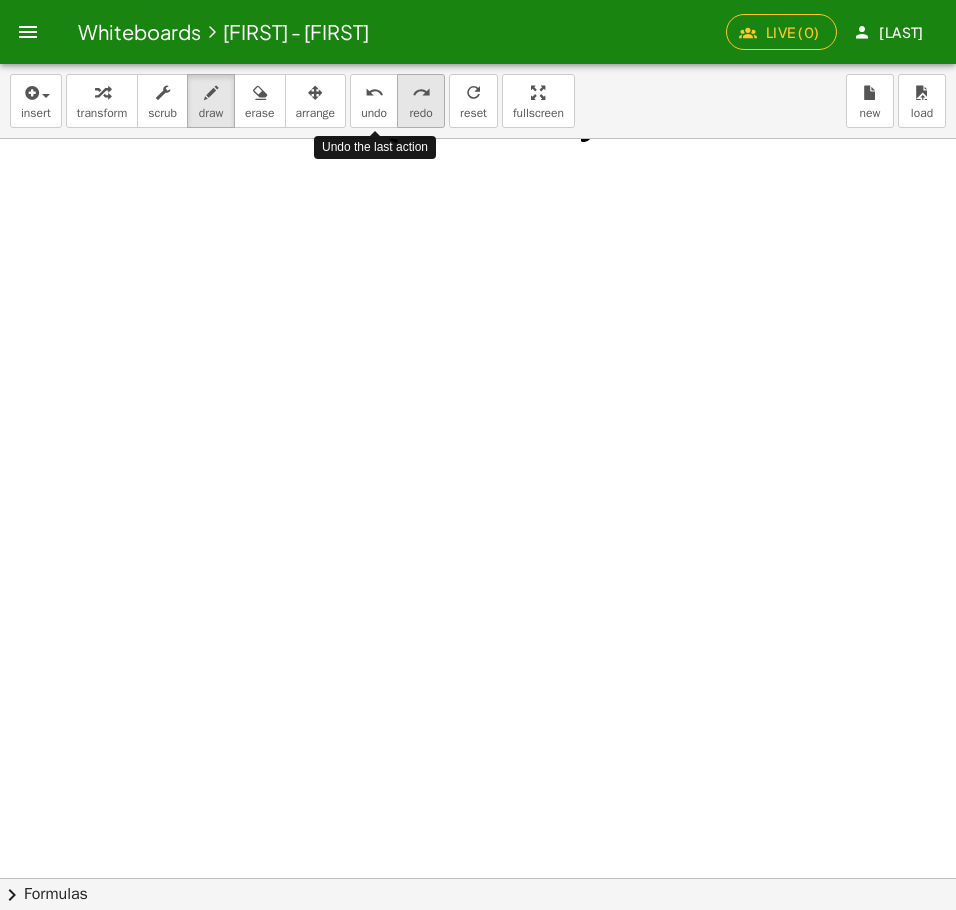 click on "redo redo" at bounding box center (421, 101) 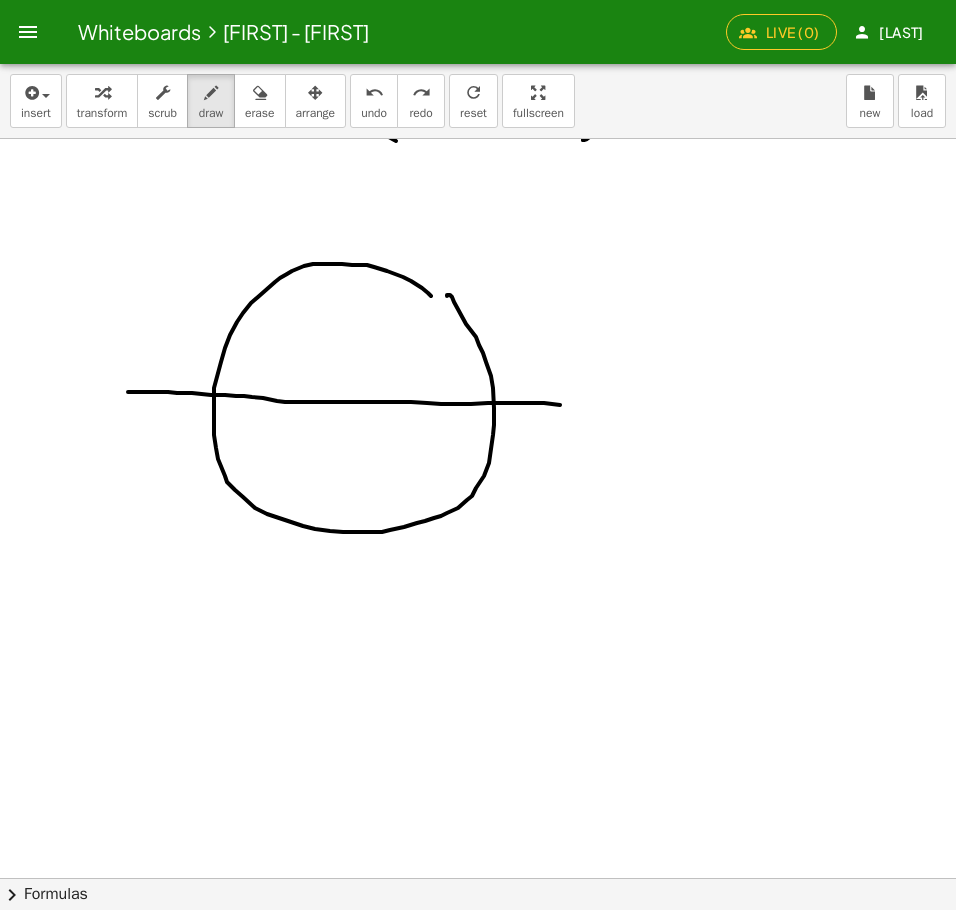 drag, startPoint x: 128, startPoint y: 392, endPoint x: 595, endPoint y: 406, distance: 467.2098 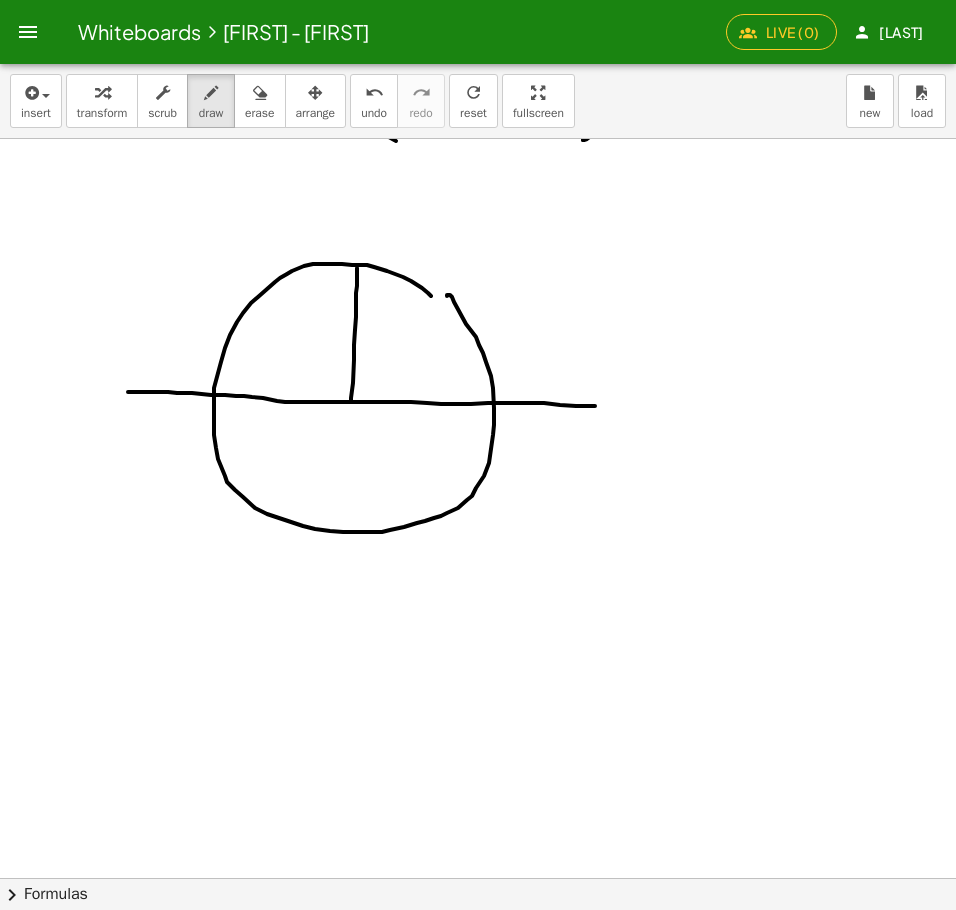 drag, startPoint x: 351, startPoint y: 402, endPoint x: 357, endPoint y: 267, distance: 135.13327 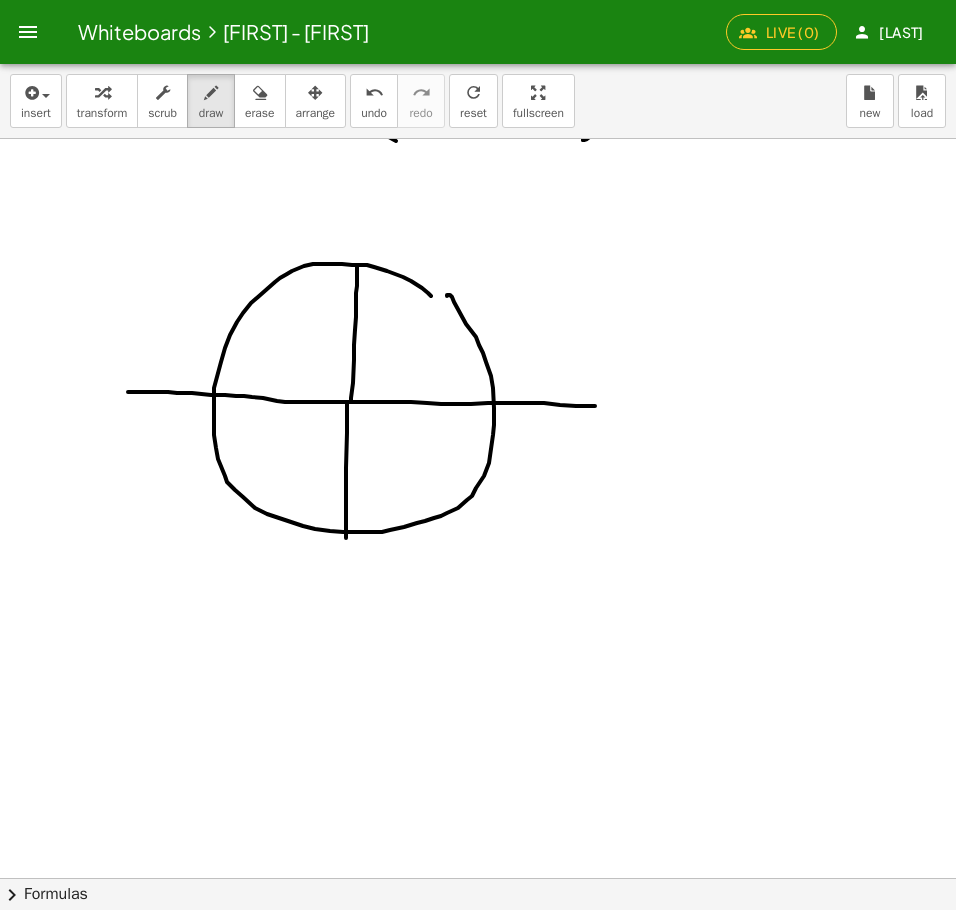 drag, startPoint x: 347, startPoint y: 403, endPoint x: 346, endPoint y: 537, distance: 134.00374 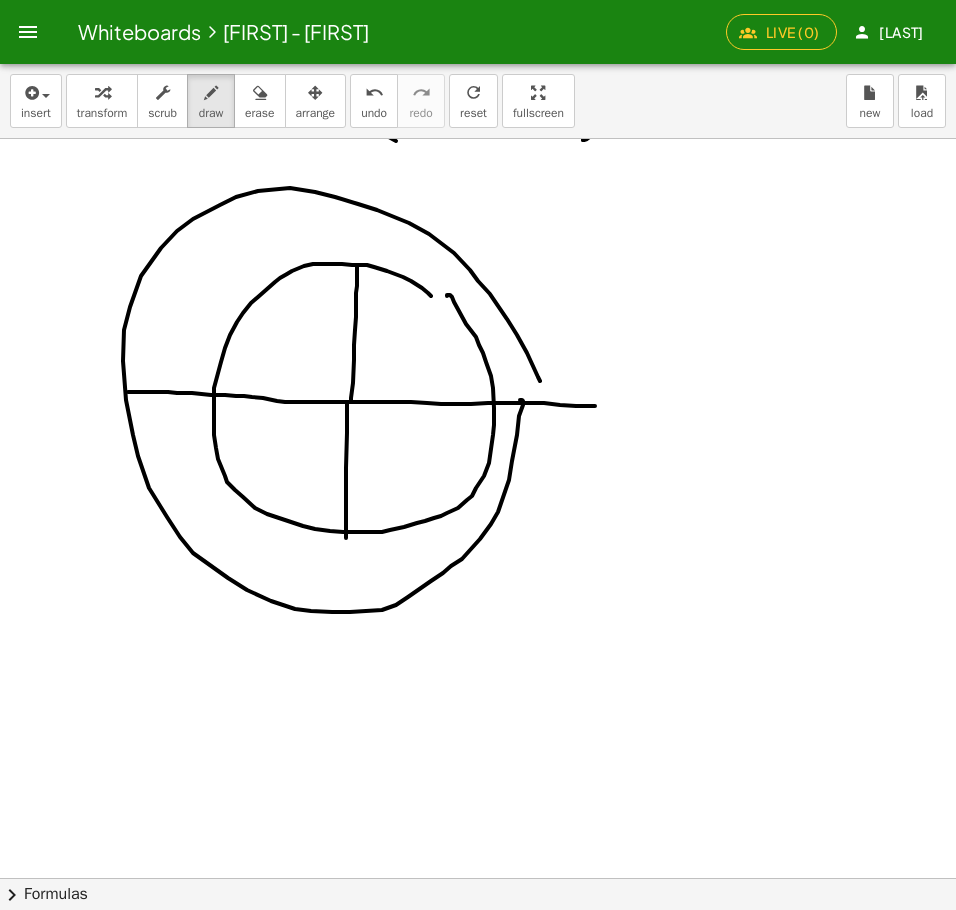 drag, startPoint x: 540, startPoint y: 381, endPoint x: 520, endPoint y: 400, distance: 27.58623 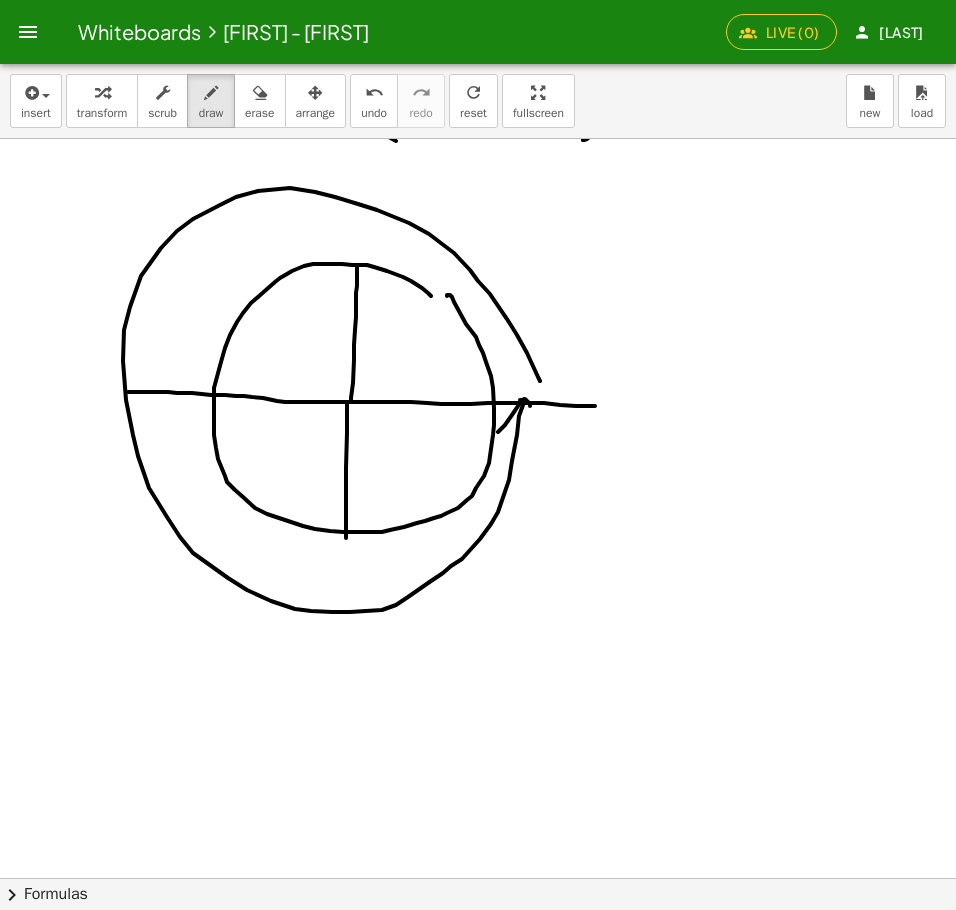 drag, startPoint x: 498, startPoint y: 432, endPoint x: 538, endPoint y: 436, distance: 40.1995 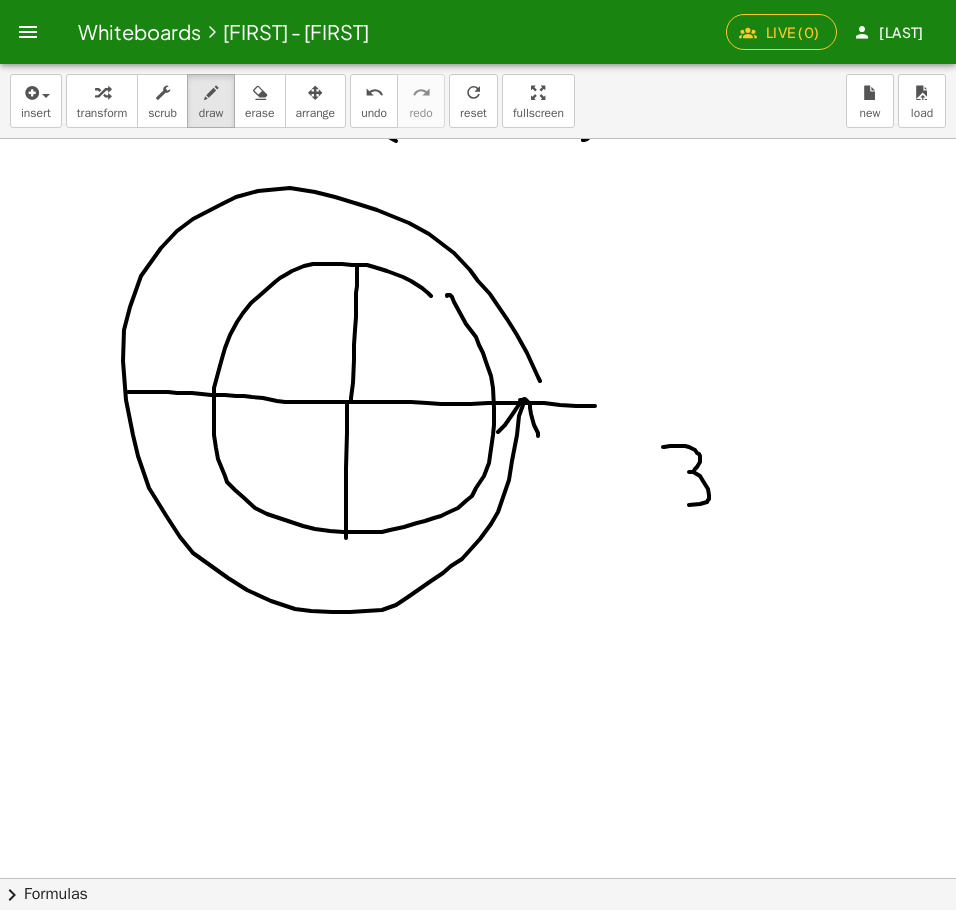 drag, startPoint x: 663, startPoint y: 447, endPoint x: 670, endPoint y: 502, distance: 55.443665 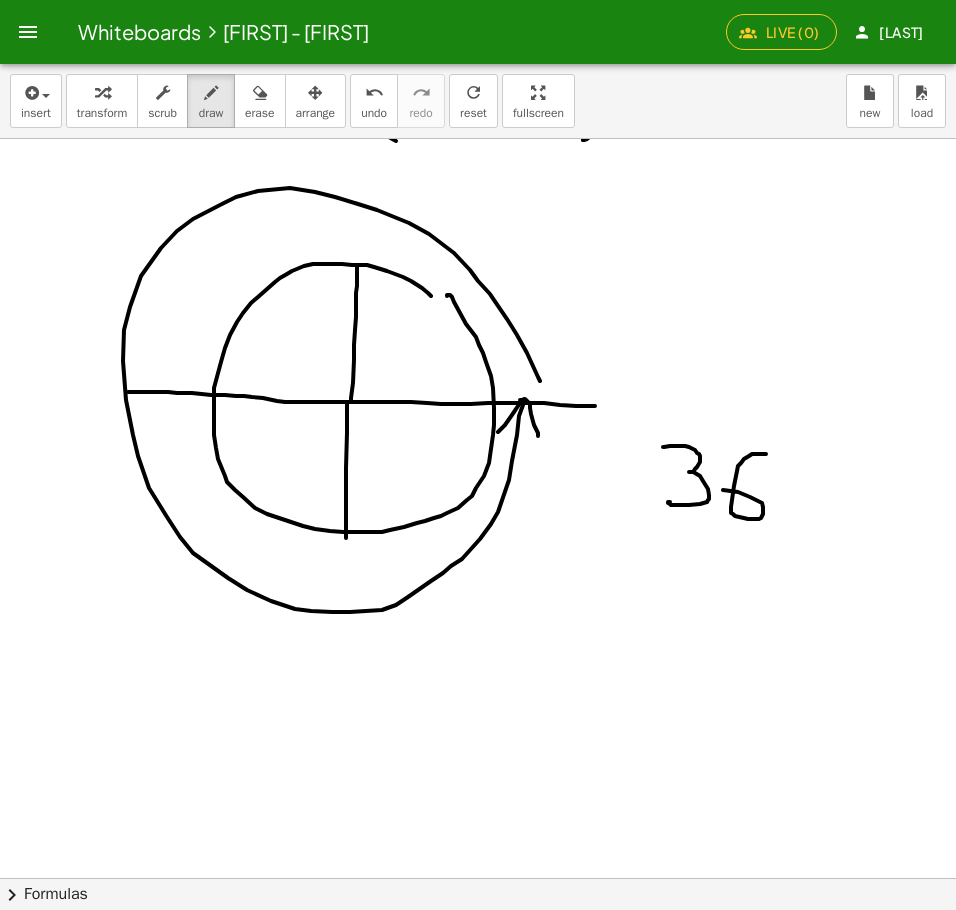 drag, startPoint x: 766, startPoint y: 454, endPoint x: 710, endPoint y: 494, distance: 68.8186 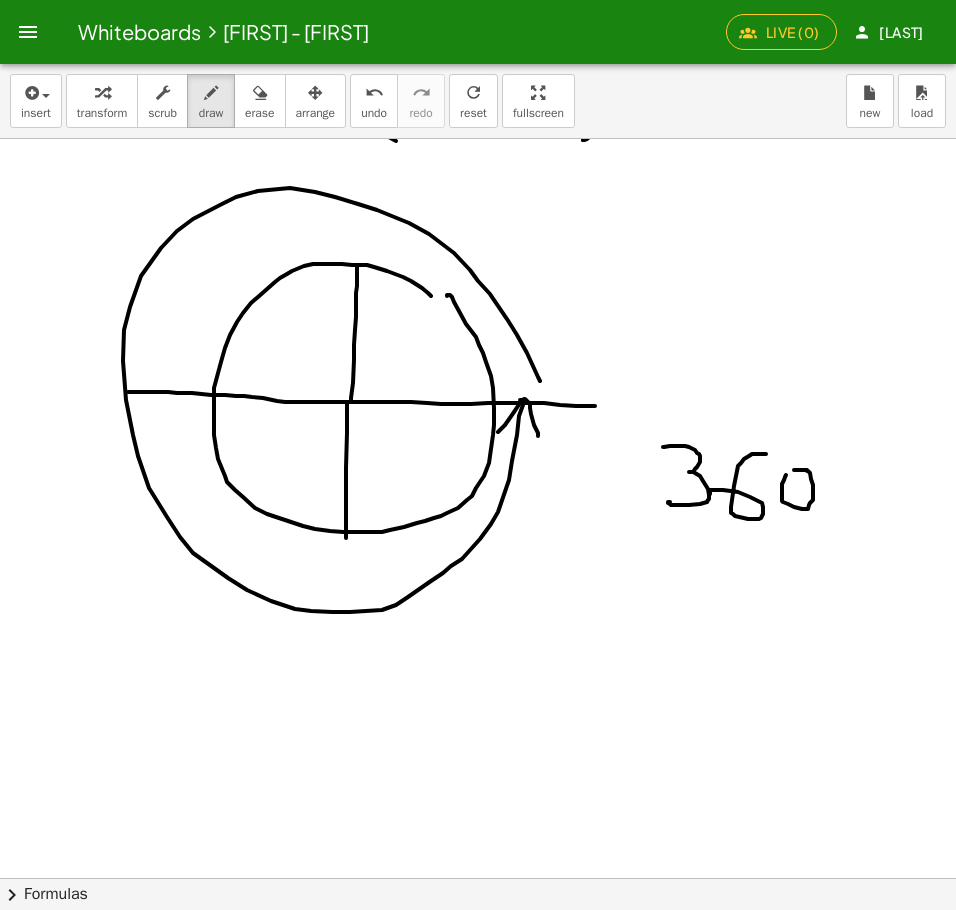 click at bounding box center (979, -26480) 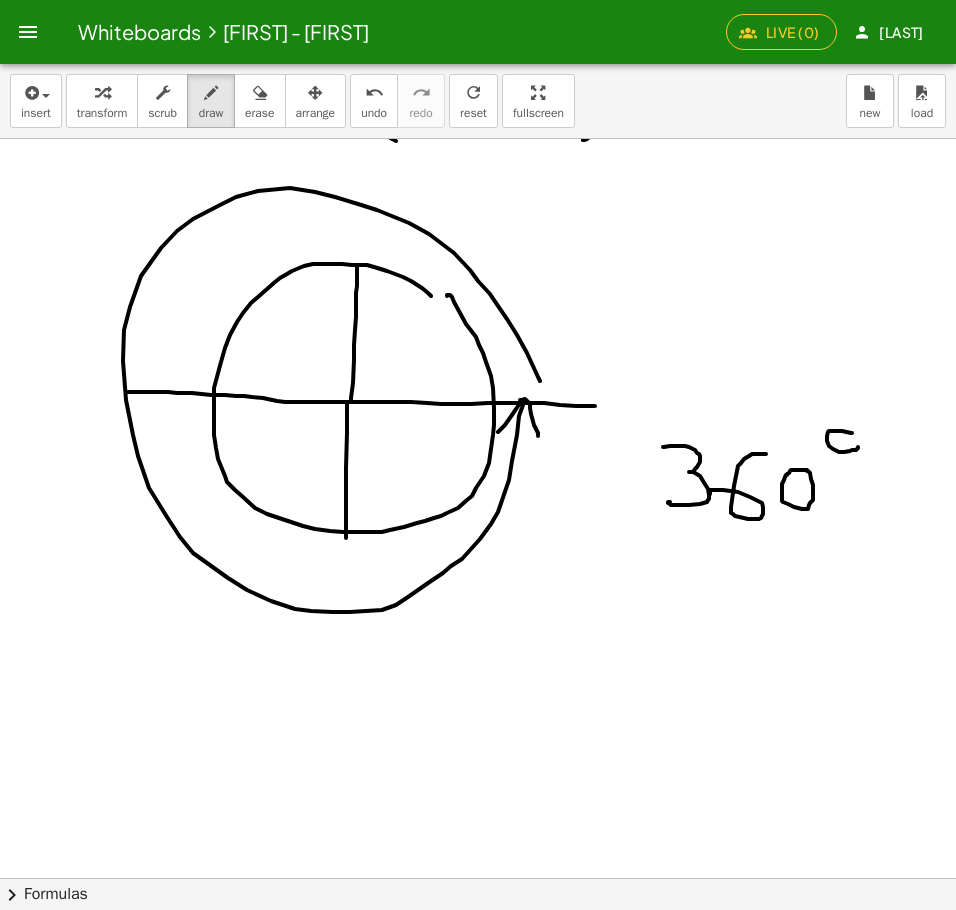 click at bounding box center (979, -26480) 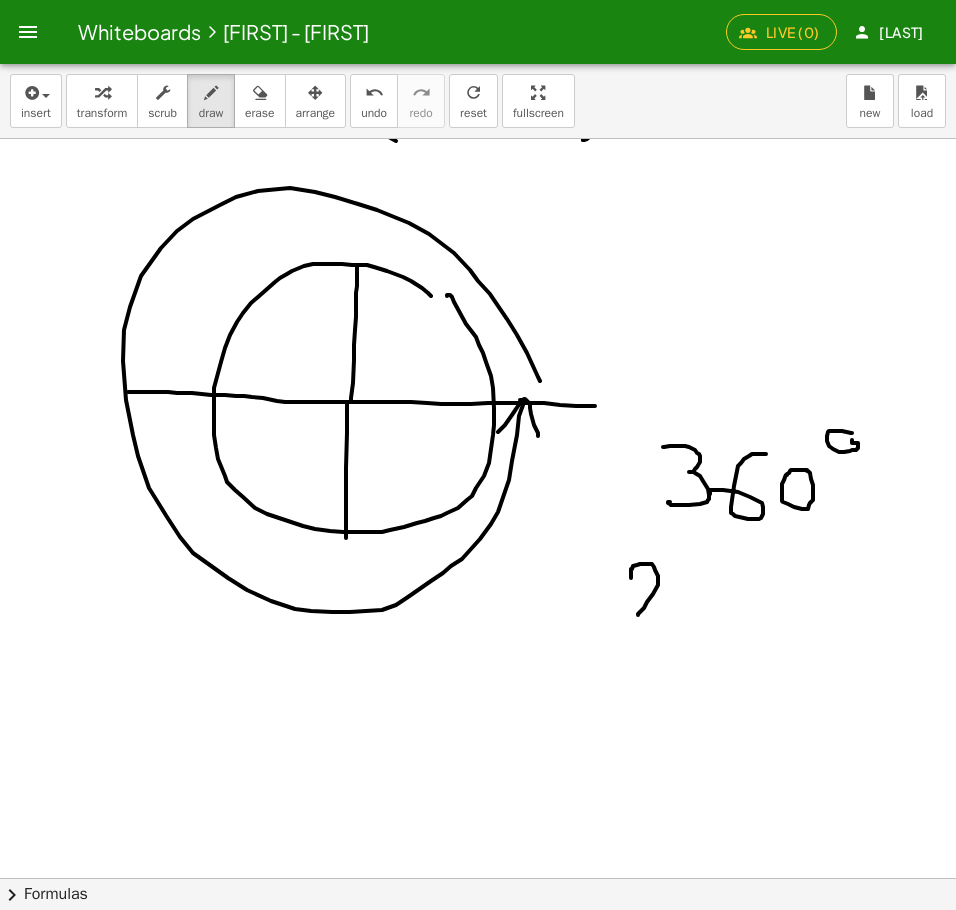 drag, startPoint x: 631, startPoint y: 578, endPoint x: 675, endPoint y: 620, distance: 60.827625 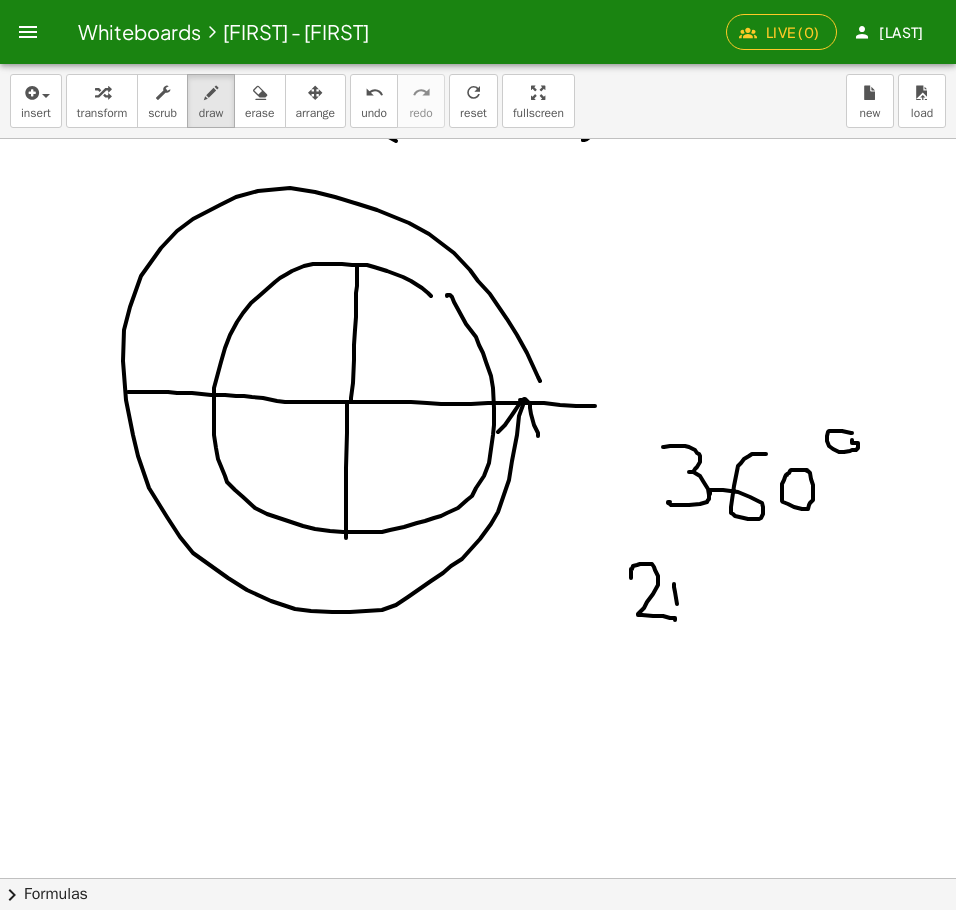drag, startPoint x: 674, startPoint y: 584, endPoint x: 677, endPoint y: 614, distance: 30.149628 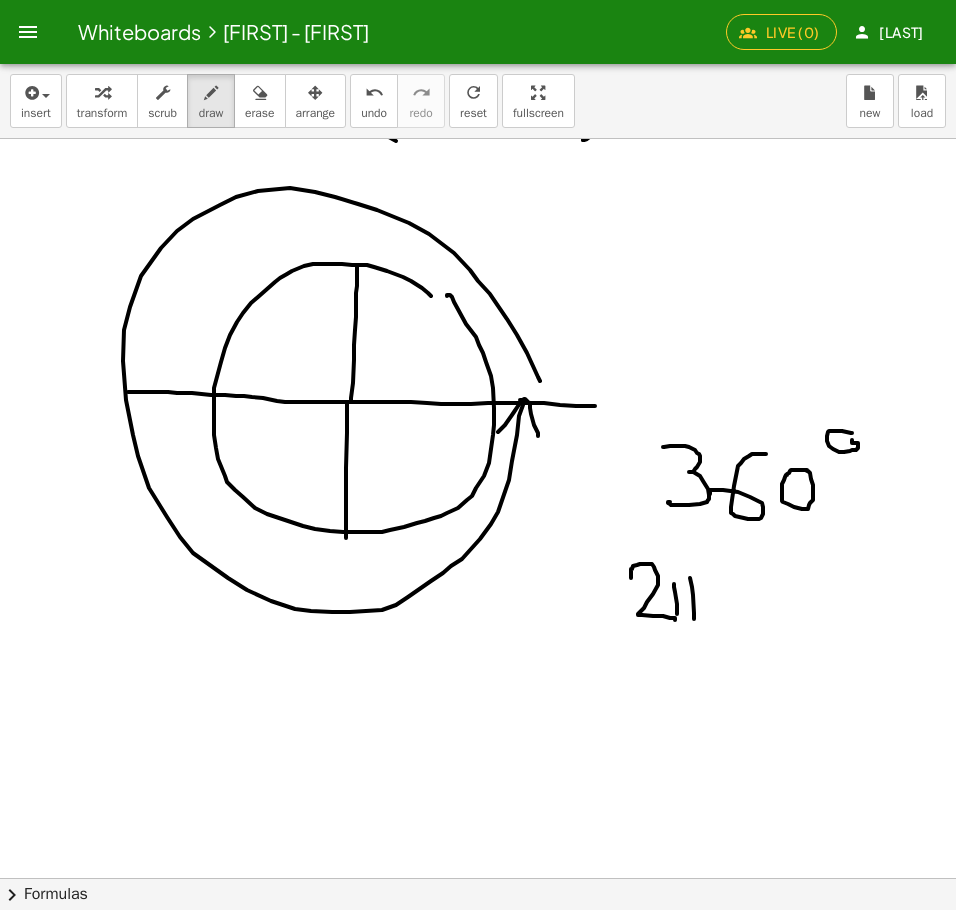 drag, startPoint x: 690, startPoint y: 578, endPoint x: 694, endPoint y: 621, distance: 43.185646 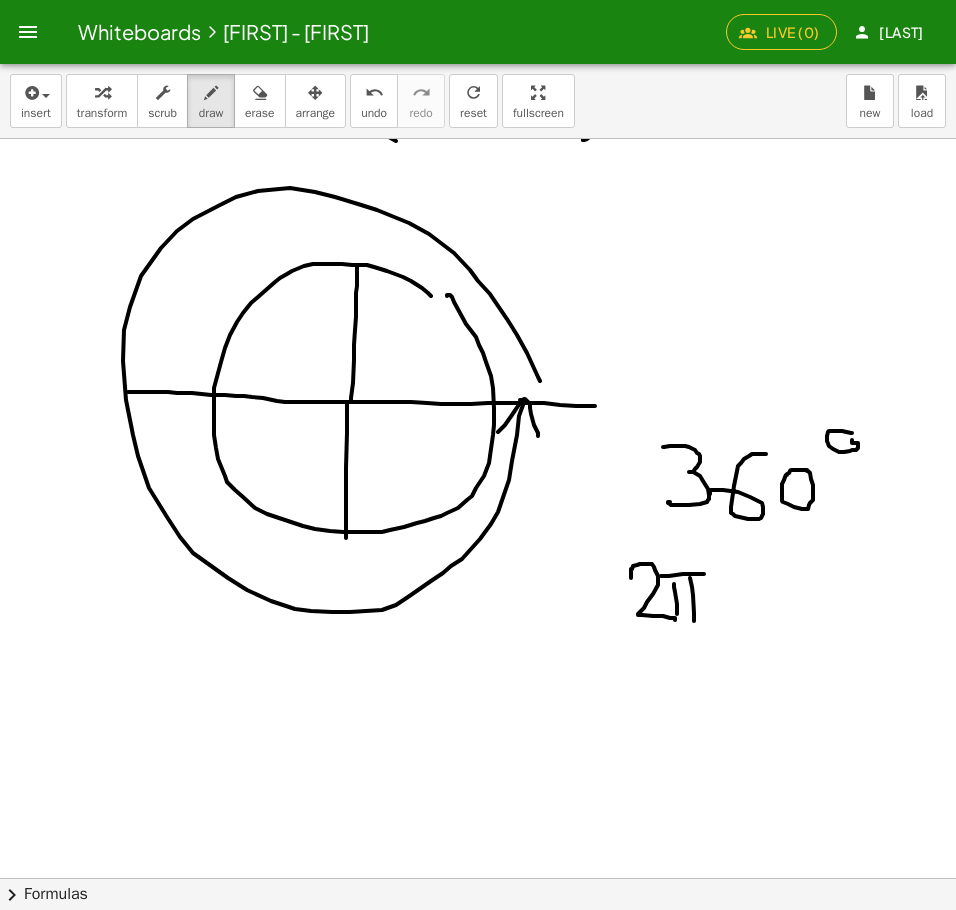 drag, startPoint x: 661, startPoint y: 576, endPoint x: 709, endPoint y: 574, distance: 48.04165 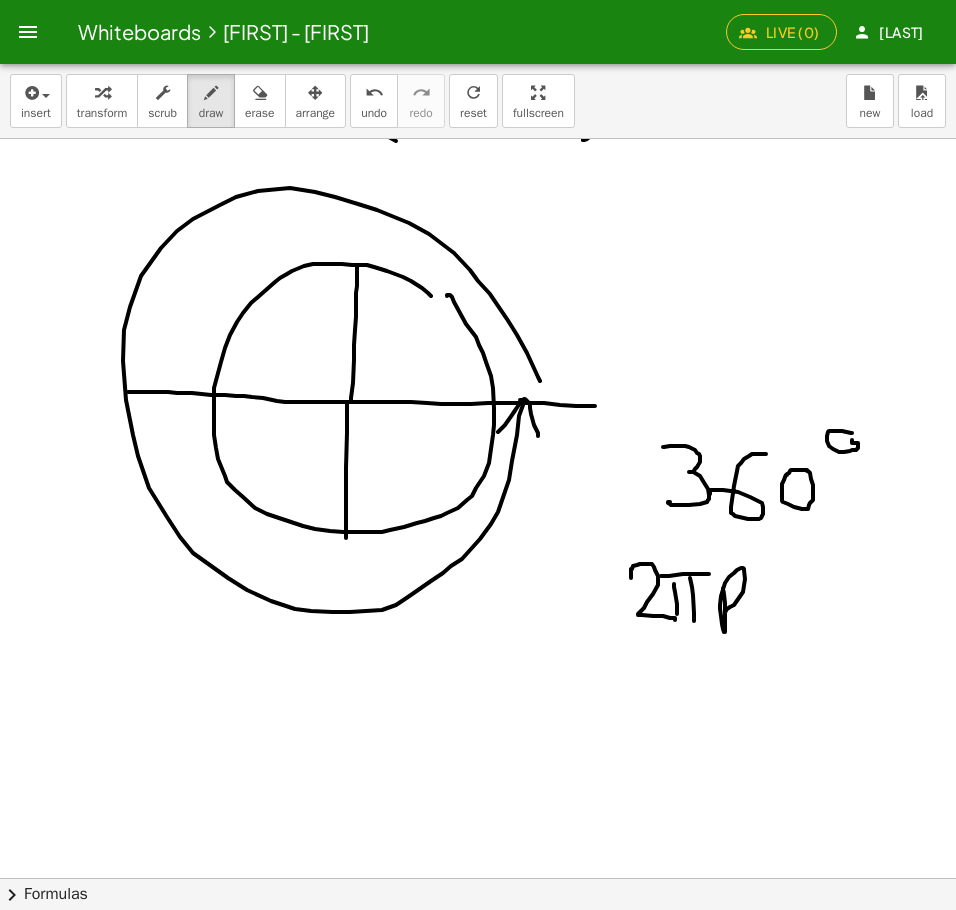 drag, startPoint x: 725, startPoint y: 603, endPoint x: 762, endPoint y: 640, distance: 52.3259 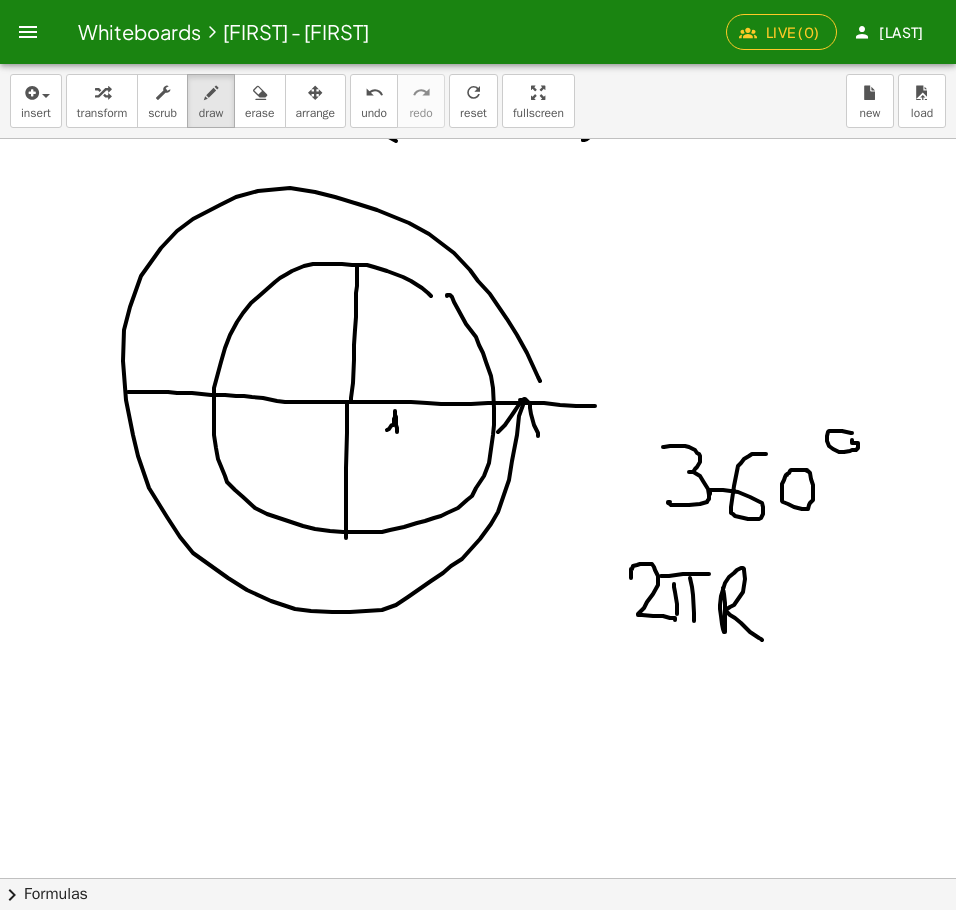 drag, startPoint x: 387, startPoint y: 430, endPoint x: 397, endPoint y: 445, distance: 18.027756 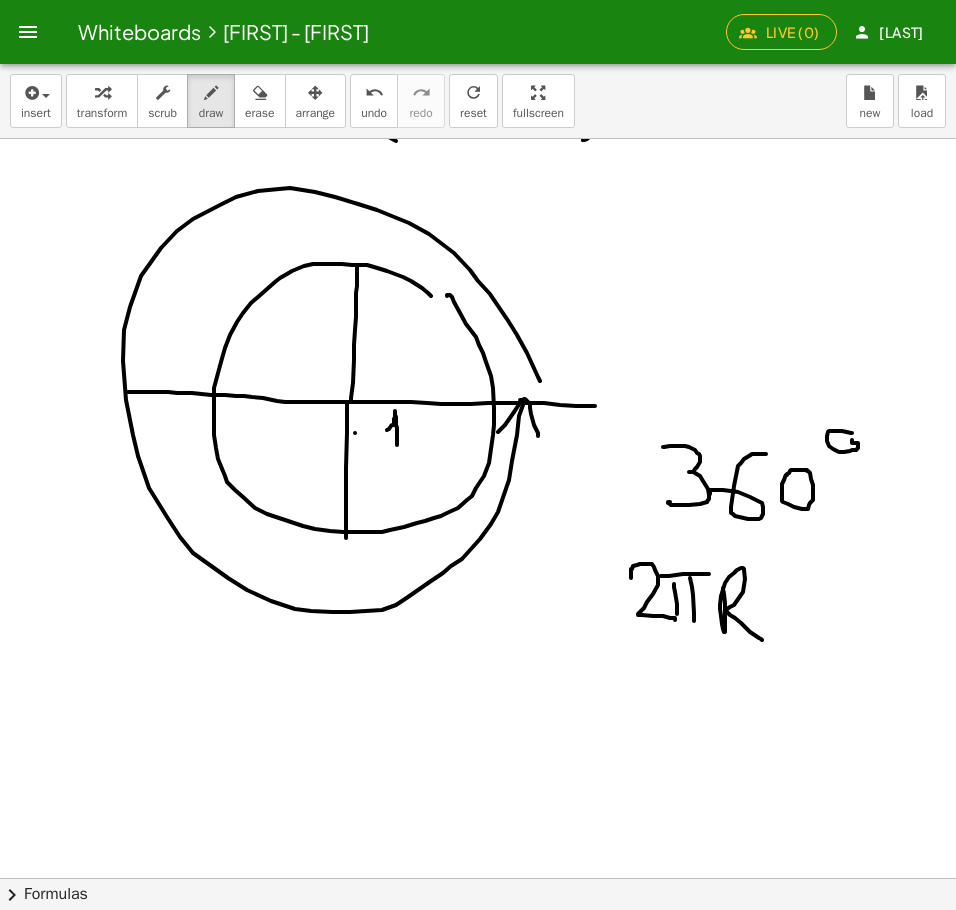 drag, startPoint x: 355, startPoint y: 433, endPoint x: 377, endPoint y: 433, distance: 22 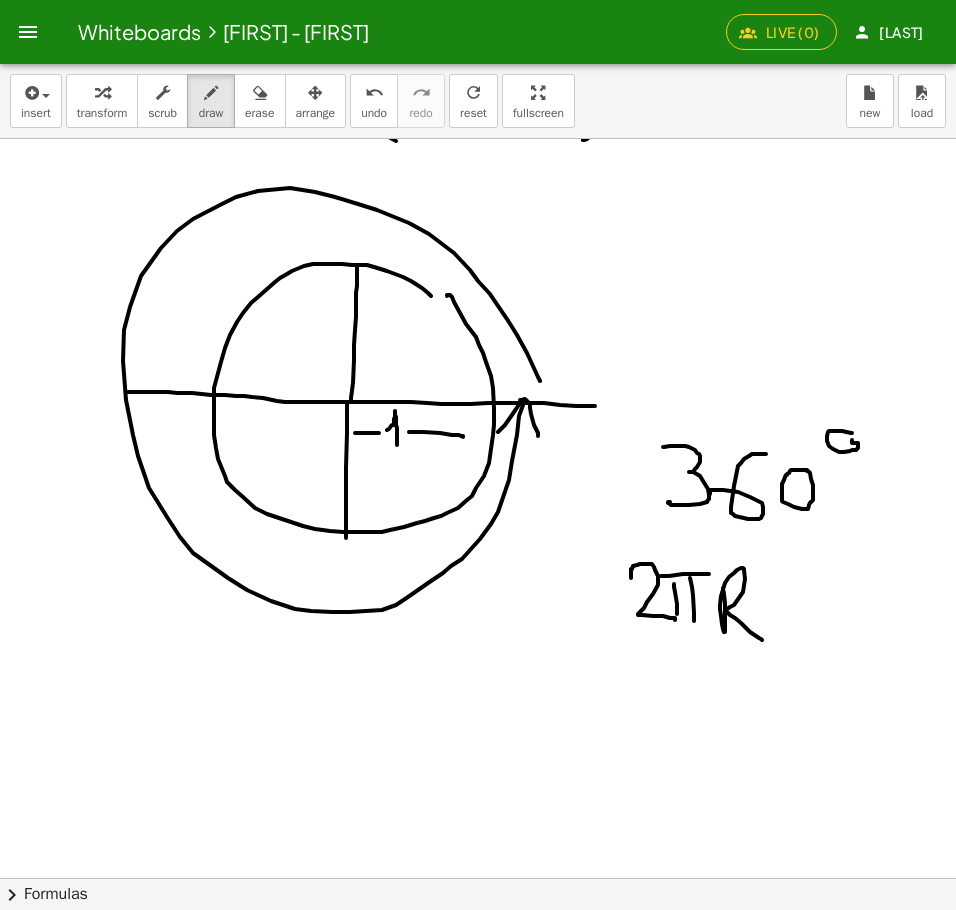 drag, startPoint x: 409, startPoint y: 432, endPoint x: 483, endPoint y: 443, distance: 74.8131 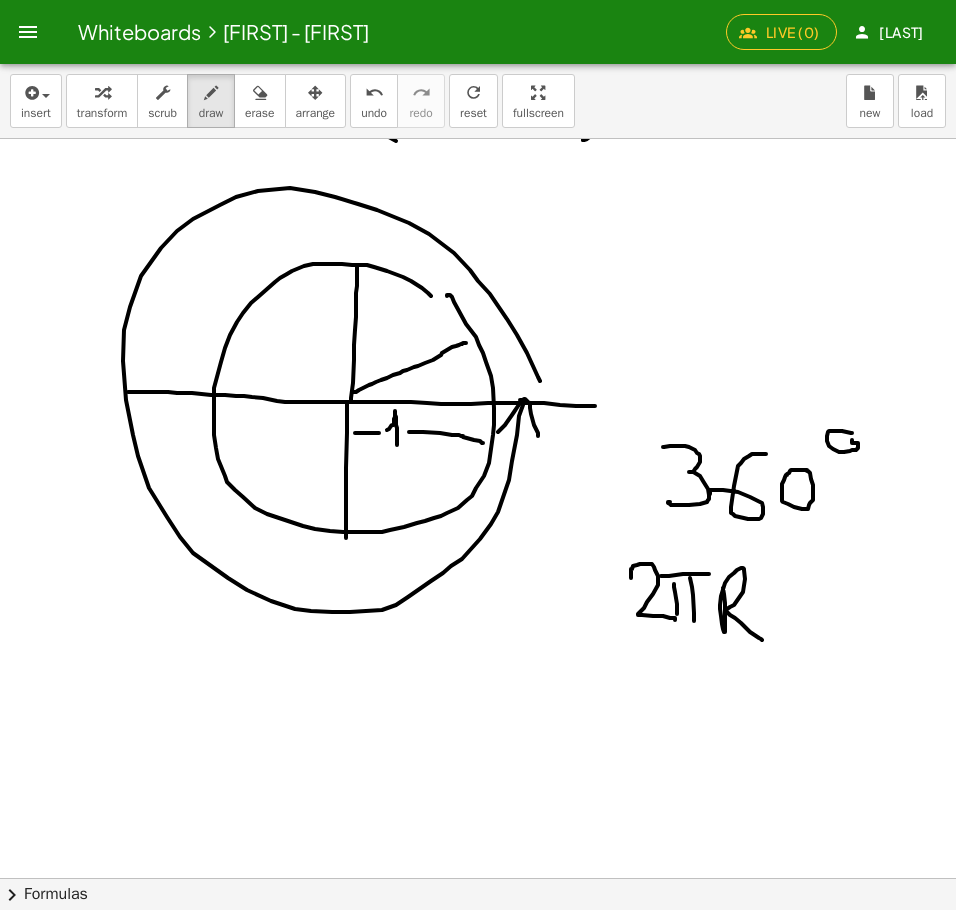 drag, startPoint x: 353, startPoint y: 392, endPoint x: 466, endPoint y: 343, distance: 123.16656 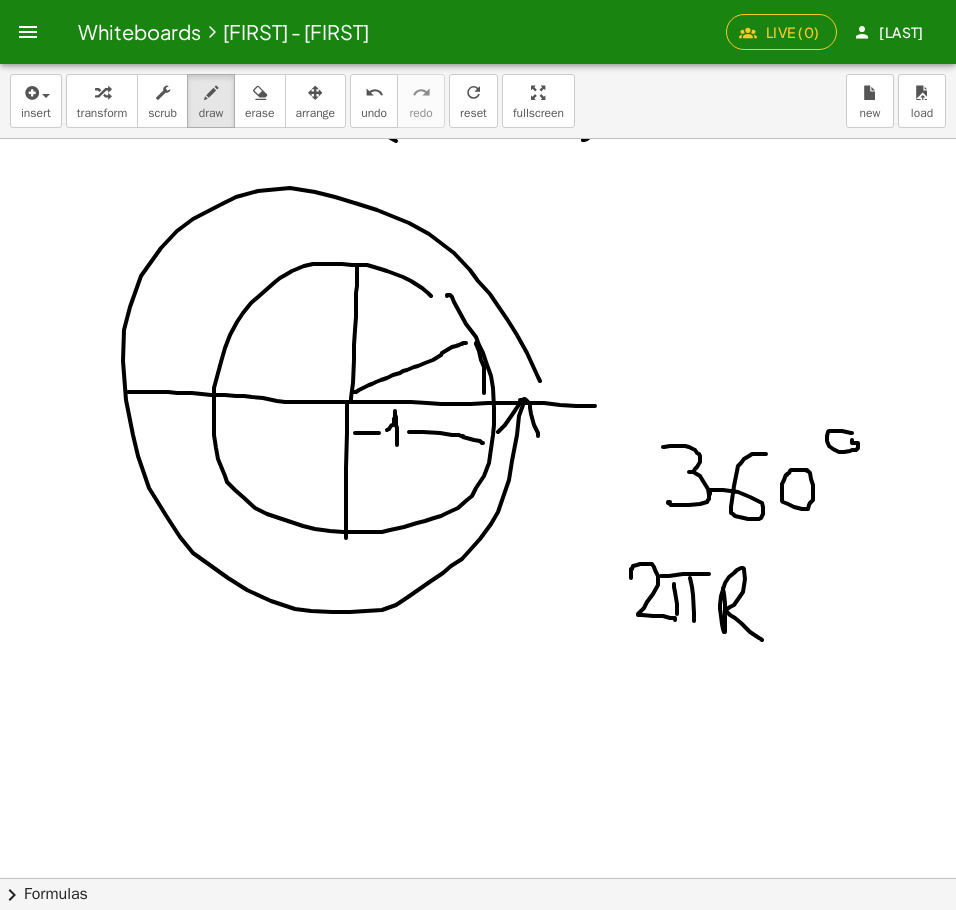 drag, startPoint x: 476, startPoint y: 343, endPoint x: 484, endPoint y: 393, distance: 50.635956 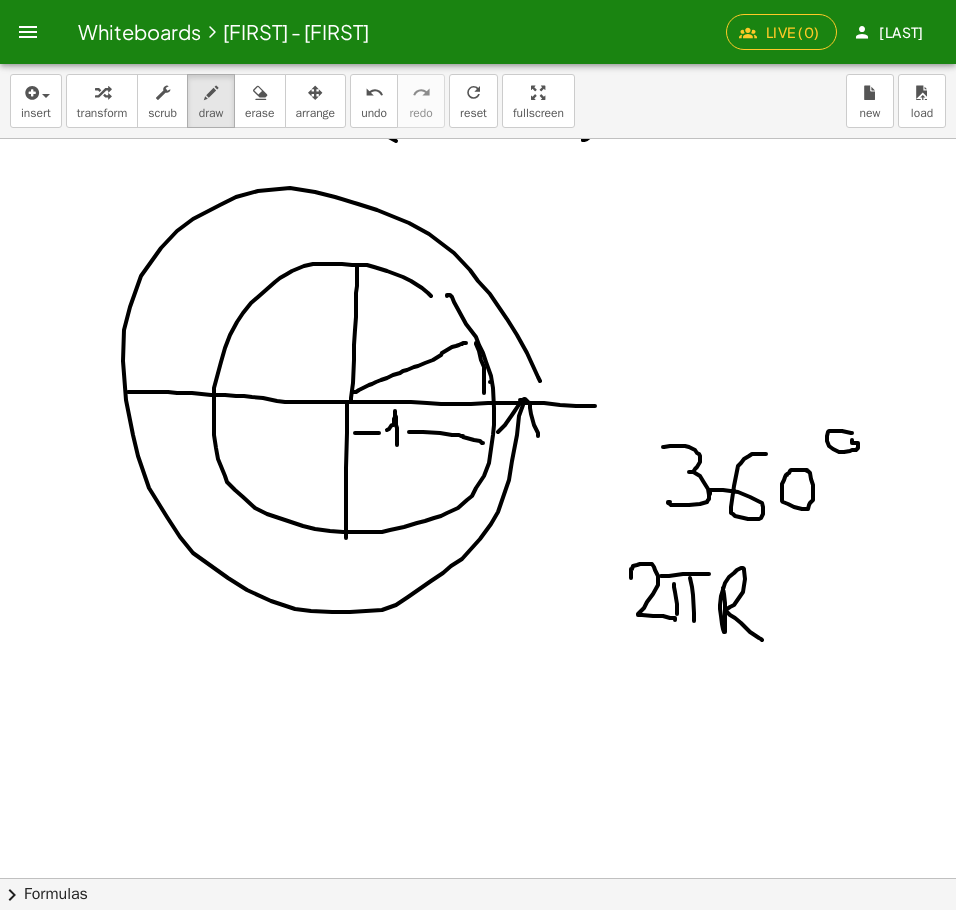 drag, startPoint x: 490, startPoint y: 382, endPoint x: 596, endPoint y: 340, distance: 114.01754 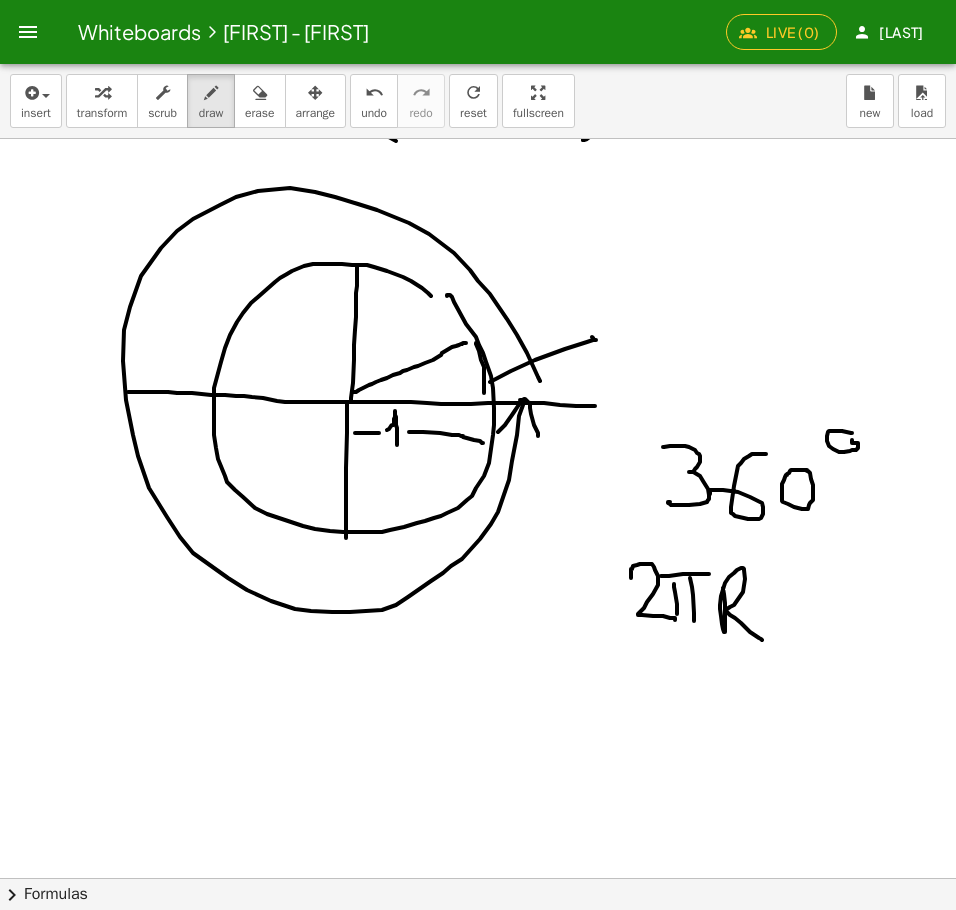 drag, startPoint x: 592, startPoint y: 337, endPoint x: 590, endPoint y: 351, distance: 14.142136 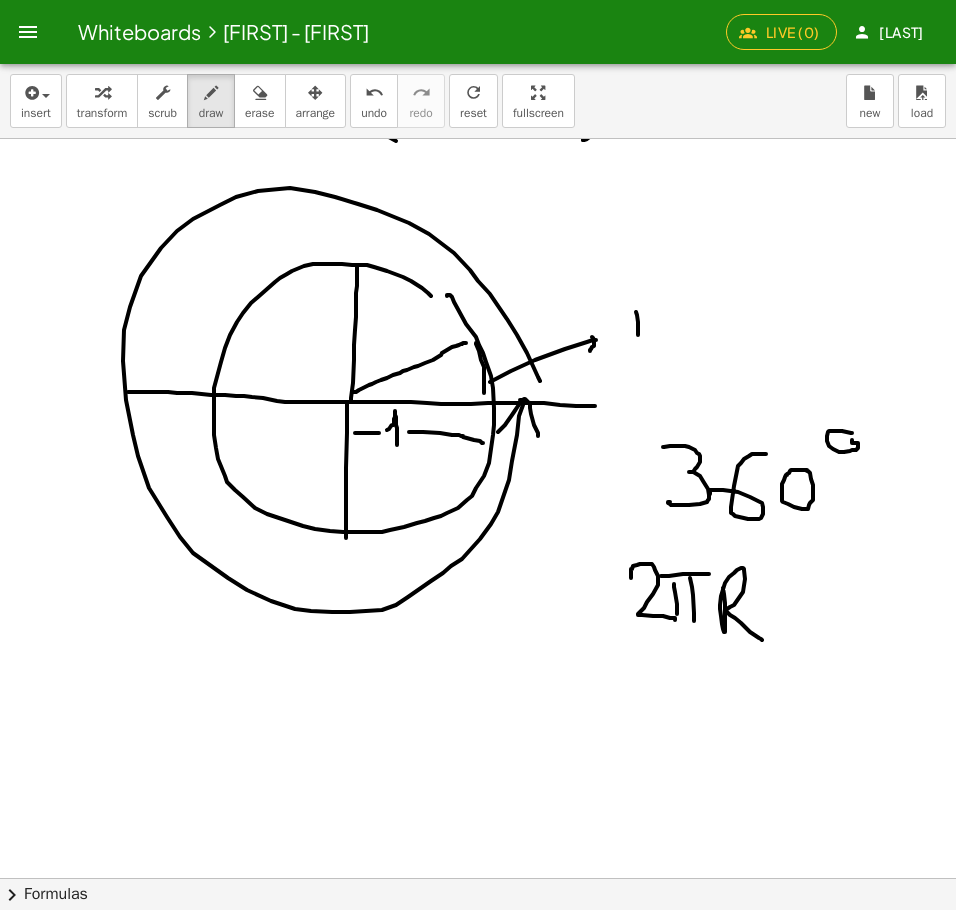 drag, startPoint x: 636, startPoint y: 312, endPoint x: 638, endPoint y: 334, distance: 22.090721 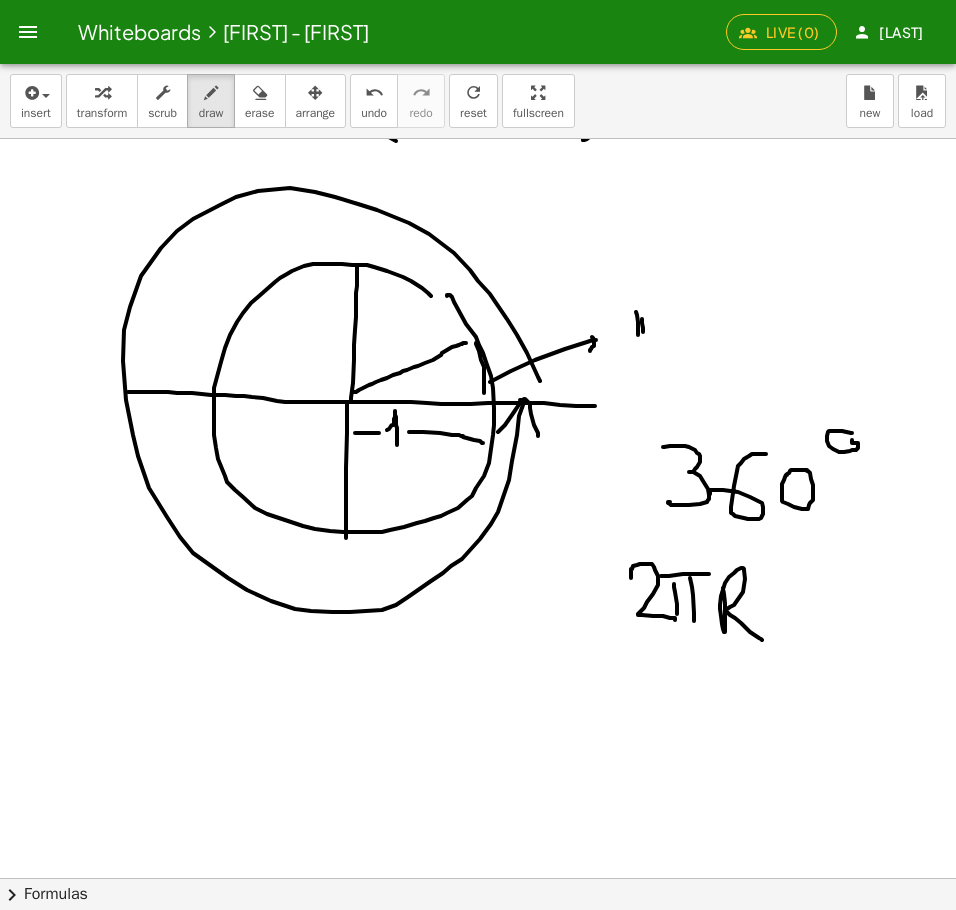drag, startPoint x: 642, startPoint y: 319, endPoint x: 643, endPoint y: 336, distance: 17.029387 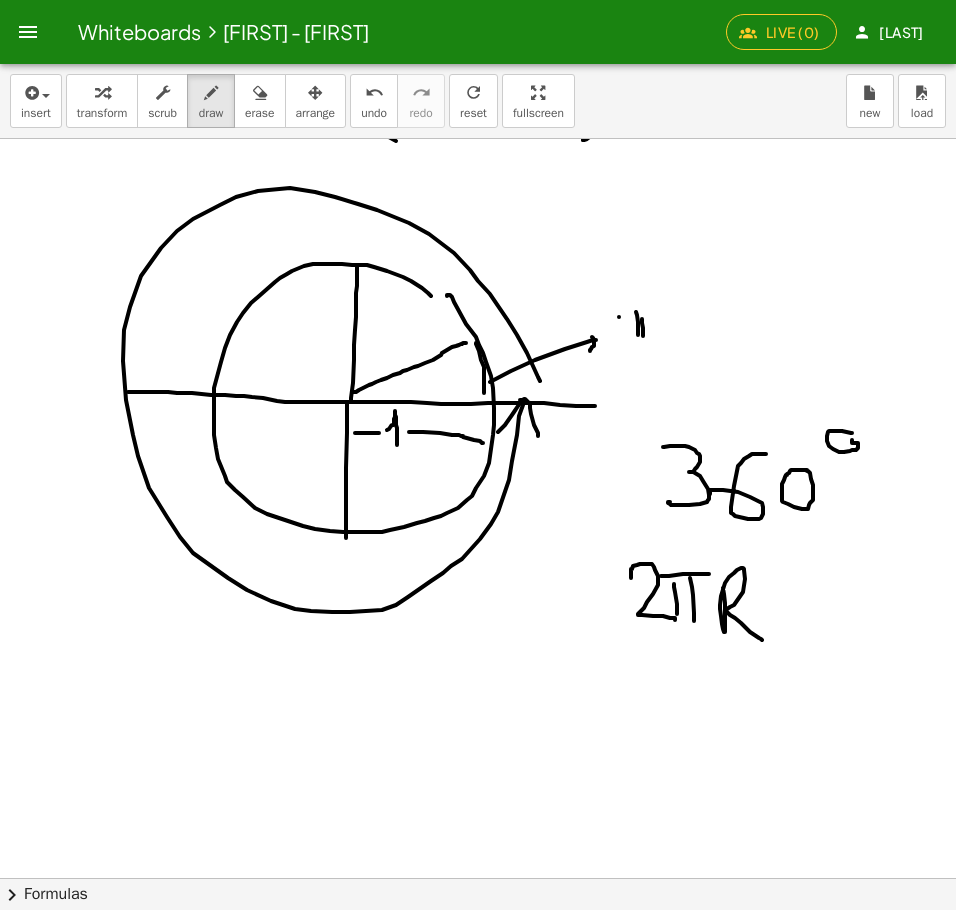drag, startPoint x: 619, startPoint y: 317, endPoint x: 655, endPoint y: 306, distance: 37.64306 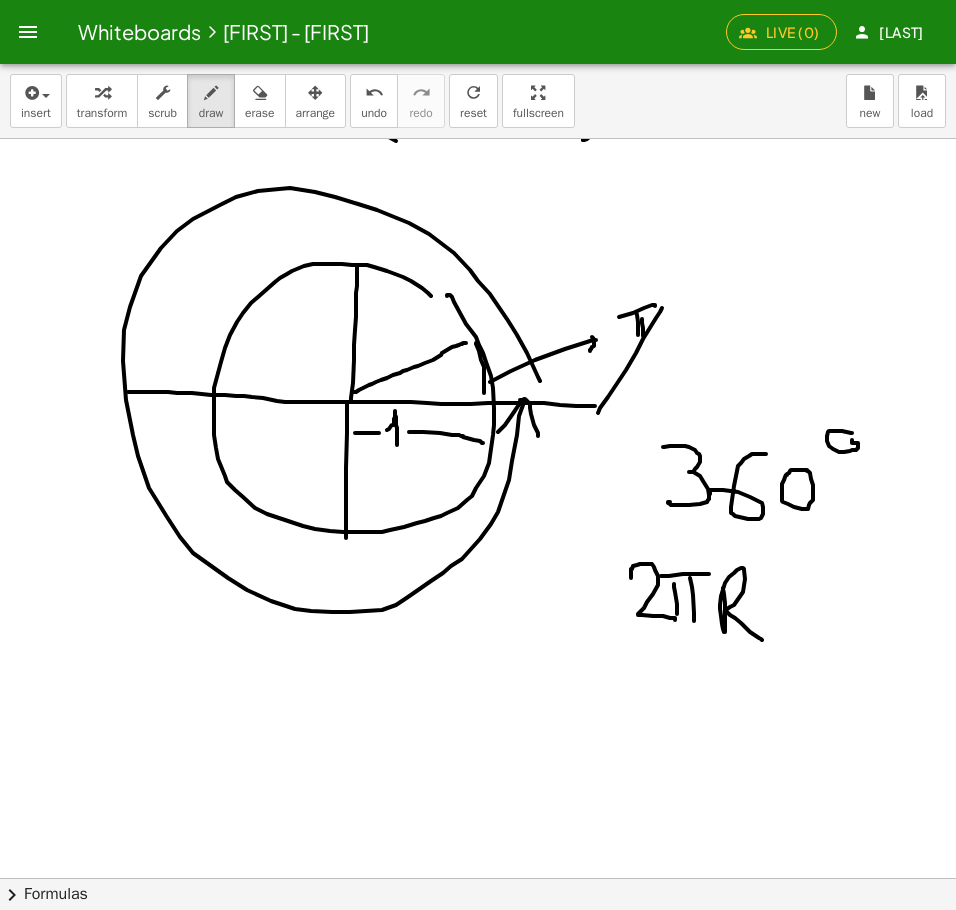 drag, startPoint x: 662, startPoint y: 308, endPoint x: 596, endPoint y: 418, distance: 128.28094 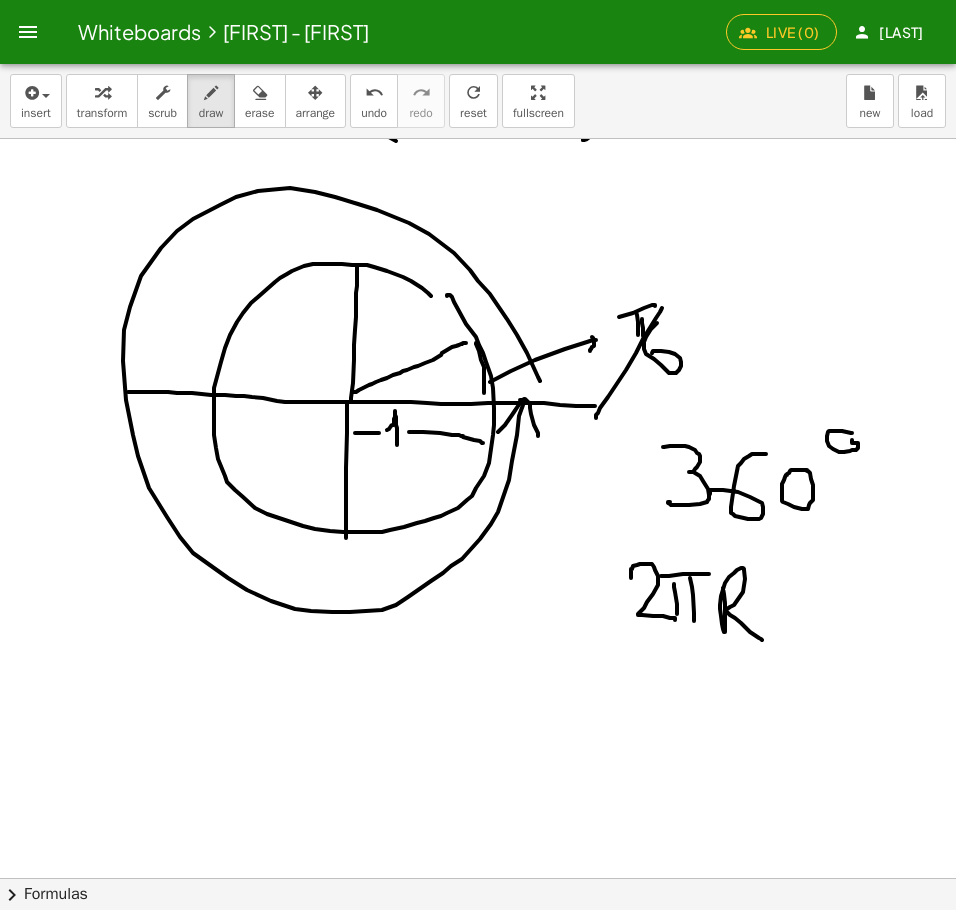 drag, startPoint x: 657, startPoint y: 323, endPoint x: 651, endPoint y: 360, distance: 37.48333 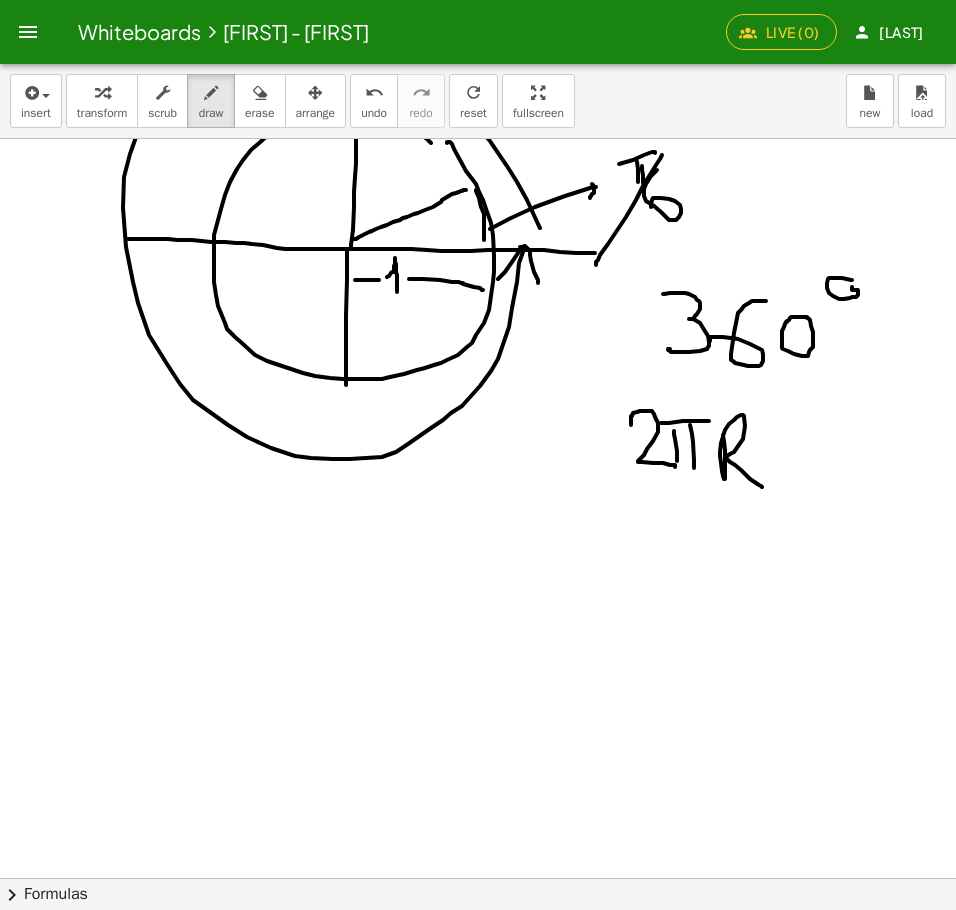 scroll, scrollTop: 54855, scrollLeft: 0, axis: vertical 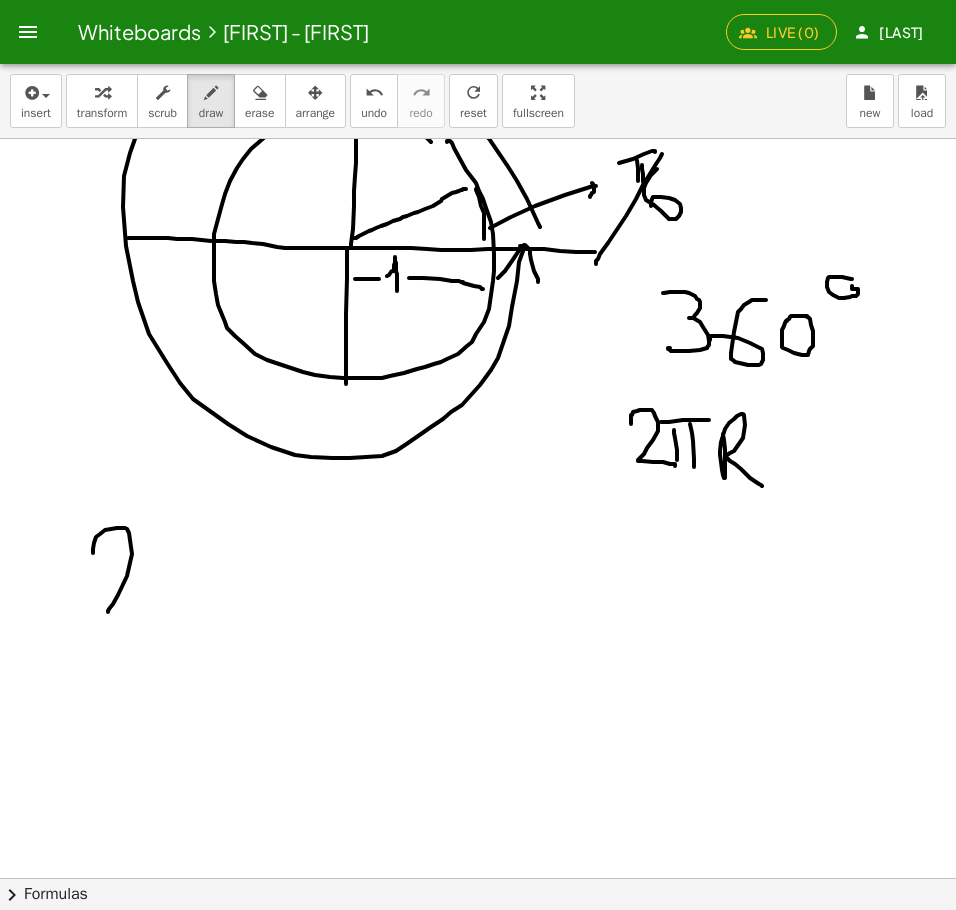 drag, startPoint x: 93, startPoint y: 553, endPoint x: 142, endPoint y: 612, distance: 76.6942 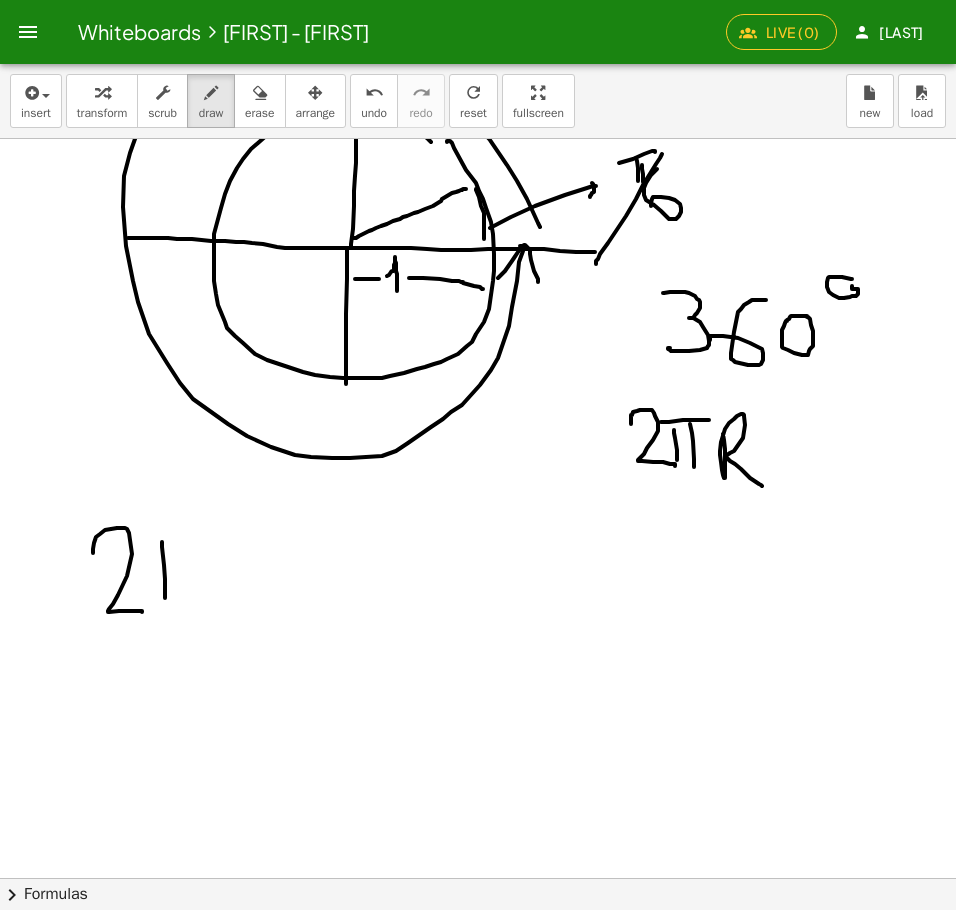 drag, startPoint x: 162, startPoint y: 542, endPoint x: 165, endPoint y: 599, distance: 57.07889 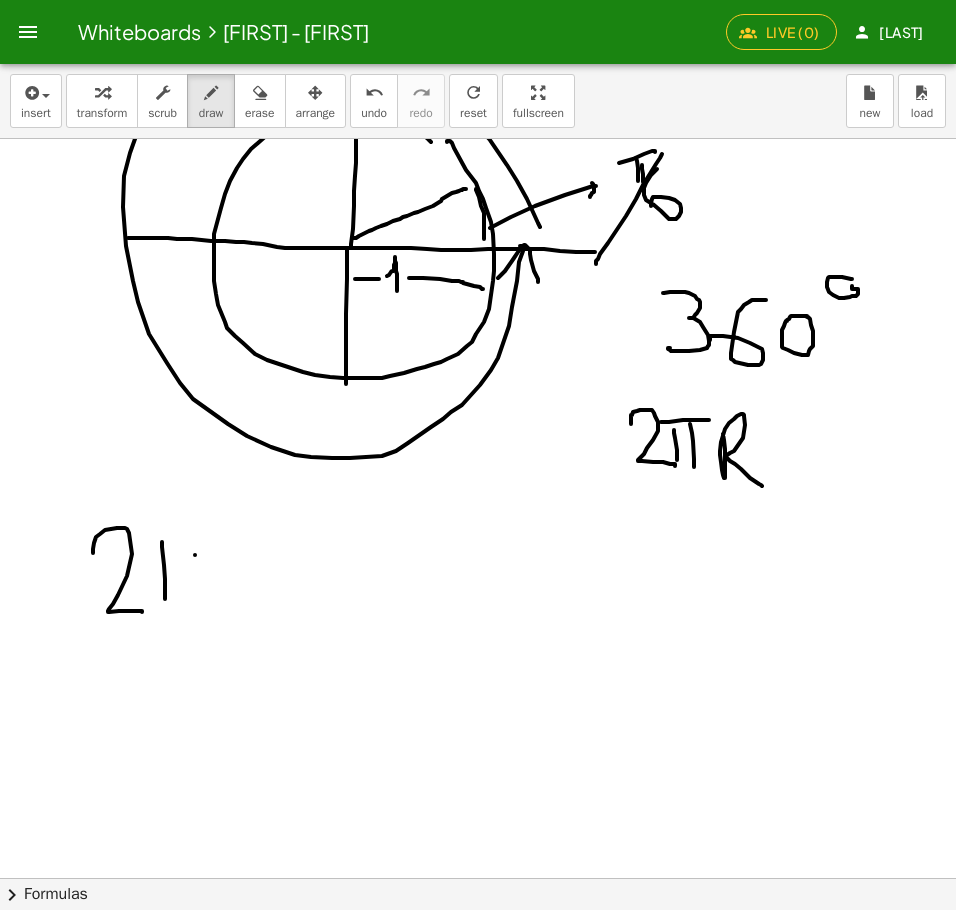 drag, startPoint x: 195, startPoint y: 555, endPoint x: 195, endPoint y: 603, distance: 48 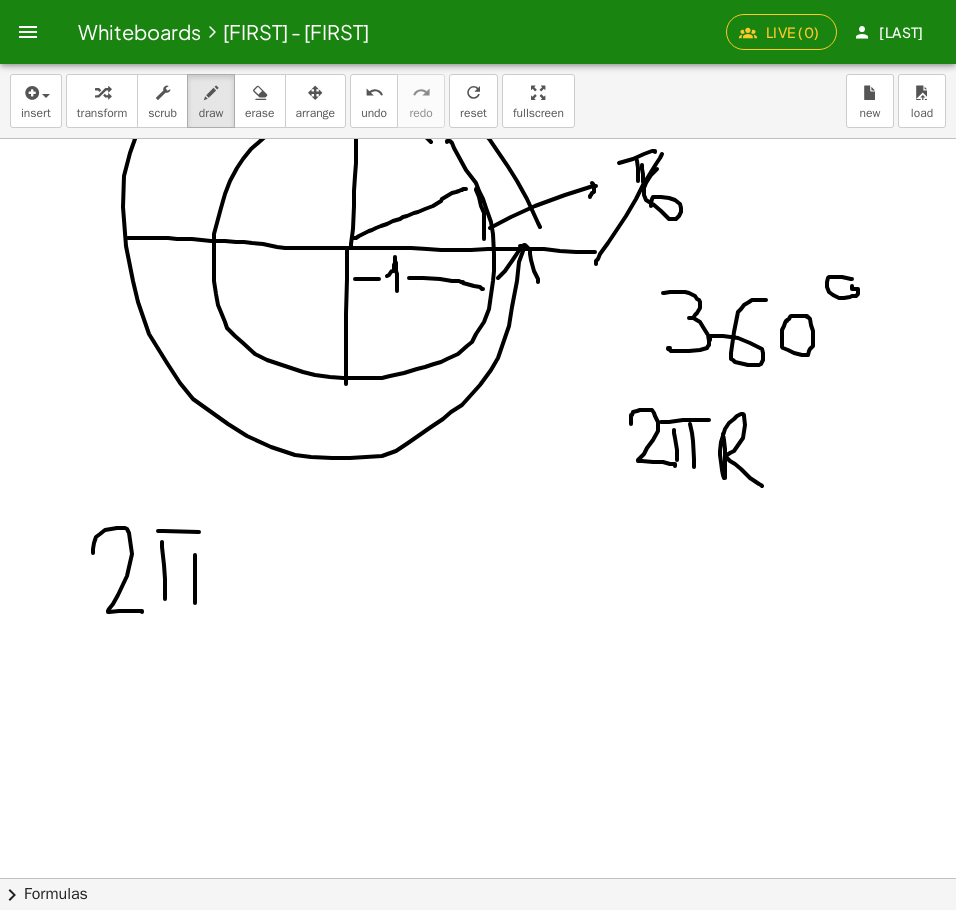drag, startPoint x: 158, startPoint y: 531, endPoint x: 218, endPoint y: 533, distance: 60.033325 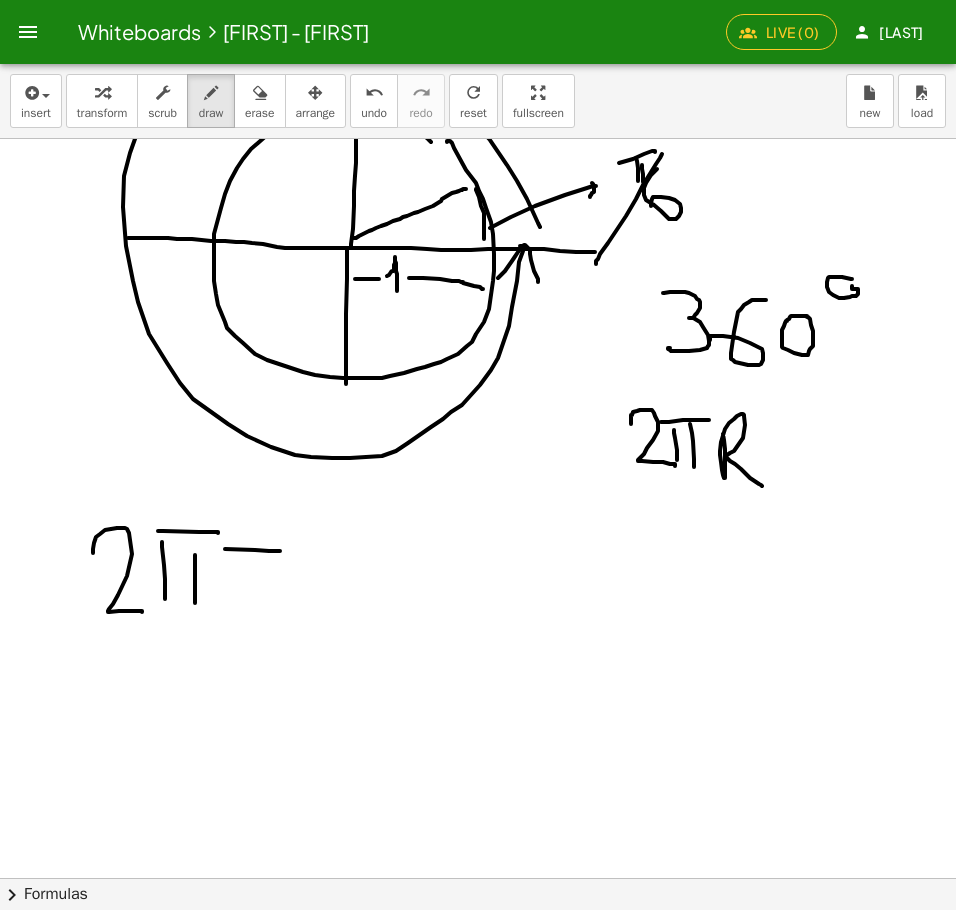 drag, startPoint x: 225, startPoint y: 549, endPoint x: 280, endPoint y: 551, distance: 55.03635 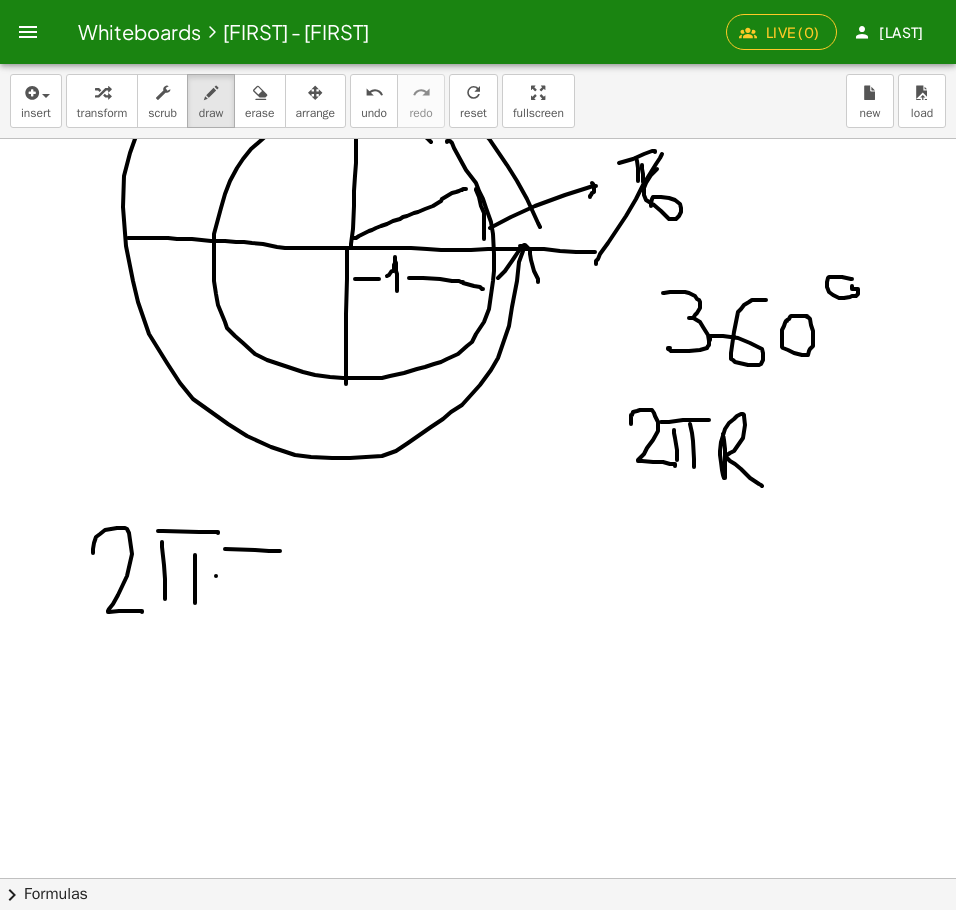drag, startPoint x: 216, startPoint y: 576, endPoint x: 261, endPoint y: 576, distance: 45 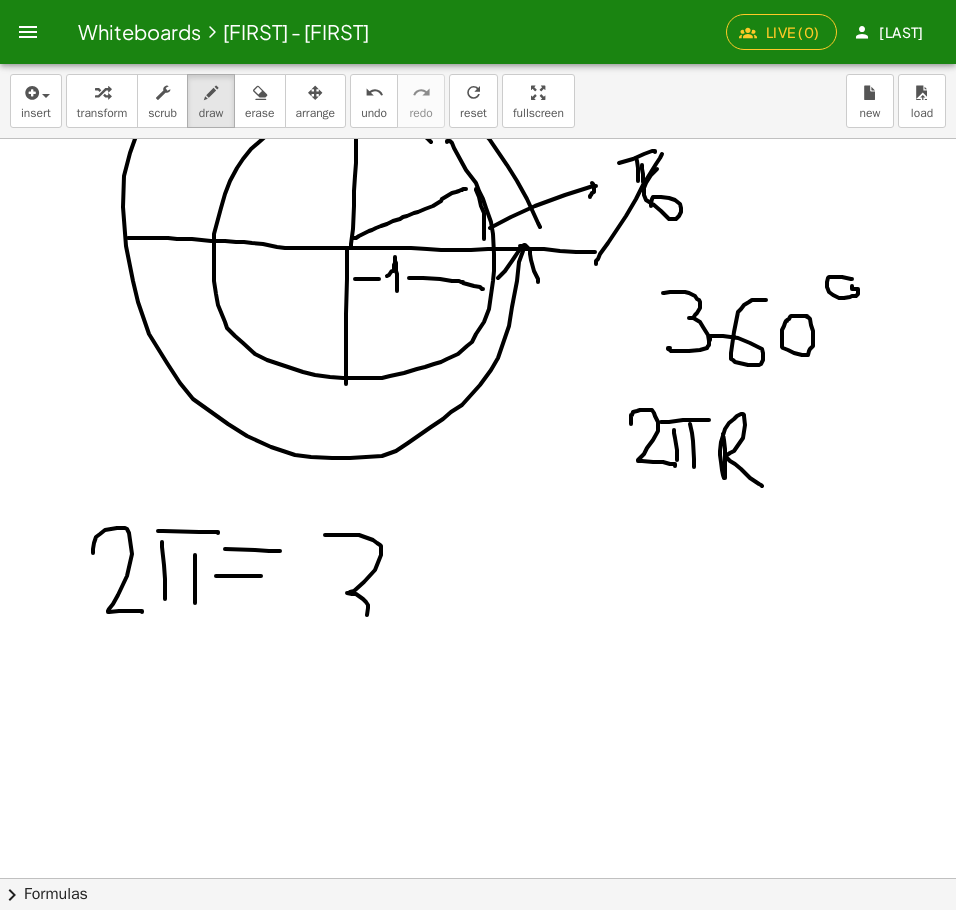 drag, startPoint x: 325, startPoint y: 535, endPoint x: 317, endPoint y: 647, distance: 112.28535 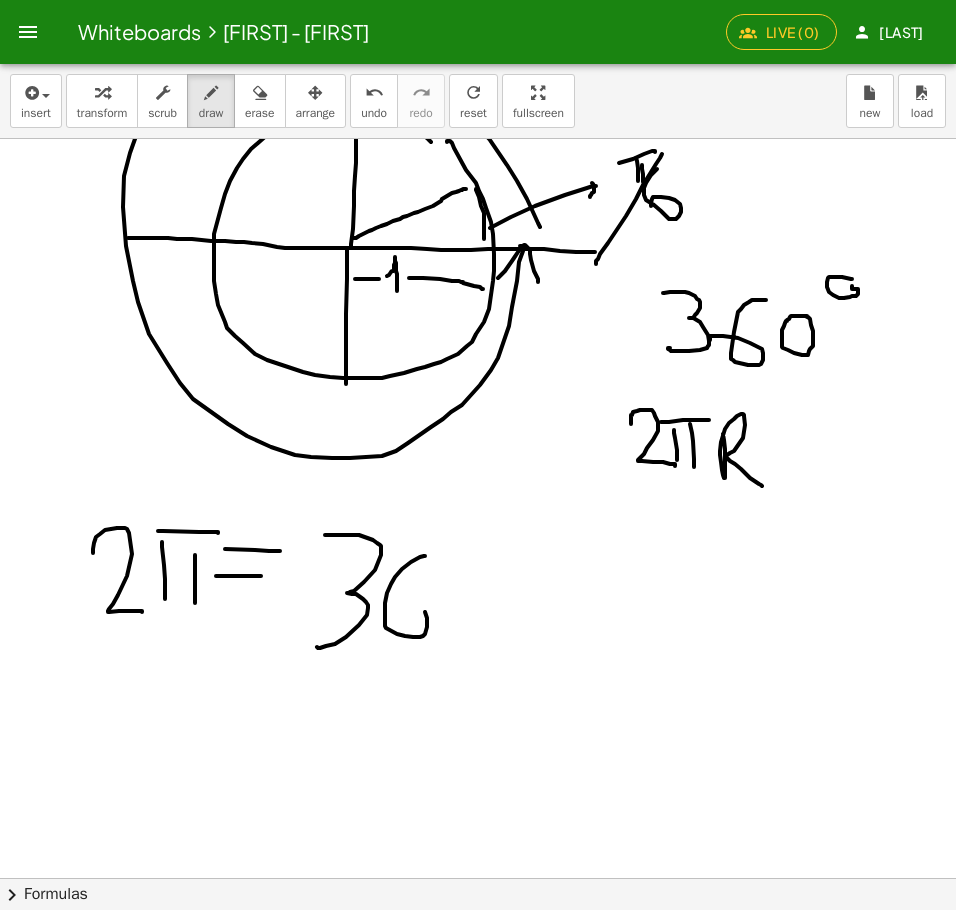 drag, startPoint x: 425, startPoint y: 556, endPoint x: 364, endPoint y: 626, distance: 92.84934 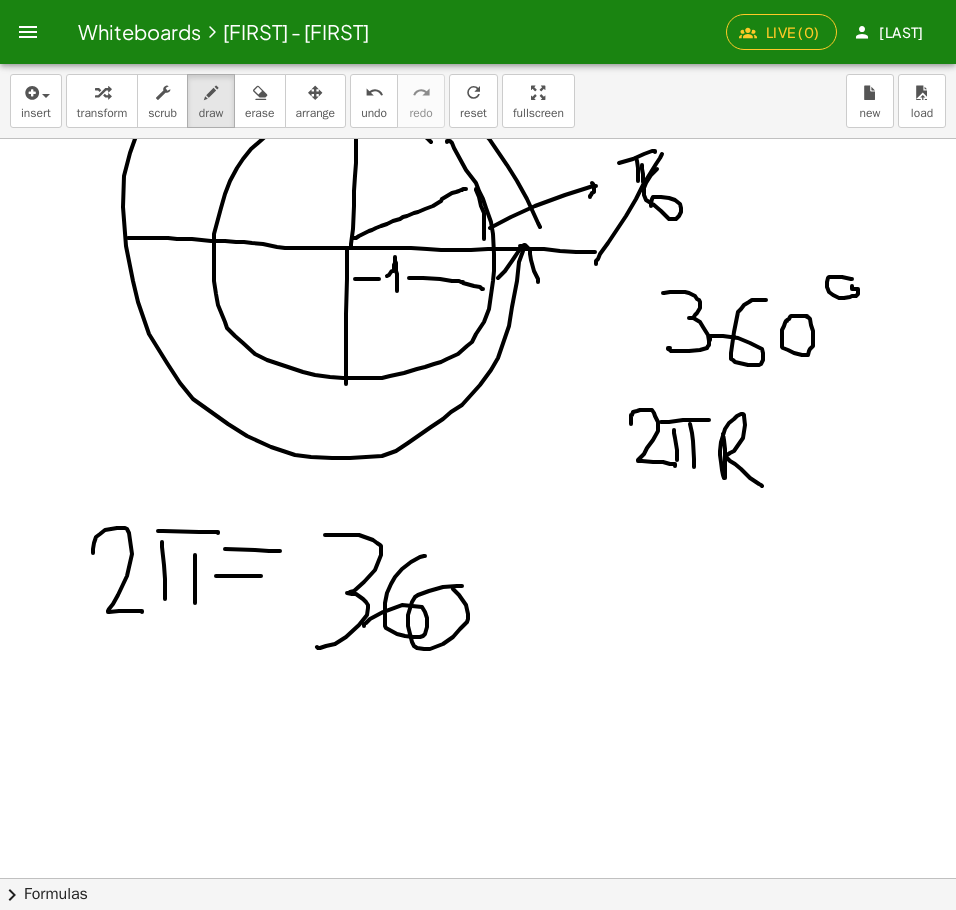 click at bounding box center [979, -26634] 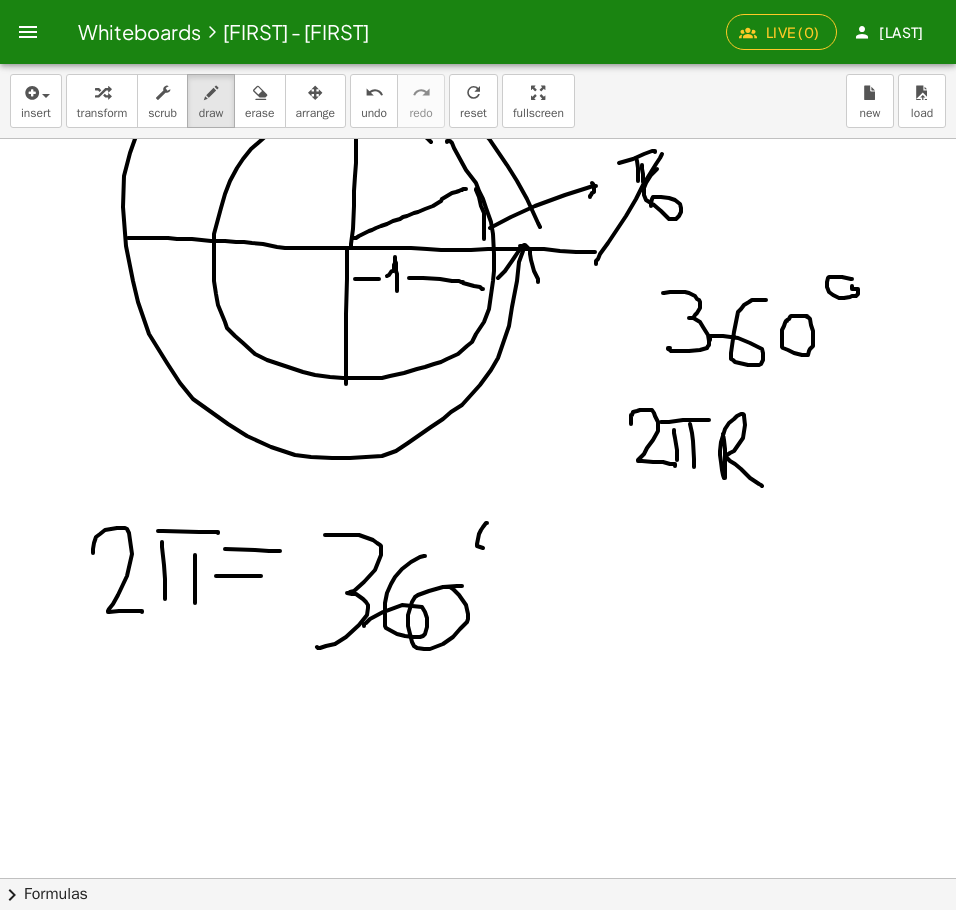 click at bounding box center [979, -26634] 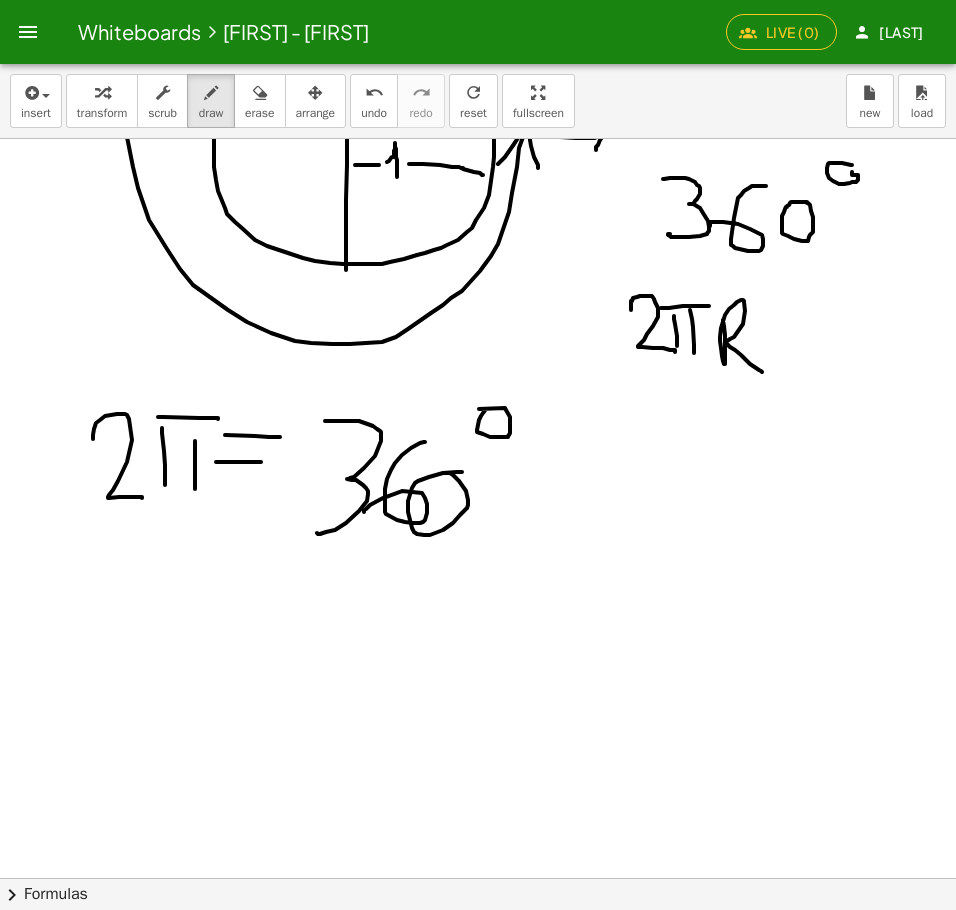 scroll, scrollTop: 54970, scrollLeft: 0, axis: vertical 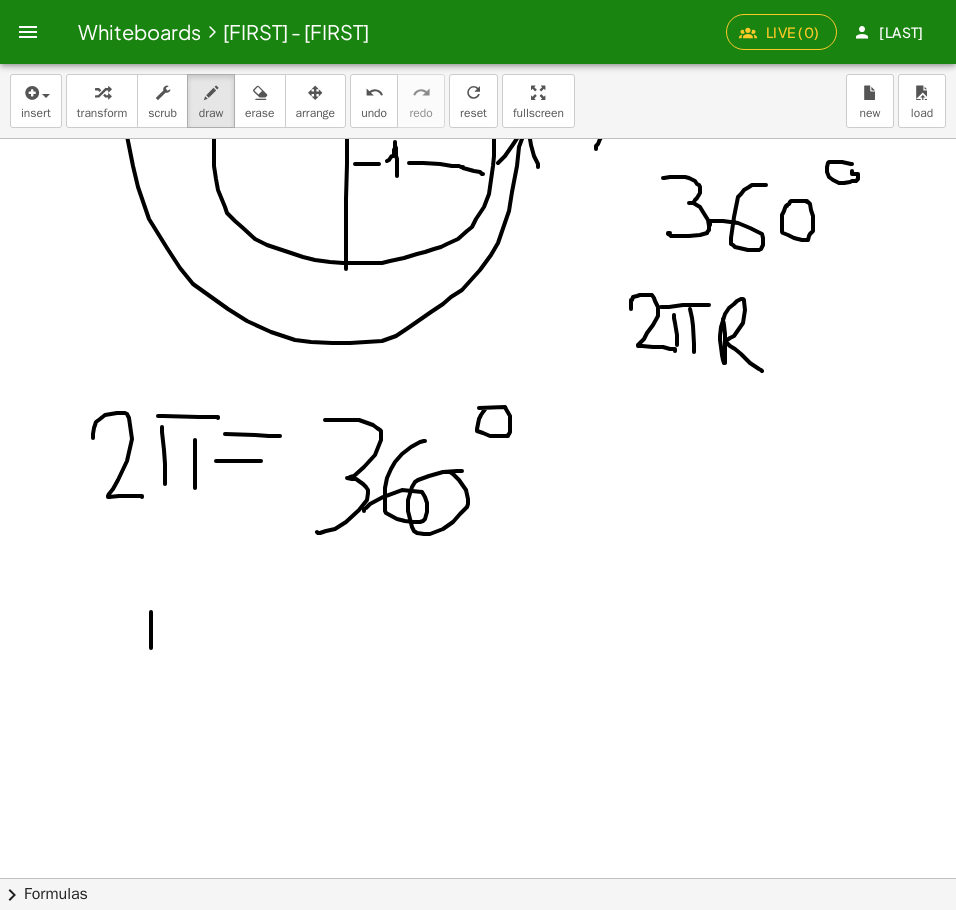 drag, startPoint x: 151, startPoint y: 612, endPoint x: 151, endPoint y: 657, distance: 45 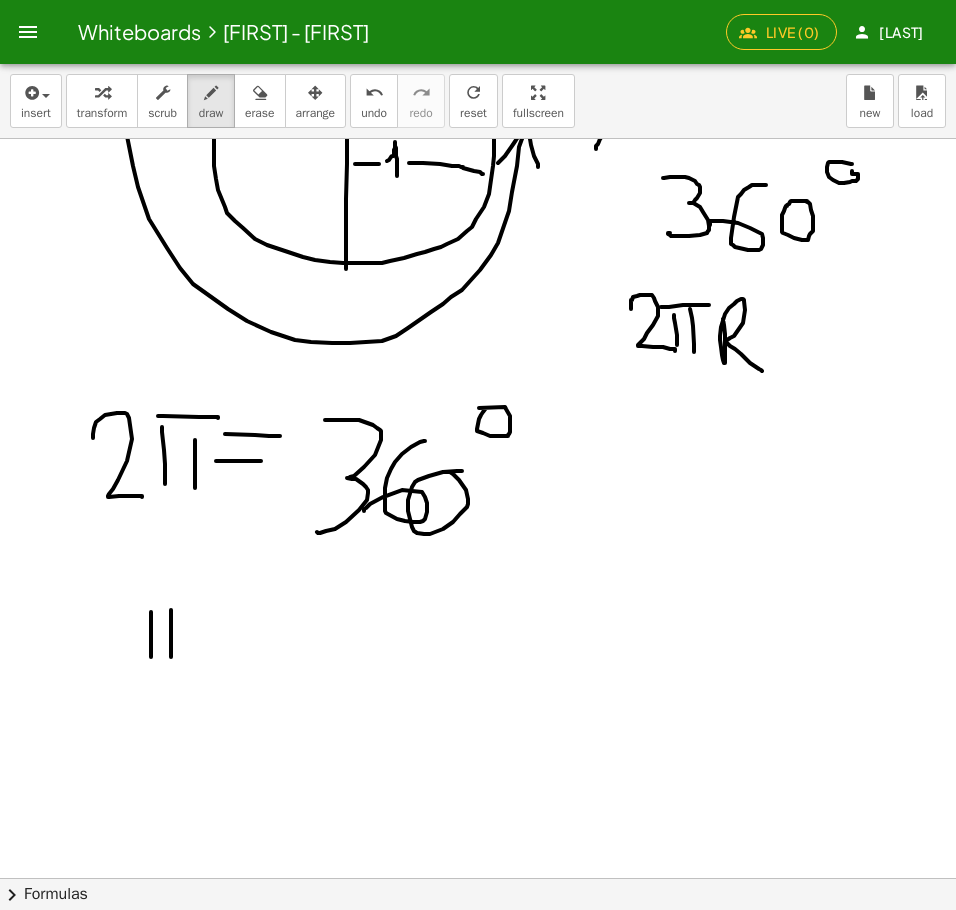 drag, startPoint x: 171, startPoint y: 610, endPoint x: 171, endPoint y: 657, distance: 47 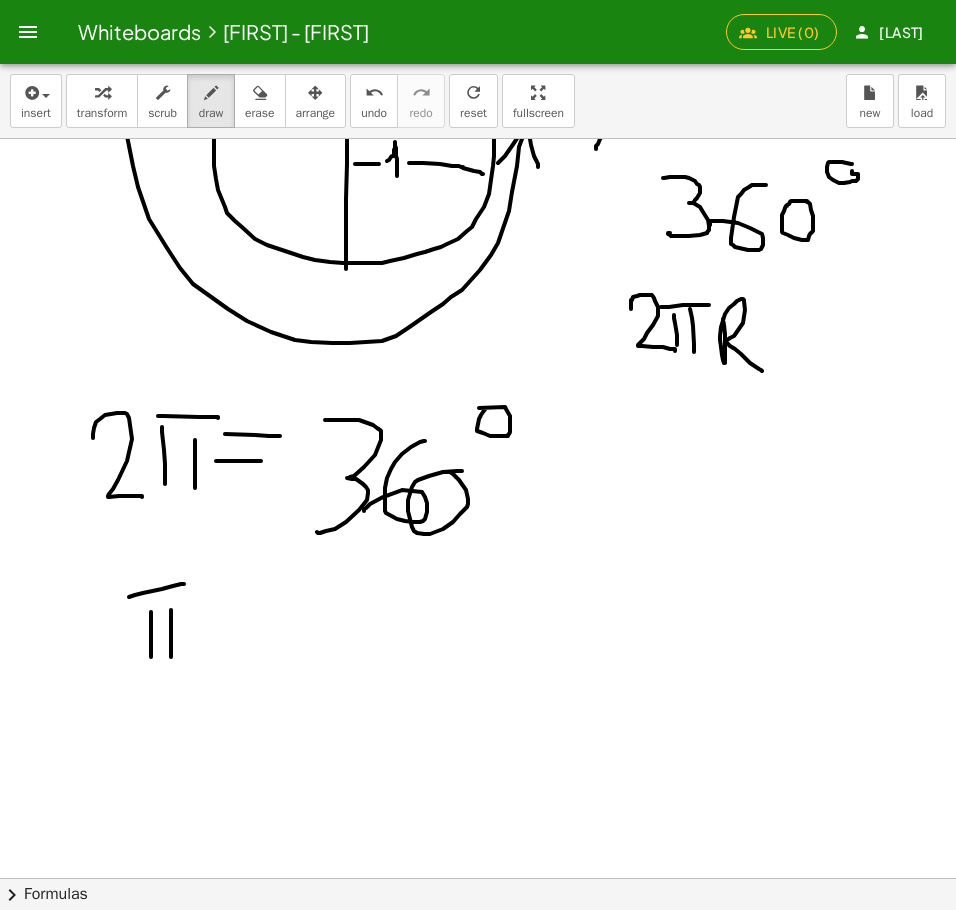 drag, startPoint x: 129, startPoint y: 597, endPoint x: 184, endPoint y: 584, distance: 56.515484 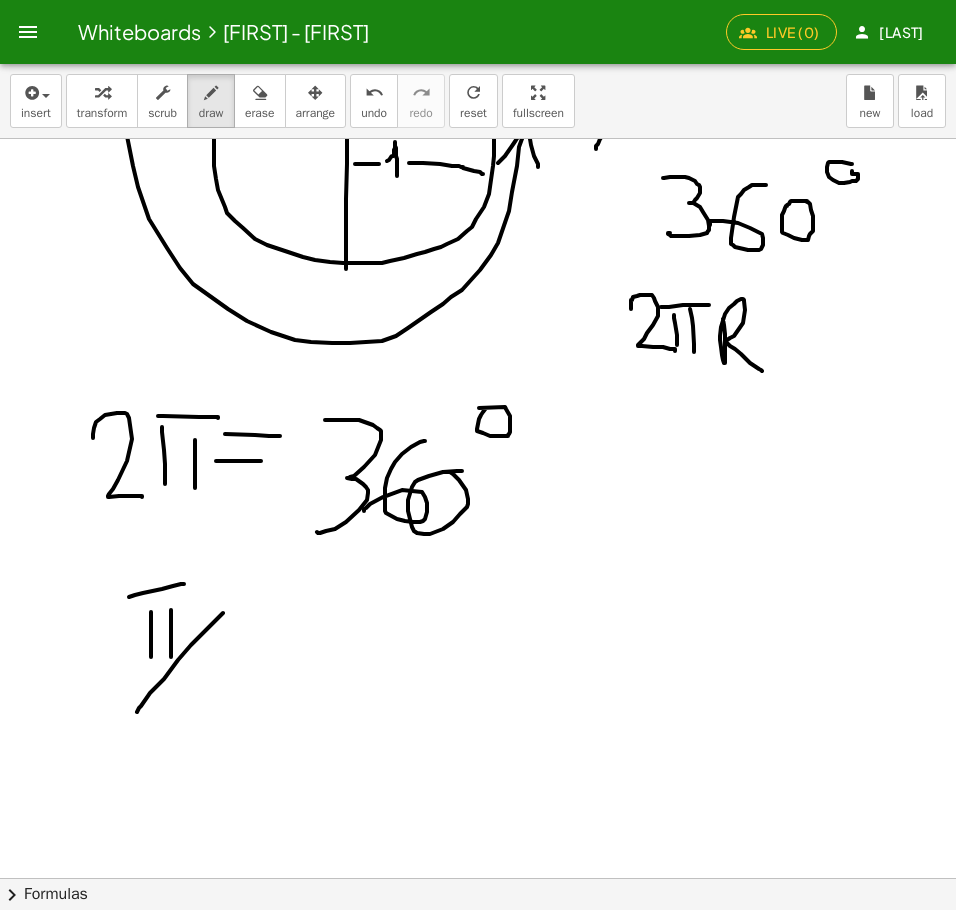 drag, startPoint x: 223, startPoint y: 613, endPoint x: 134, endPoint y: 712, distance: 133.12401 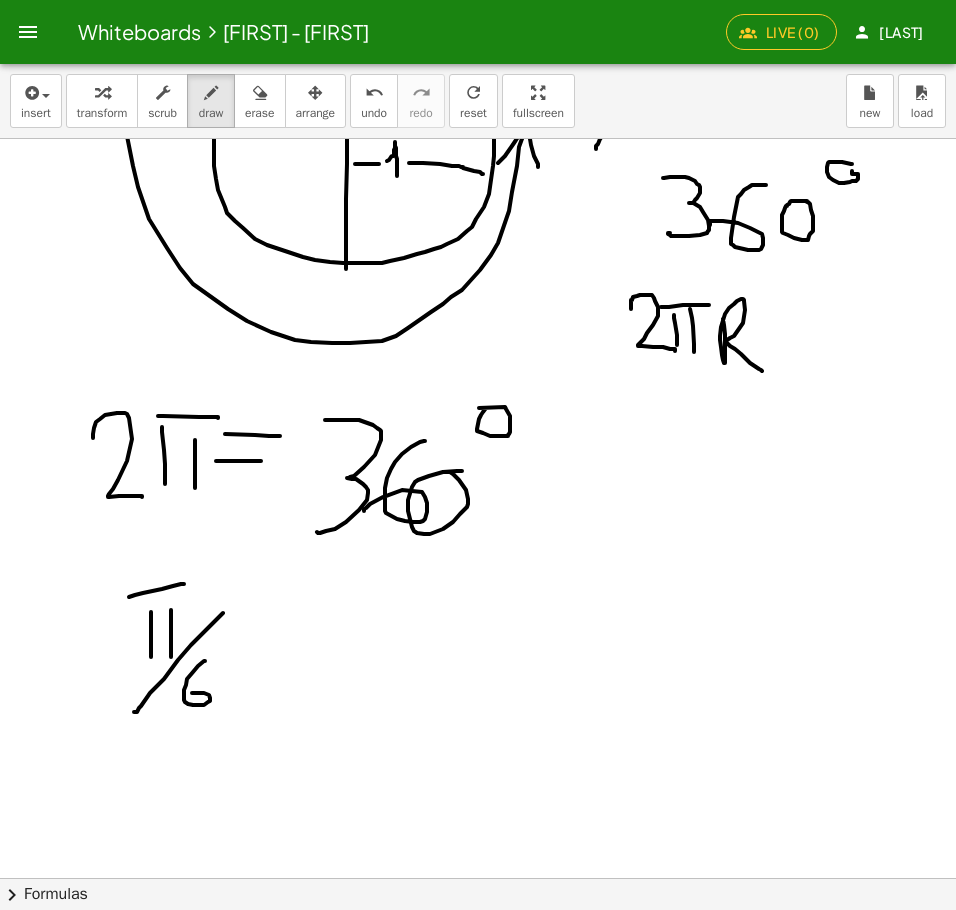 drag, startPoint x: 205, startPoint y: 661, endPoint x: 174, endPoint y: 707, distance: 55.470715 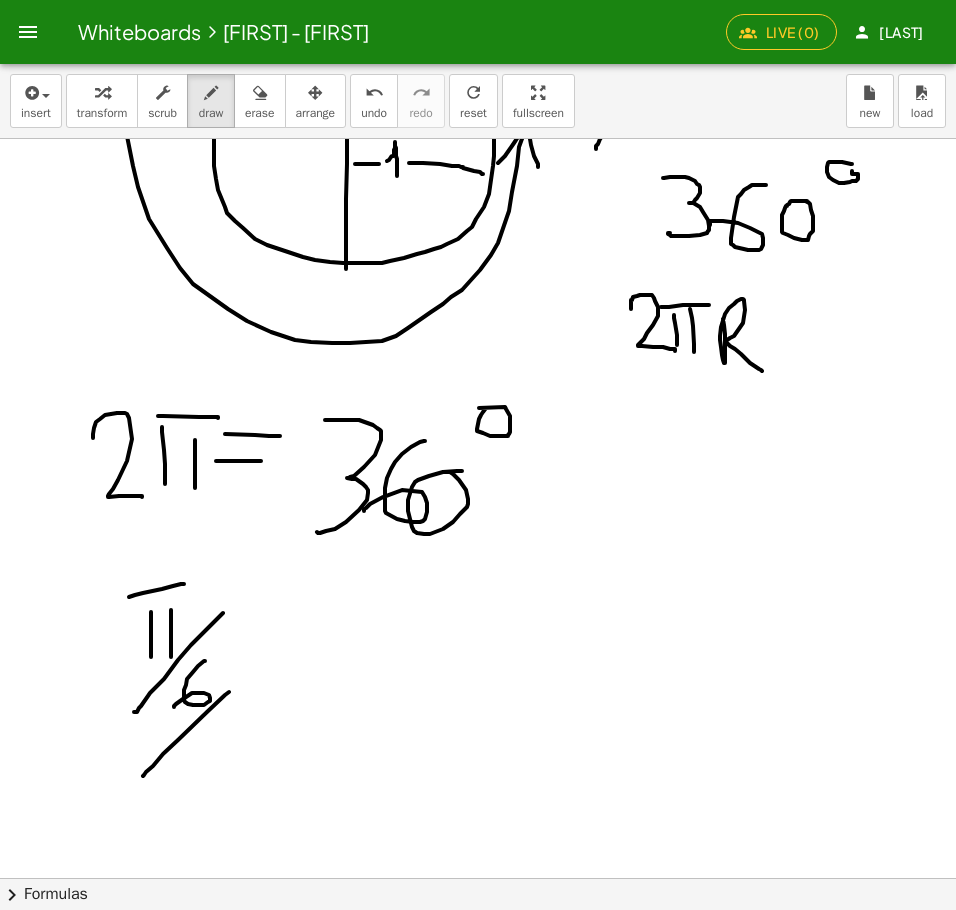 drag, startPoint x: 229, startPoint y: 692, endPoint x: 141, endPoint y: 777, distance: 122.34786 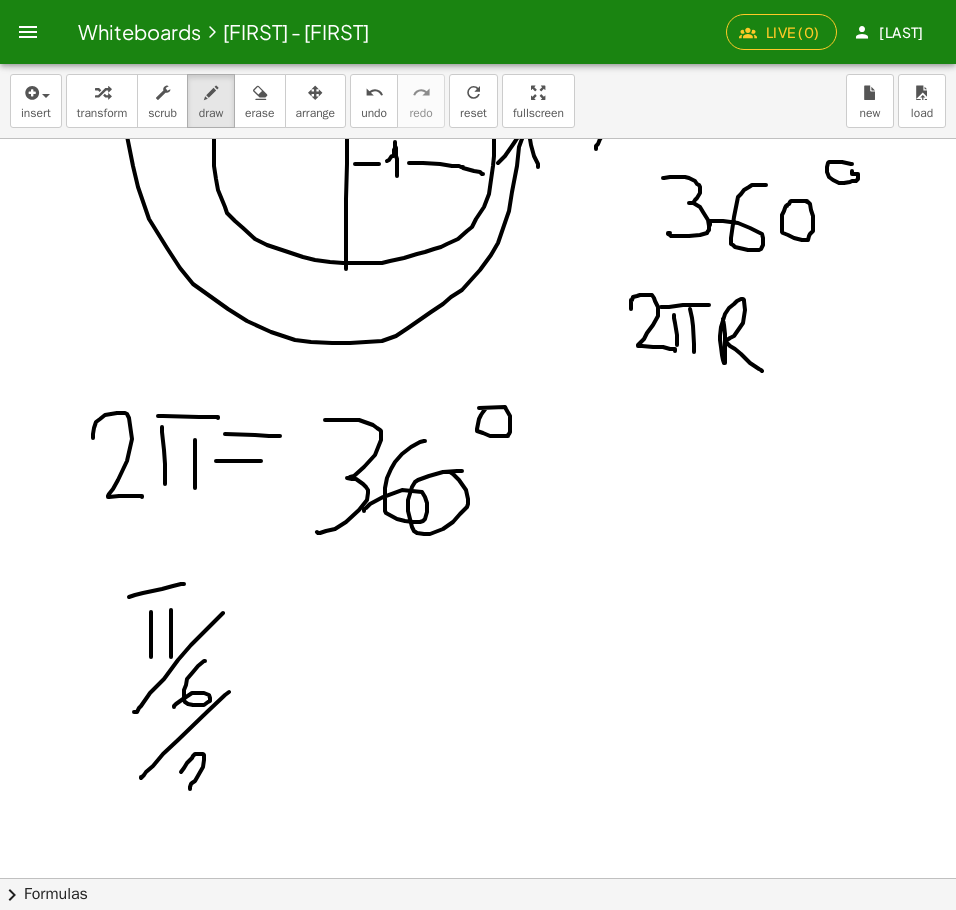 drag, startPoint x: 181, startPoint y: 772, endPoint x: 199, endPoint y: 790, distance: 25.455845 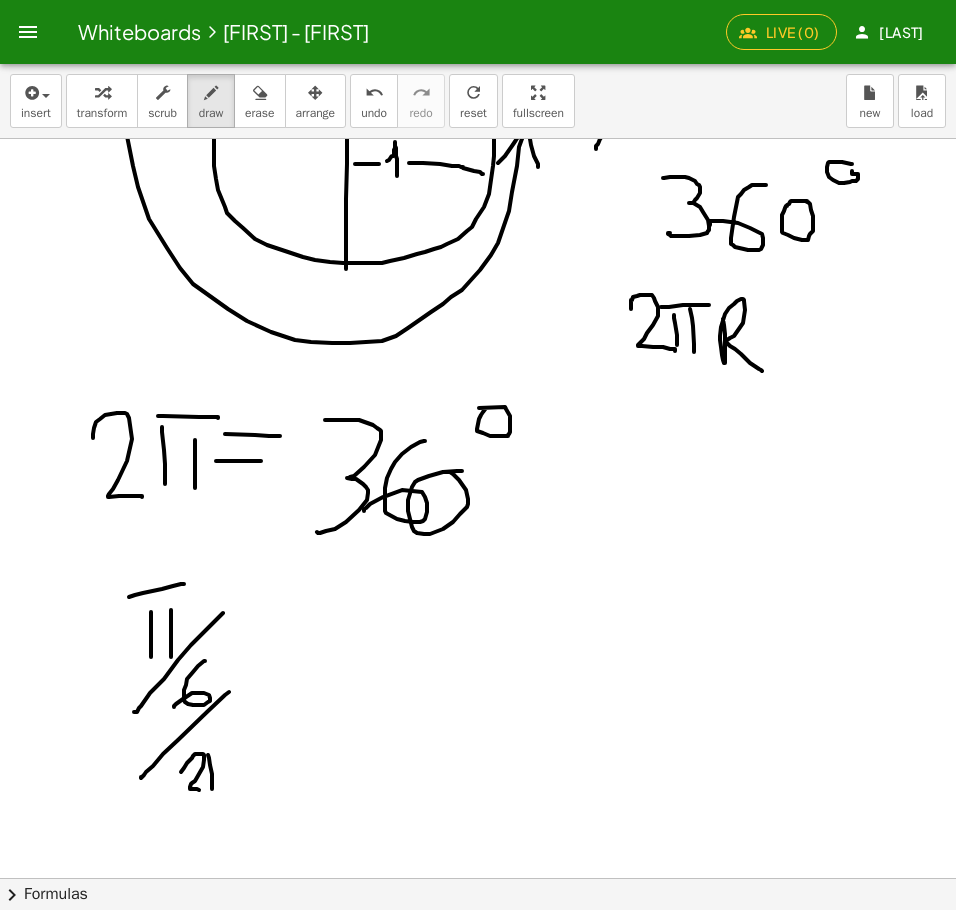 drag, startPoint x: 208, startPoint y: 755, endPoint x: 212, endPoint y: 789, distance: 34.234486 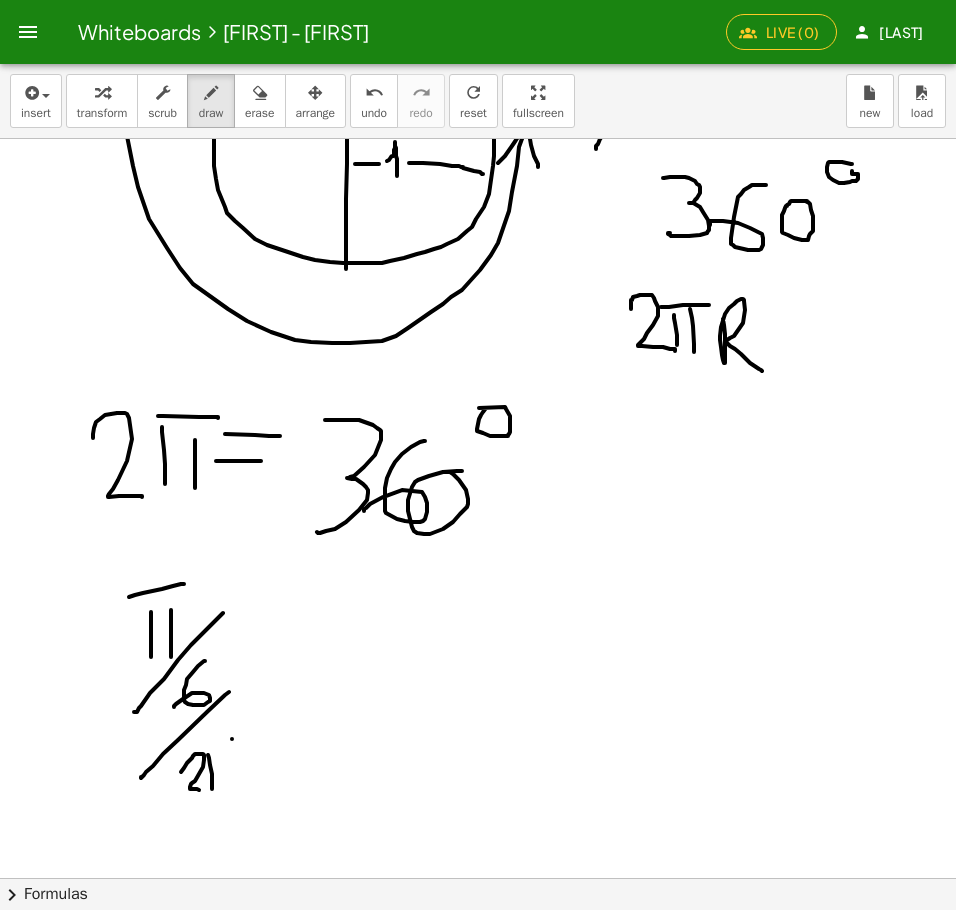 drag, startPoint x: 232, startPoint y: 739, endPoint x: 233, endPoint y: 780, distance: 41.01219 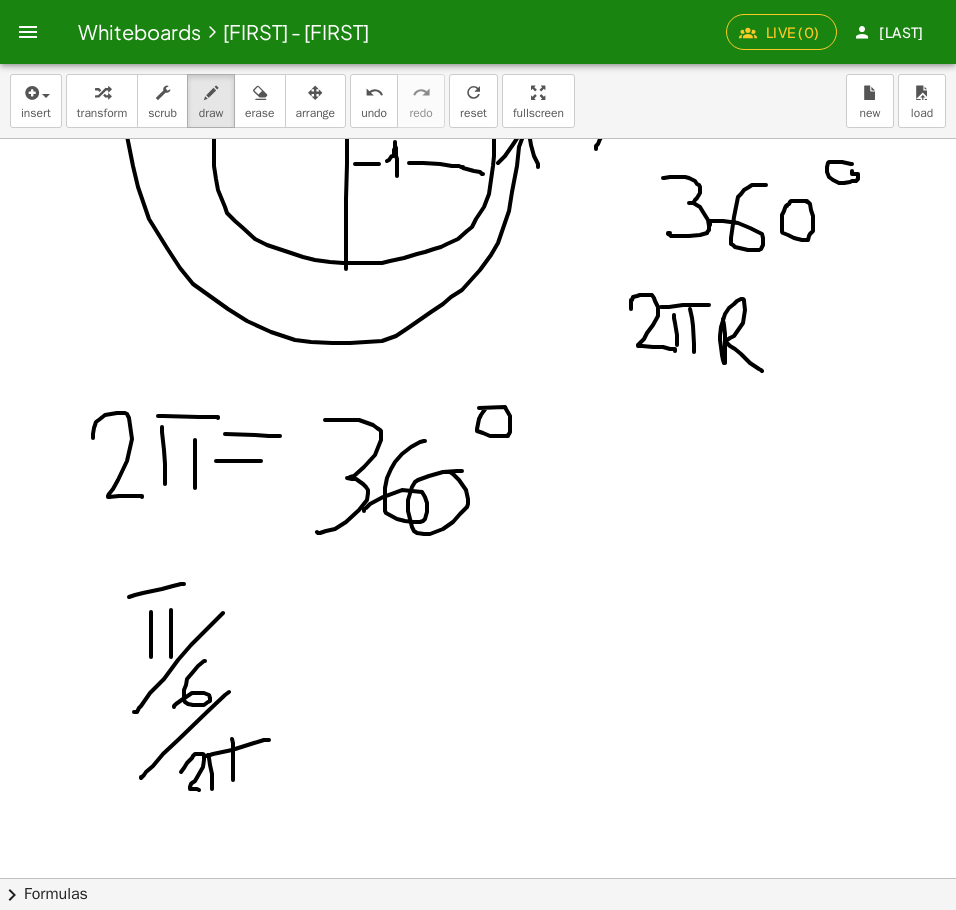 drag, startPoint x: 207, startPoint y: 756, endPoint x: 269, endPoint y: 740, distance: 64.03124 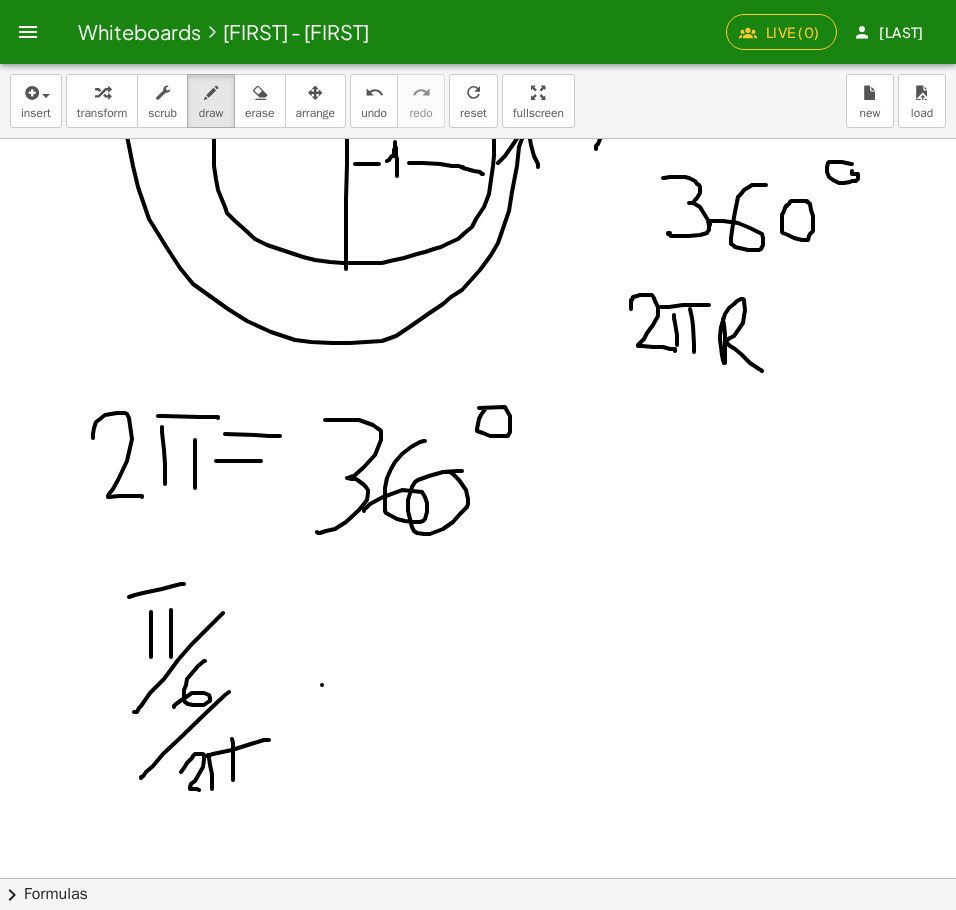 drag, startPoint x: 322, startPoint y: 685, endPoint x: 372, endPoint y: 683, distance: 50.039986 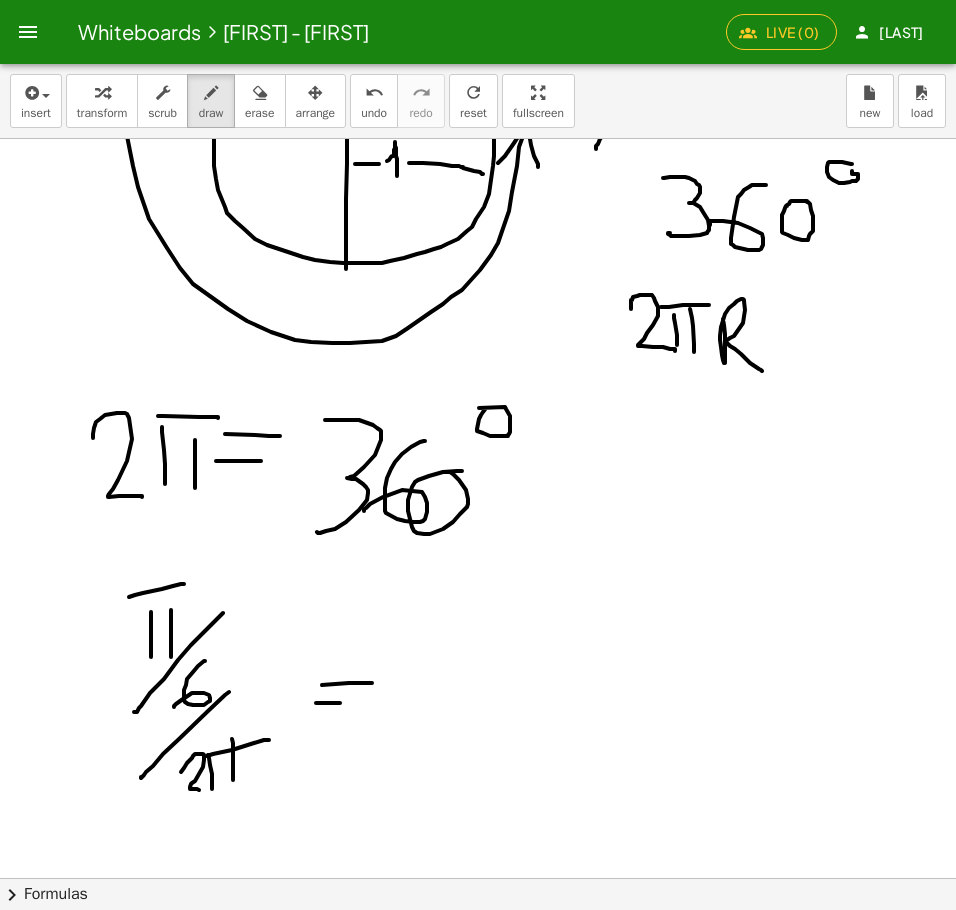 drag, startPoint x: 316, startPoint y: 703, endPoint x: 370, endPoint y: 701, distance: 54.037025 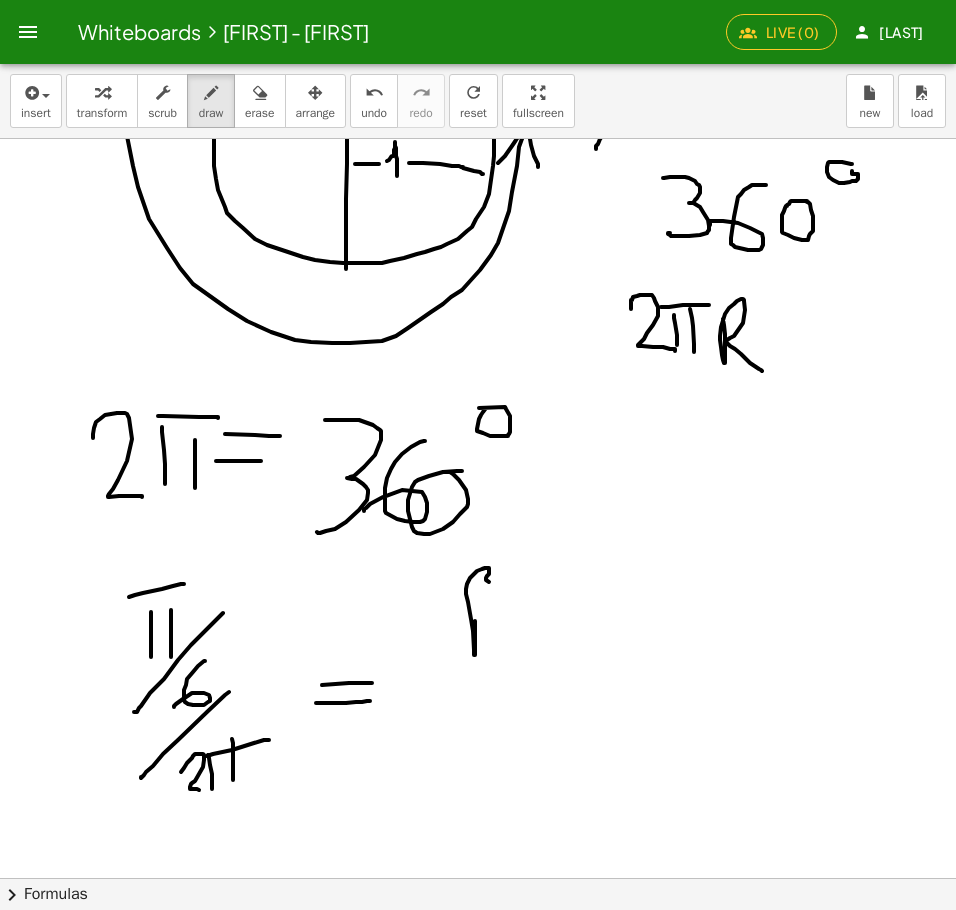 drag, startPoint x: 475, startPoint y: 621, endPoint x: 501, endPoint y: 623, distance: 26.076809 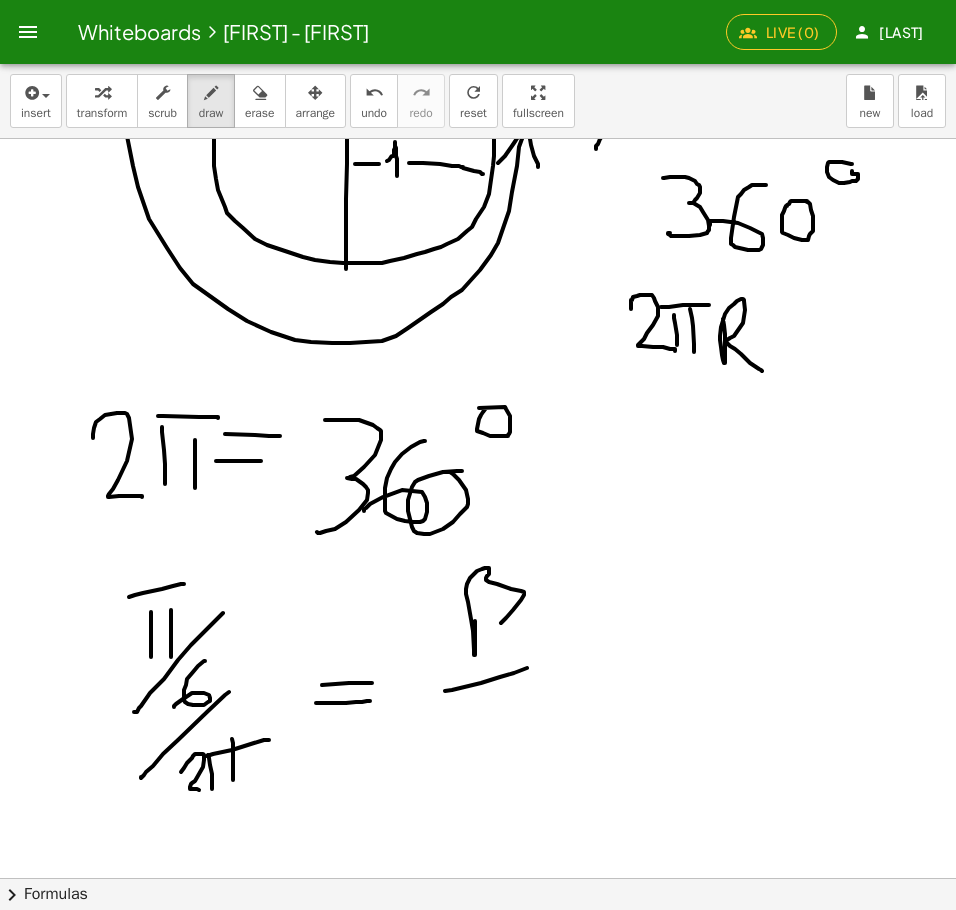 click at bounding box center [979, -26749] 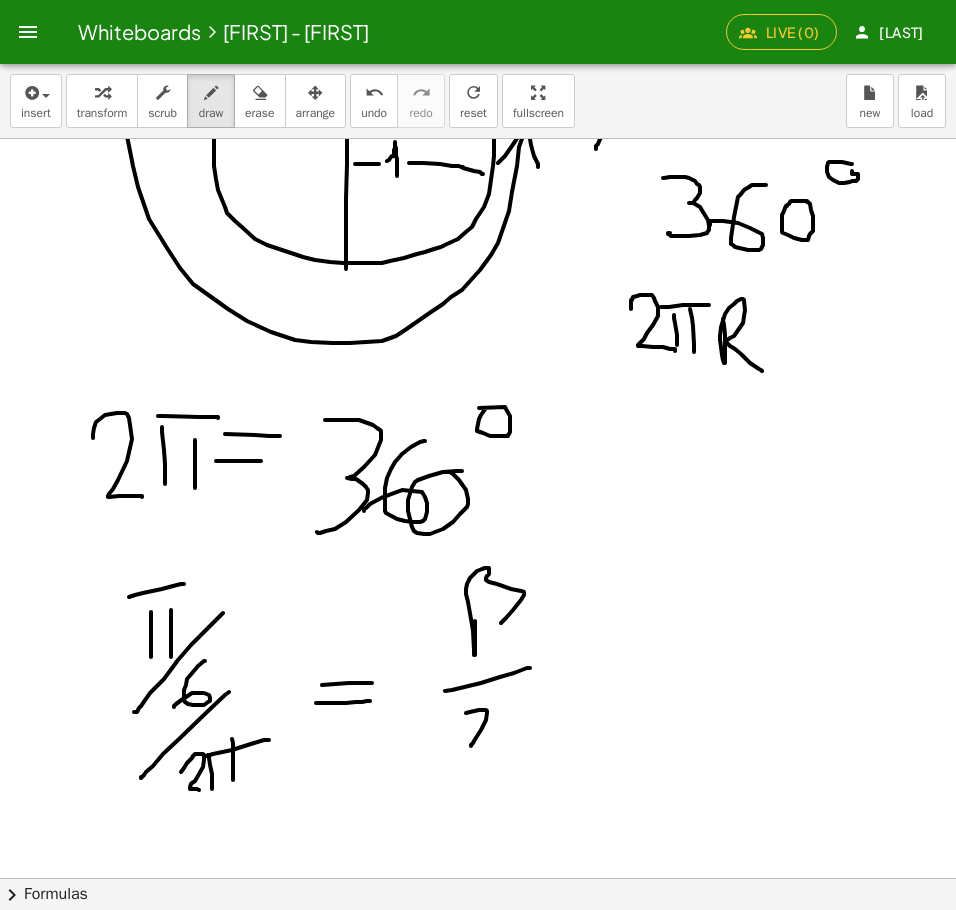 click at bounding box center [979, -26749] 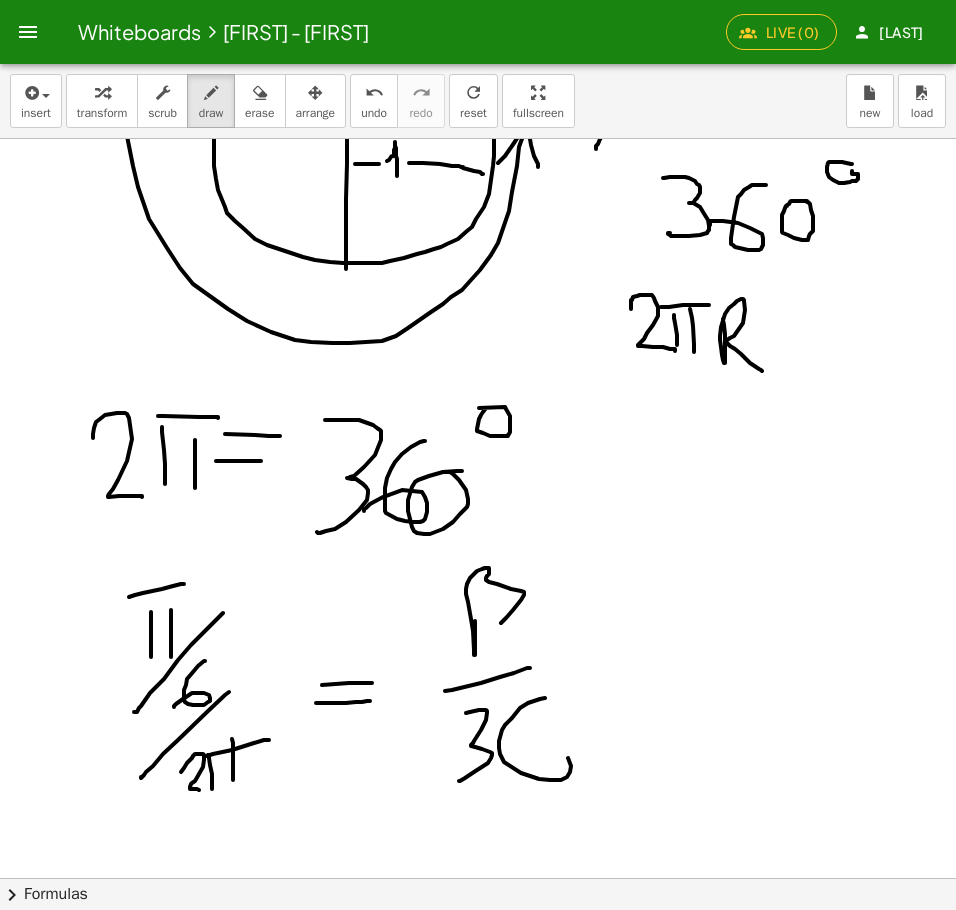 click at bounding box center (979, -26749) 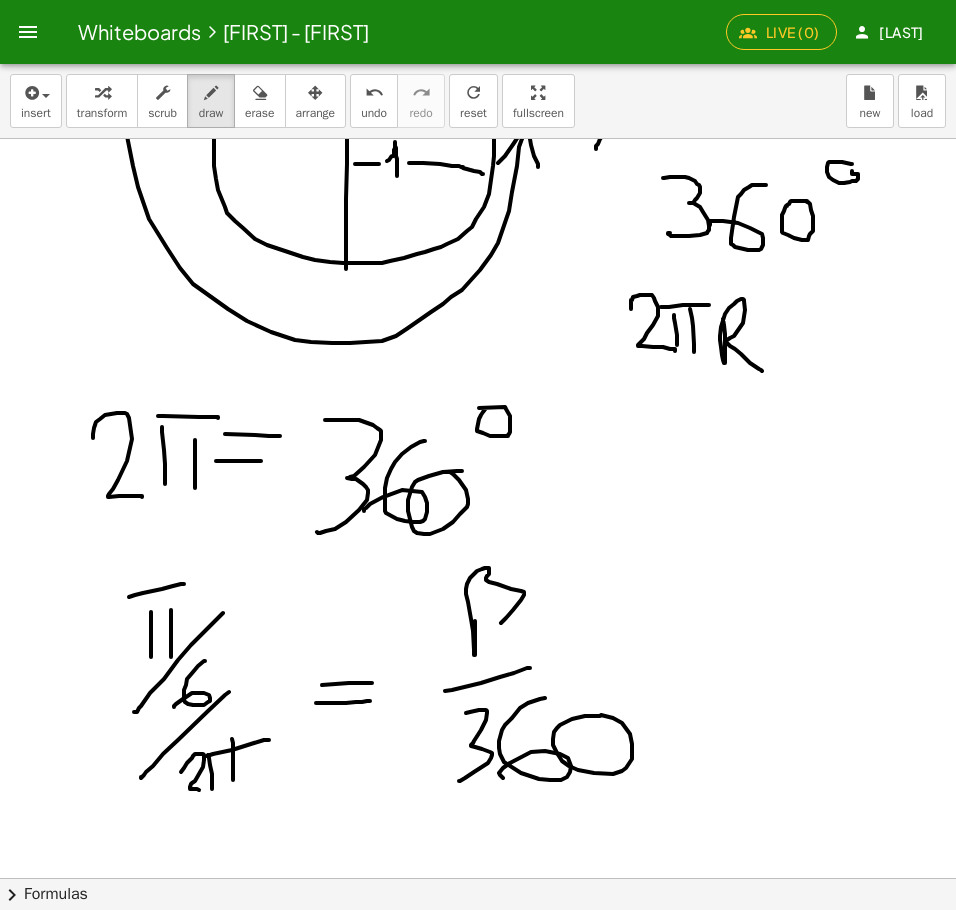 click at bounding box center (979, -26749) 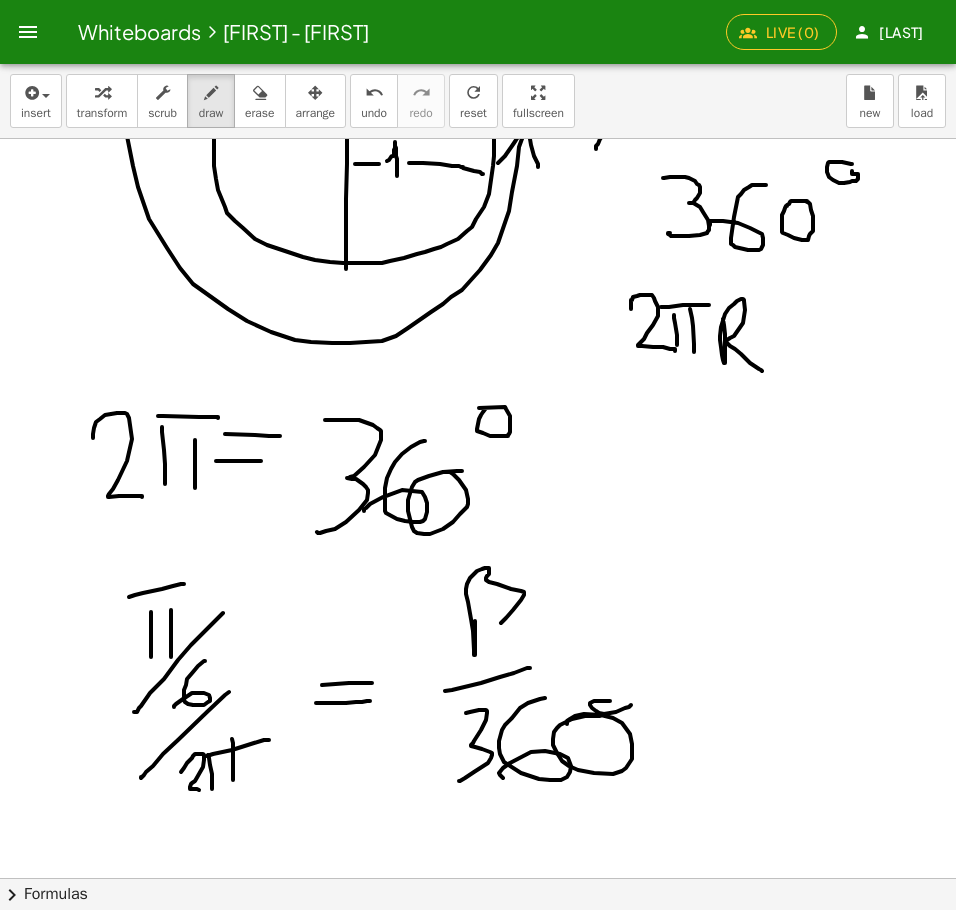 click at bounding box center [979, -26749] 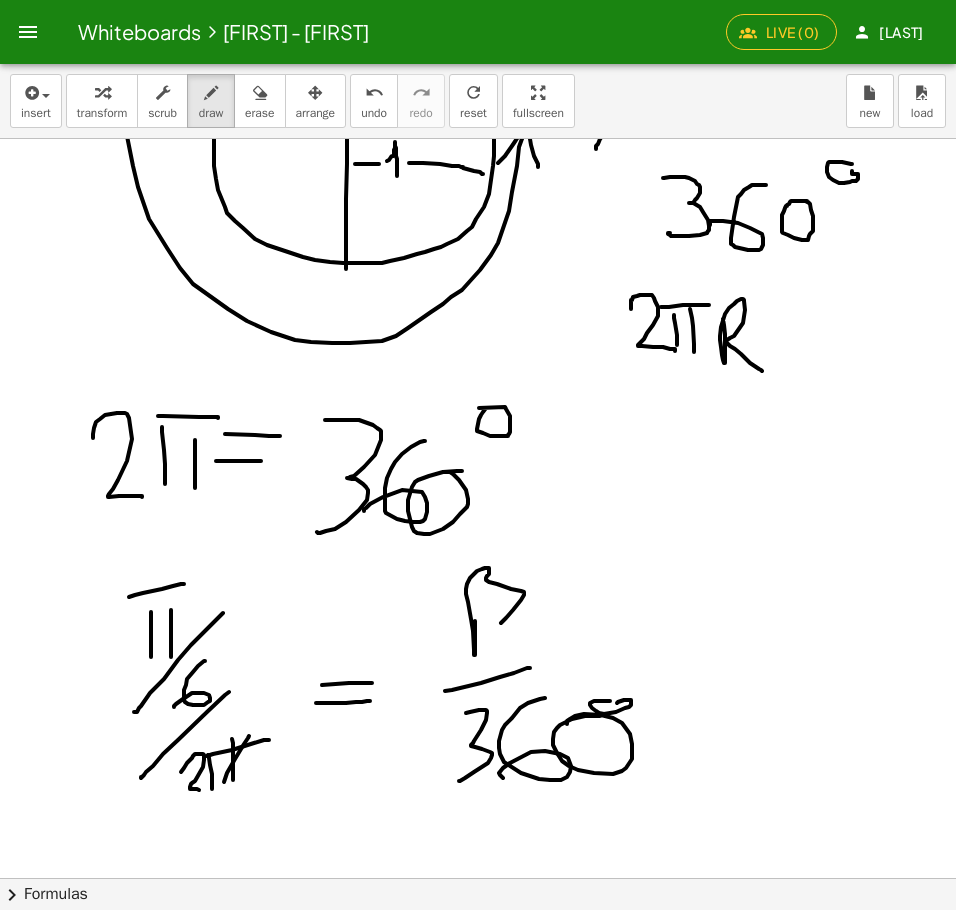click at bounding box center [979, -26749] 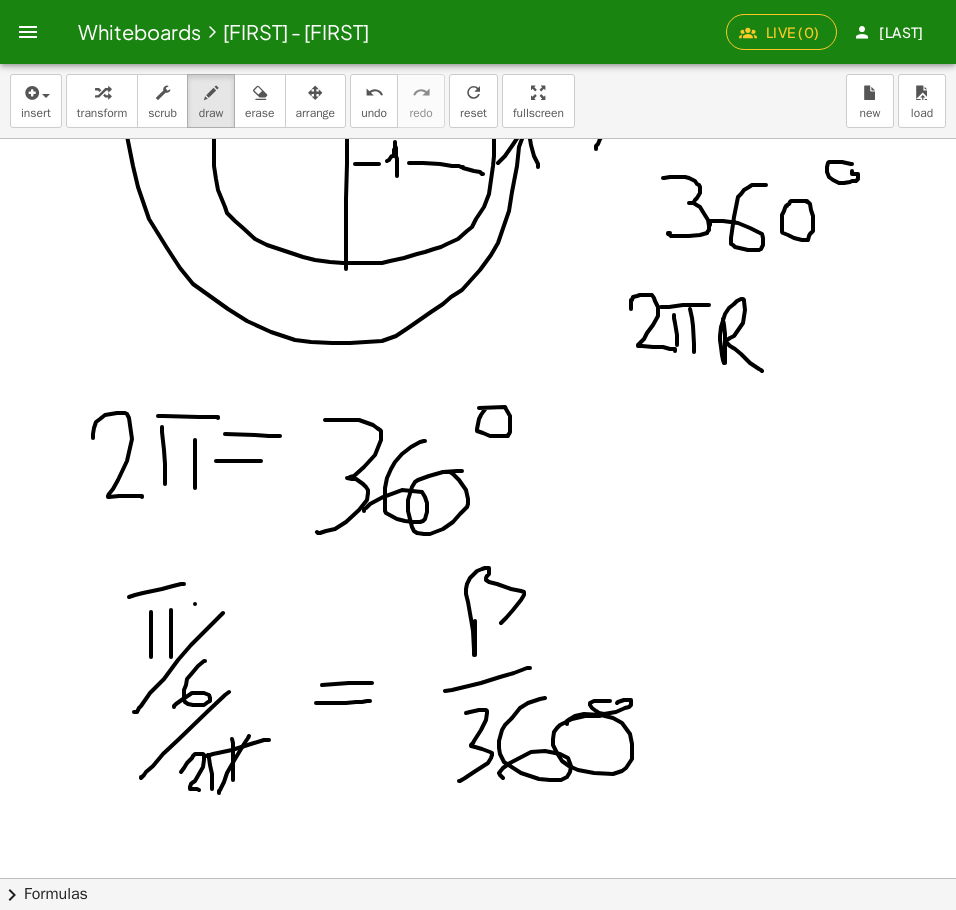 click at bounding box center (979, -26749) 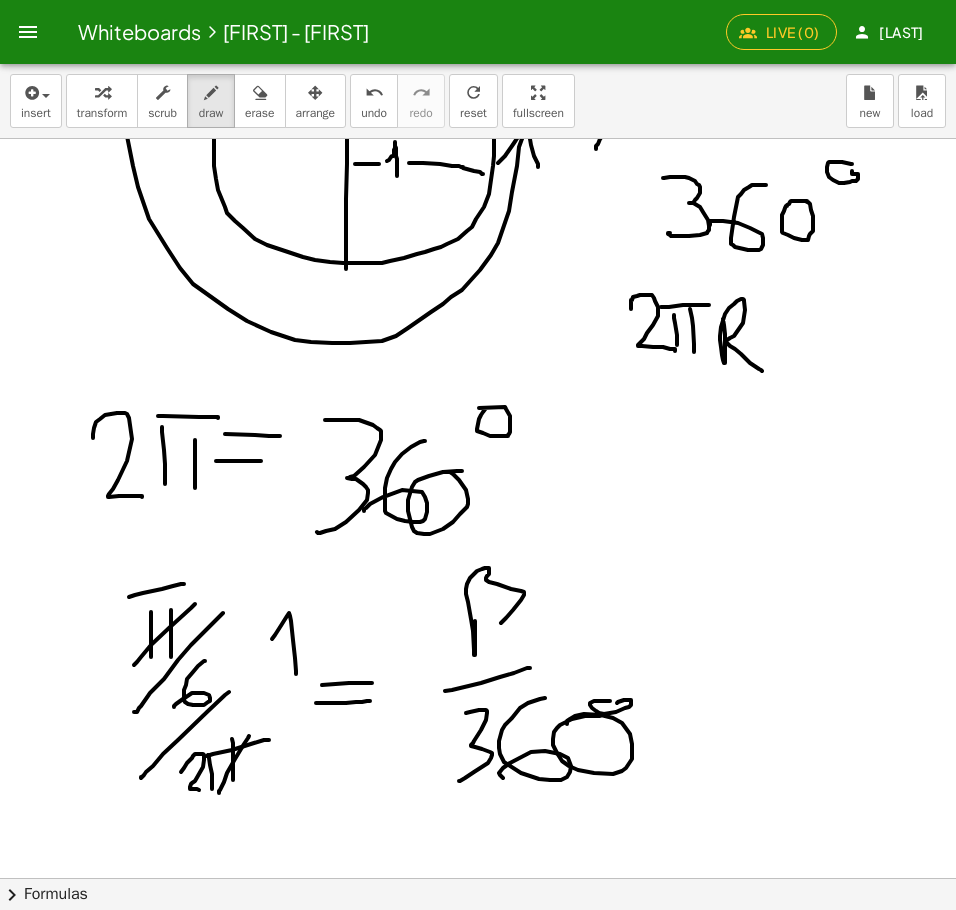 click at bounding box center (979, -26749) 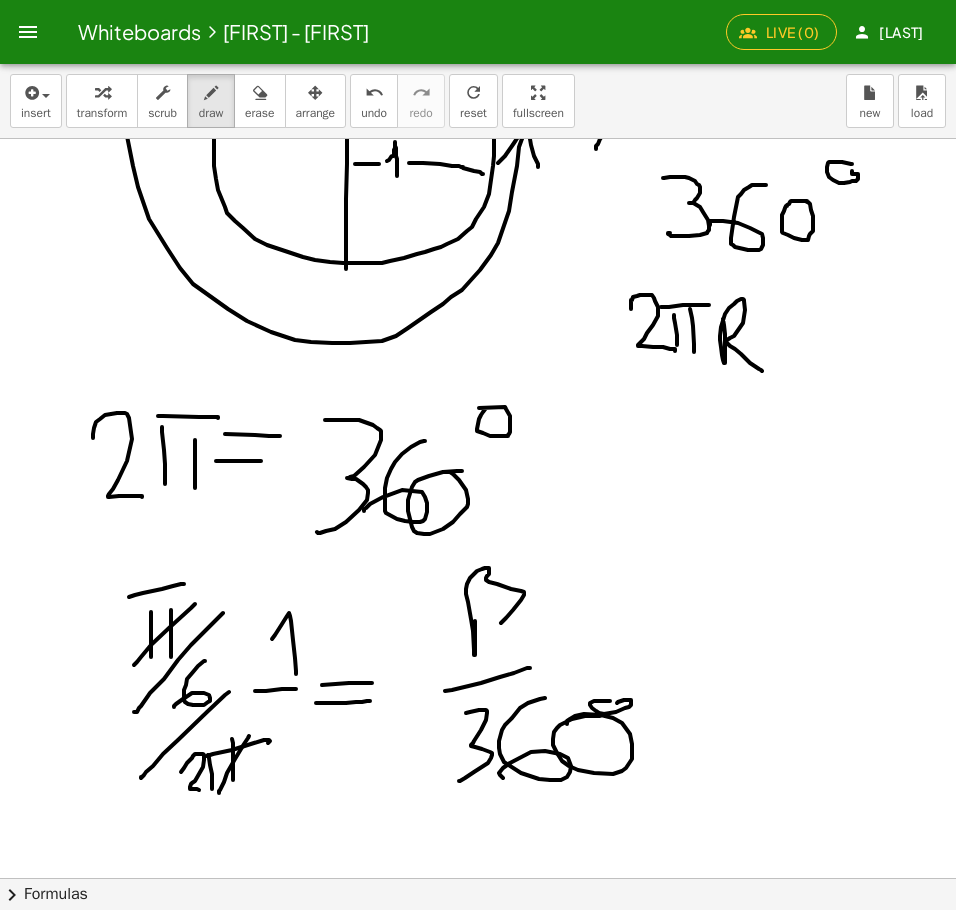 click at bounding box center (979, -26749) 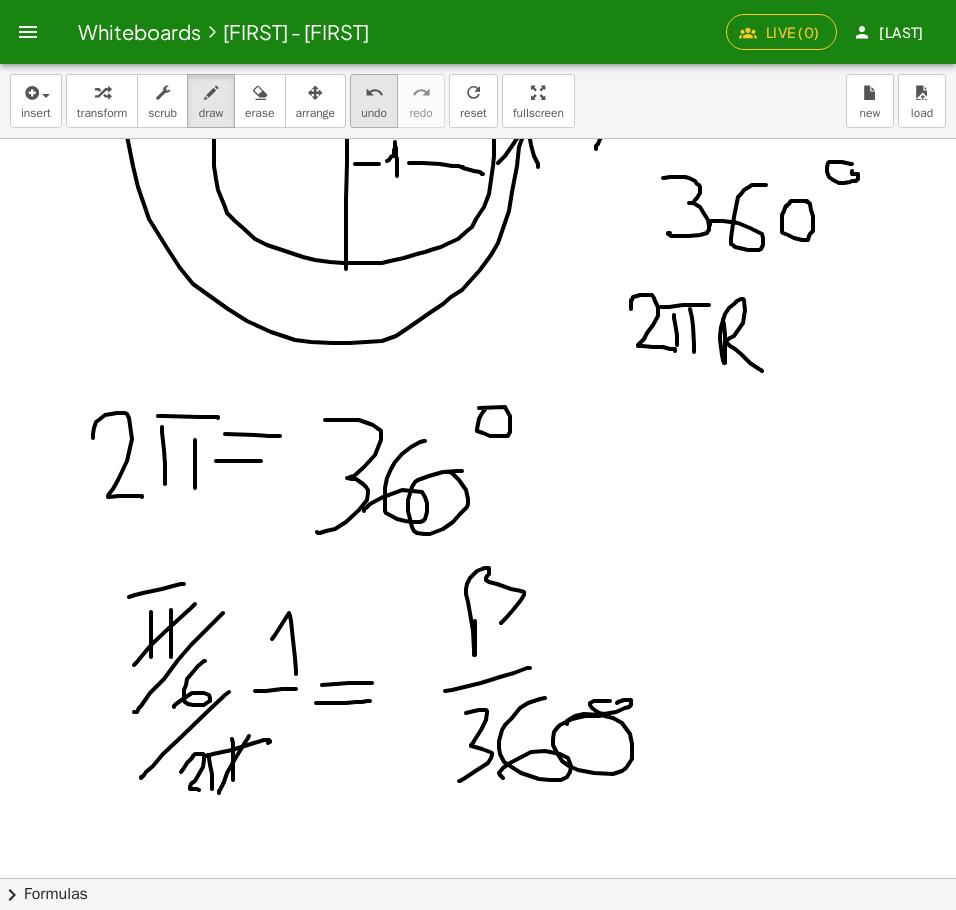 click on "undo undo" at bounding box center (374, 101) 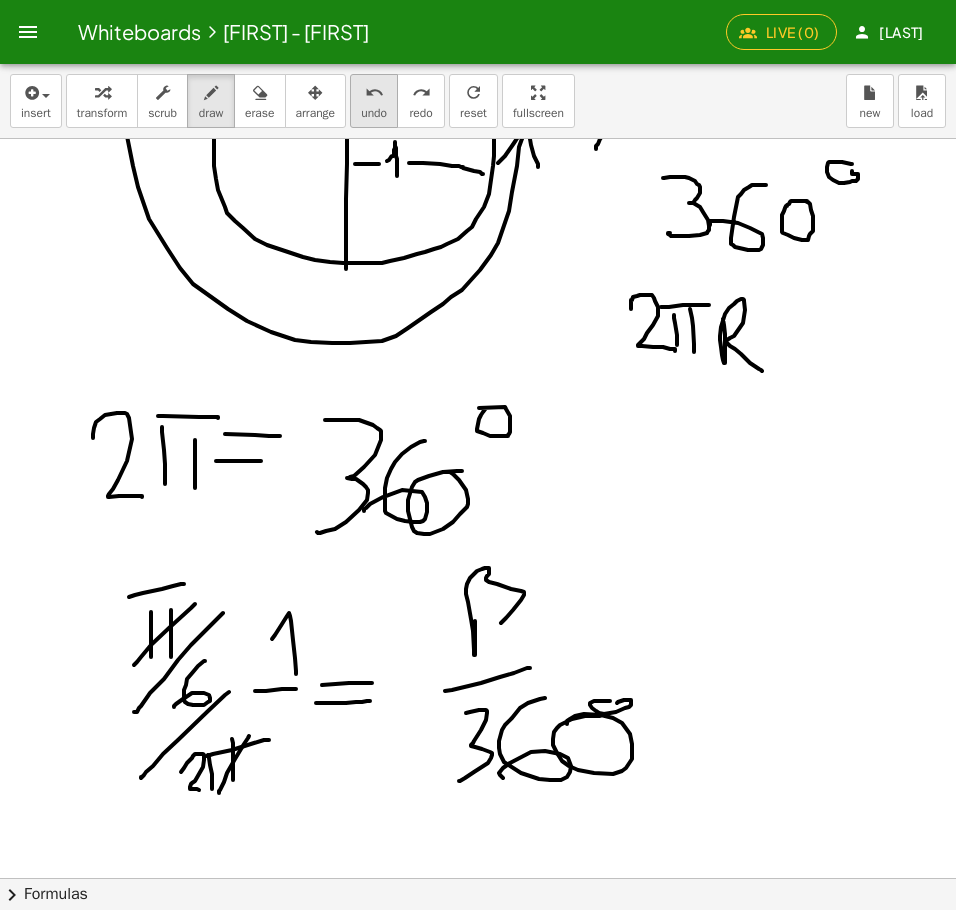 click on "undo undo" at bounding box center (374, 101) 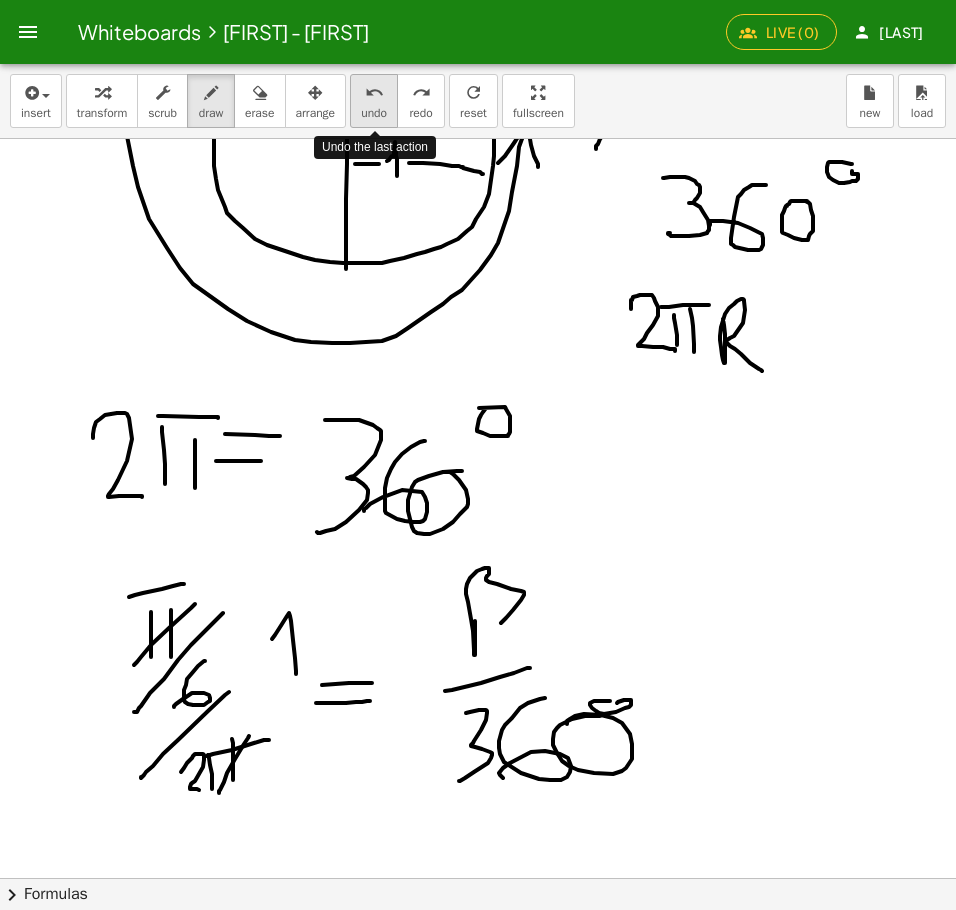 click on "undo undo" at bounding box center [374, 101] 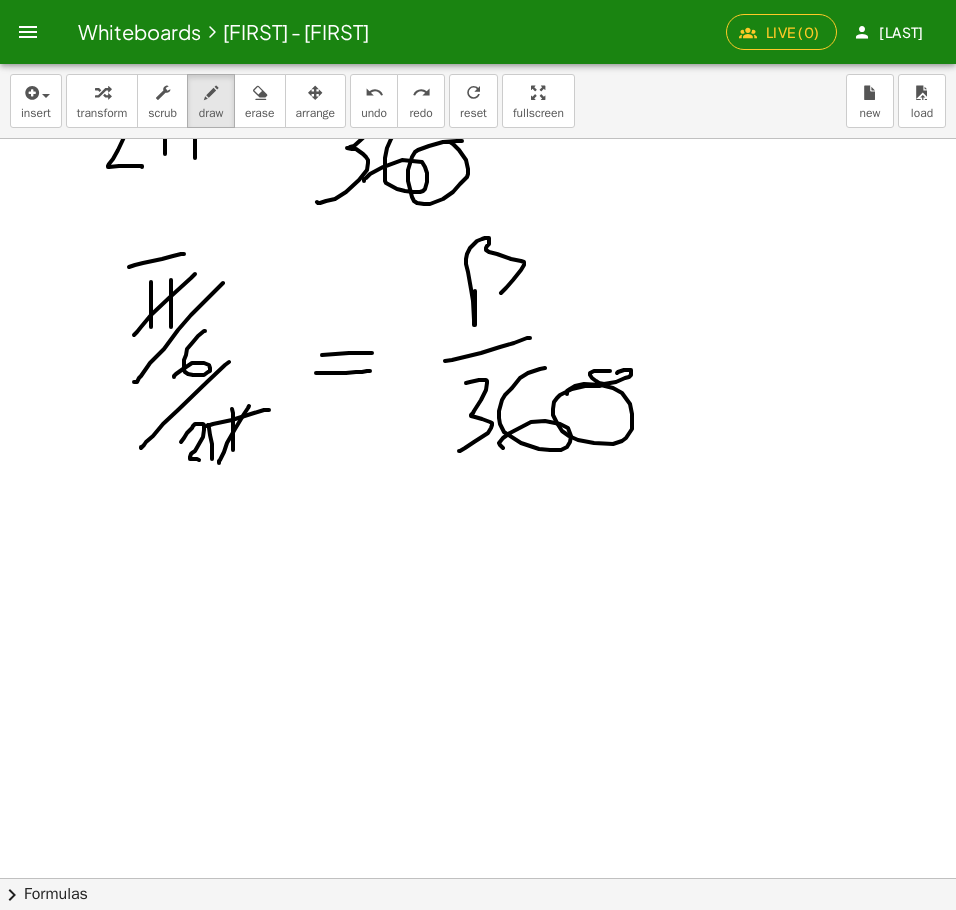 scroll, scrollTop: 55305, scrollLeft: 0, axis: vertical 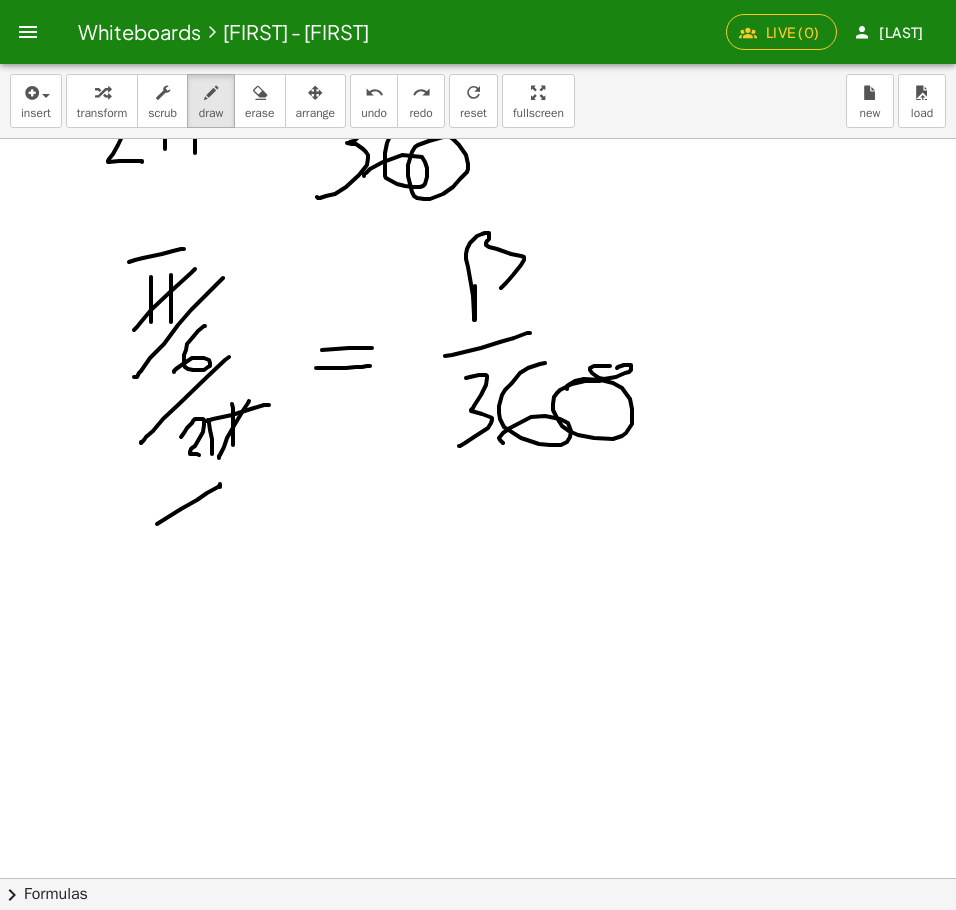 click at bounding box center [979, -27084] 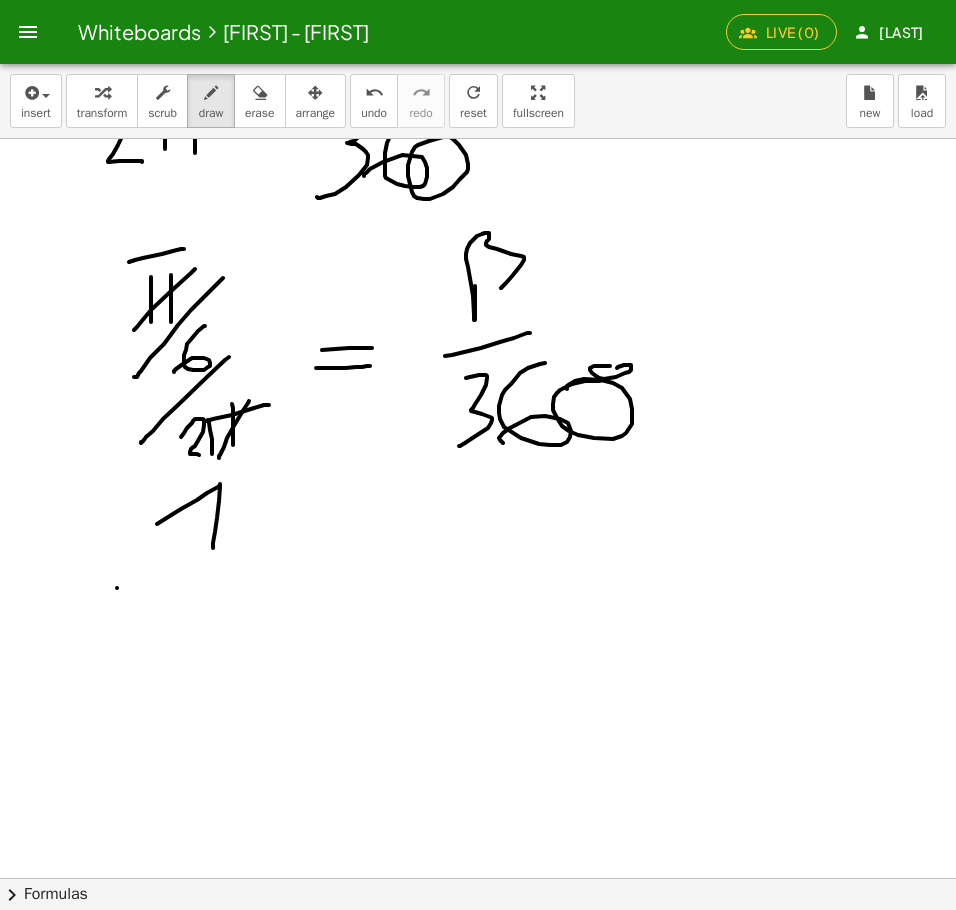 click at bounding box center [979, -27084] 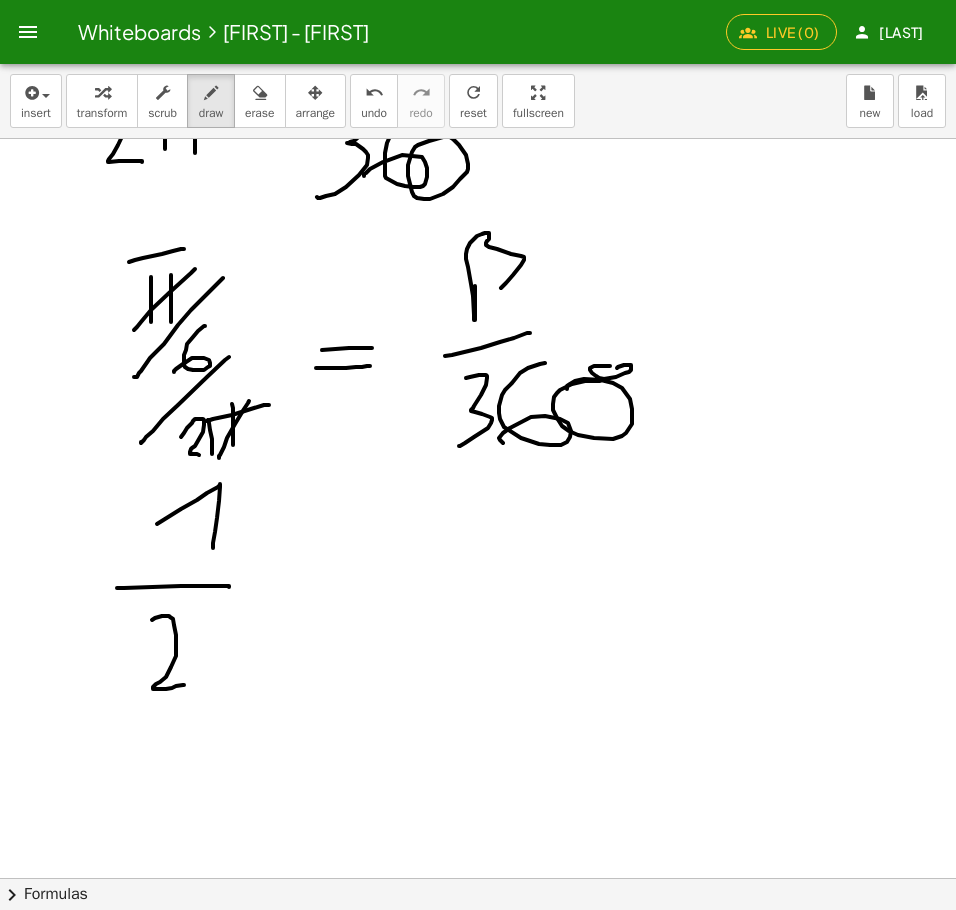 click at bounding box center [979, -27084] 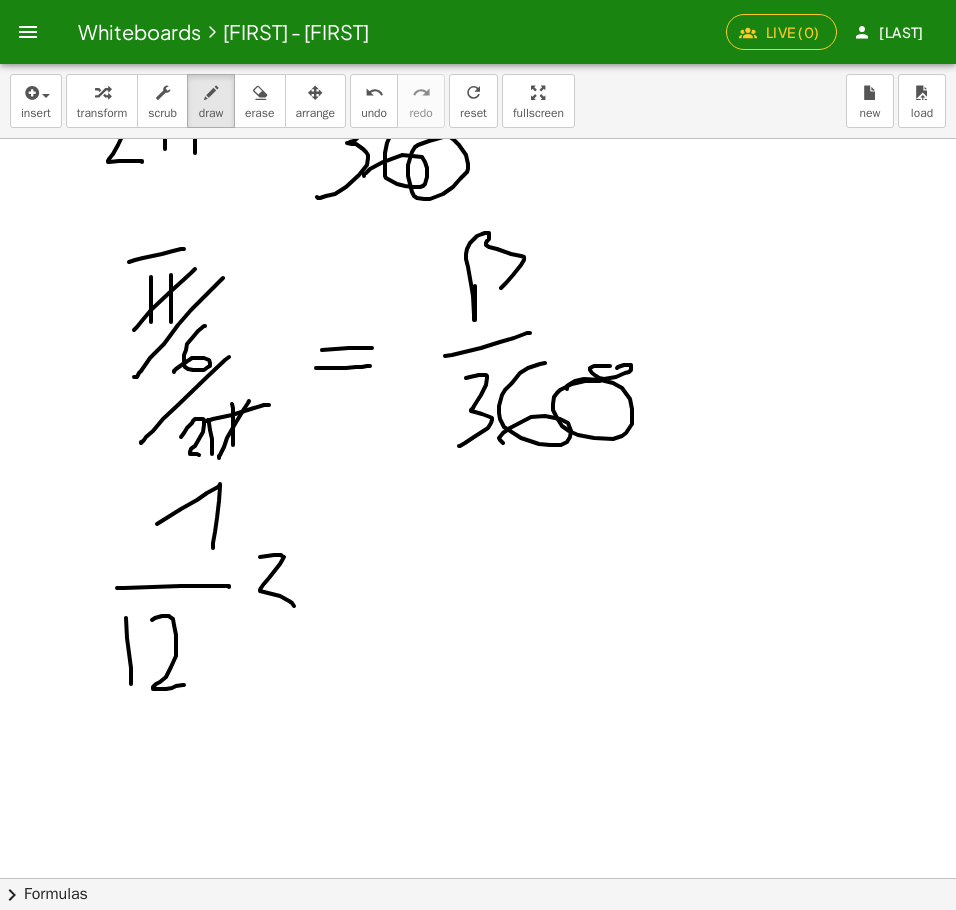 click at bounding box center [979, -27084] 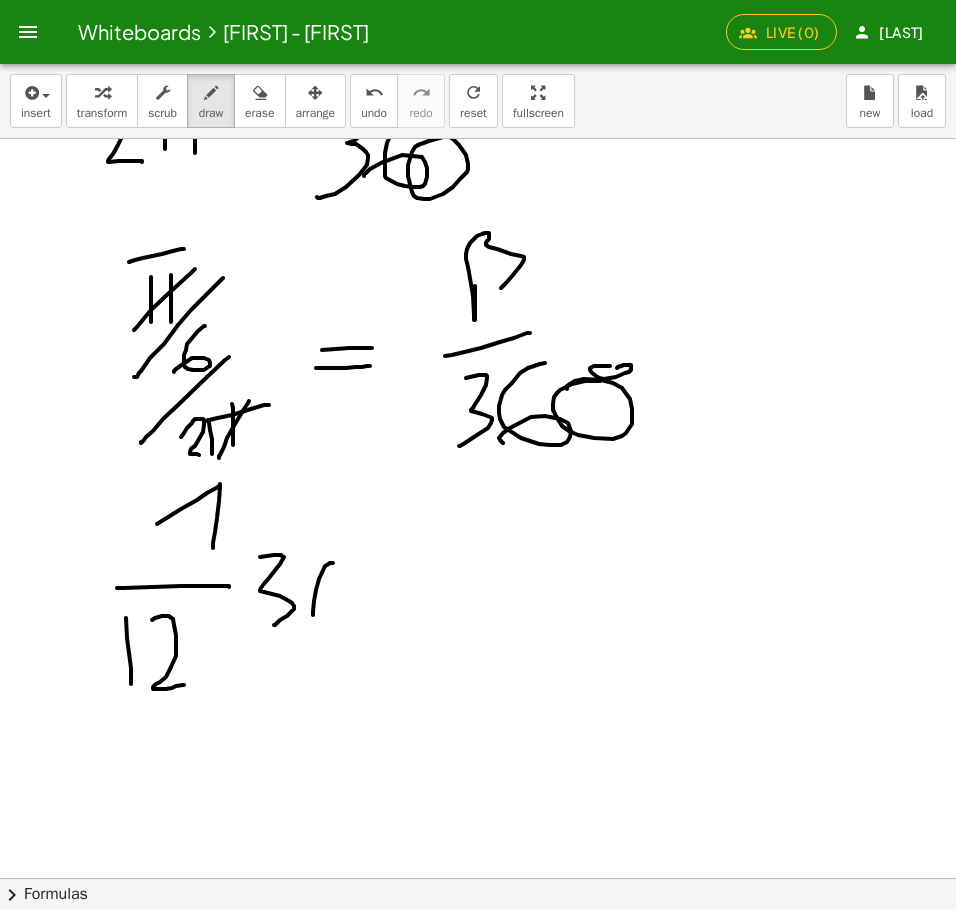 click at bounding box center (979, -27084) 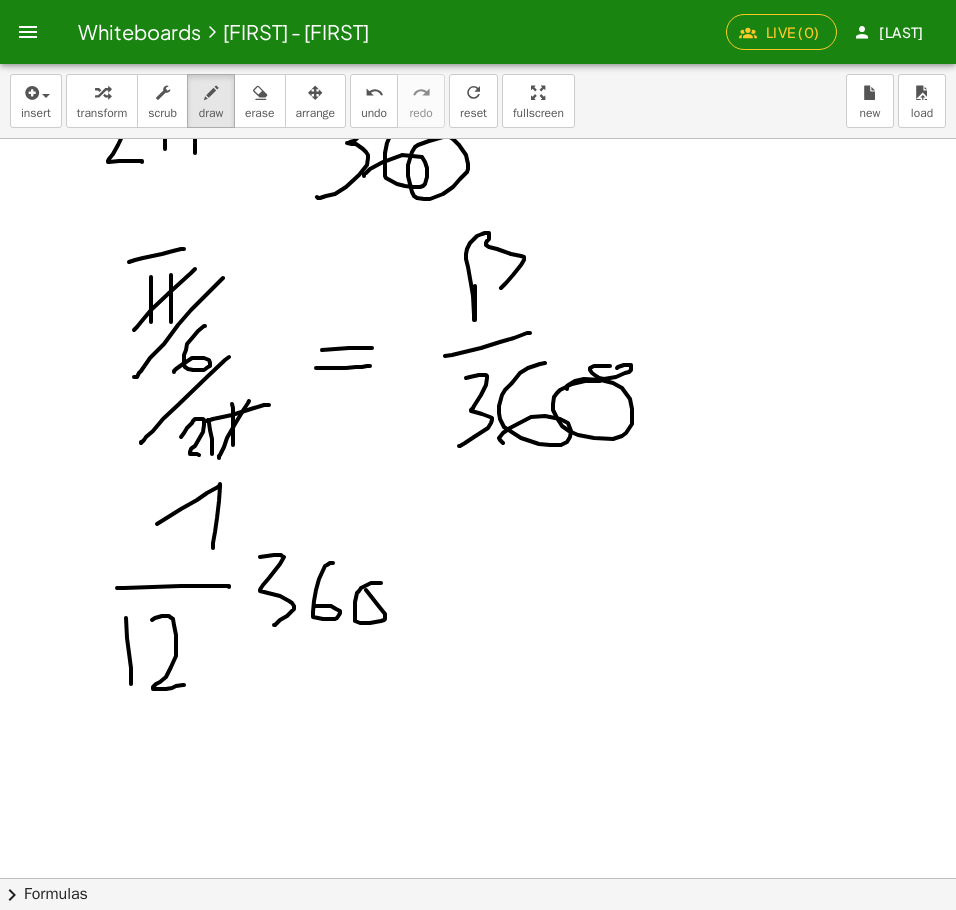 click at bounding box center [979, -27084] 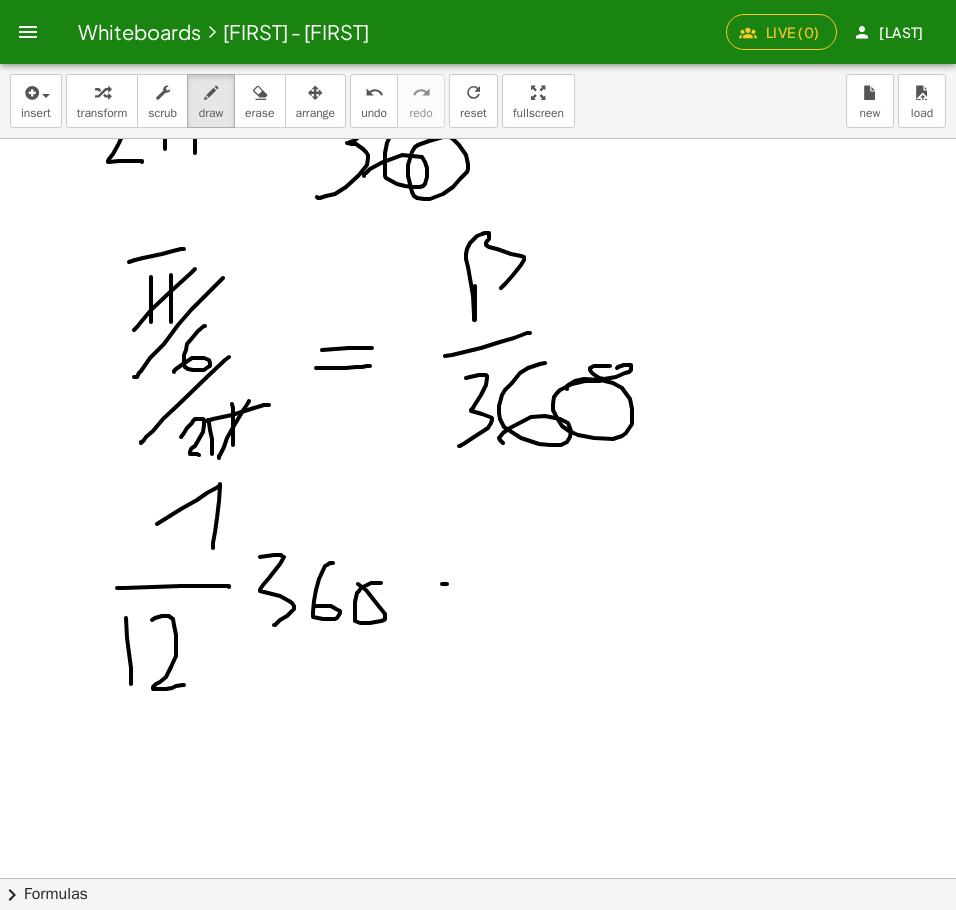 click at bounding box center [979, -27084] 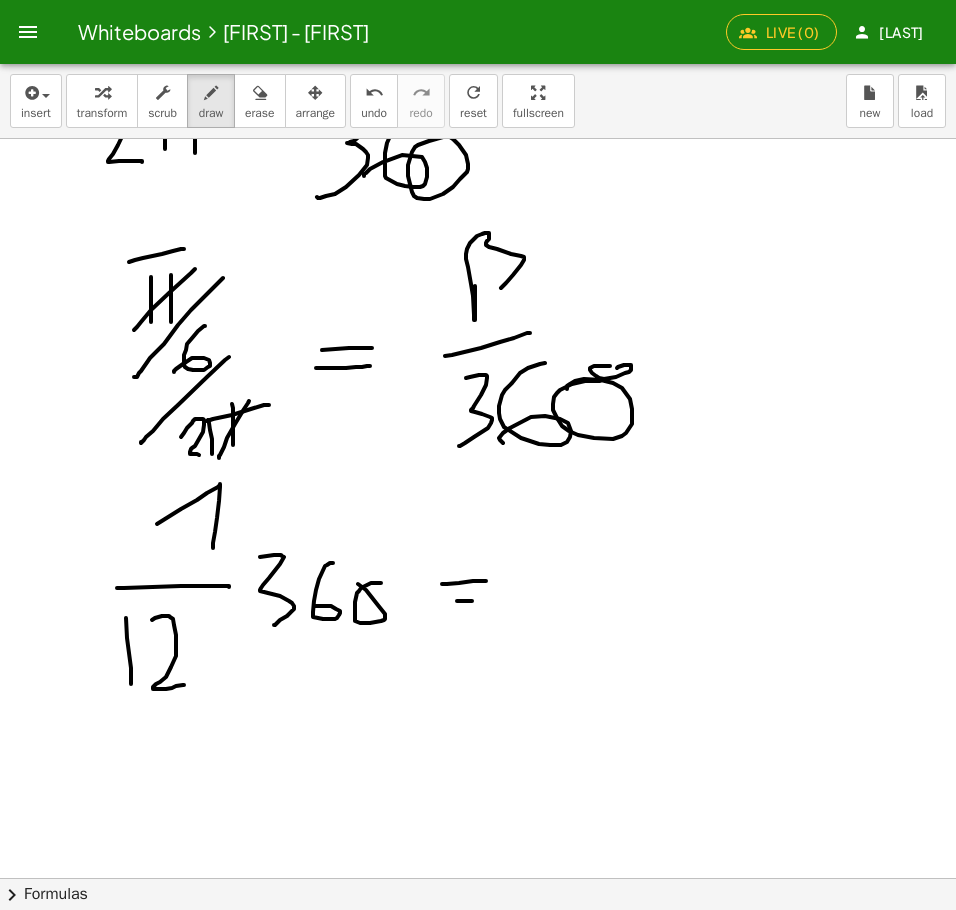 click at bounding box center (979, -27084) 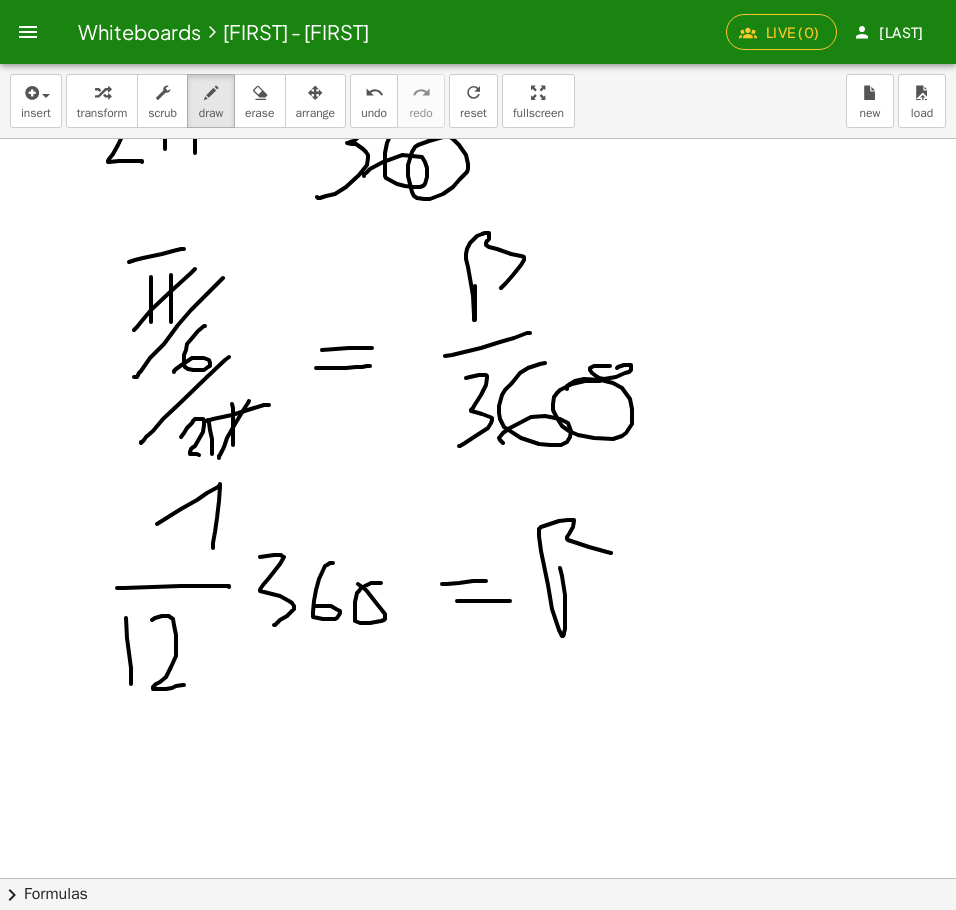 click at bounding box center [979, -27084] 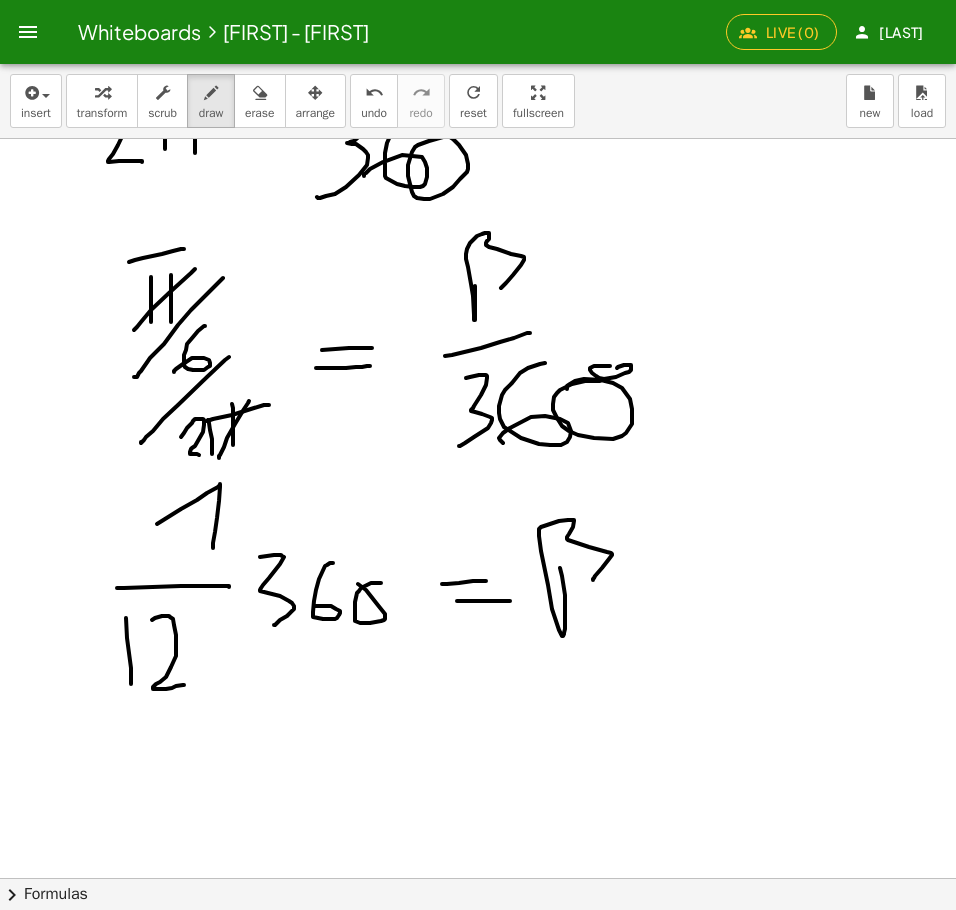 click at bounding box center (979, -27084) 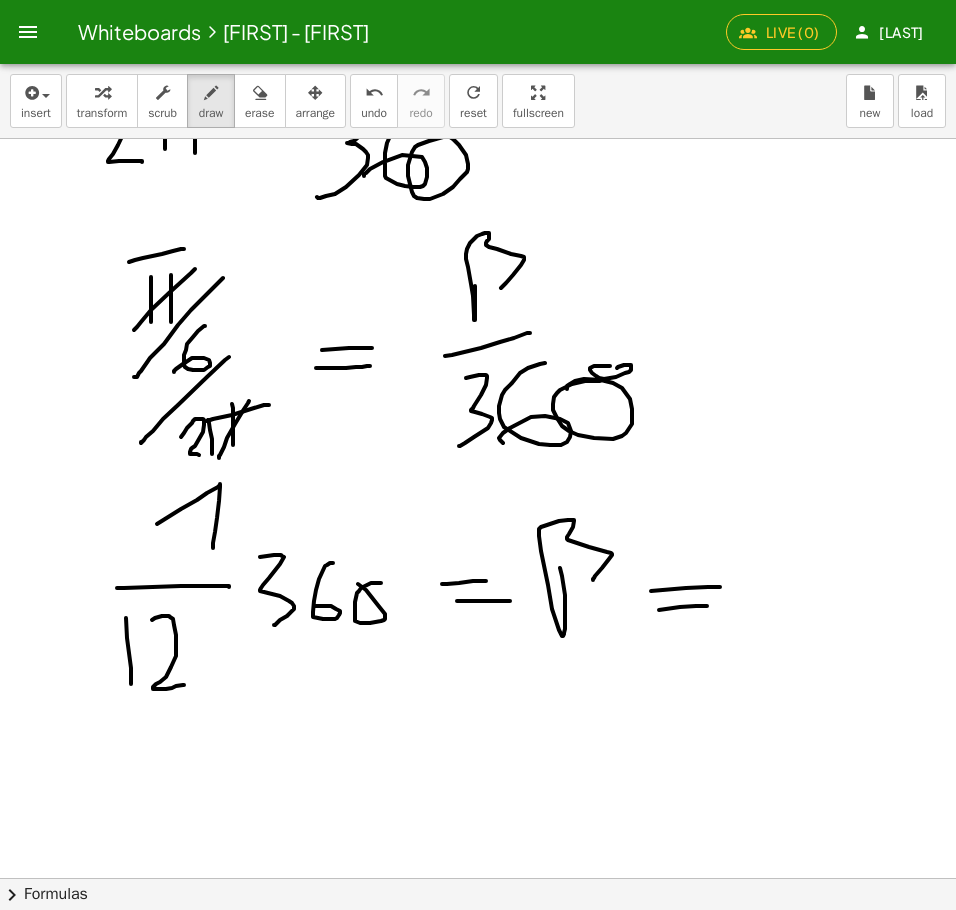 click at bounding box center (979, -27084) 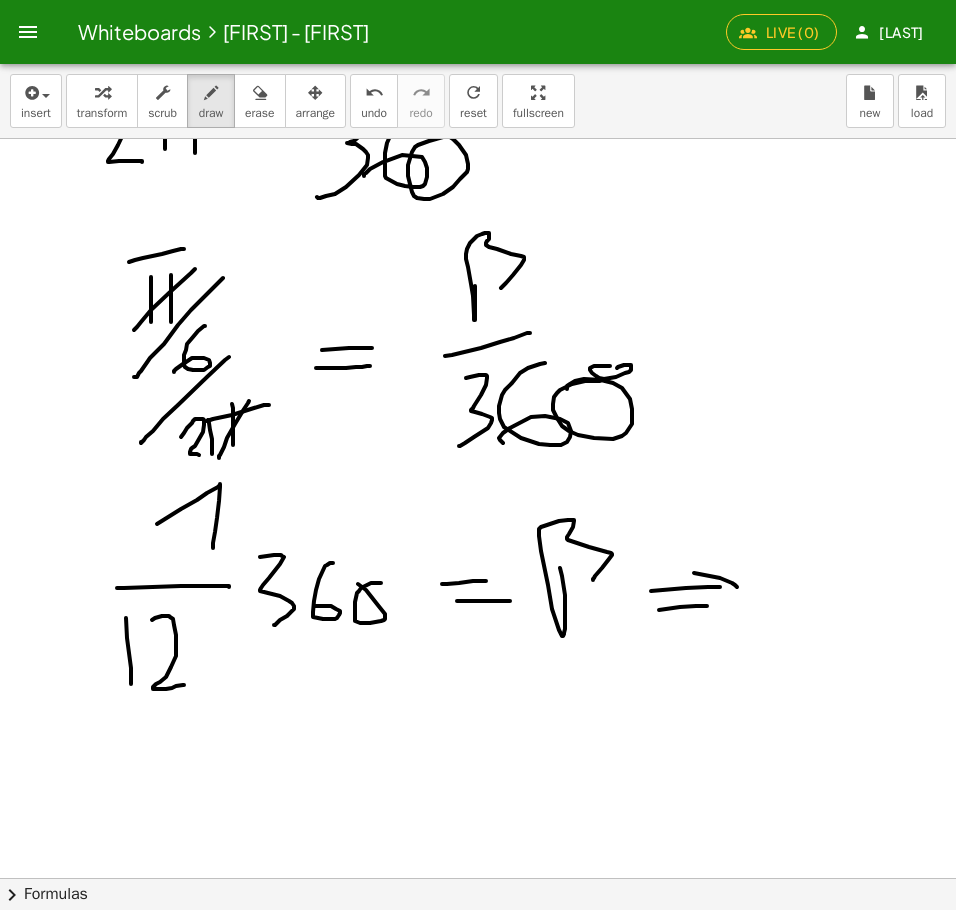 click at bounding box center [979, -27084] 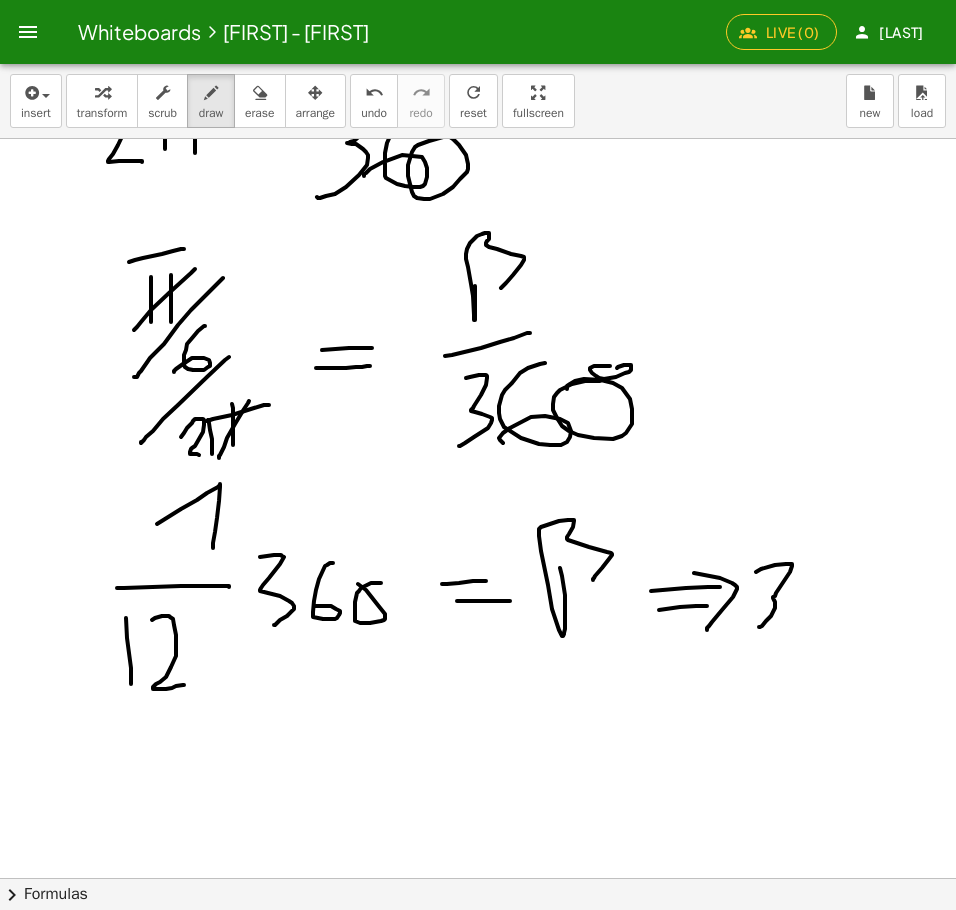 click at bounding box center (979, -27084) 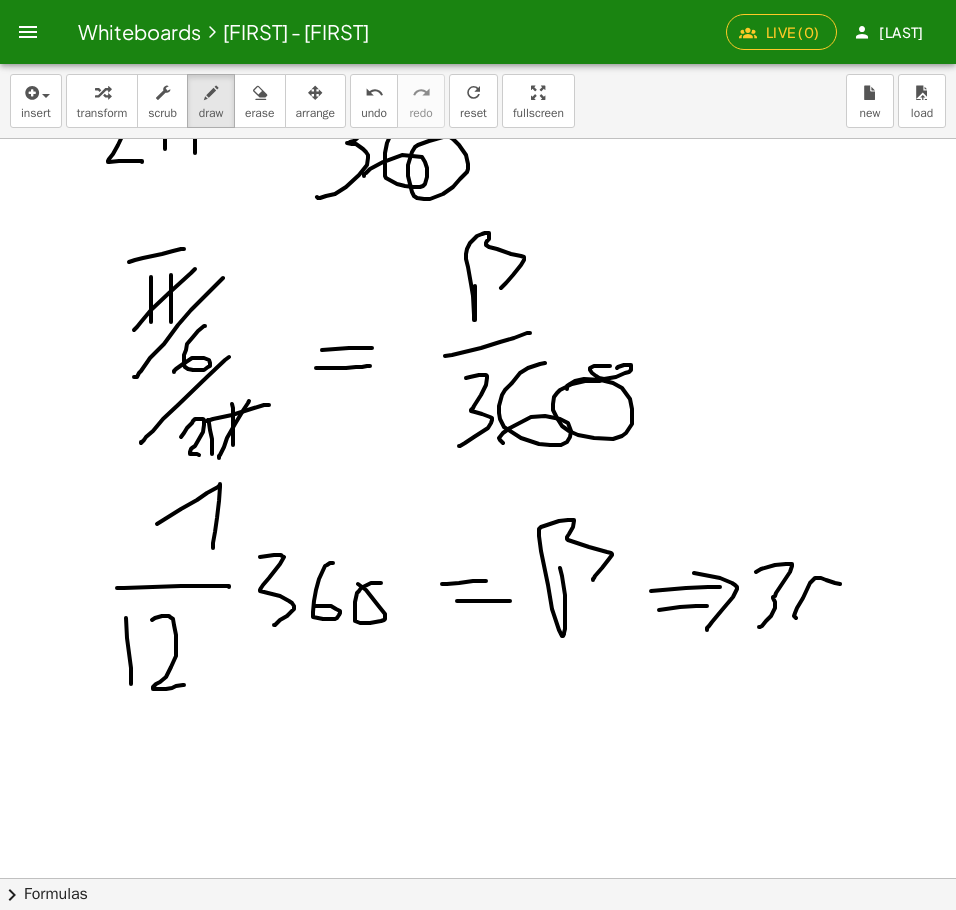 click at bounding box center [979, -27084] 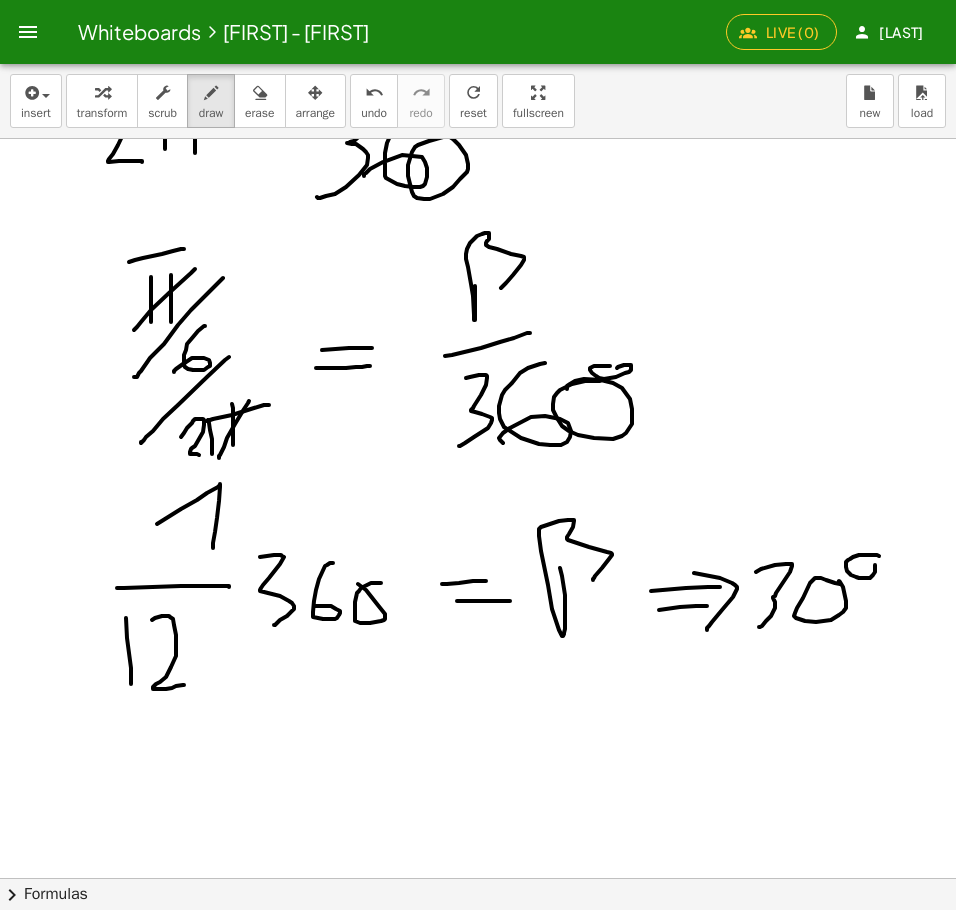 click at bounding box center [979, -27084] 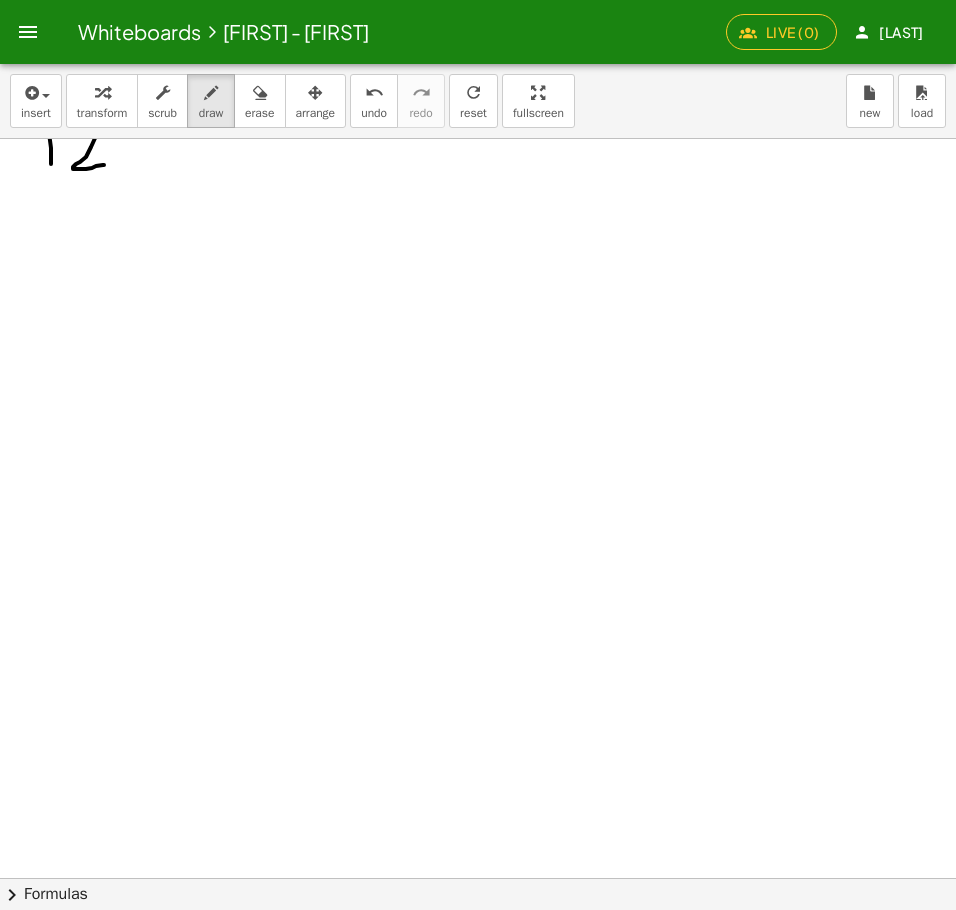 scroll, scrollTop: 55828, scrollLeft: 80, axis: both 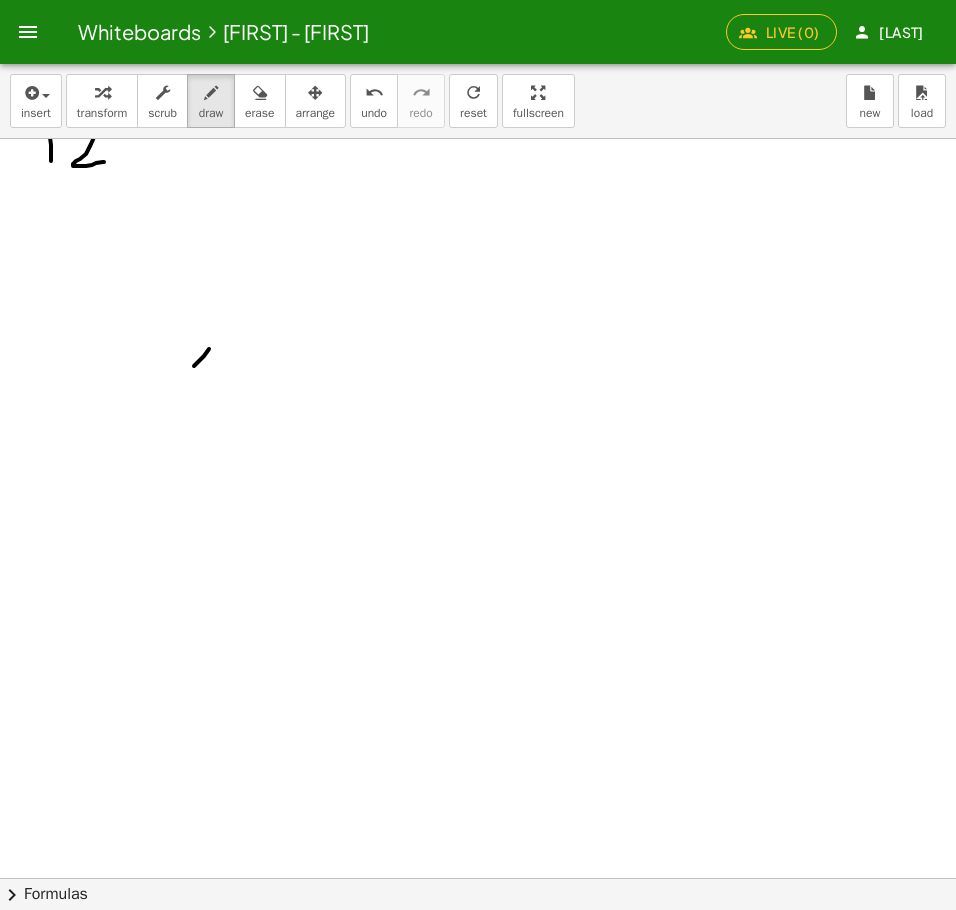 drag, startPoint x: 194, startPoint y: 366, endPoint x: 217, endPoint y: 395, distance: 37.01351 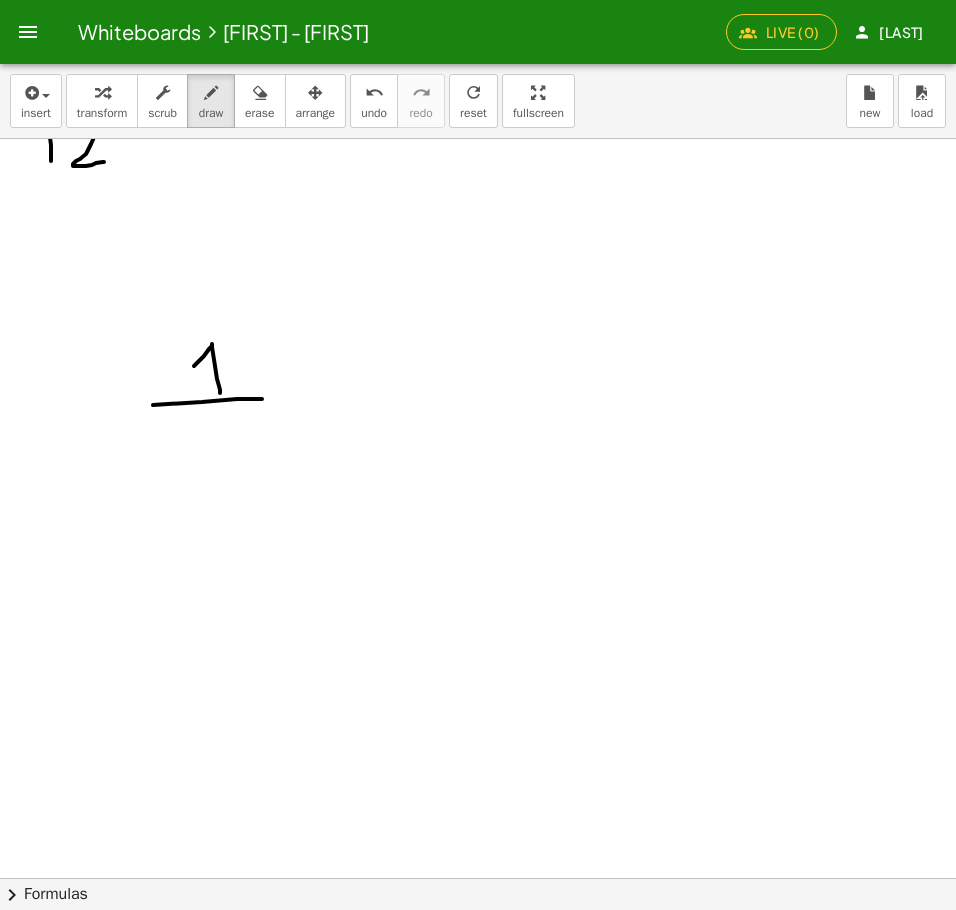 drag, startPoint x: 153, startPoint y: 405, endPoint x: 262, endPoint y: 399, distance: 109.165016 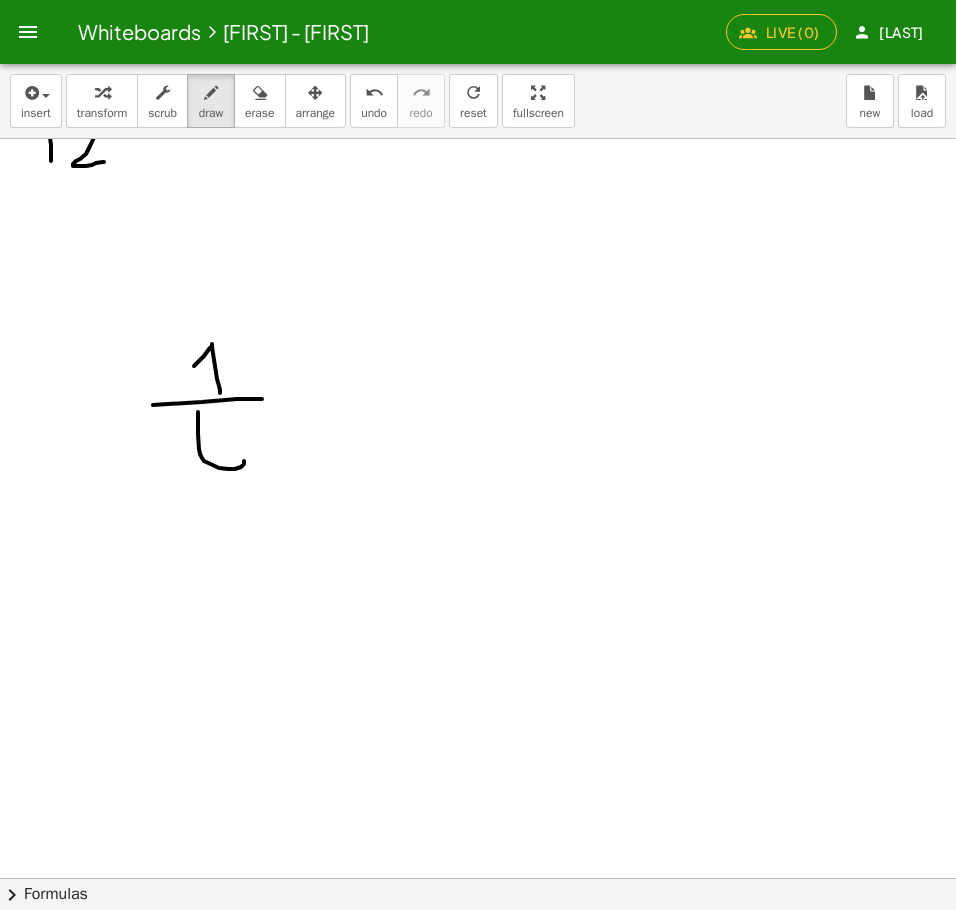 drag, startPoint x: 198, startPoint y: 412, endPoint x: 202, endPoint y: 443, distance: 31.257 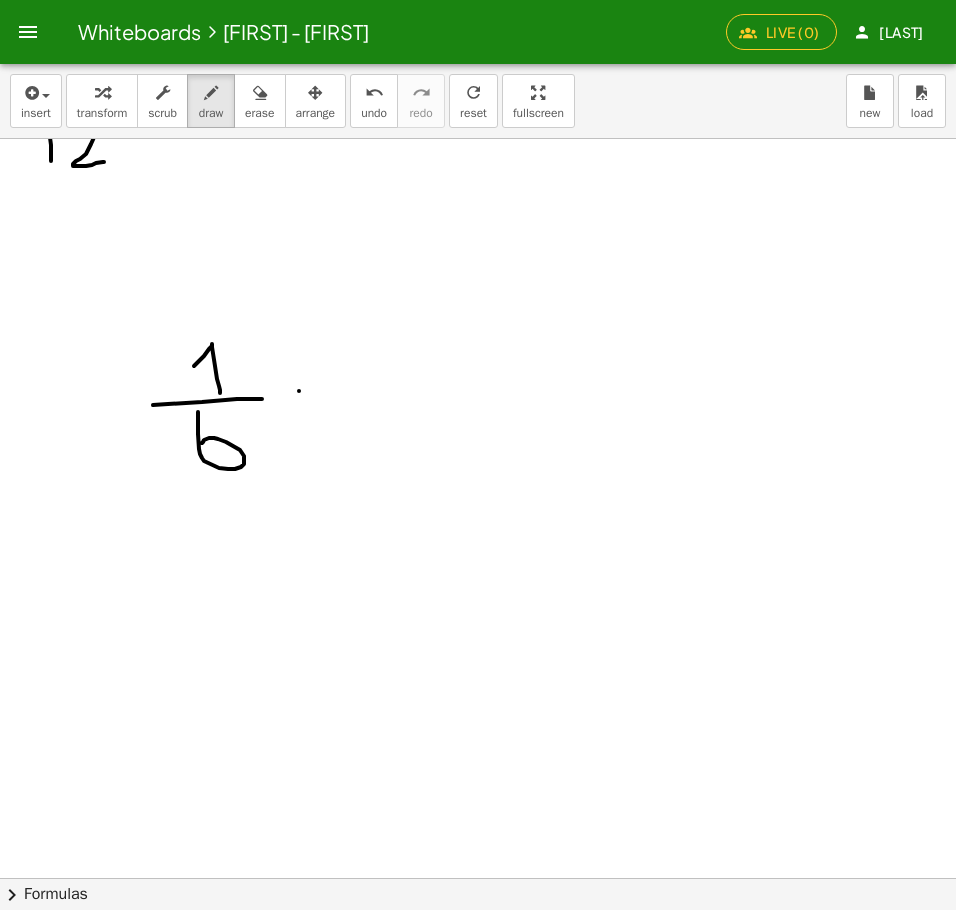 drag, startPoint x: 299, startPoint y: 391, endPoint x: 344, endPoint y: 385, distance: 45.39824 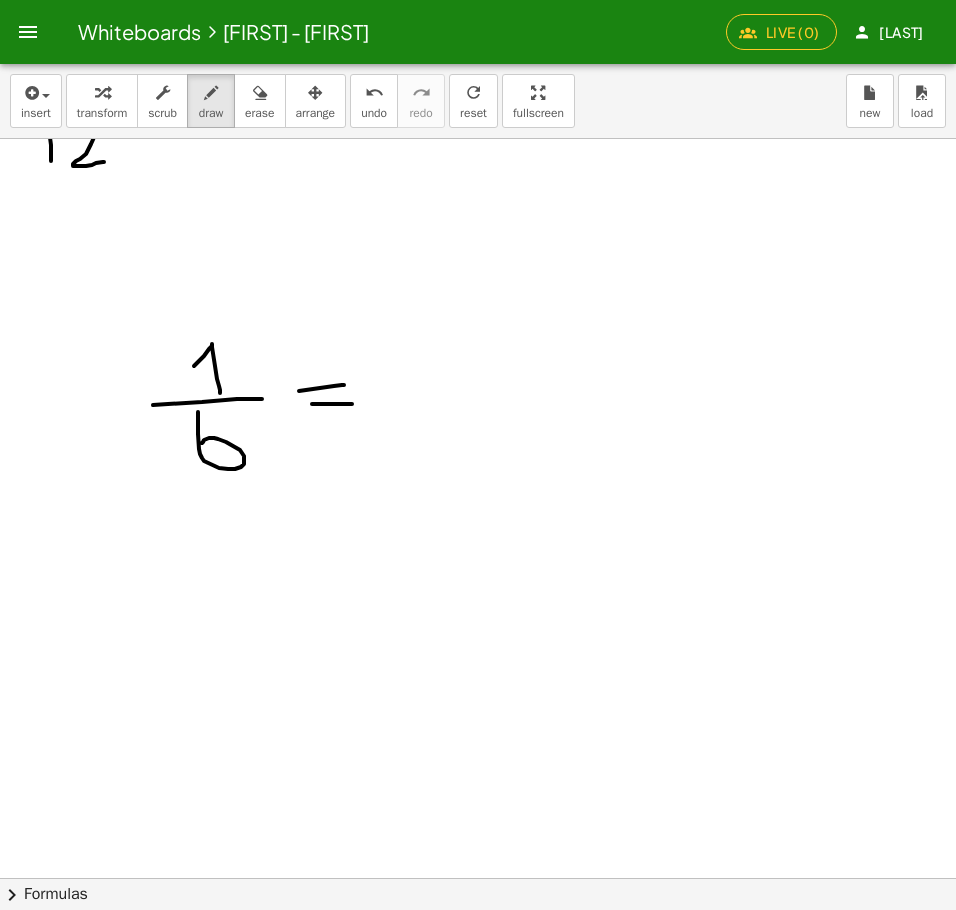 drag, startPoint x: 312, startPoint y: 404, endPoint x: 352, endPoint y: 404, distance: 40 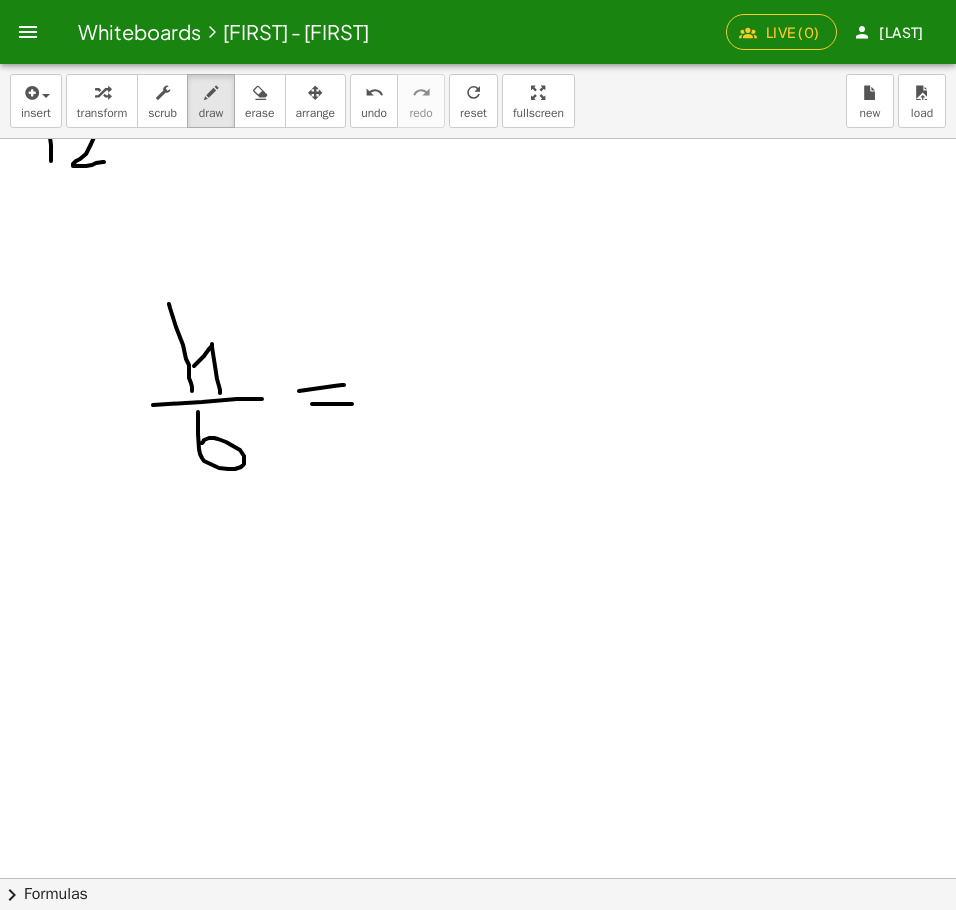 drag, startPoint x: 169, startPoint y: 304, endPoint x: 192, endPoint y: 392, distance: 90.95603 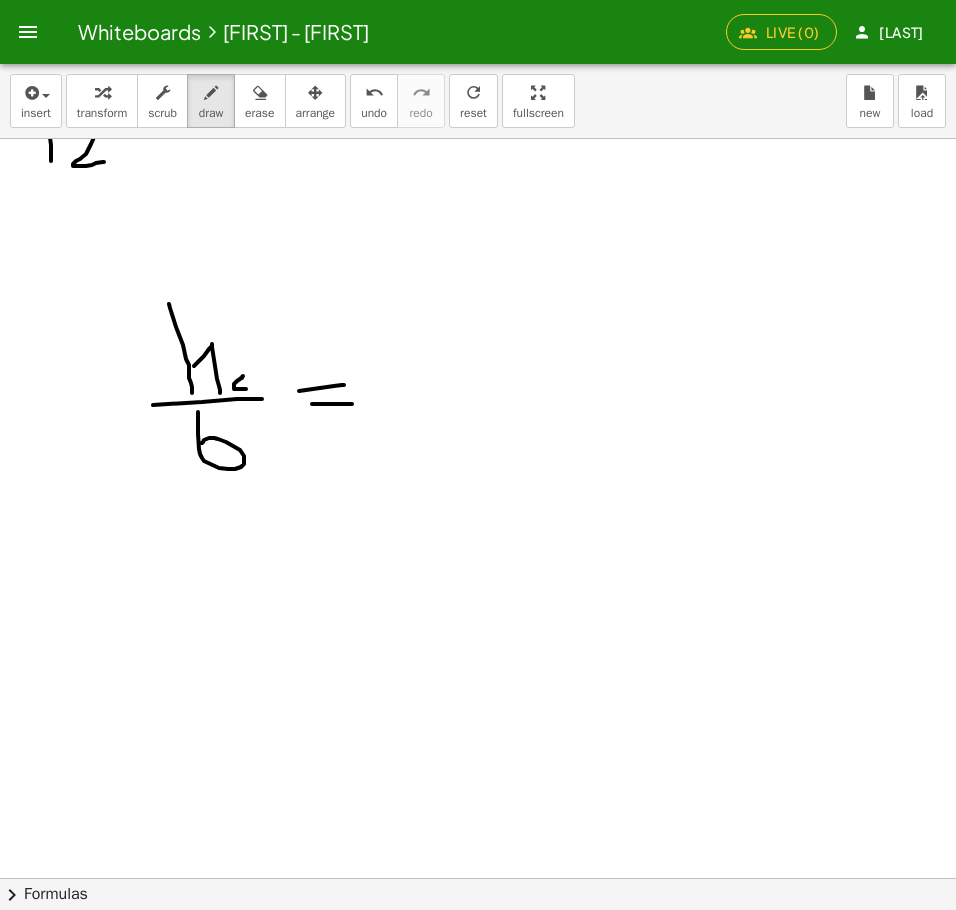 drag, startPoint x: 243, startPoint y: 376, endPoint x: 250, endPoint y: 389, distance: 14.764823 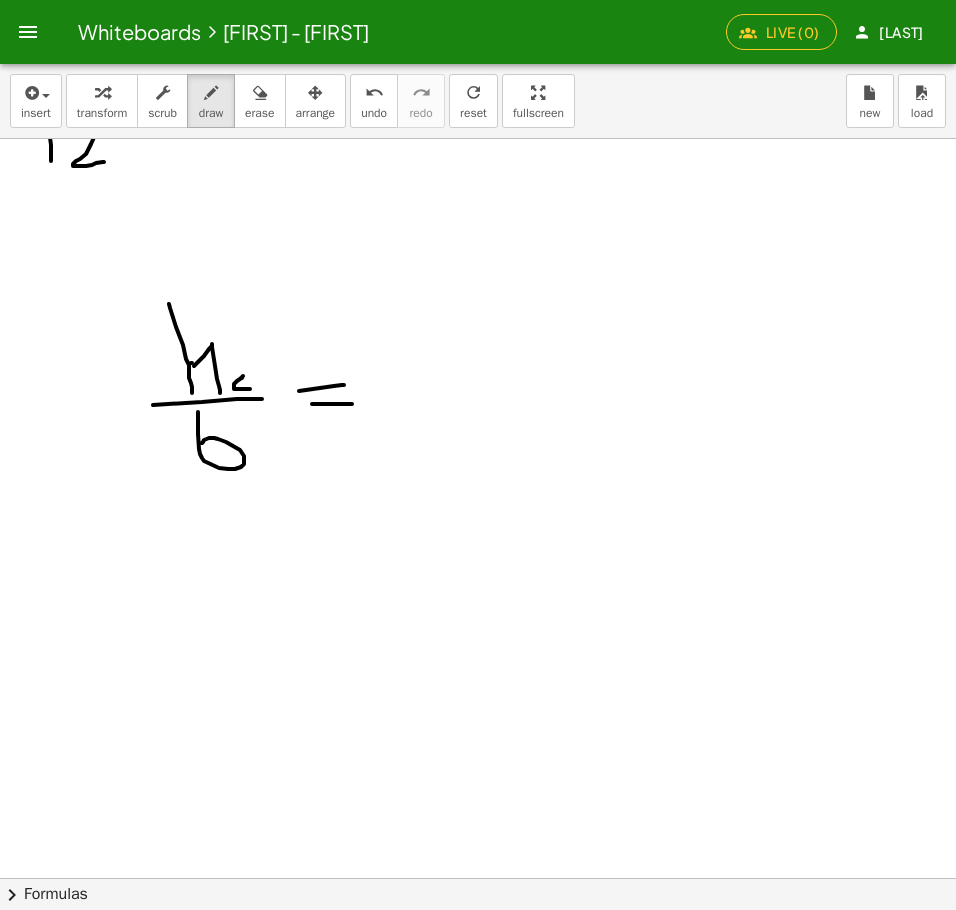 click at bounding box center [899, -27238] 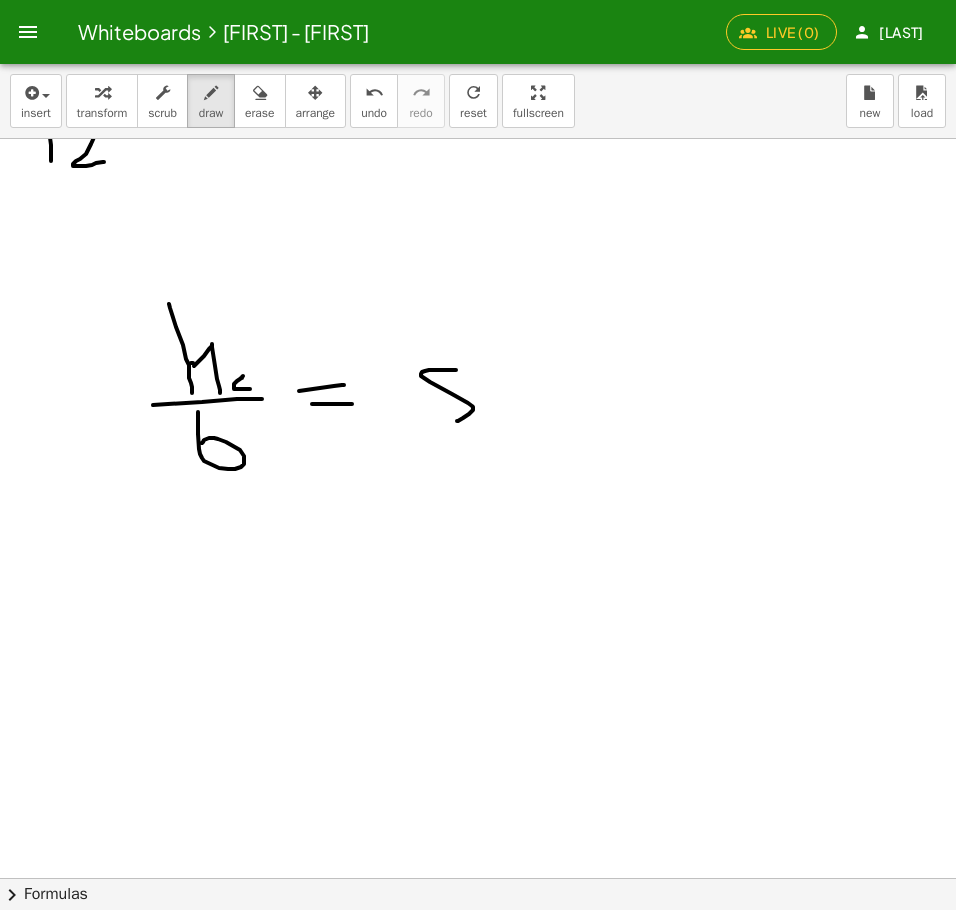 drag, startPoint x: 456, startPoint y: 370, endPoint x: 447, endPoint y: 413, distance: 43.931767 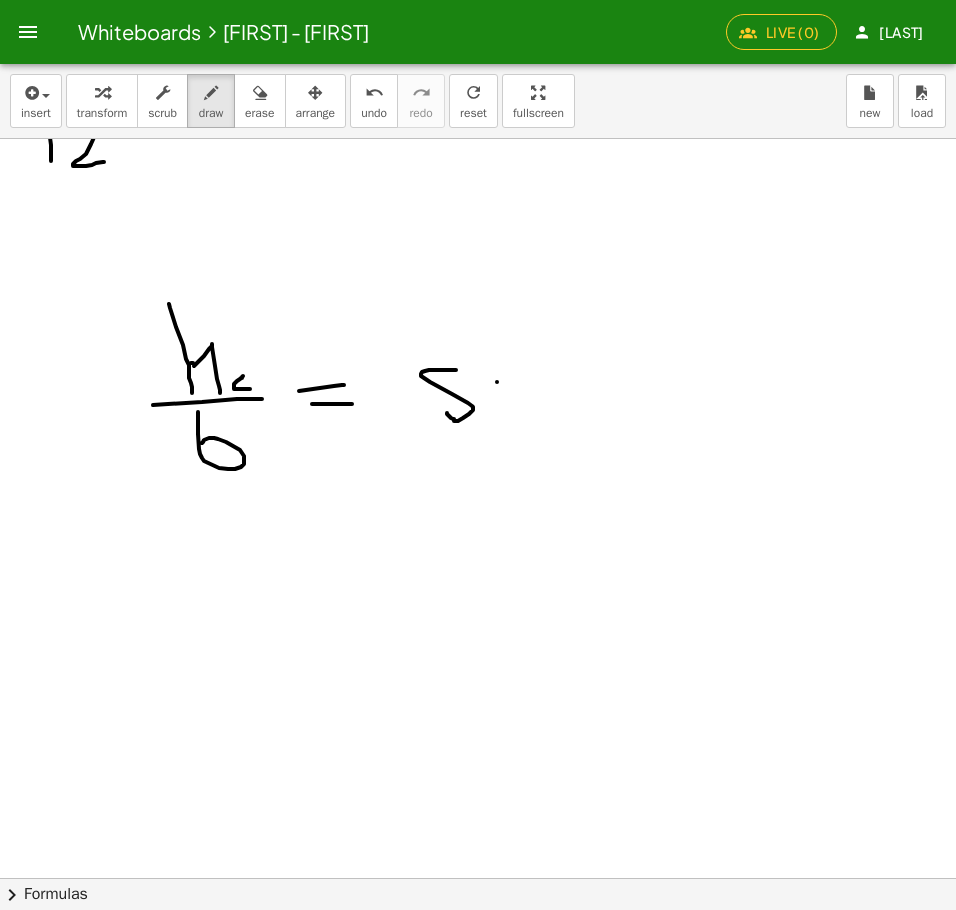 drag, startPoint x: 497, startPoint y: 382, endPoint x: 503, endPoint y: 411, distance: 29.614185 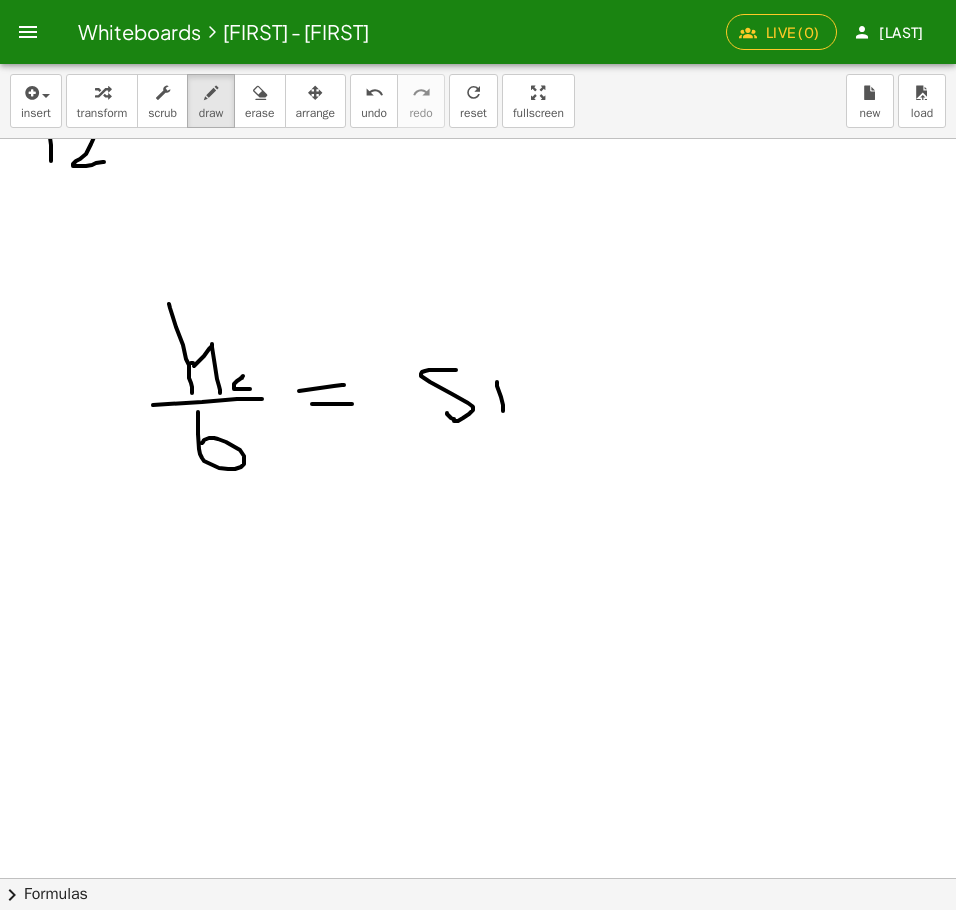 click at bounding box center (899, -27238) 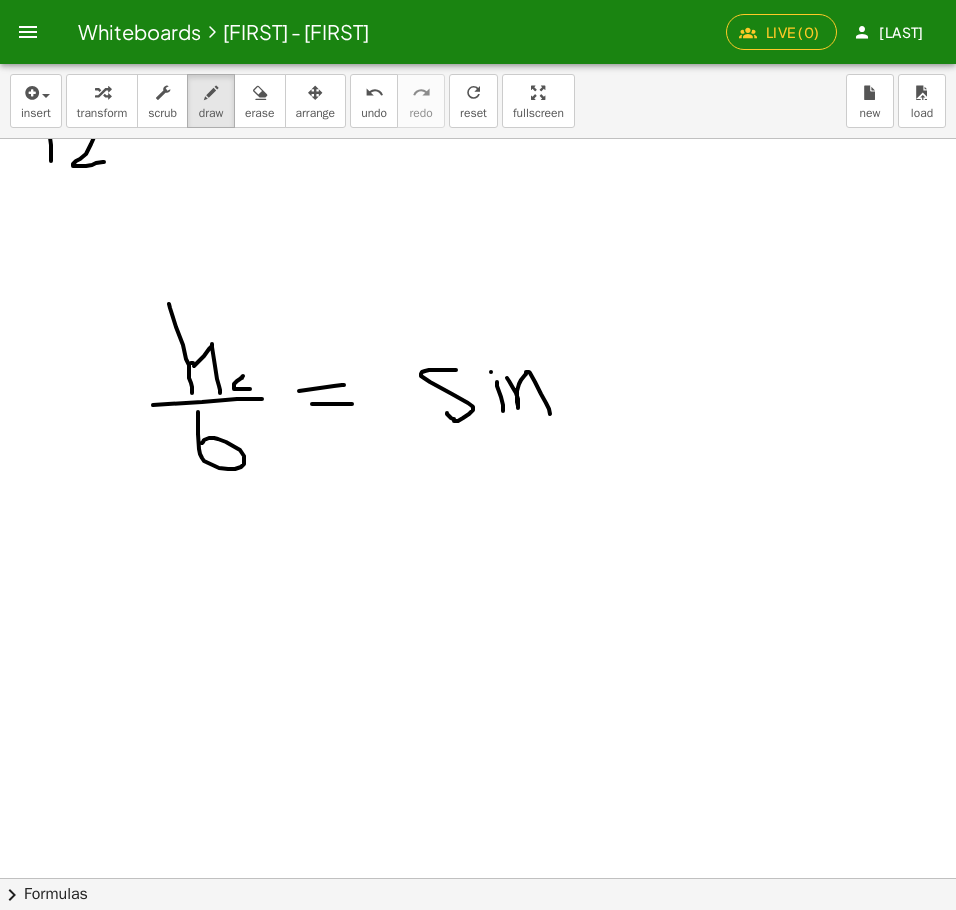 drag, startPoint x: 507, startPoint y: 378, endPoint x: 550, endPoint y: 417, distance: 58.0517 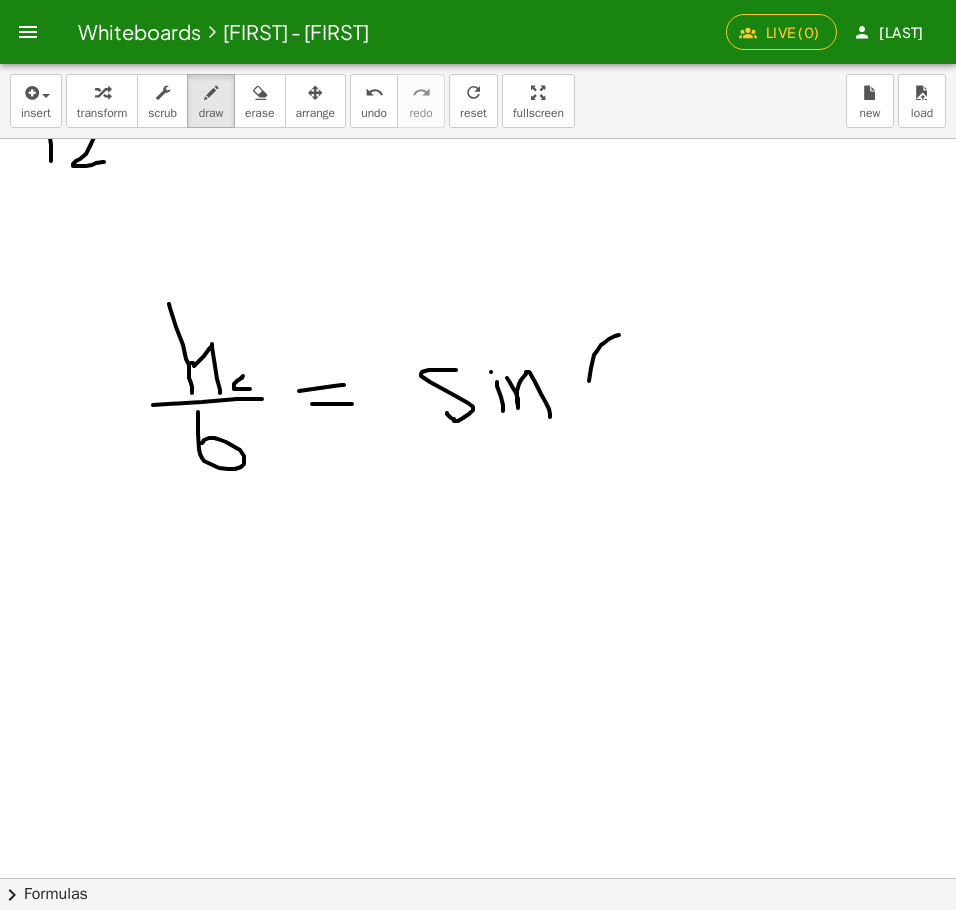 drag, startPoint x: 619, startPoint y: 335, endPoint x: 612, endPoint y: 422, distance: 87.28116 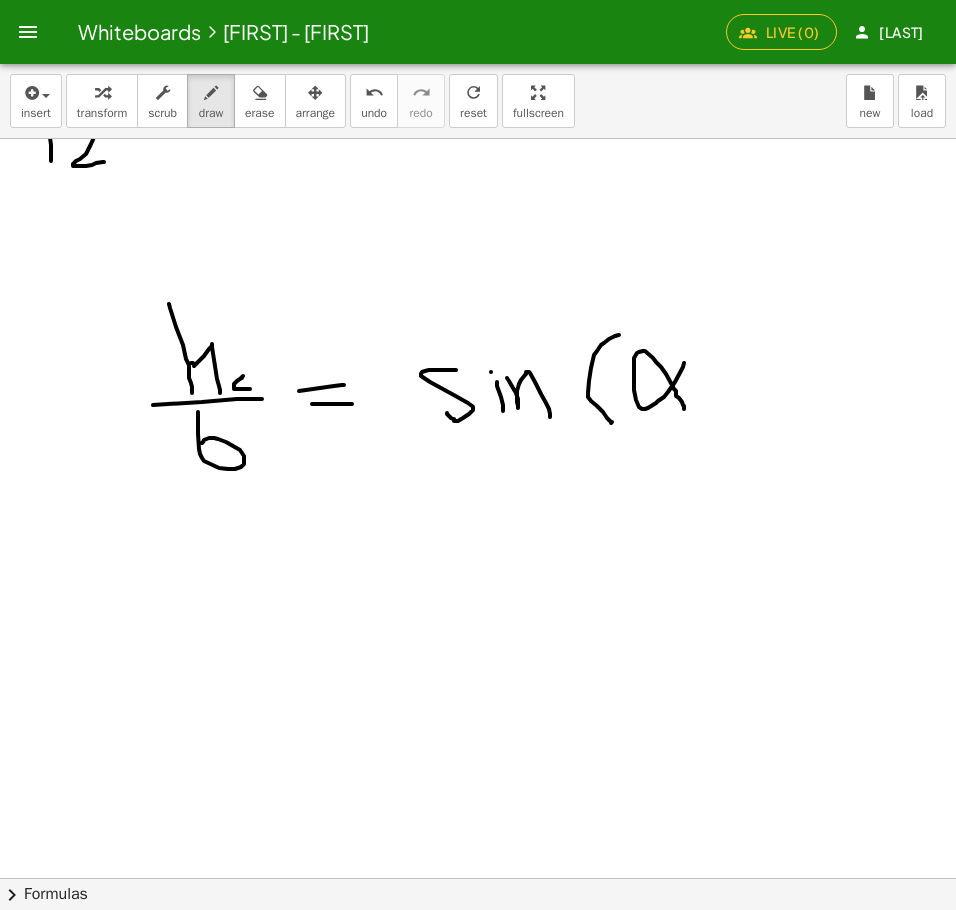 drag, startPoint x: 684, startPoint y: 363, endPoint x: 688, endPoint y: 414, distance: 51.156624 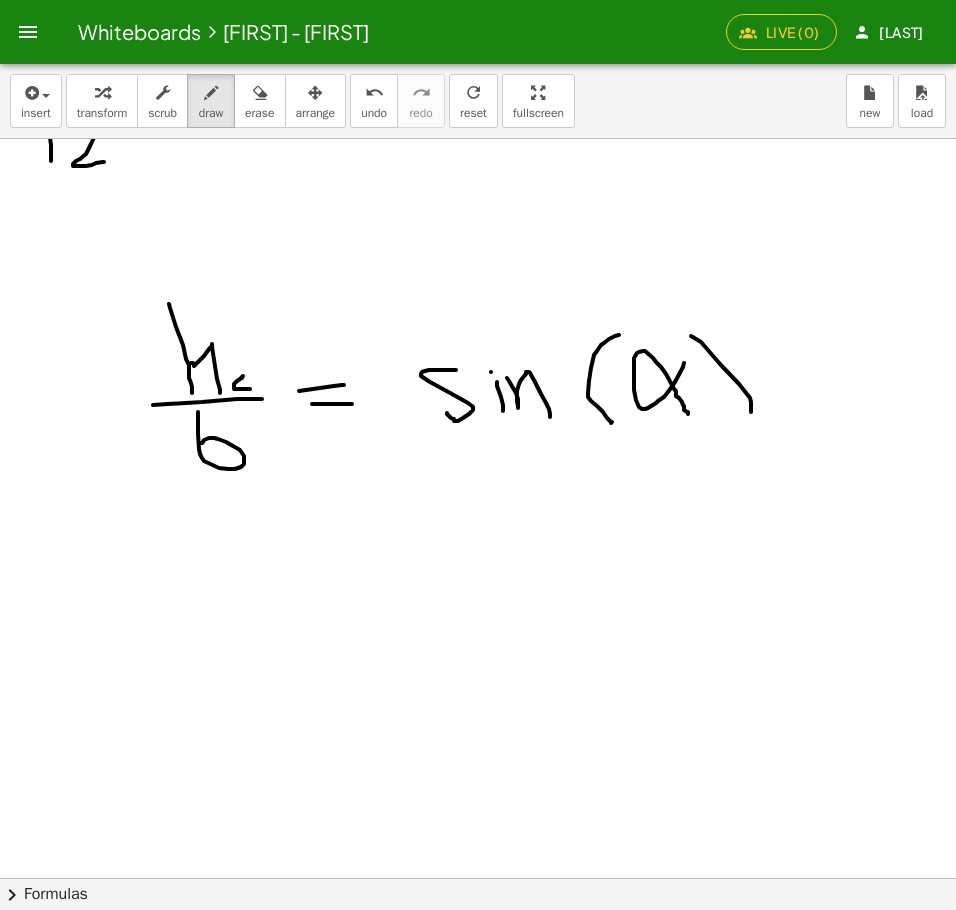 drag, startPoint x: 691, startPoint y: 336, endPoint x: 749, endPoint y: 417, distance: 99.62429 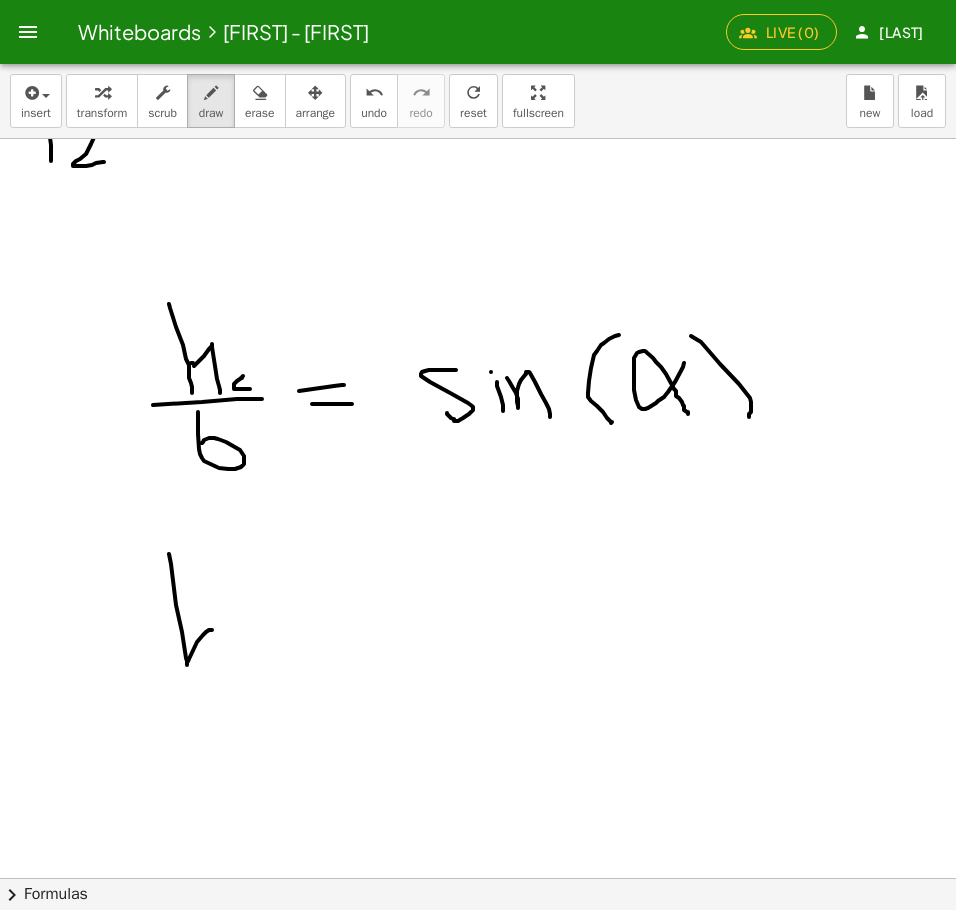 drag, startPoint x: 169, startPoint y: 554, endPoint x: 232, endPoint y: 661, distance: 124.16924 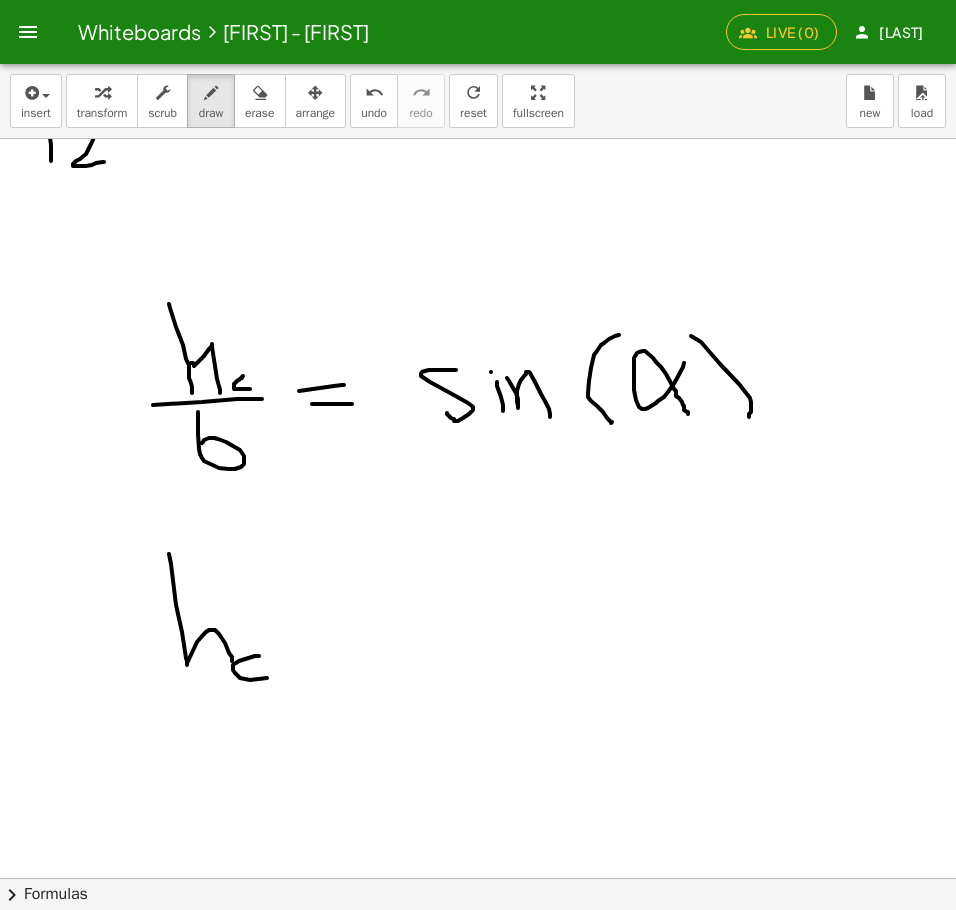drag, startPoint x: 259, startPoint y: 656, endPoint x: 289, endPoint y: 670, distance: 33.105892 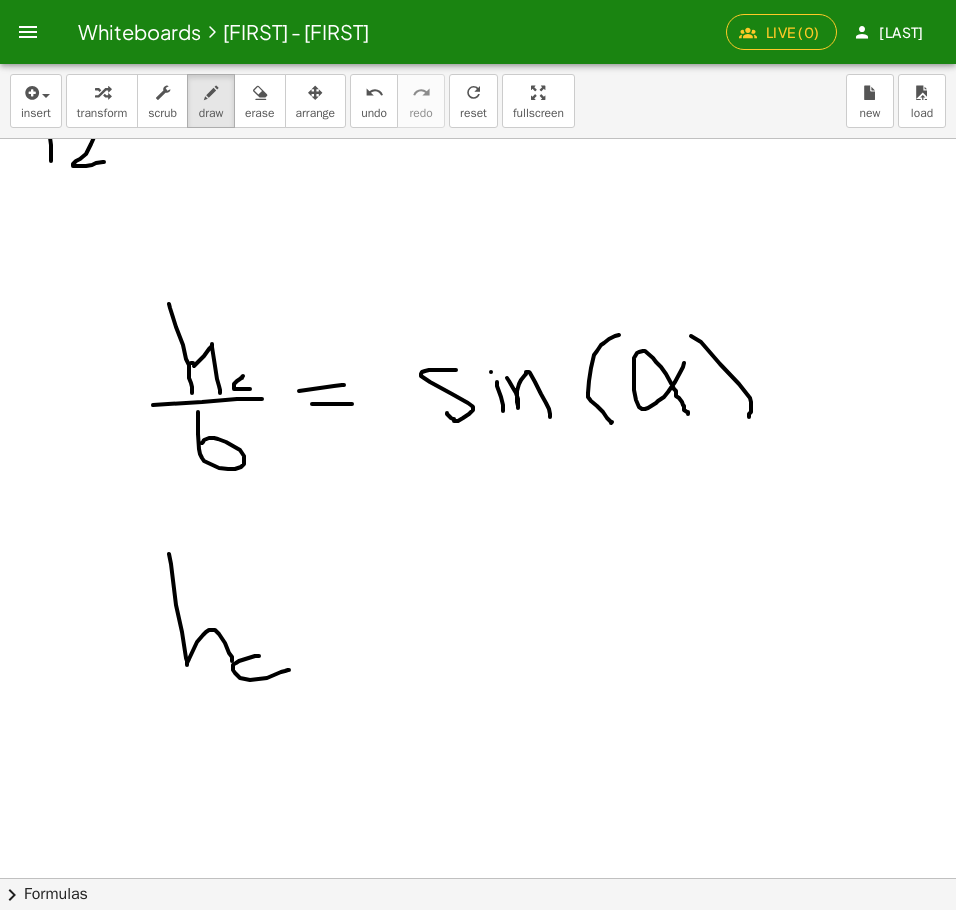drag, startPoint x: 332, startPoint y: 634, endPoint x: 372, endPoint y: 634, distance: 40 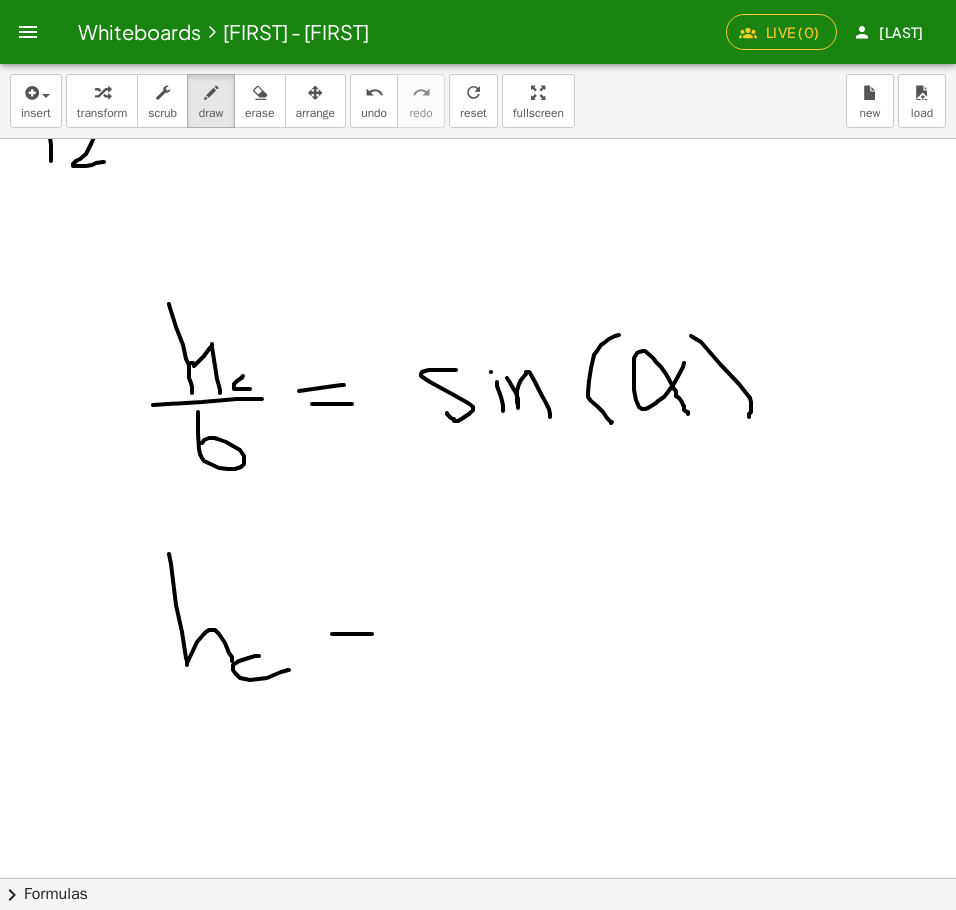 drag, startPoint x: 354, startPoint y: 653, endPoint x: 380, endPoint y: 653, distance: 26 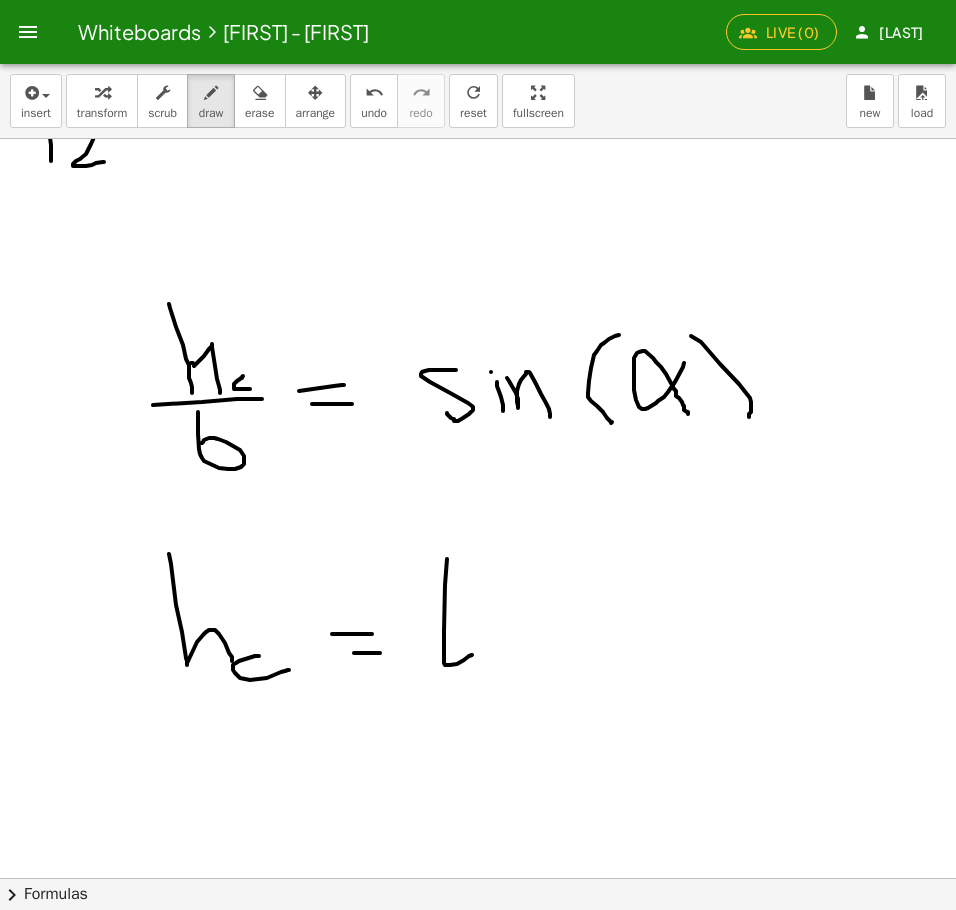 drag, startPoint x: 447, startPoint y: 559, endPoint x: 434, endPoint y: 647, distance: 88.95505 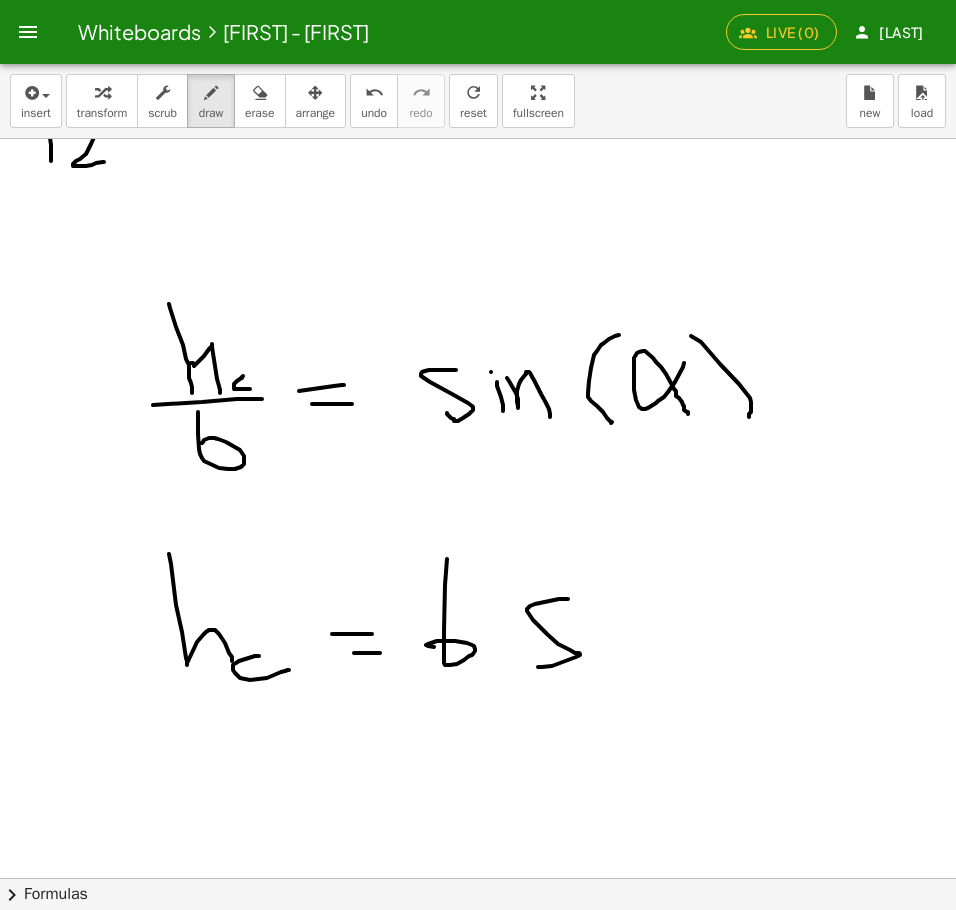 drag, startPoint x: 568, startPoint y: 599, endPoint x: 535, endPoint y: 665, distance: 73.790245 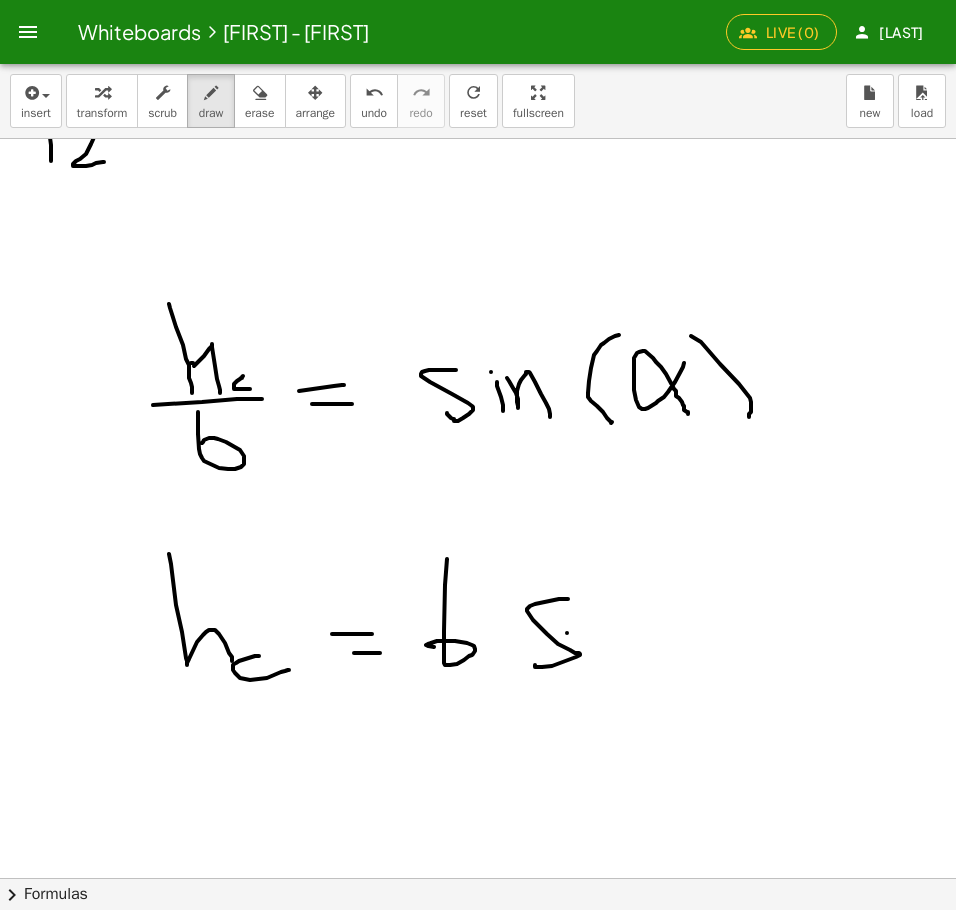 drag, startPoint x: 567, startPoint y: 633, endPoint x: 568, endPoint y: 643, distance: 10.049875 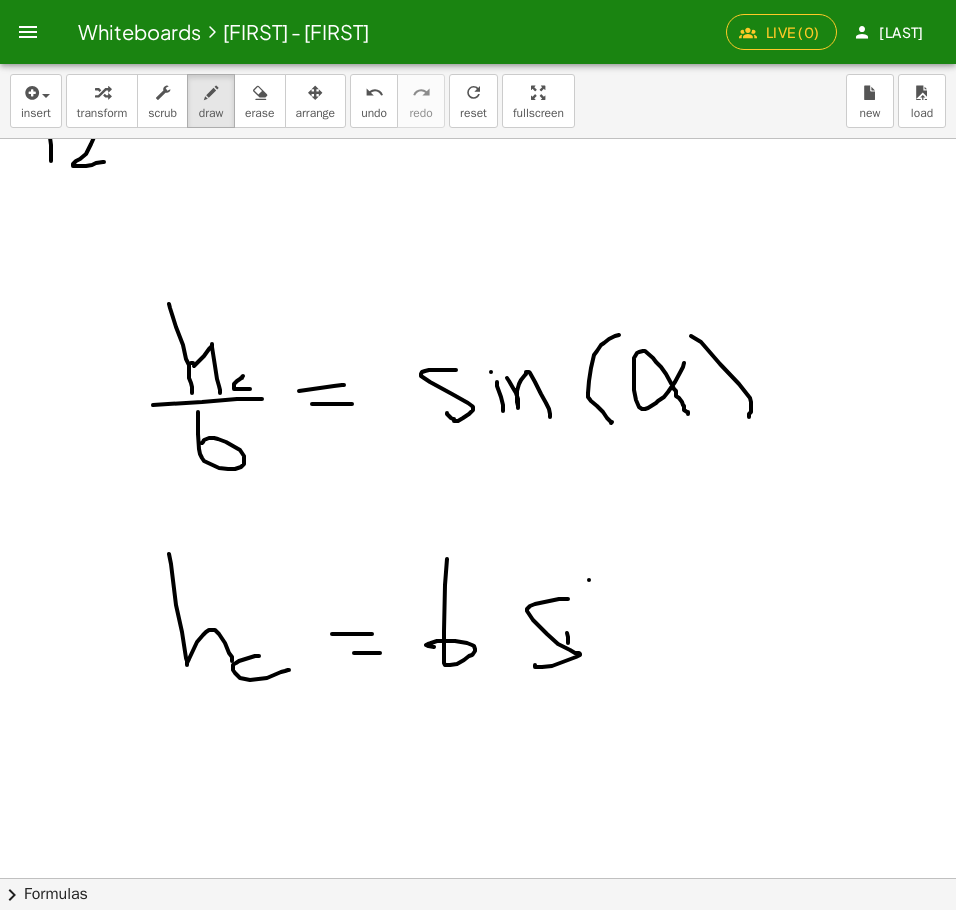click at bounding box center (899, -27238) 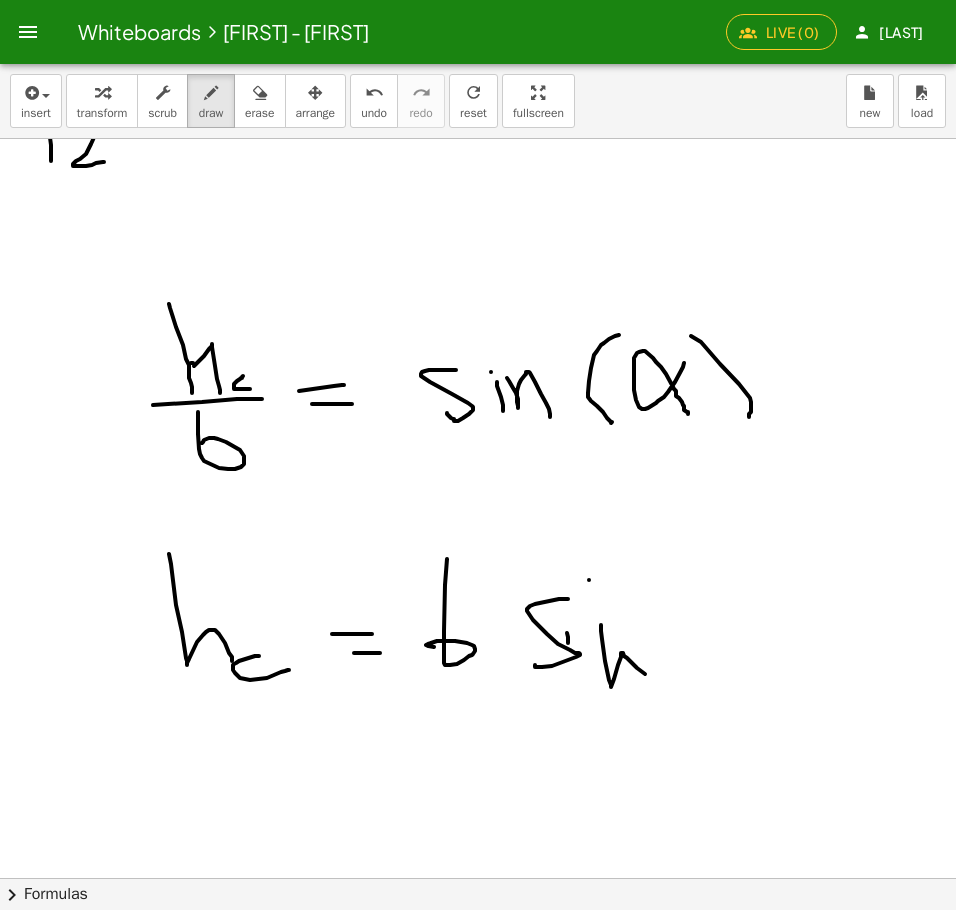drag, startPoint x: 611, startPoint y: 685, endPoint x: 649, endPoint y: 677, distance: 38.832977 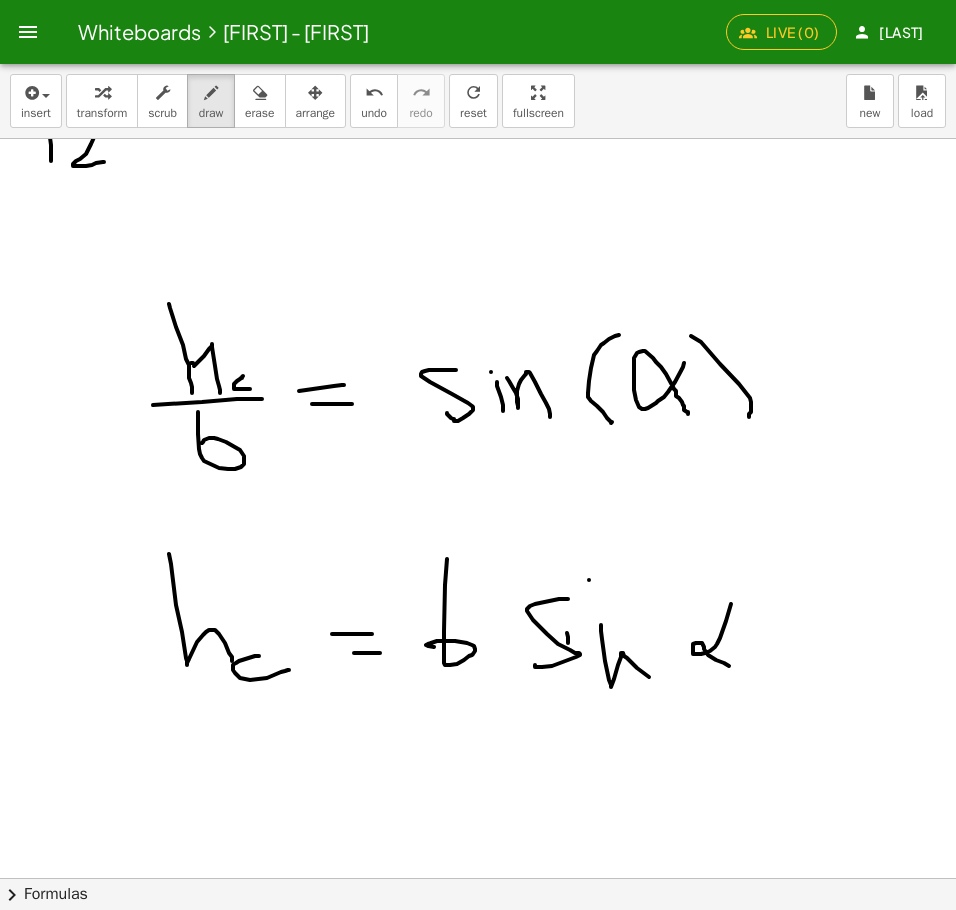 drag, startPoint x: 731, startPoint y: 604, endPoint x: 729, endPoint y: 666, distance: 62.03225 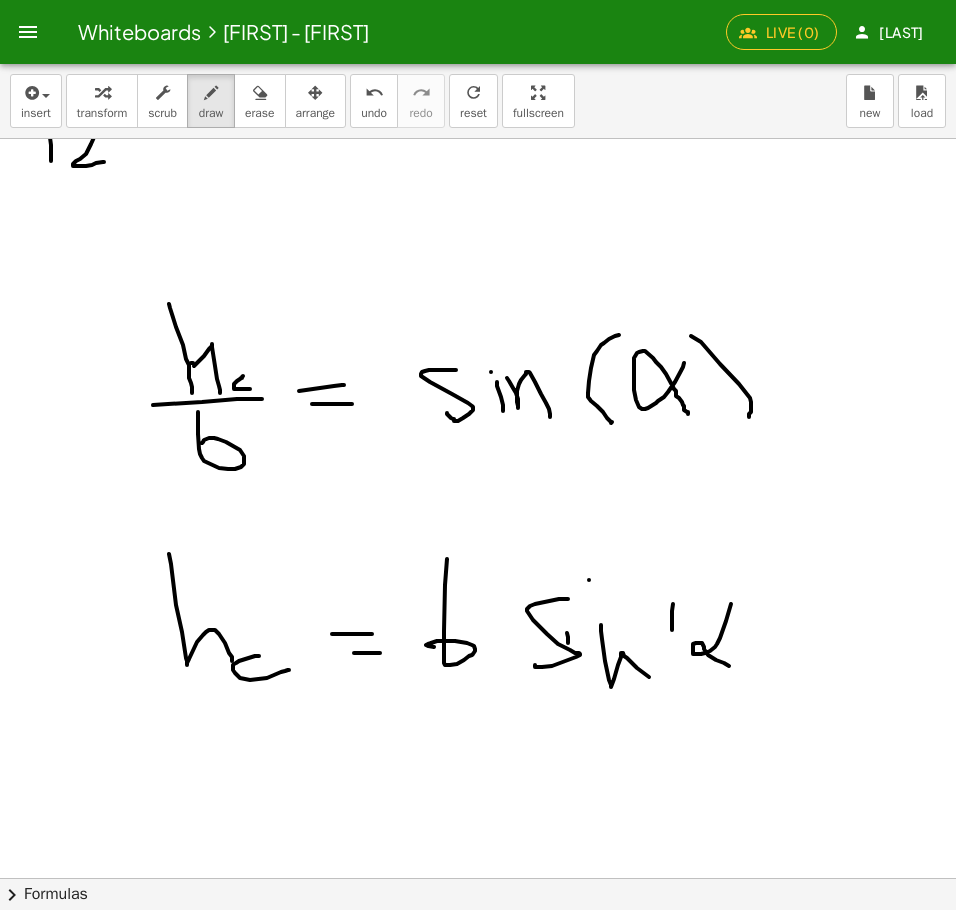 drag, startPoint x: 672, startPoint y: 630, endPoint x: 714, endPoint y: 700, distance: 81.63332 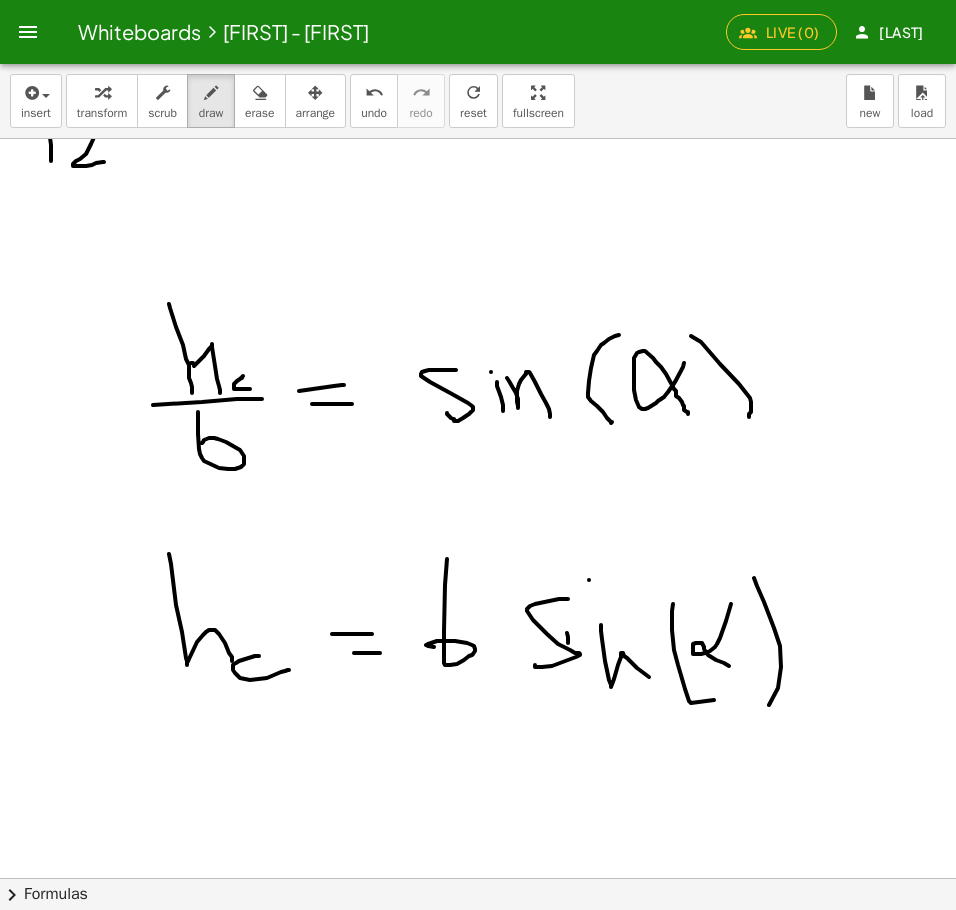 drag, startPoint x: 764, startPoint y: 602, endPoint x: 763, endPoint y: 714, distance: 112.00446 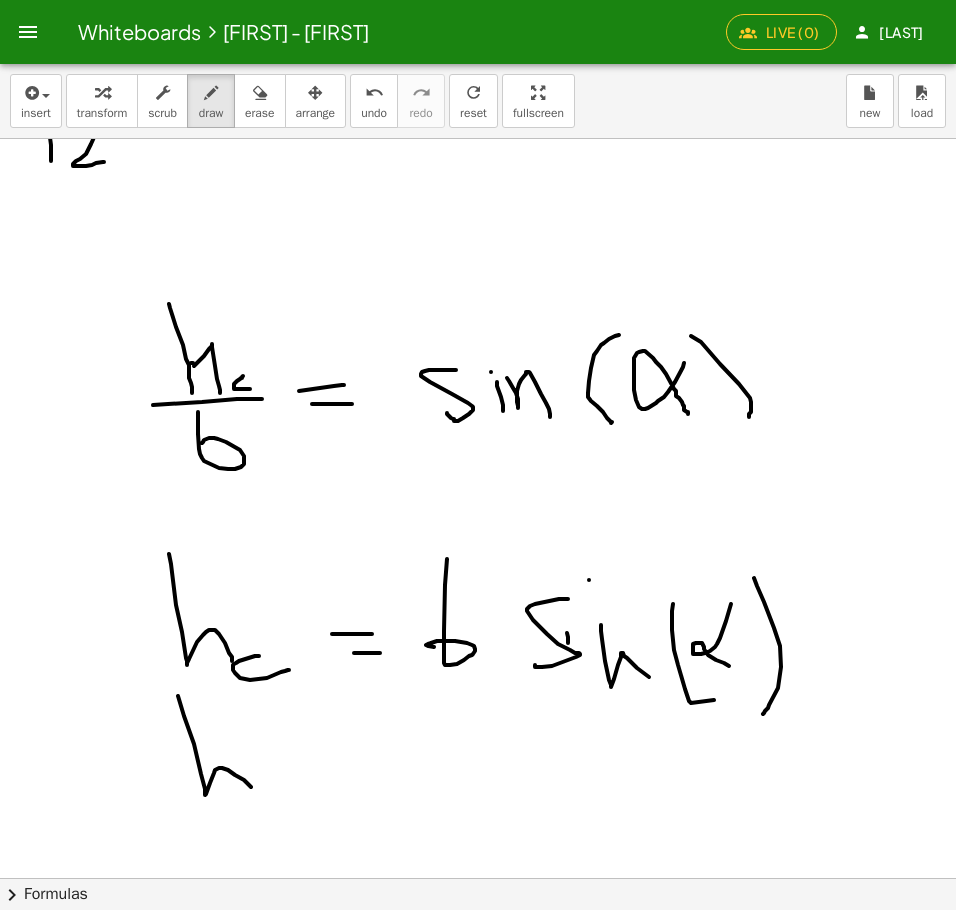 drag, startPoint x: 178, startPoint y: 696, endPoint x: 257, endPoint y: 791, distance: 123.55566 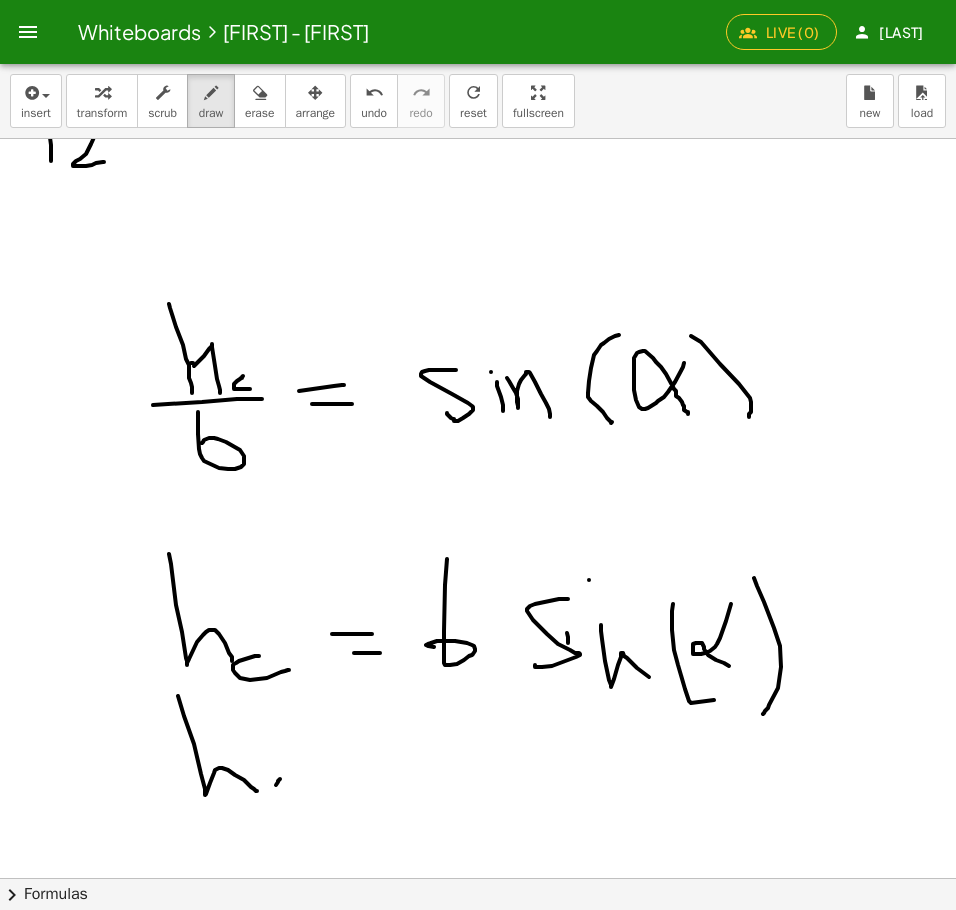 drag, startPoint x: 280, startPoint y: 779, endPoint x: 304, endPoint y: 804, distance: 34.655445 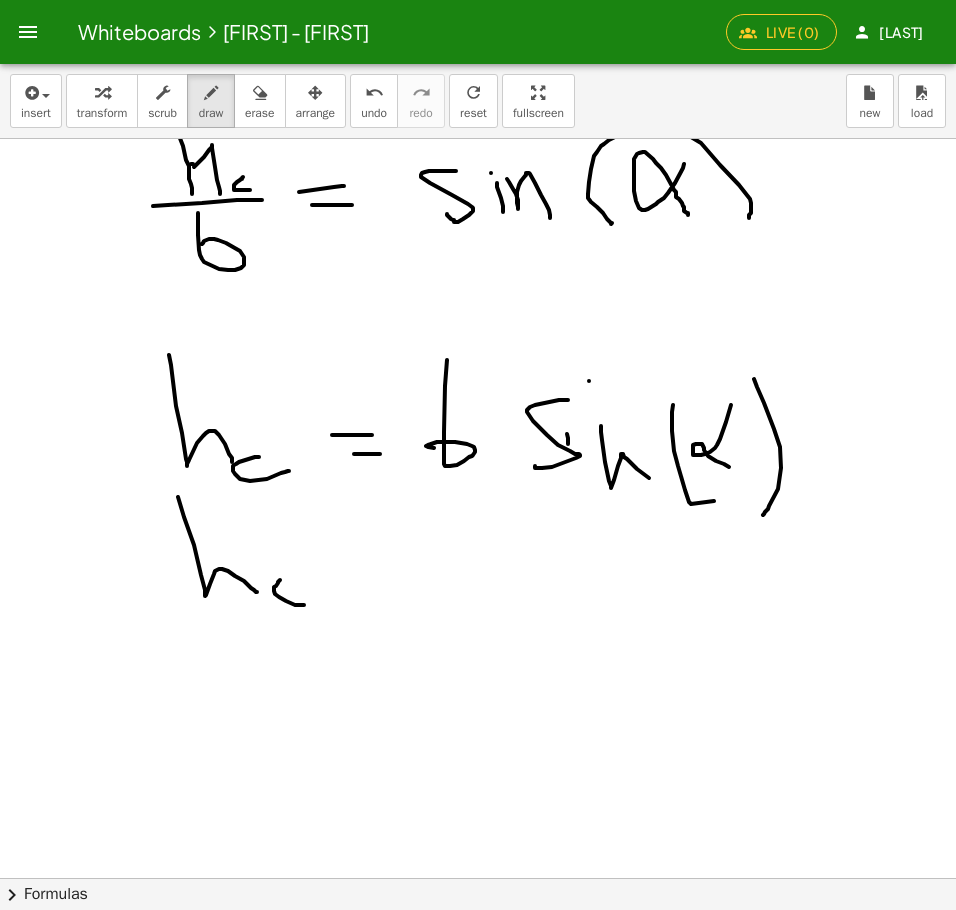 scroll, scrollTop: 56029, scrollLeft: 80, axis: both 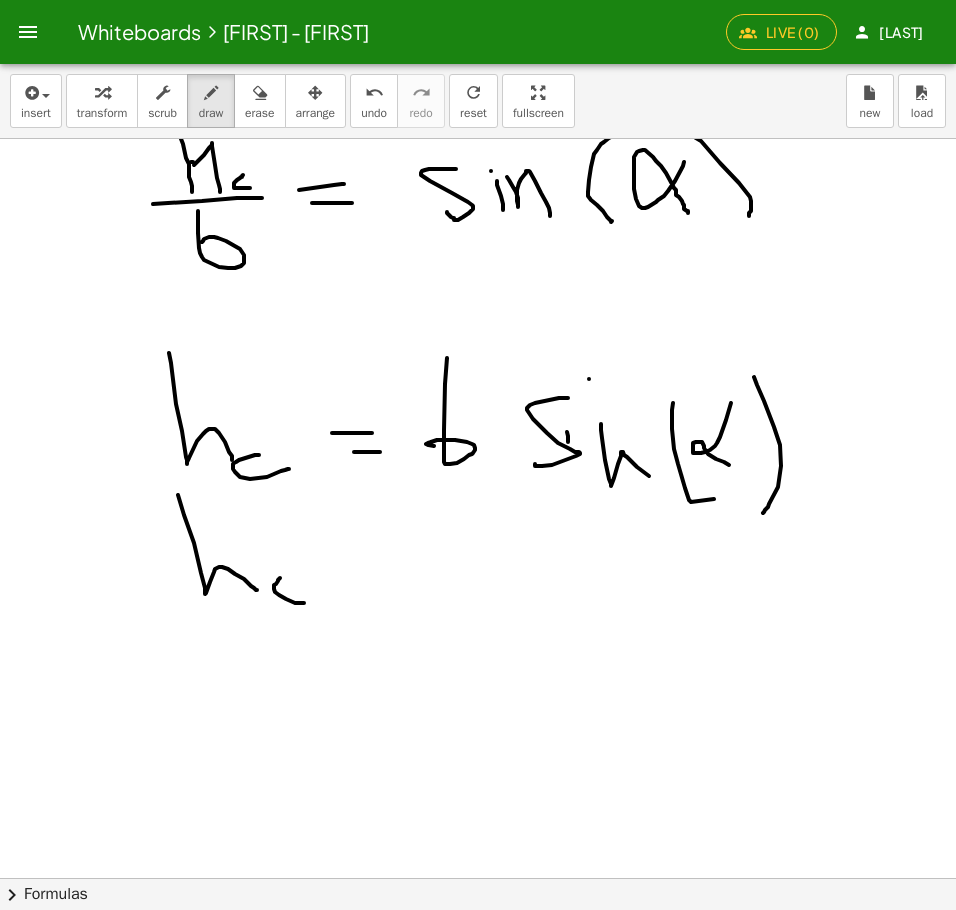 drag, startPoint x: 257, startPoint y: 643, endPoint x: 368, endPoint y: 635, distance: 111.28792 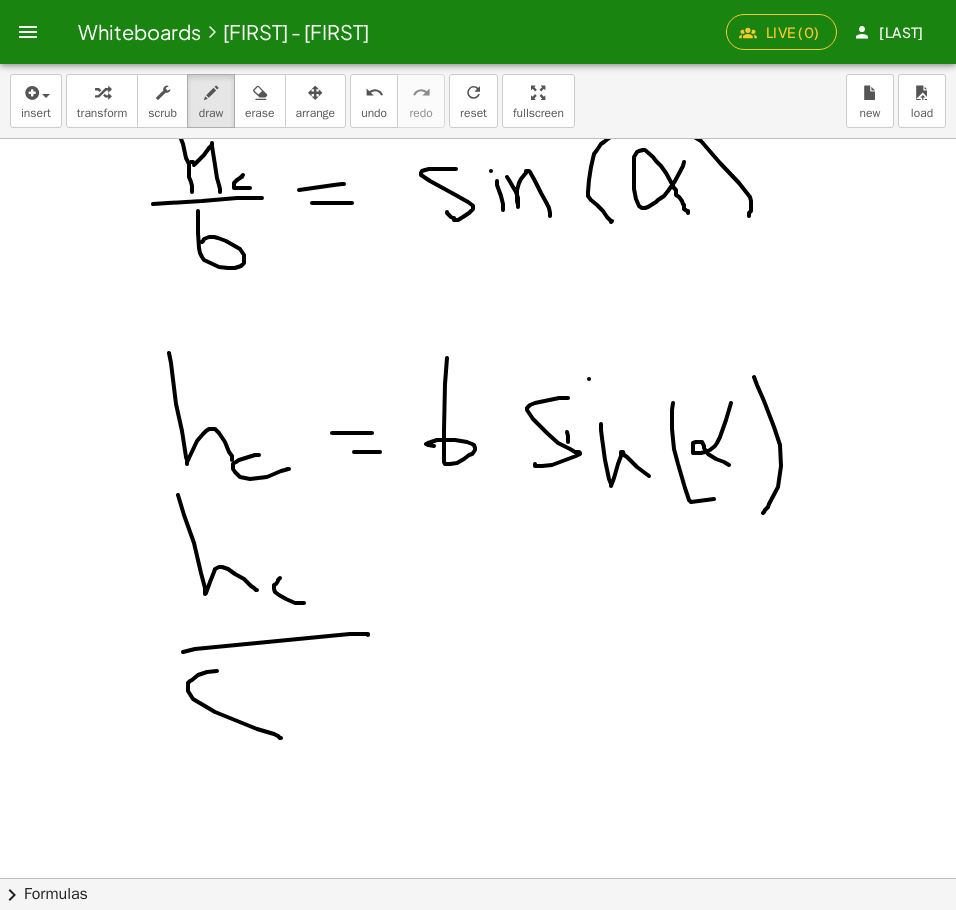 drag, startPoint x: 217, startPoint y: 671, endPoint x: 224, endPoint y: 743, distance: 72.33948 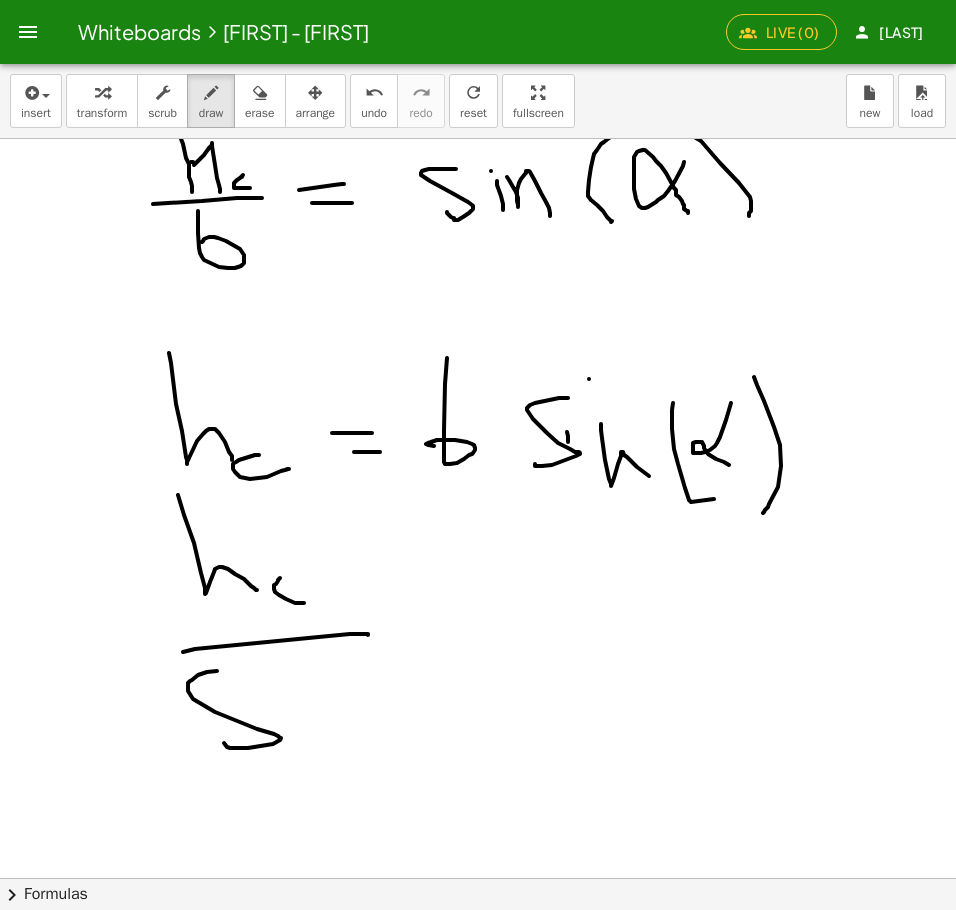 drag, startPoint x: 272, startPoint y: 715, endPoint x: 293, endPoint y: 745, distance: 36.619667 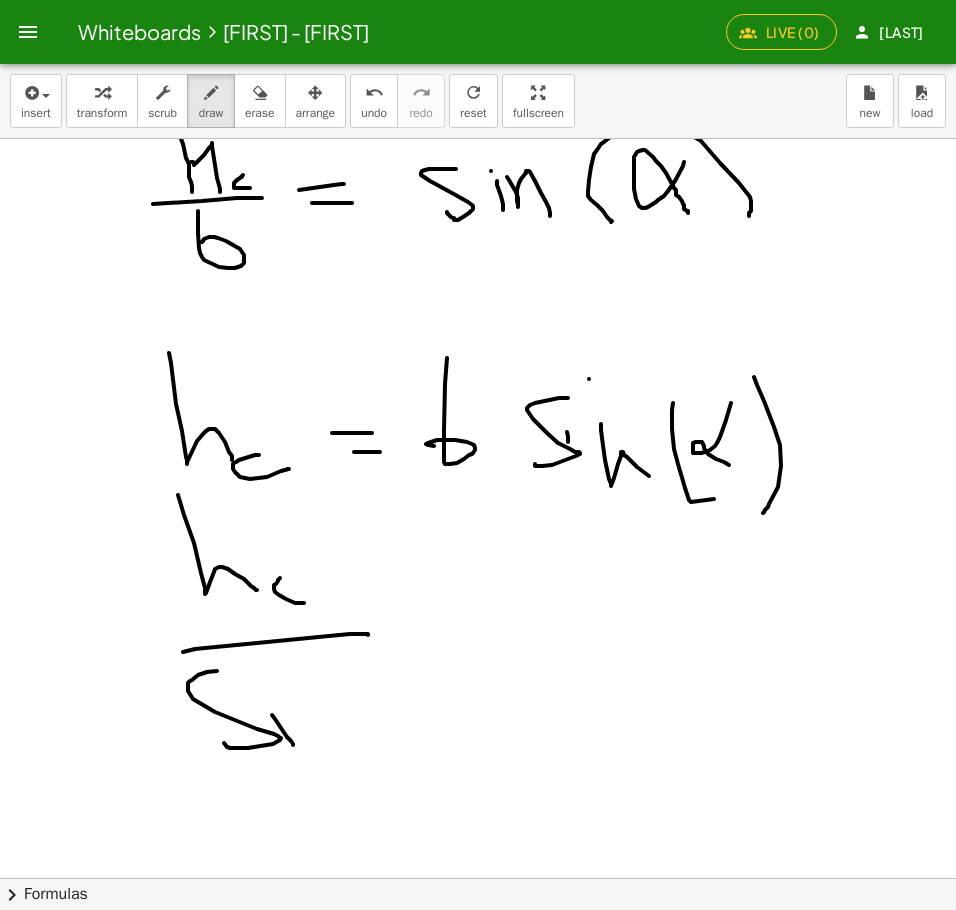 click at bounding box center [899, -27439] 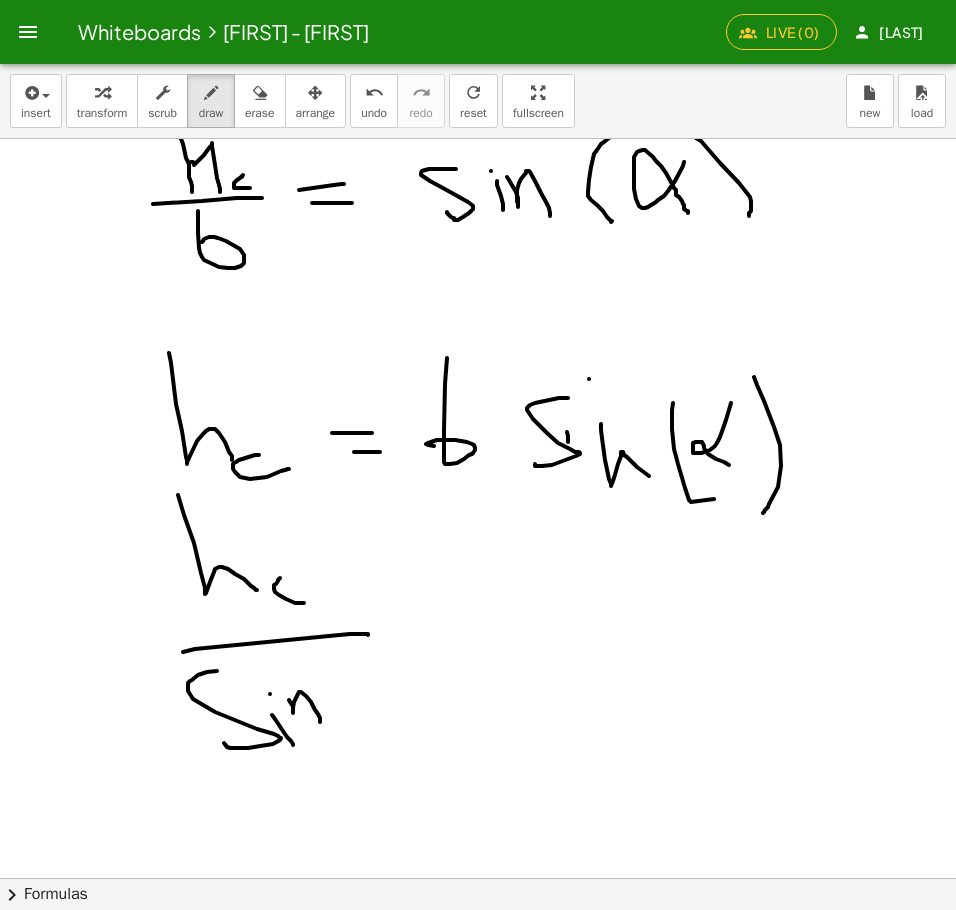 drag, startPoint x: 293, startPoint y: 710, endPoint x: 320, endPoint y: 722, distance: 29.546574 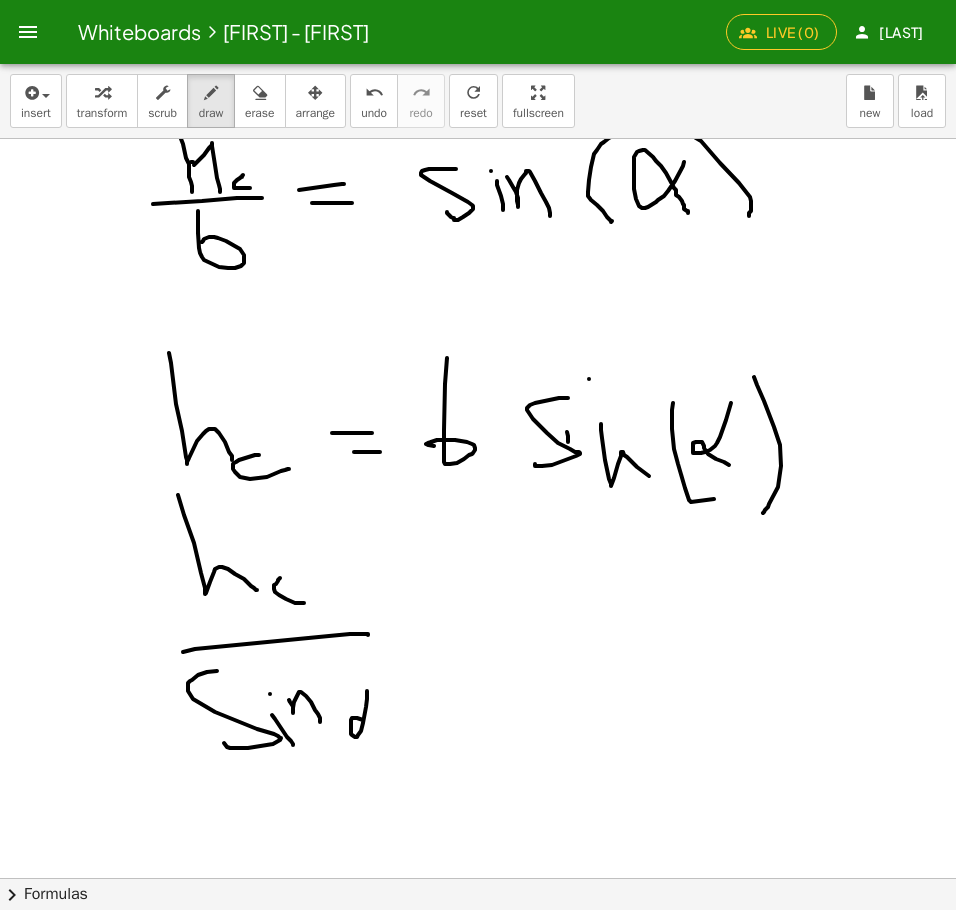 click at bounding box center (899, -27439) 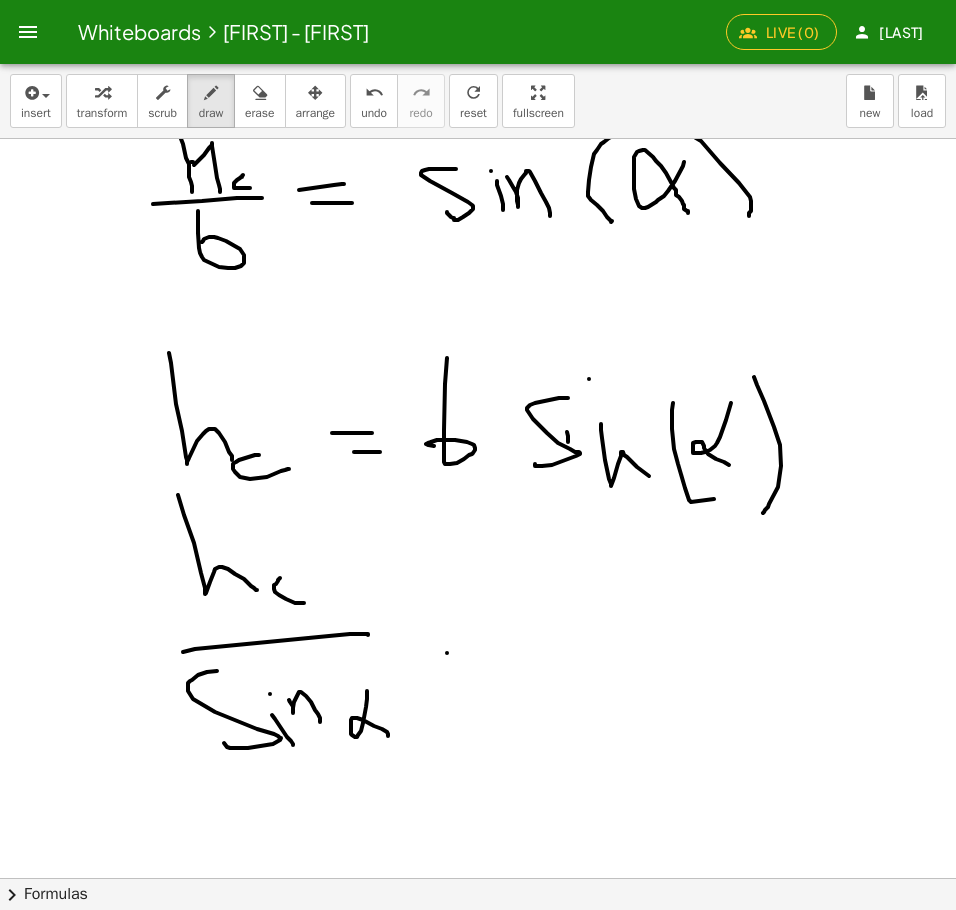 click at bounding box center (899, -27439) 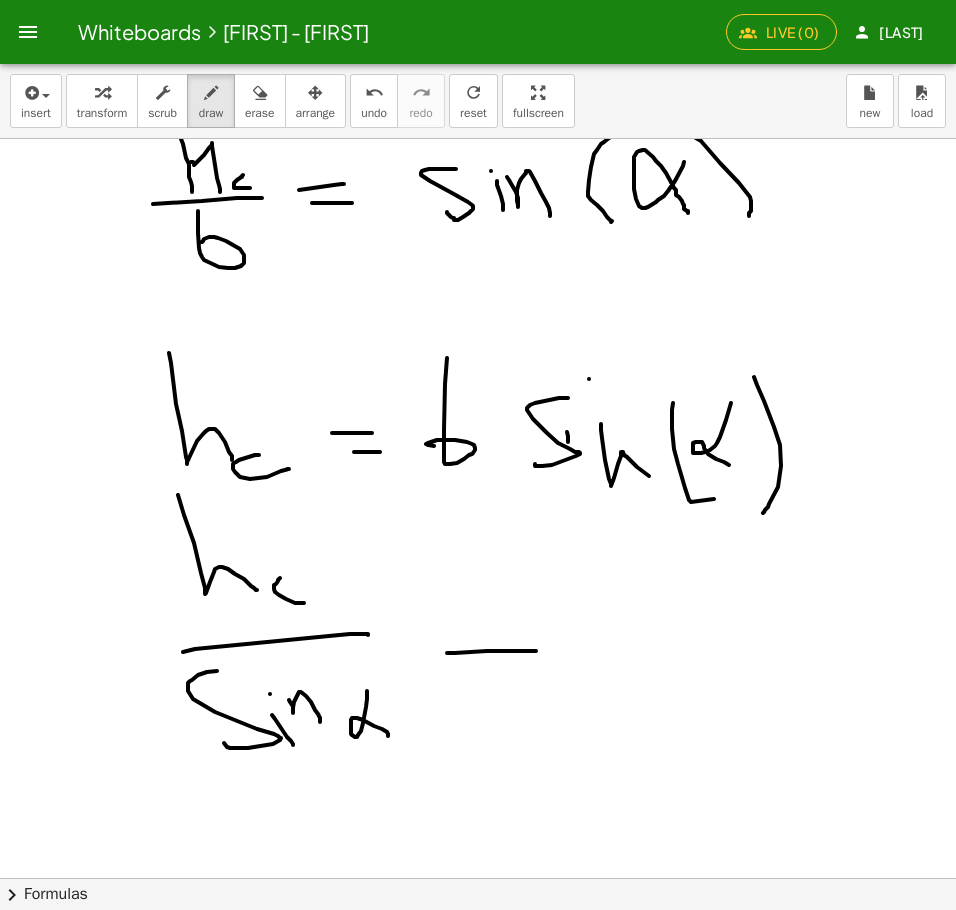 click at bounding box center [899, -27439] 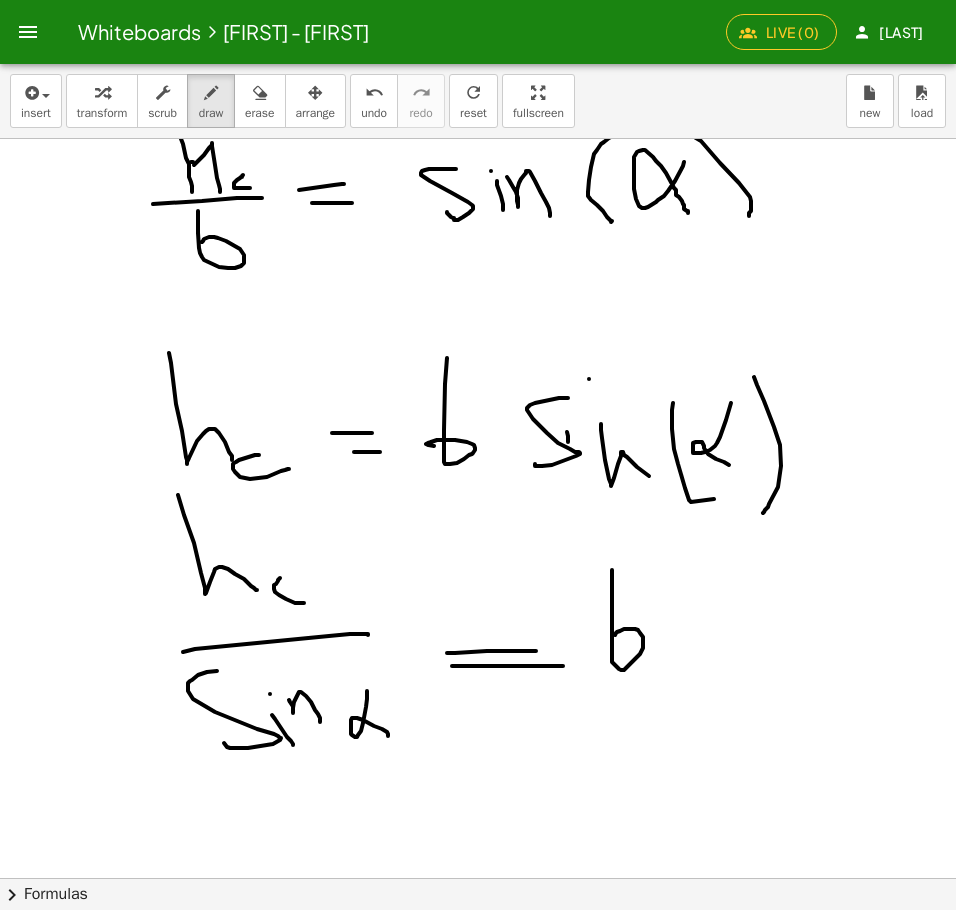 click at bounding box center (899, -27439) 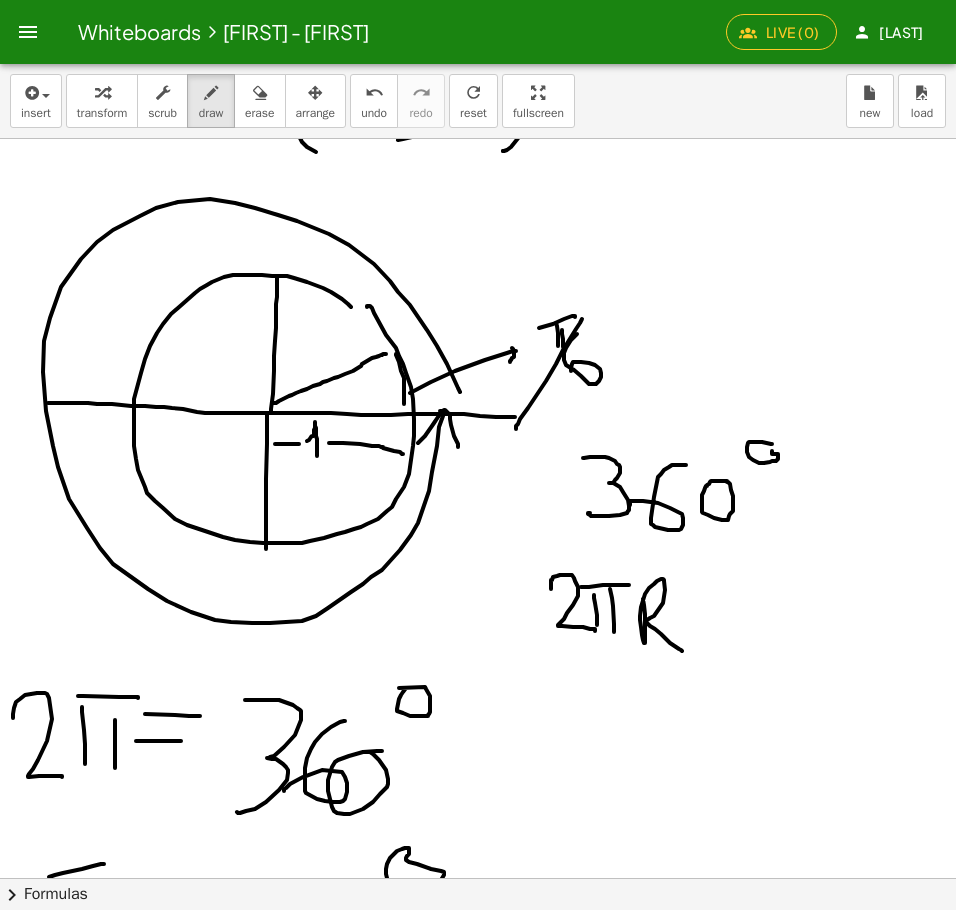 scroll, scrollTop: 54689, scrollLeft: 80, axis: both 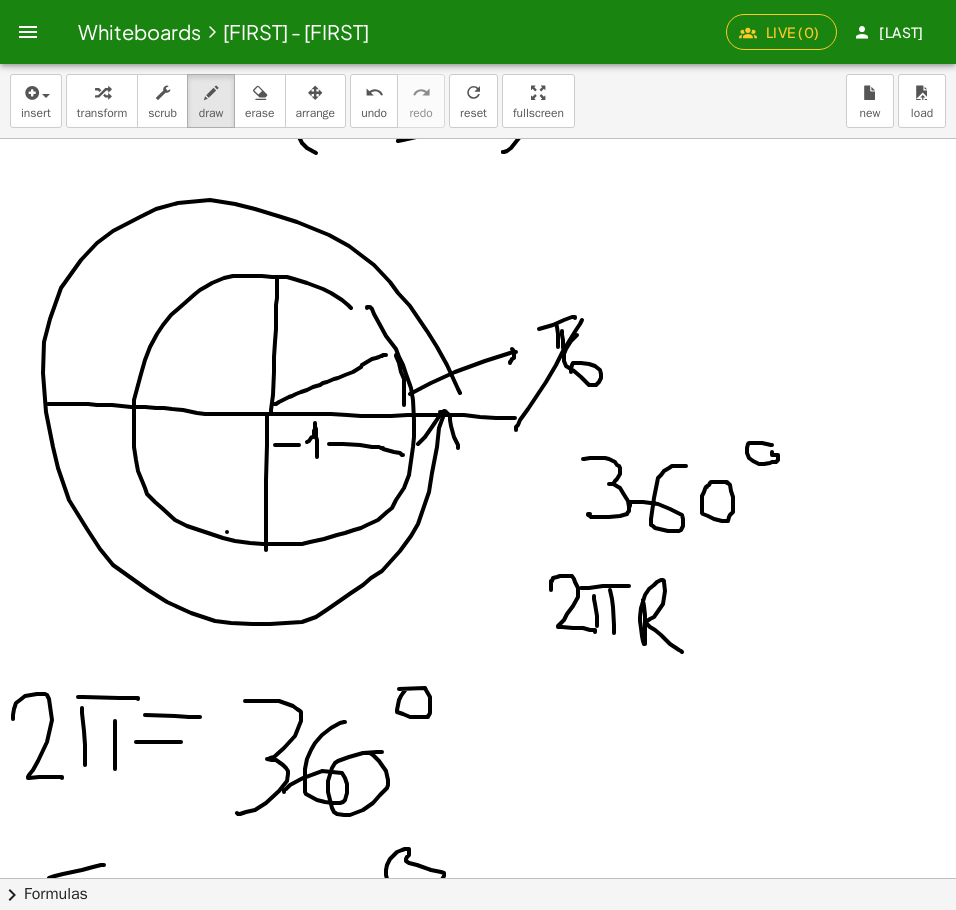 drag, startPoint x: 227, startPoint y: 532, endPoint x: 226, endPoint y: 551, distance: 19.026299 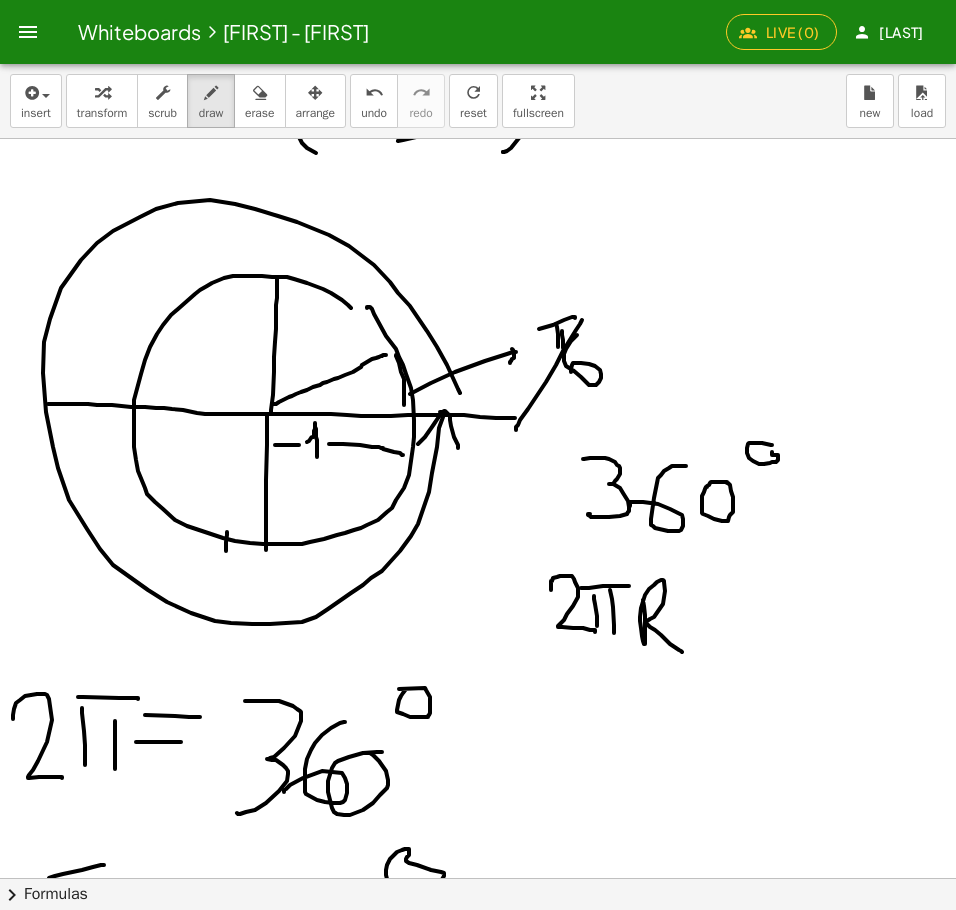 click at bounding box center [899, -25729] 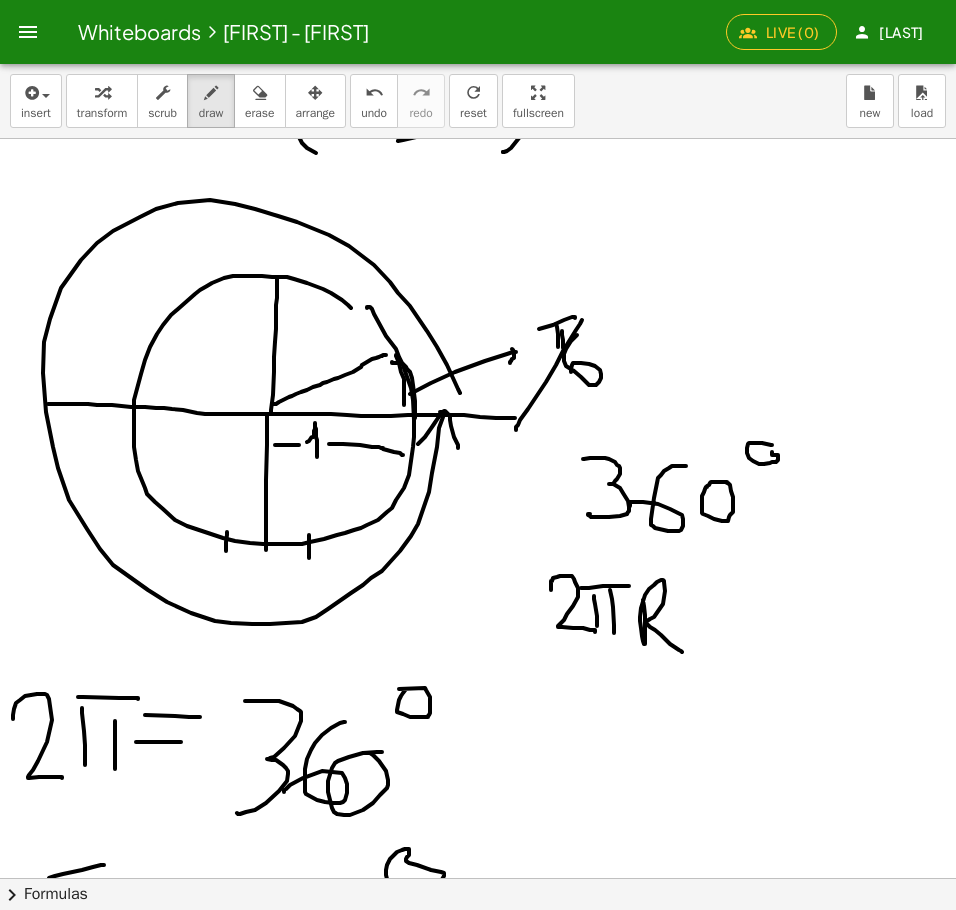 drag, startPoint x: 415, startPoint y: 418, endPoint x: 392, endPoint y: 361, distance: 61.46544 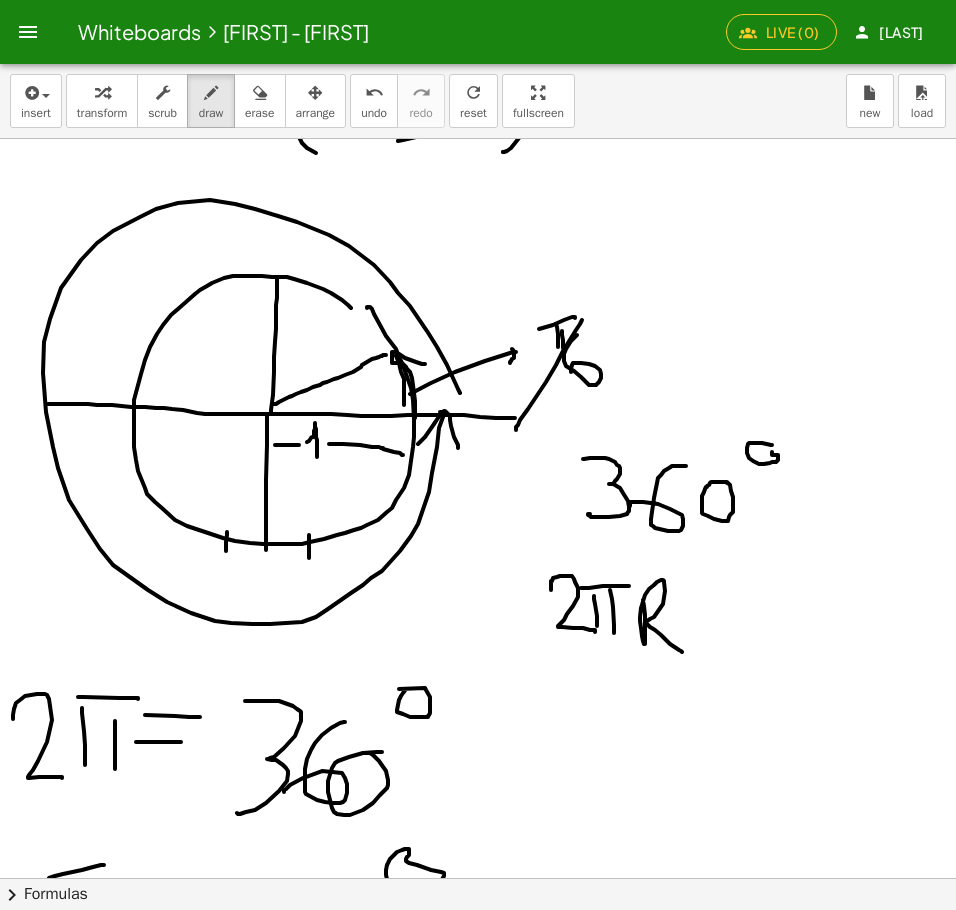 drag, startPoint x: 392, startPoint y: 361, endPoint x: 421, endPoint y: 364, distance: 29.15476 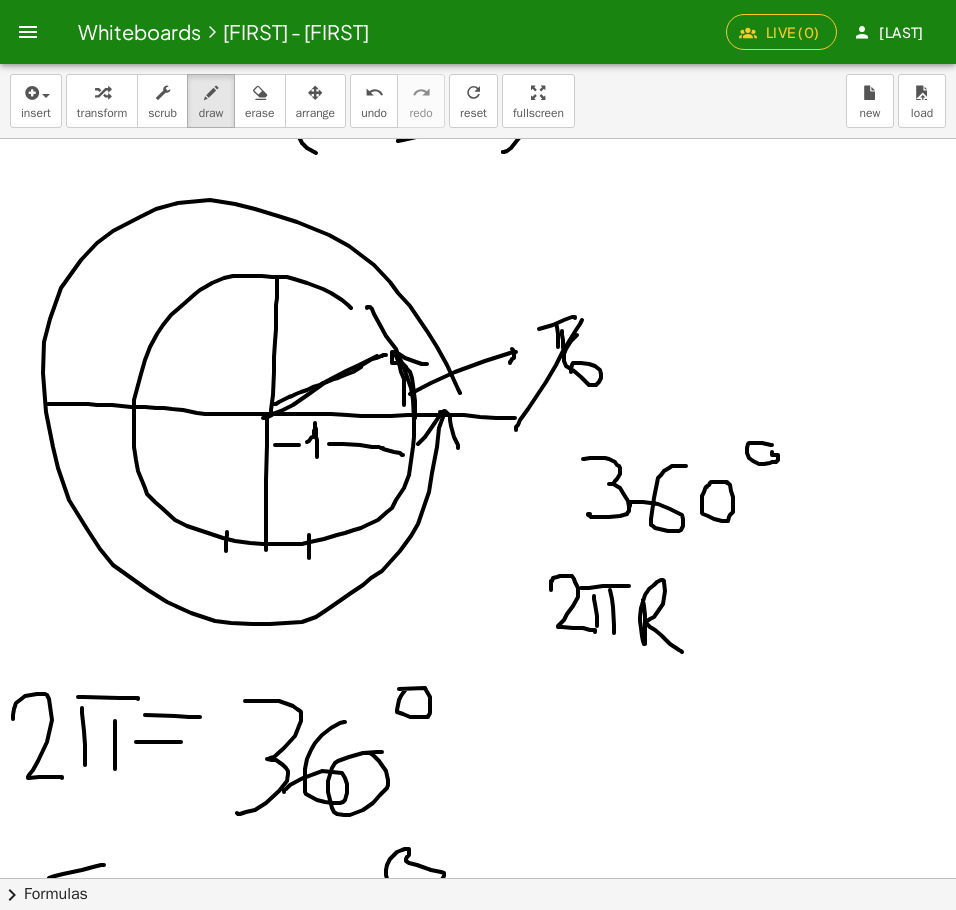 drag, startPoint x: 377, startPoint y: 356, endPoint x: 263, endPoint y: 418, distance: 129.76903 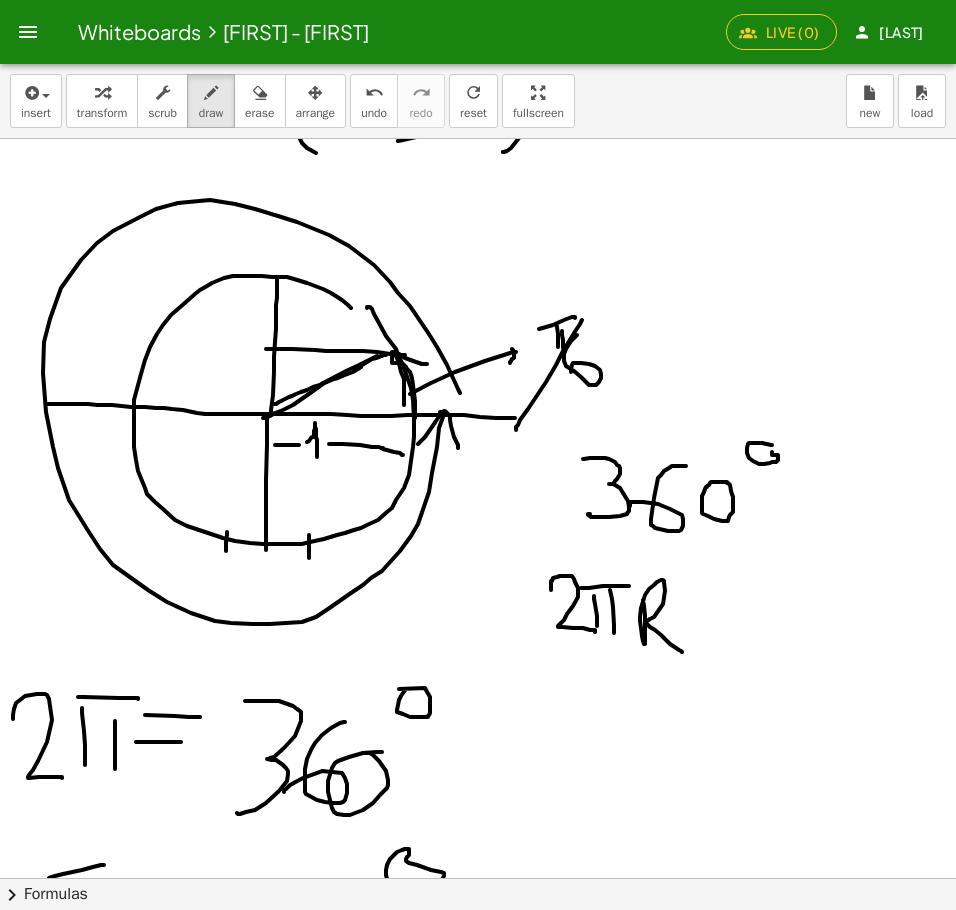 drag, startPoint x: 266, startPoint y: 349, endPoint x: 407, endPoint y: 355, distance: 141.12761 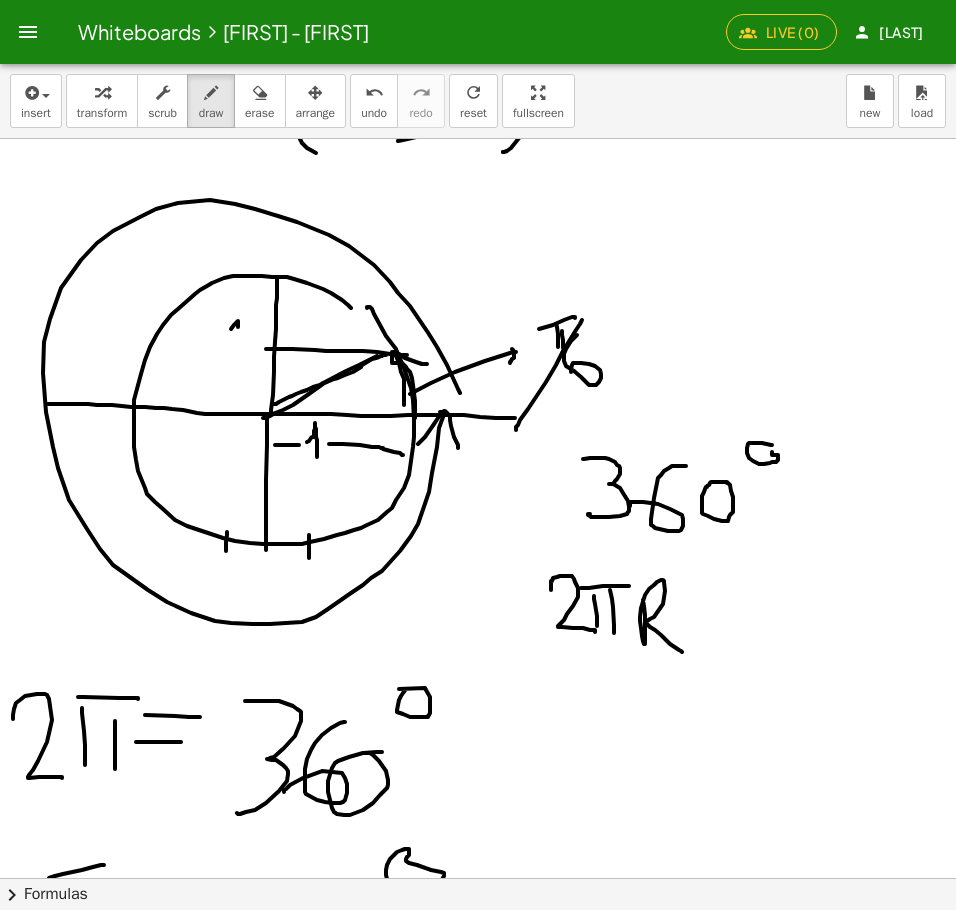 click at bounding box center [899, -25729] 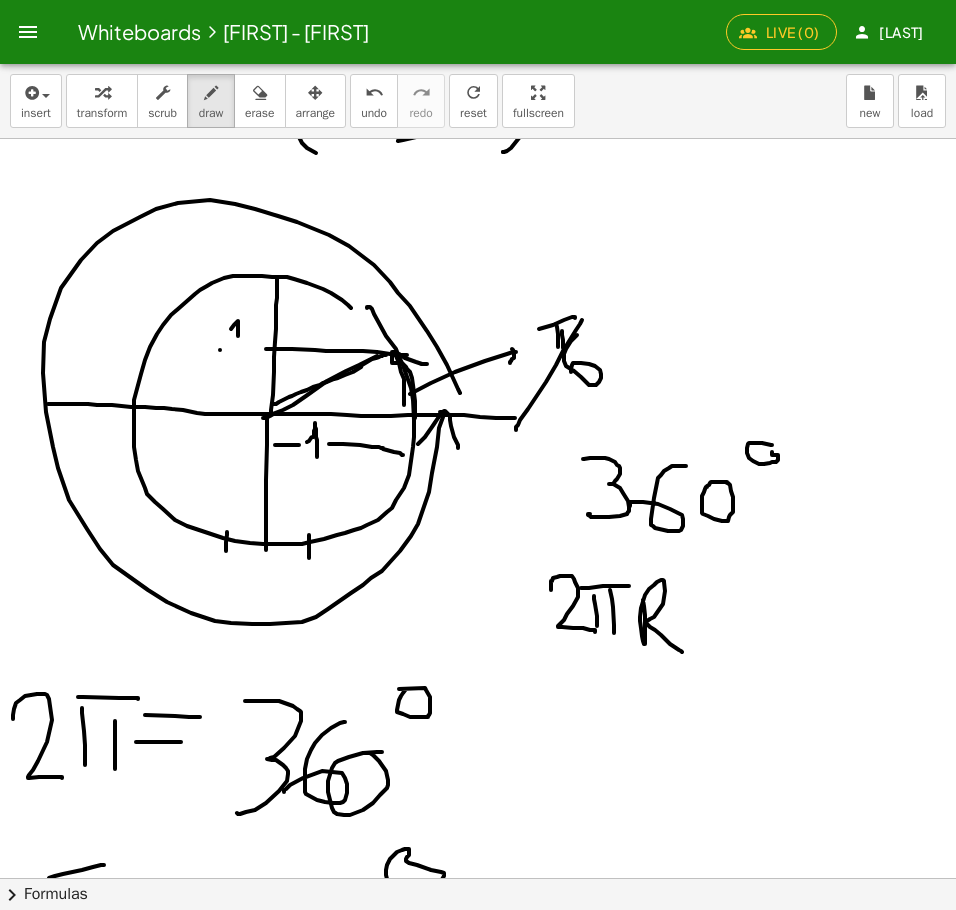 drag, startPoint x: 220, startPoint y: 350, endPoint x: 242, endPoint y: 348, distance: 22.090721 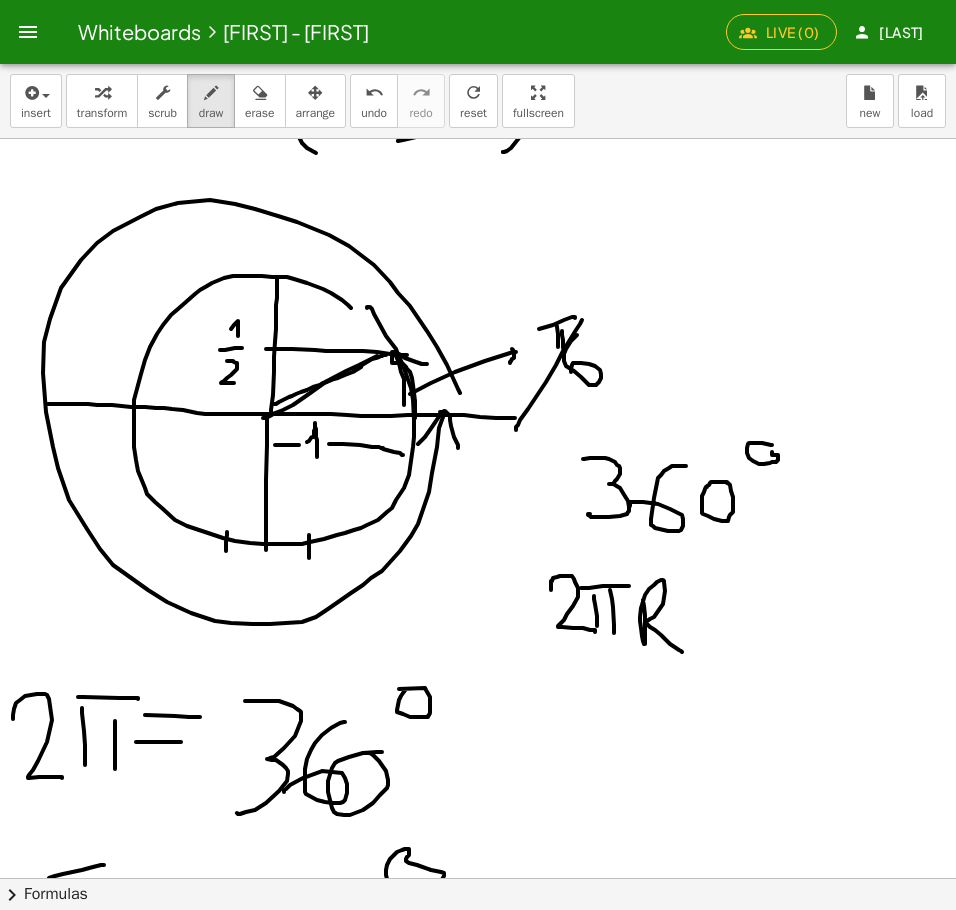 drag, startPoint x: 227, startPoint y: 361, endPoint x: 237, endPoint y: 385, distance: 26 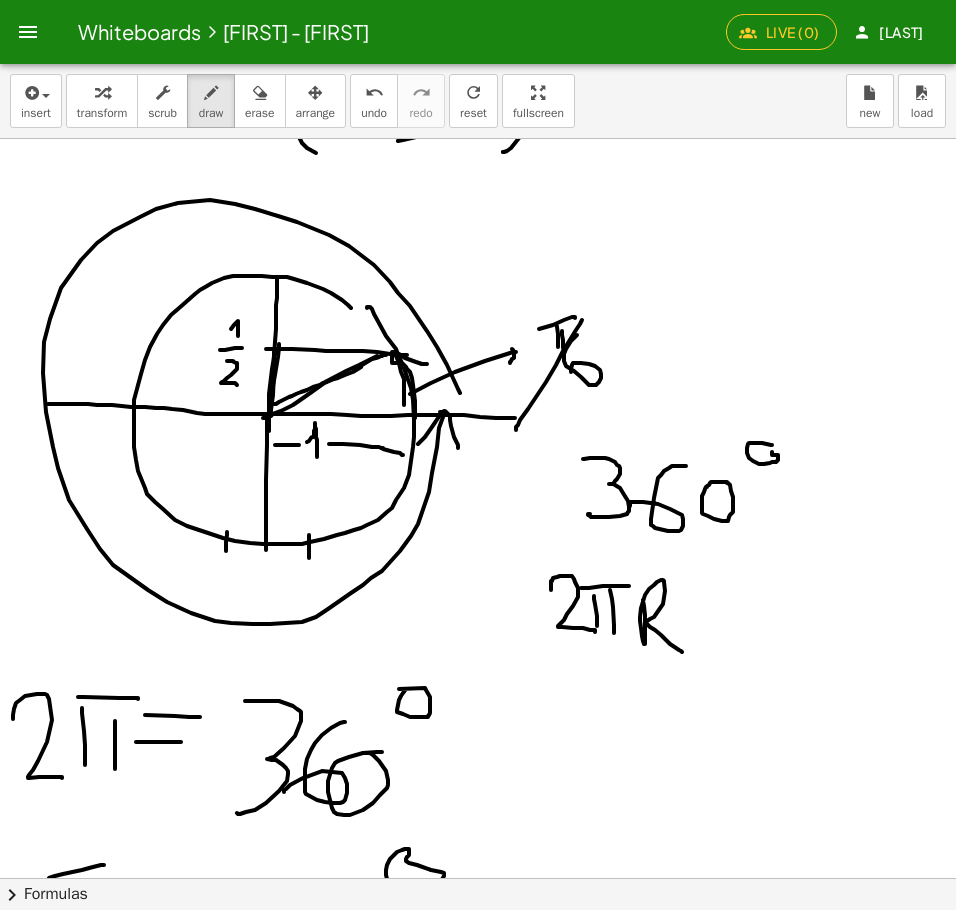click at bounding box center [899, -25729] 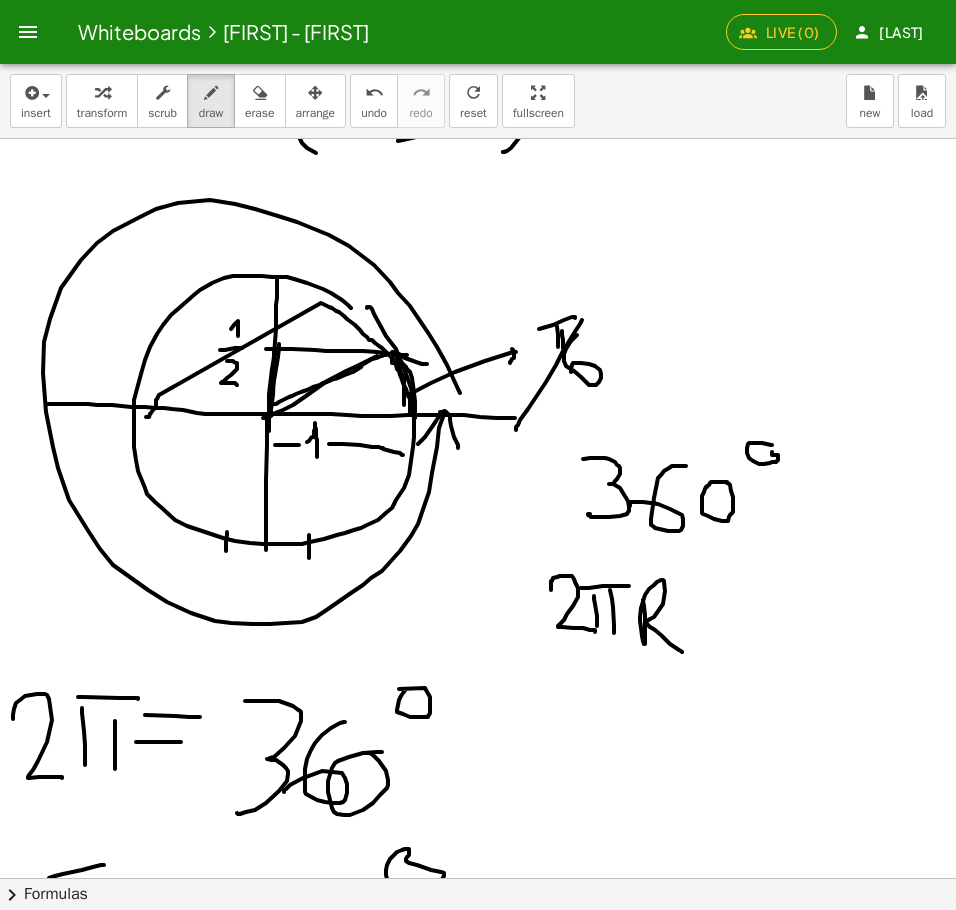 drag, startPoint x: 410, startPoint y: 412, endPoint x: 145, endPoint y: 417, distance: 265.04718 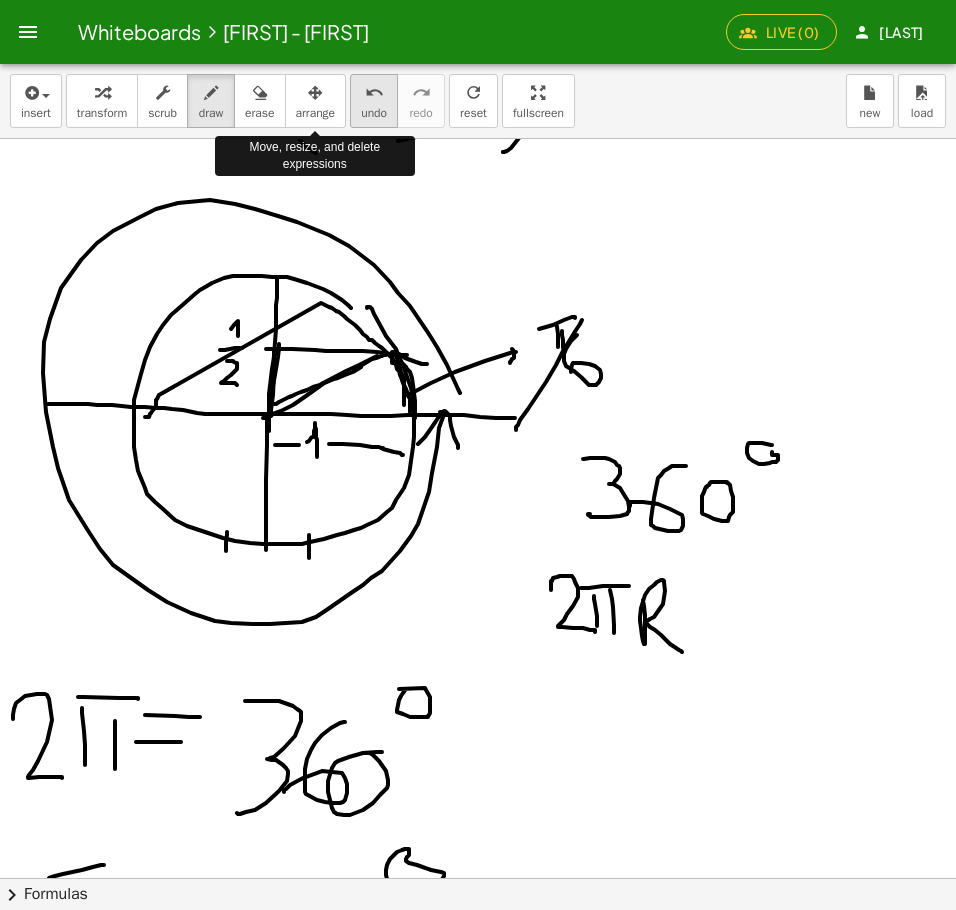 click on "undo" at bounding box center (374, 93) 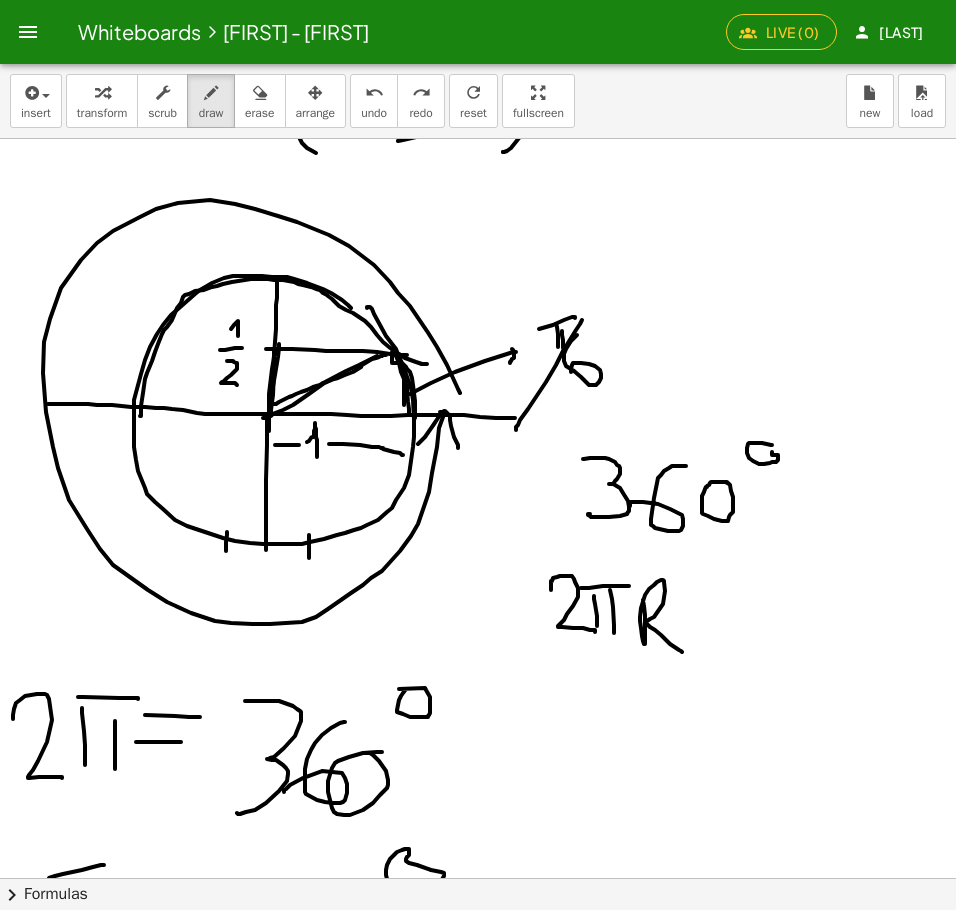 drag, startPoint x: 409, startPoint y: 413, endPoint x: 140, endPoint y: 416, distance: 269.01672 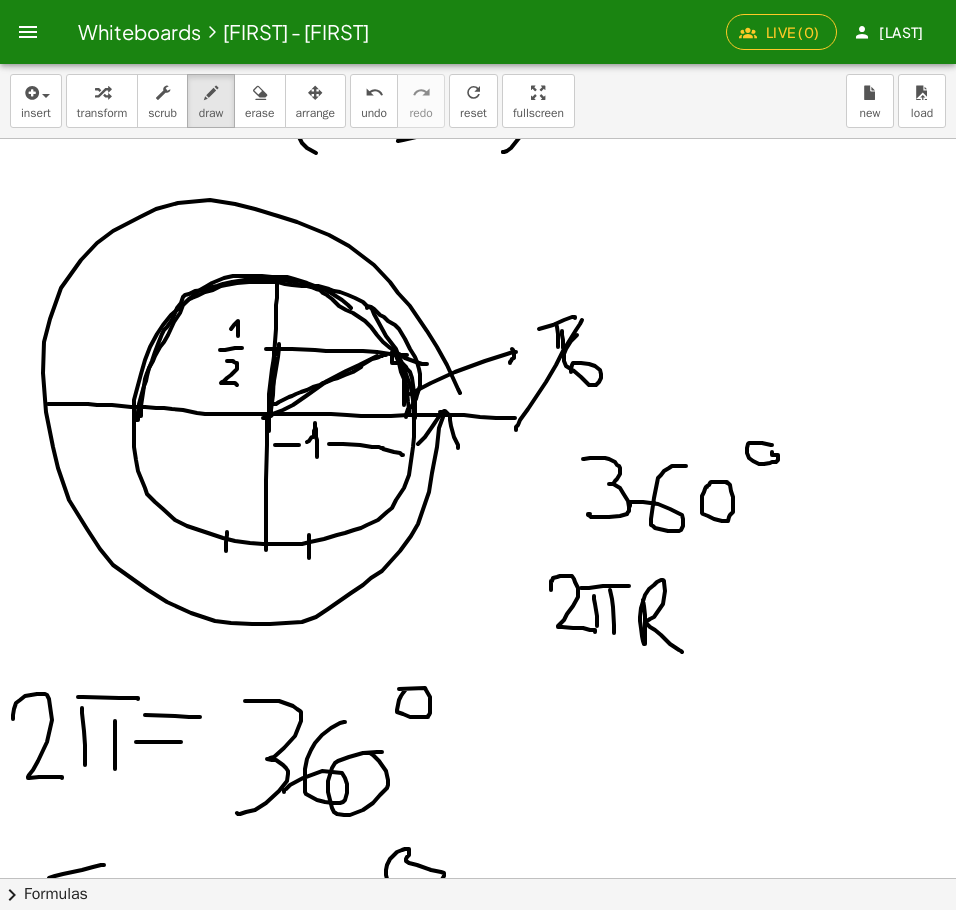 drag, startPoint x: 406, startPoint y: 417, endPoint x: 136, endPoint y: 420, distance: 270.01666 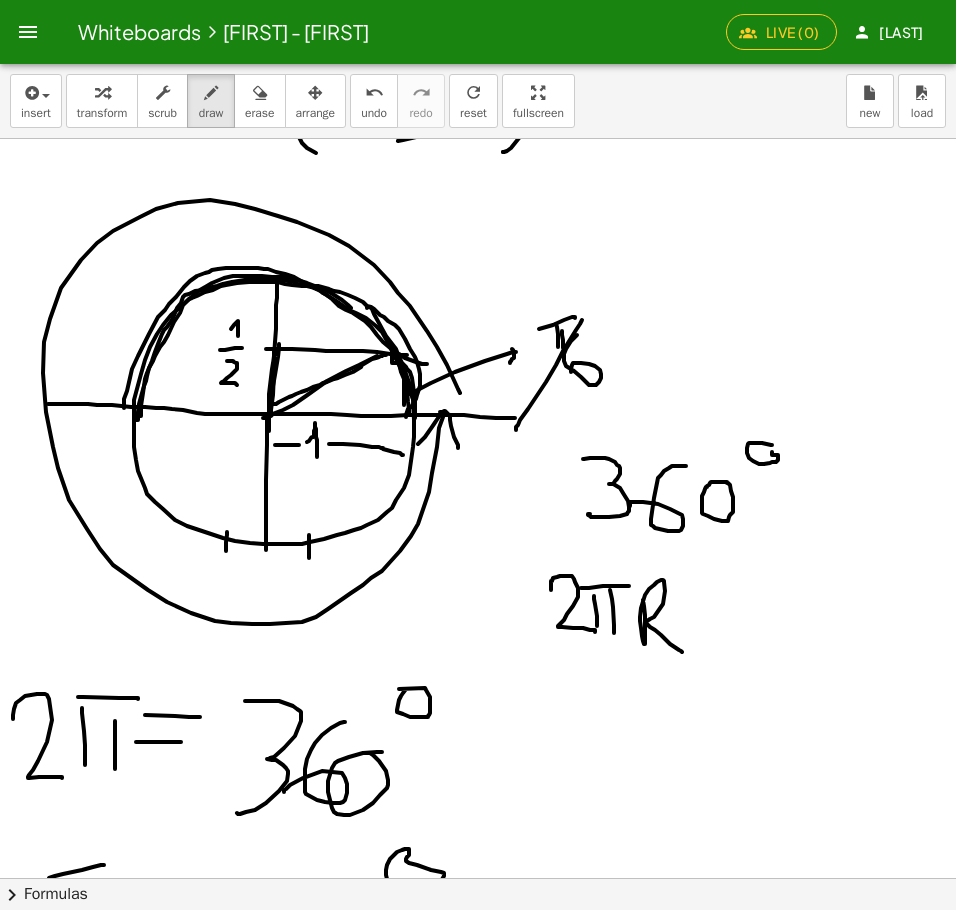 drag, startPoint x: 413, startPoint y: 399, endPoint x: 124, endPoint y: 408, distance: 289.1401 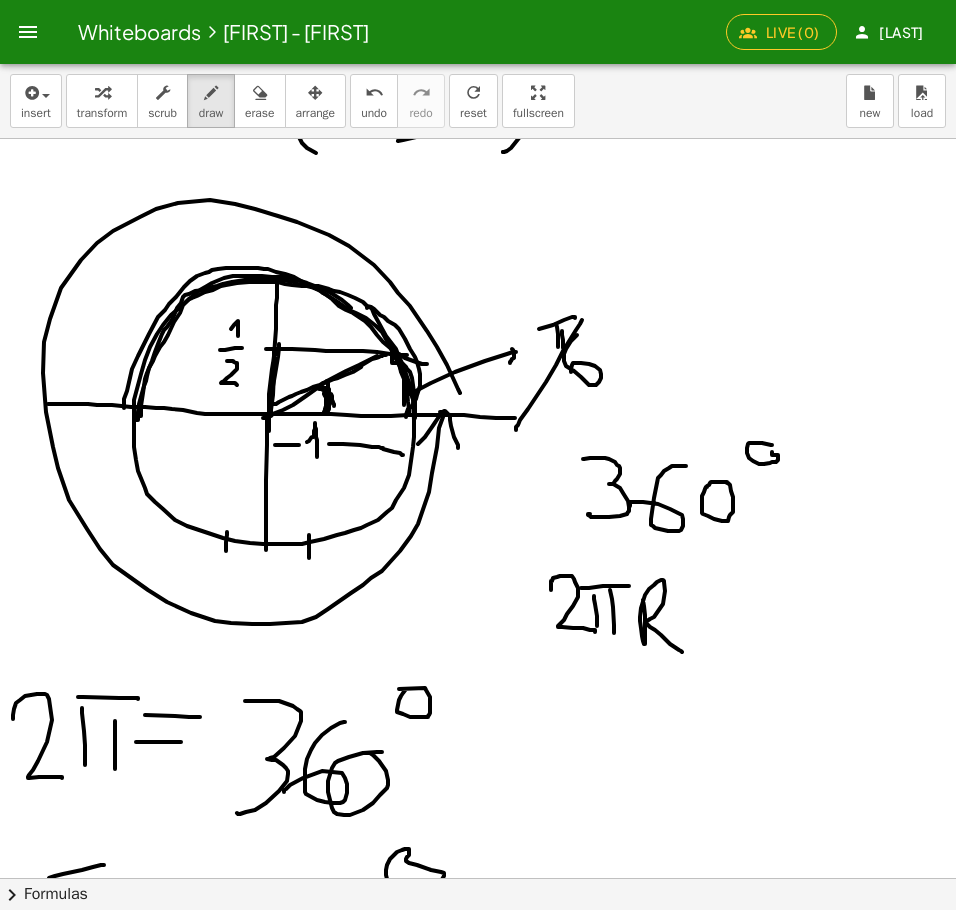 drag, startPoint x: 327, startPoint y: 381, endPoint x: 334, endPoint y: 406, distance: 25.96151 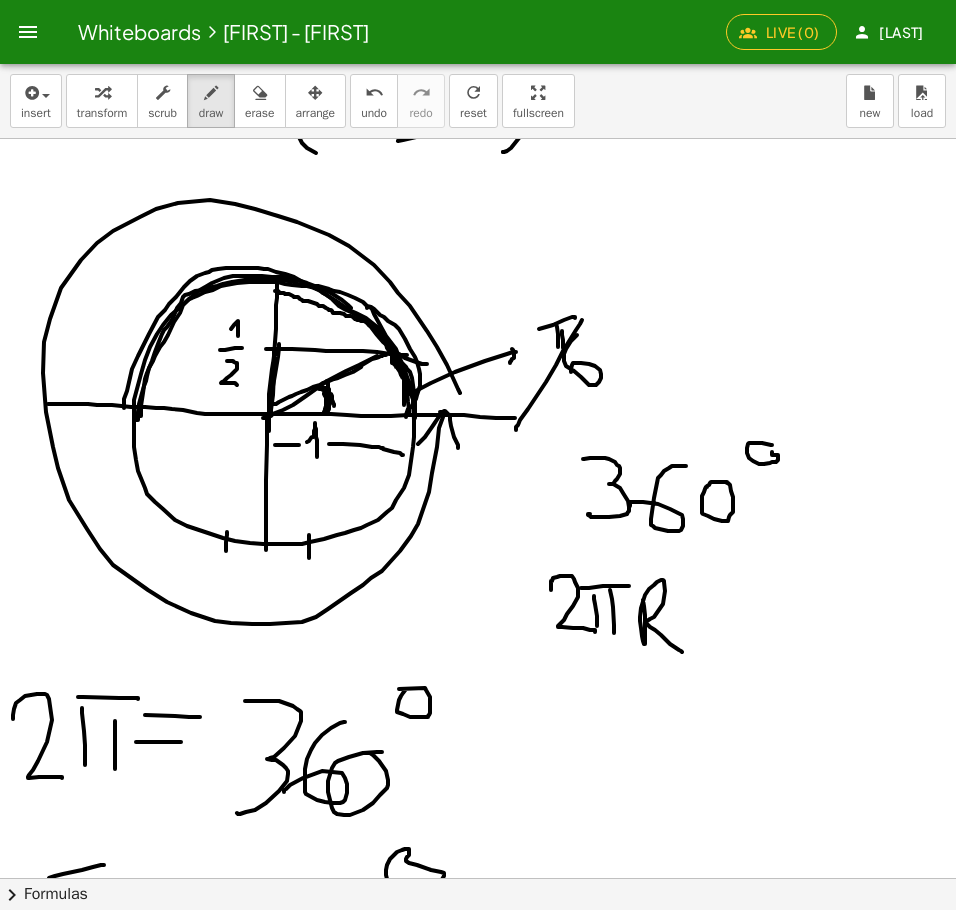 drag, startPoint x: 413, startPoint y: 406, endPoint x: 275, endPoint y: 291, distance: 179.63574 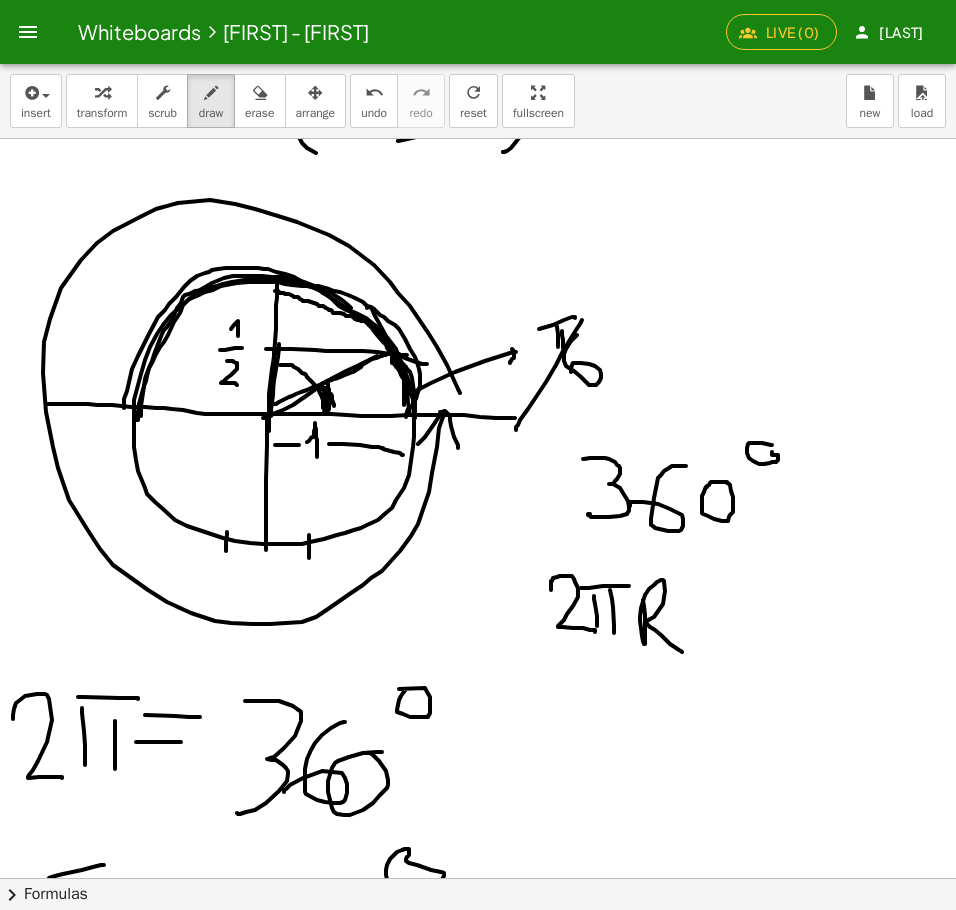 drag, startPoint x: 323, startPoint y: 408, endPoint x: 280, endPoint y: 365, distance: 60.811184 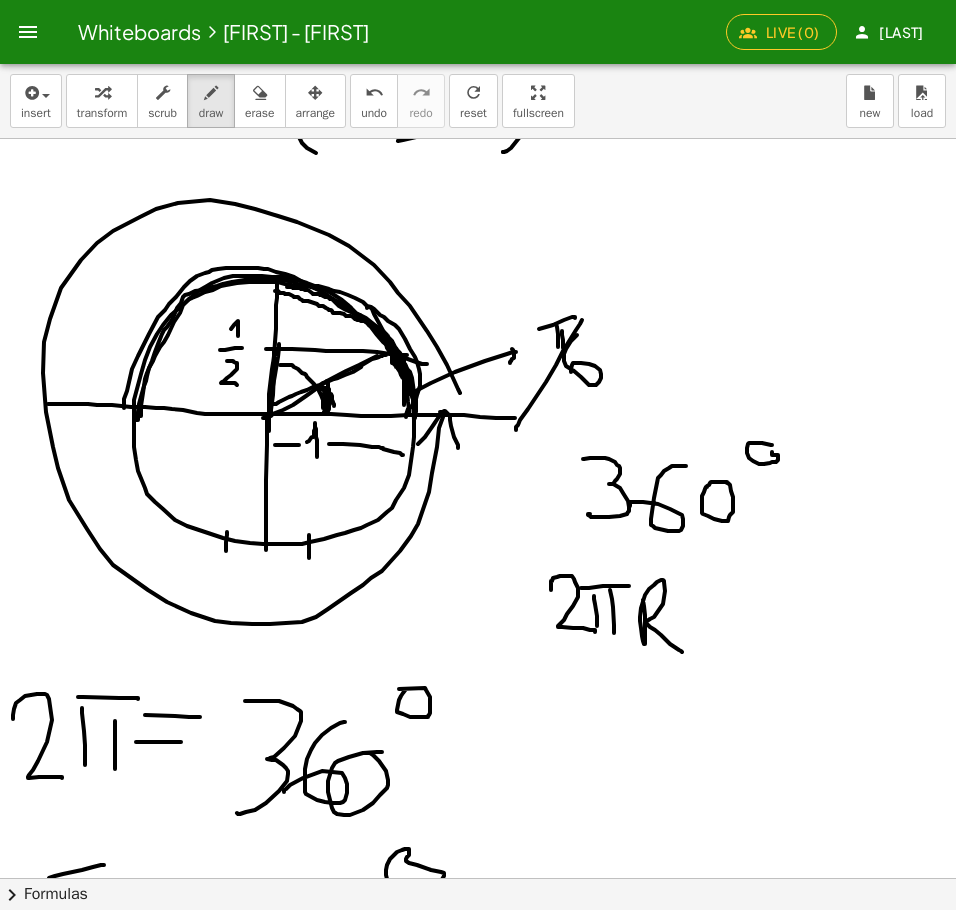 drag, startPoint x: 416, startPoint y: 412, endPoint x: 287, endPoint y: 287, distance: 179.6274 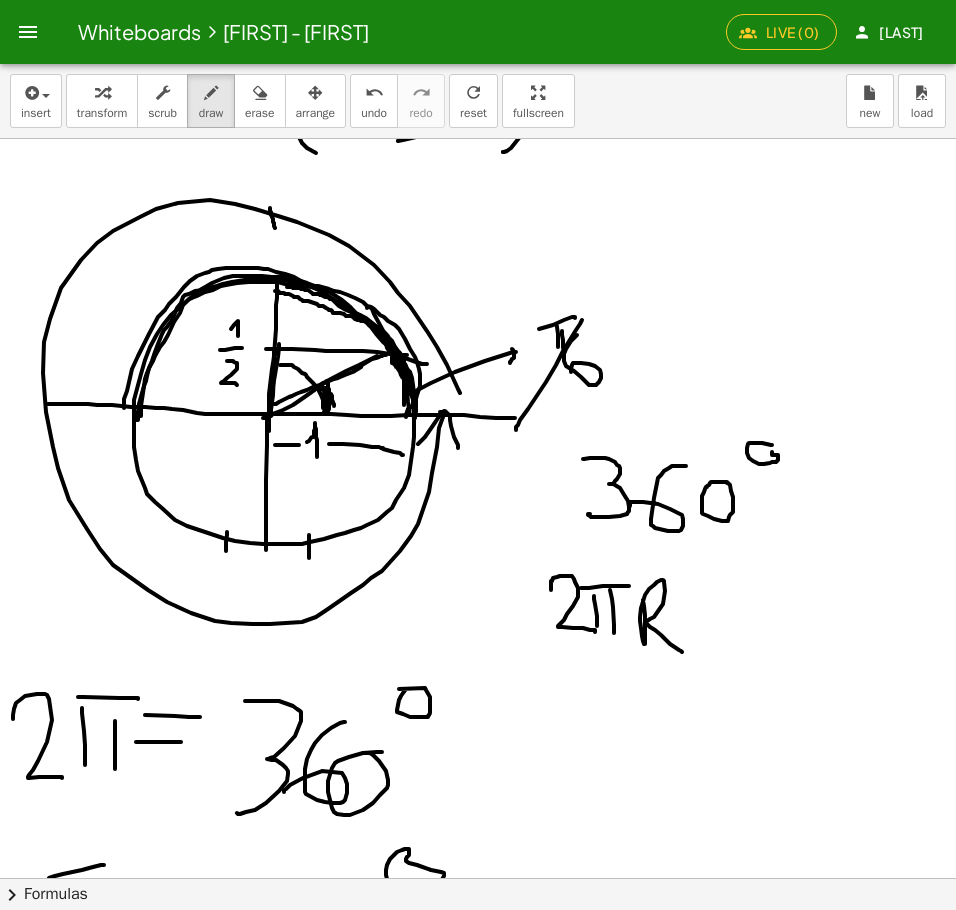 drag, startPoint x: 270, startPoint y: 208, endPoint x: 275, endPoint y: 229, distance: 21.587032 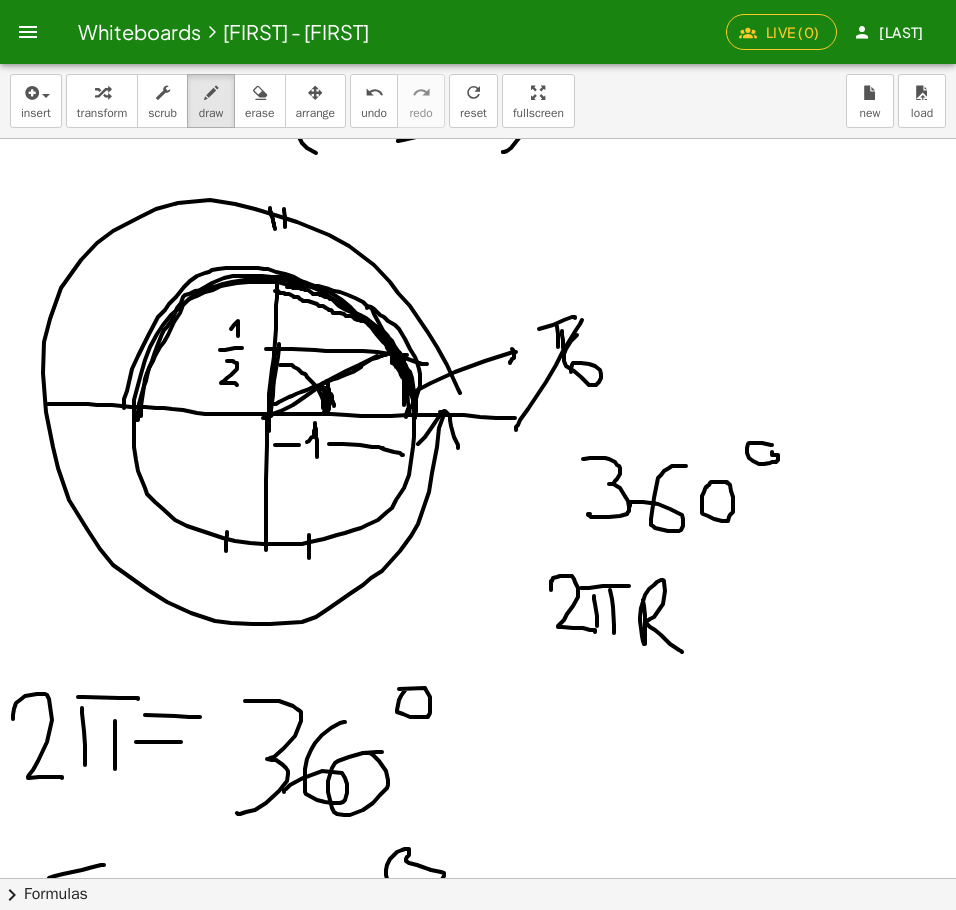 drag, startPoint x: 284, startPoint y: 209, endPoint x: 285, endPoint y: 230, distance: 21.023796 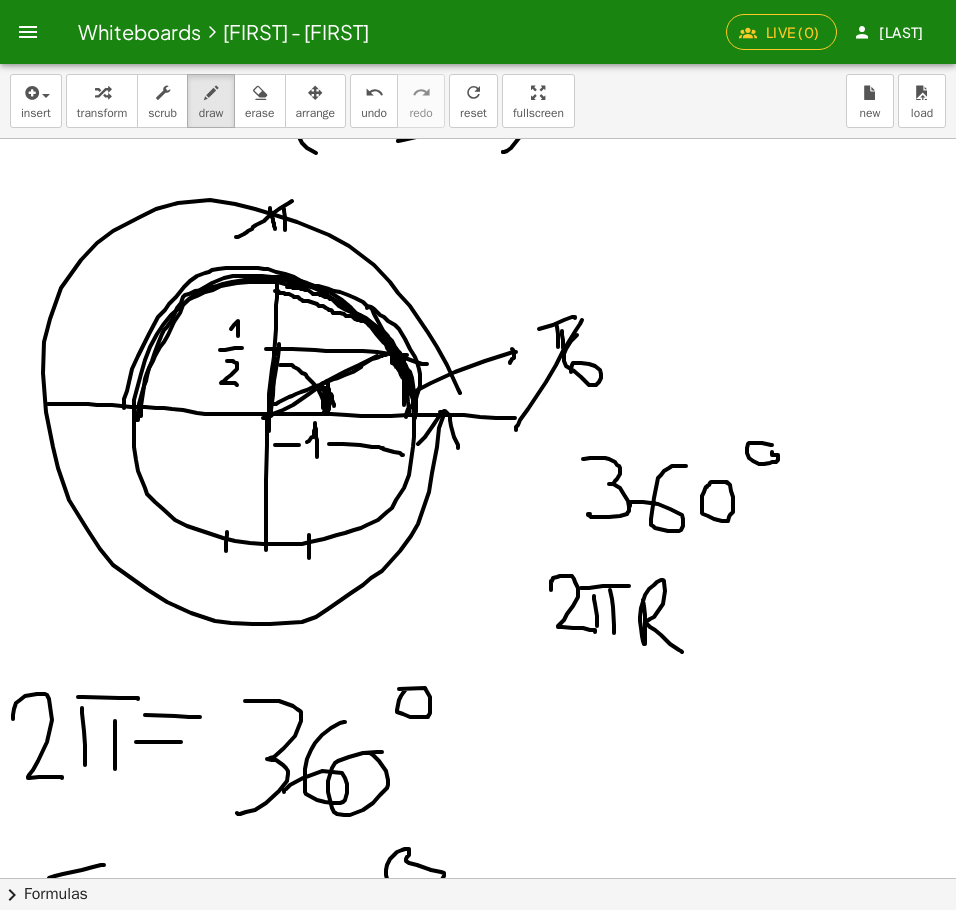 drag, startPoint x: 279, startPoint y: 209, endPoint x: 237, endPoint y: 237, distance: 50.47772 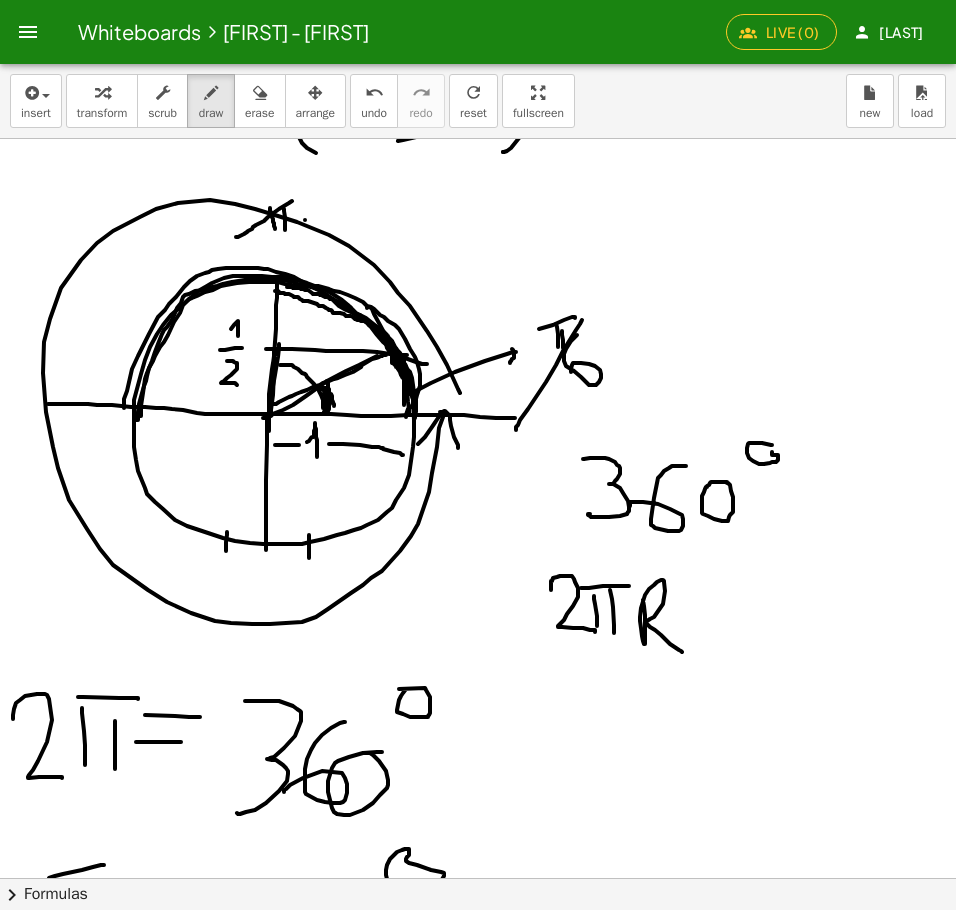 drag, startPoint x: 305, startPoint y: 220, endPoint x: 277, endPoint y: 249, distance: 40.311287 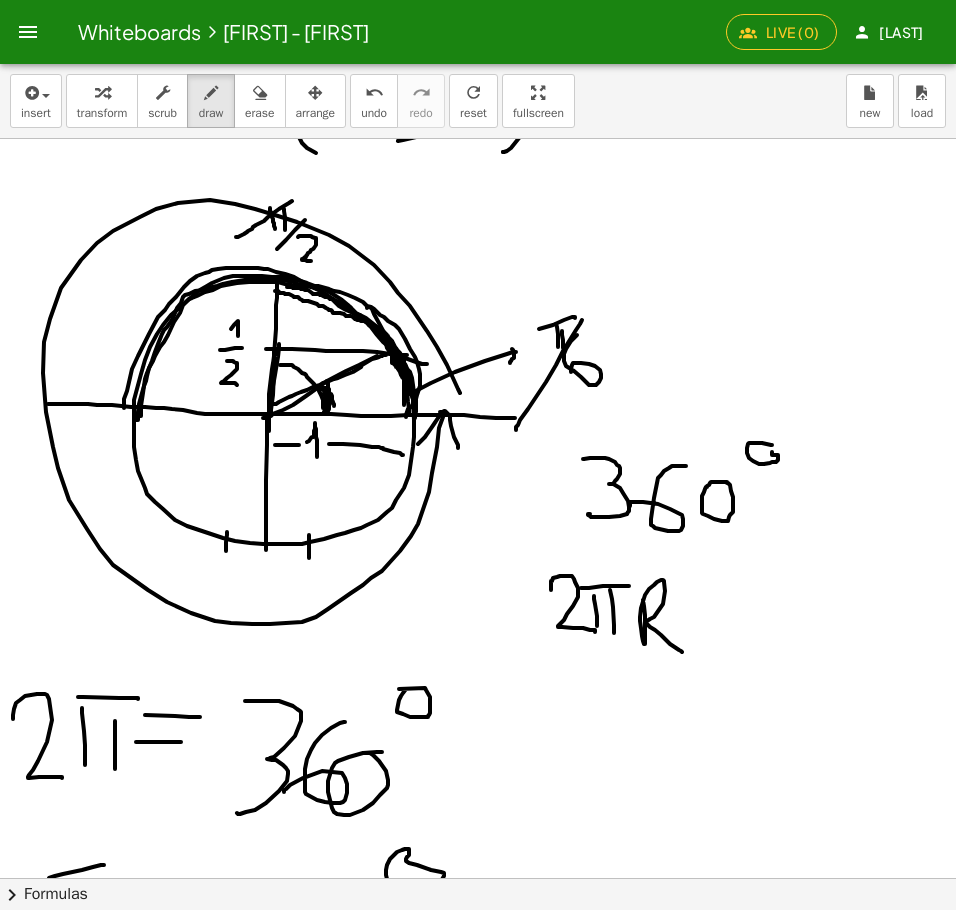 drag, startPoint x: 298, startPoint y: 237, endPoint x: 321, endPoint y: 267, distance: 37.802116 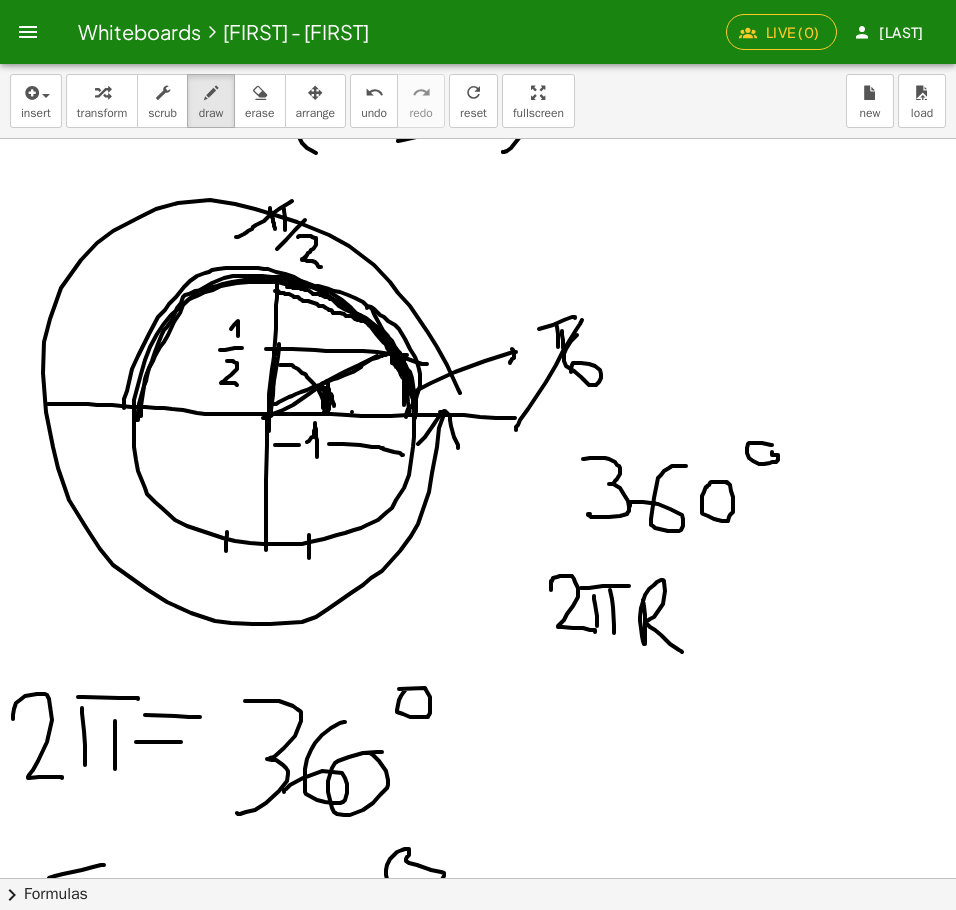 click at bounding box center (899, -25729) 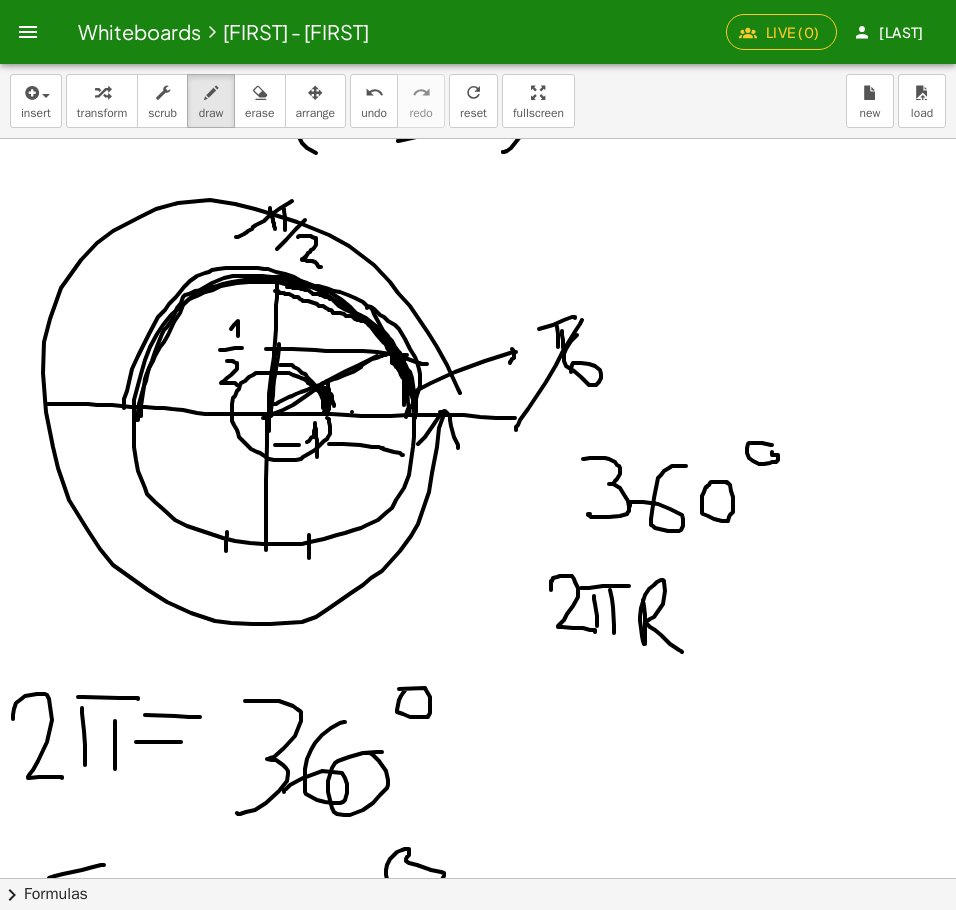 drag, startPoint x: 329, startPoint y: 406, endPoint x: 327, endPoint y: 418, distance: 12.165525 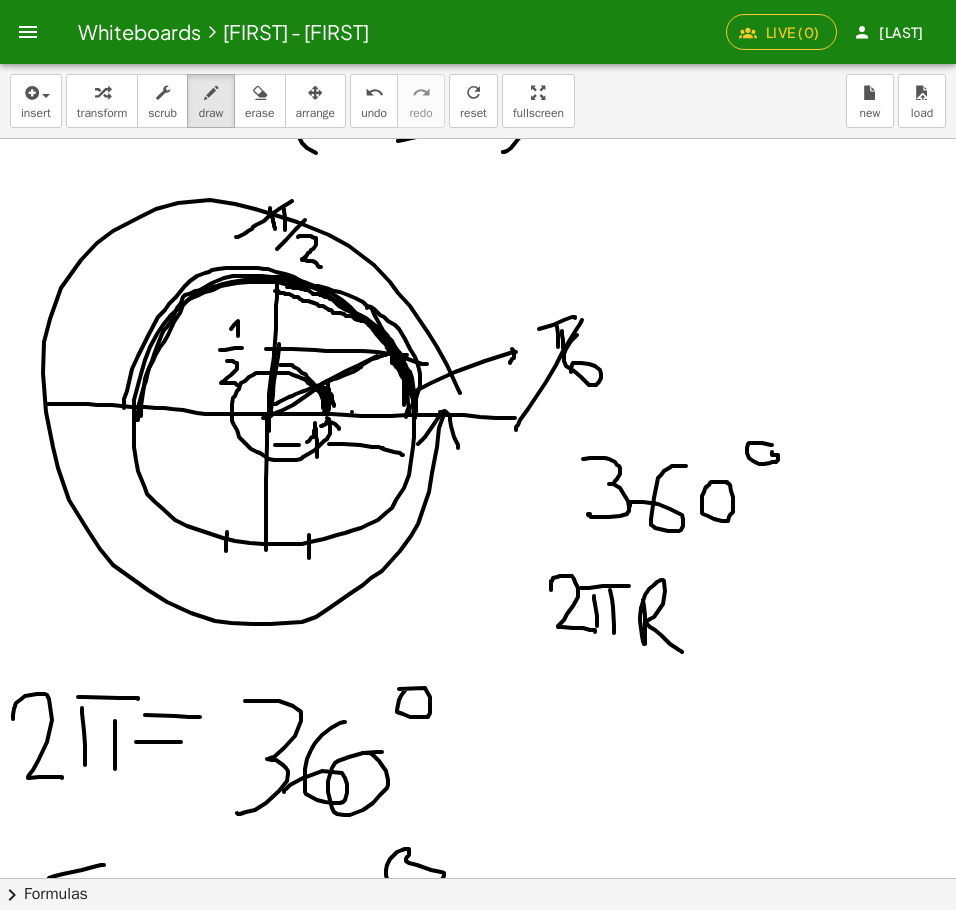 drag, startPoint x: 321, startPoint y: 426, endPoint x: 339, endPoint y: 429, distance: 18.248287 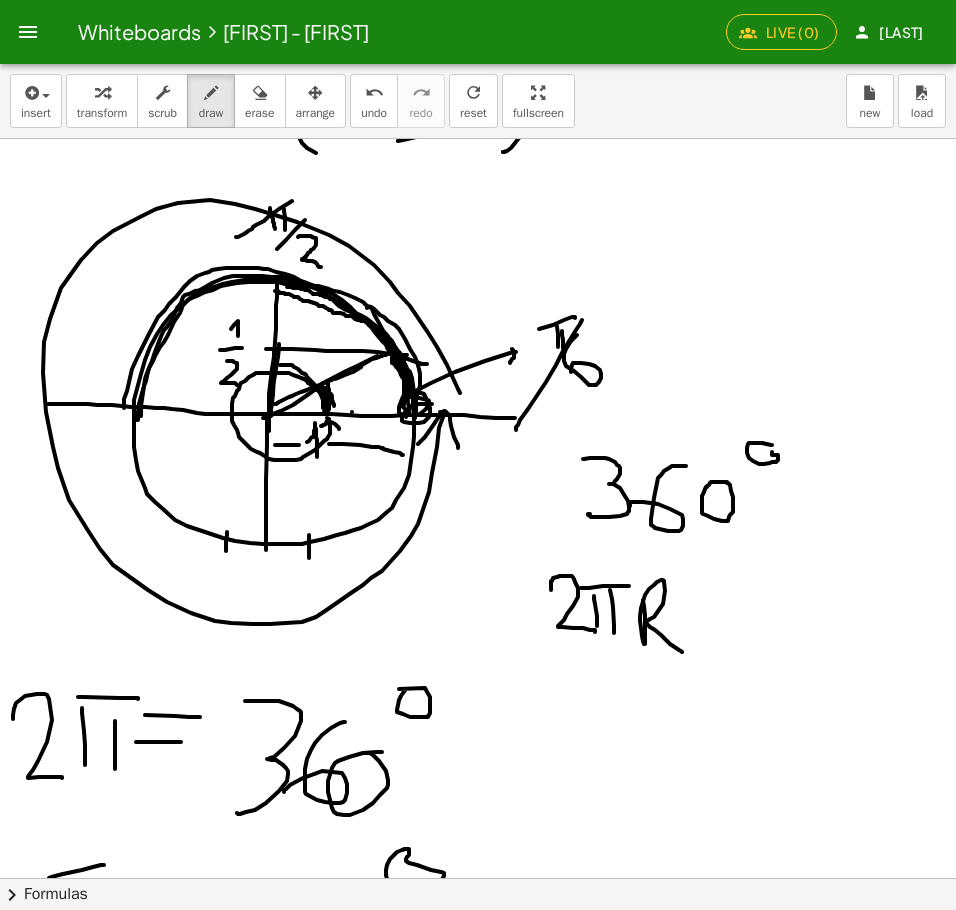 drag, startPoint x: 432, startPoint y: 404, endPoint x: 410, endPoint y: 410, distance: 22.803509 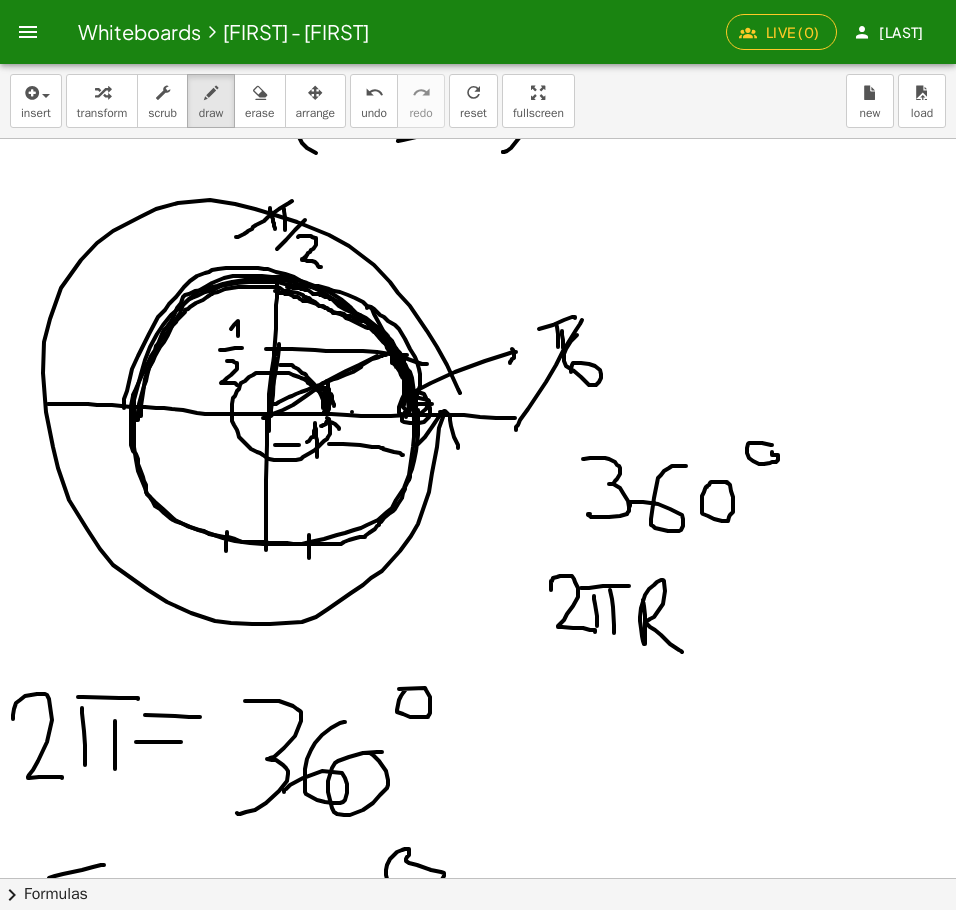 click at bounding box center (899, -25729) 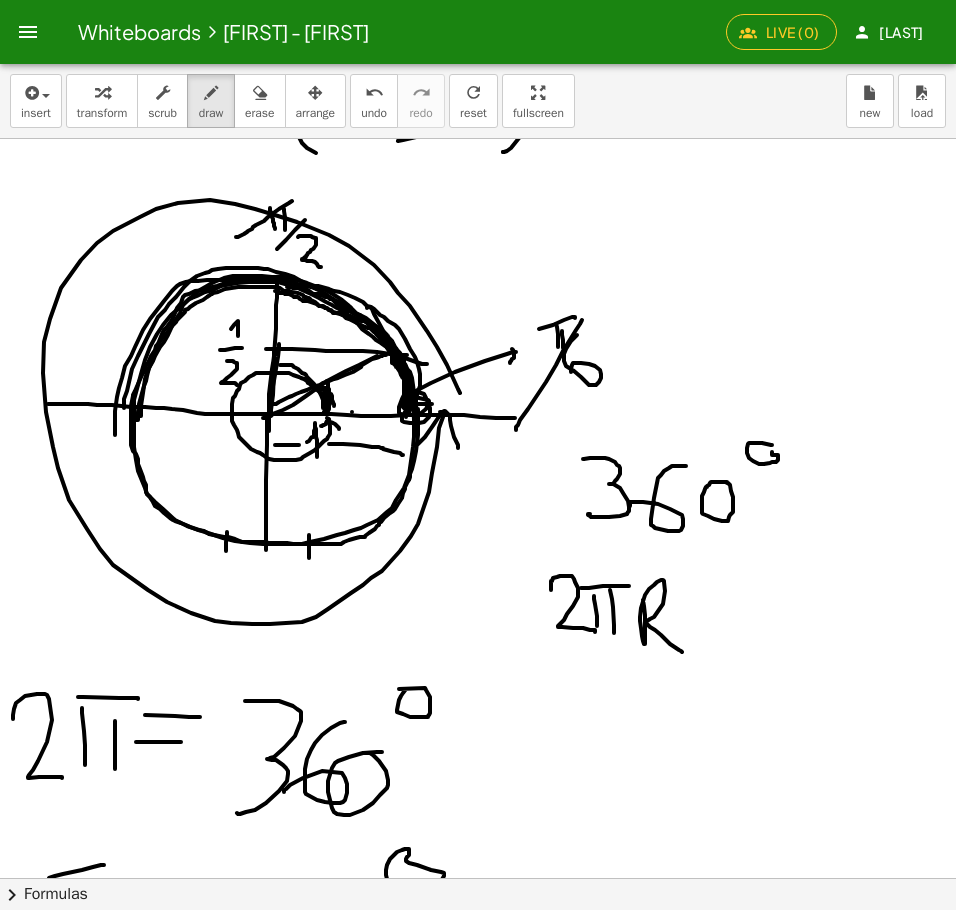 drag, startPoint x: 406, startPoint y: 411, endPoint x: 113, endPoint y: 429, distance: 293.55237 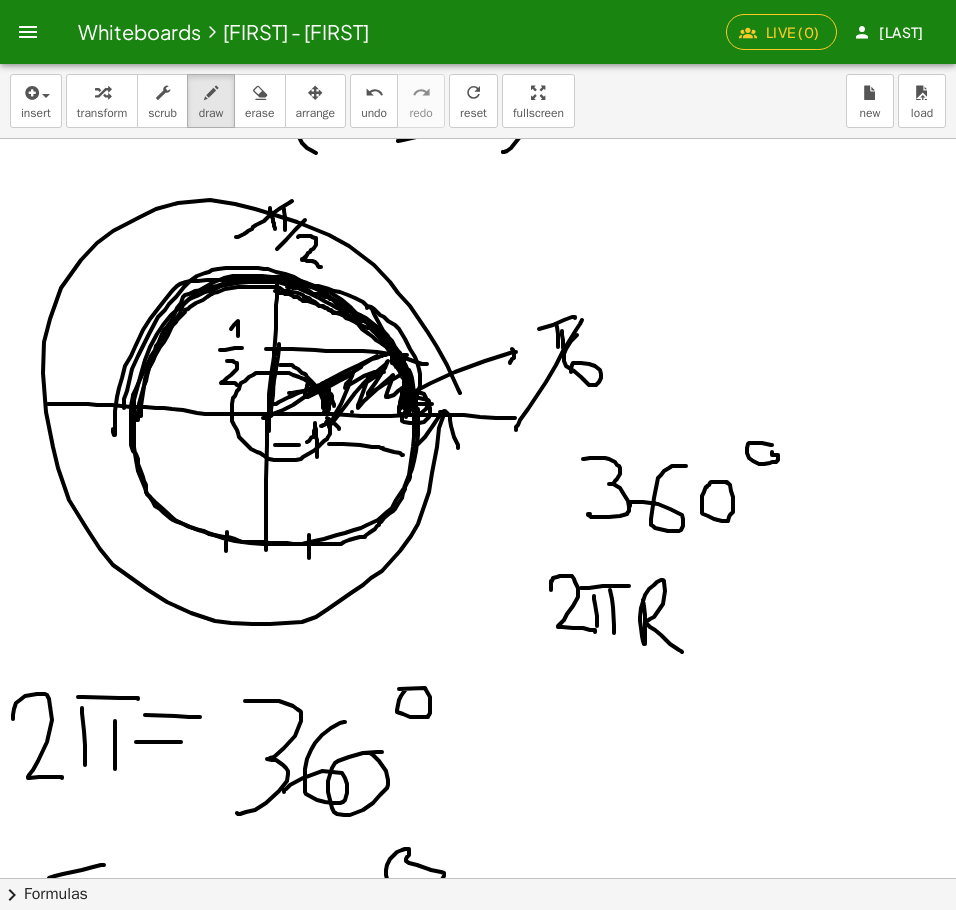 drag, startPoint x: 307, startPoint y: 385, endPoint x: 286, endPoint y: 393, distance: 22.472204 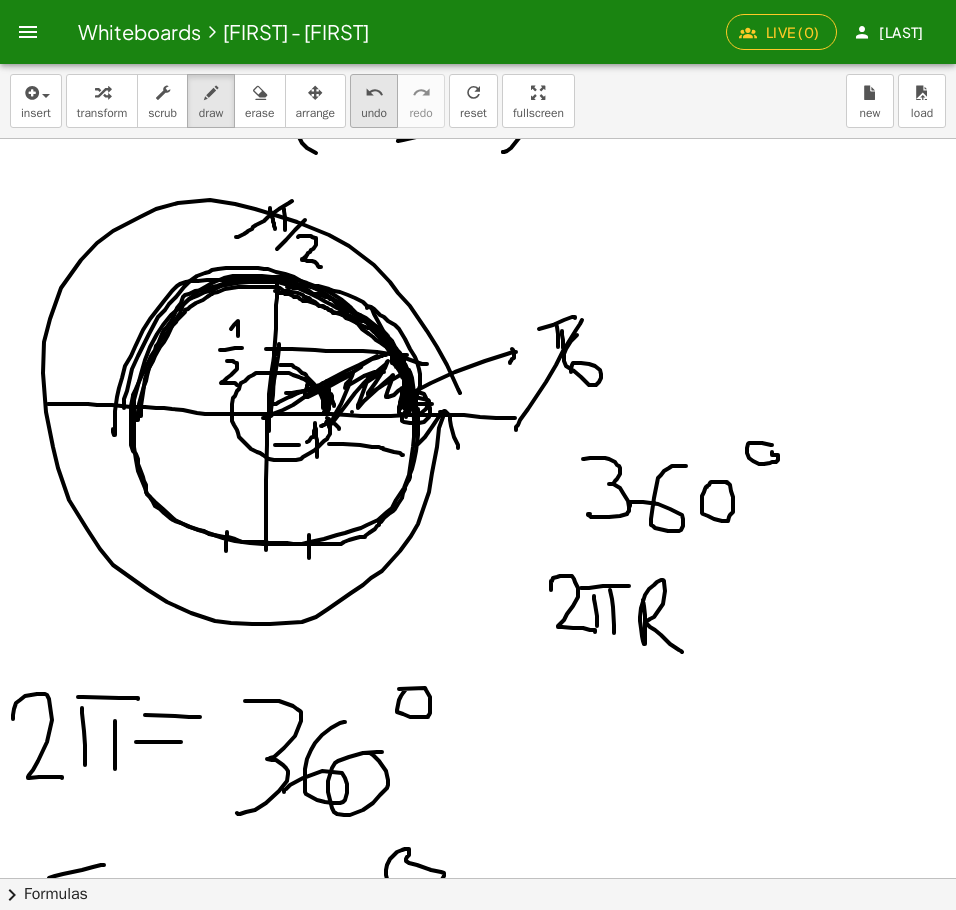 click on "undo undo" at bounding box center [374, 101] 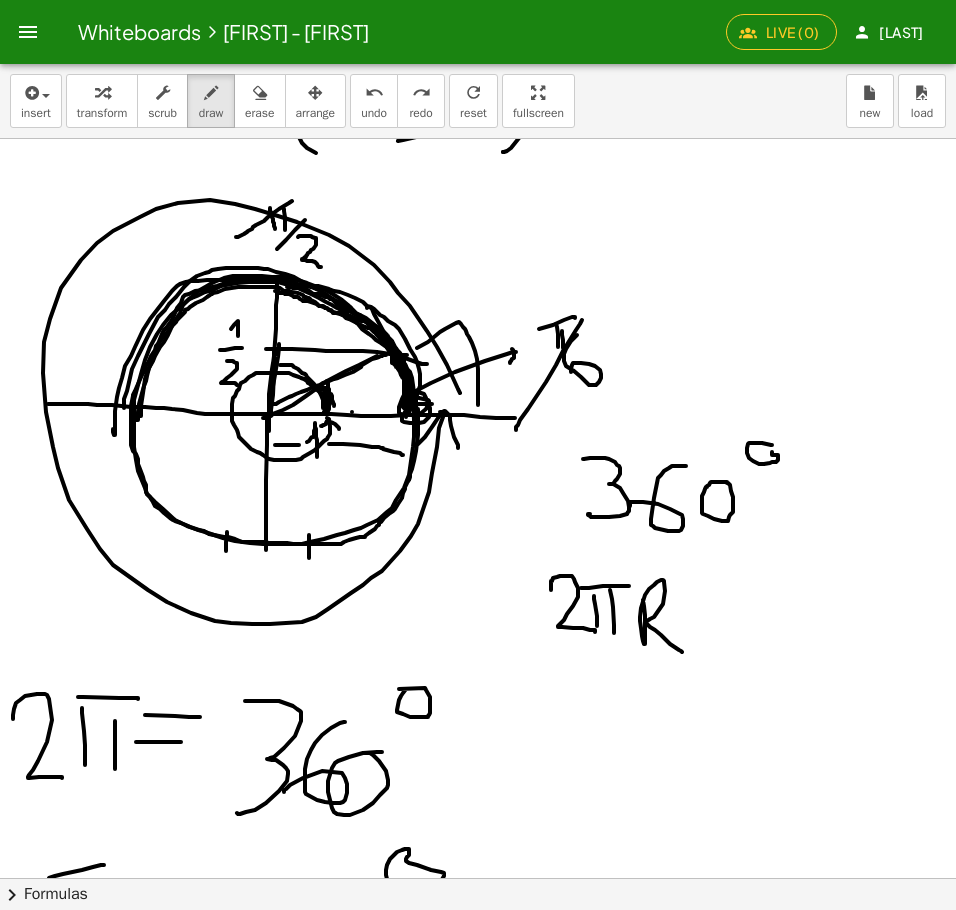 drag, startPoint x: 478, startPoint y: 405, endPoint x: 342, endPoint y: 374, distance: 139.48836 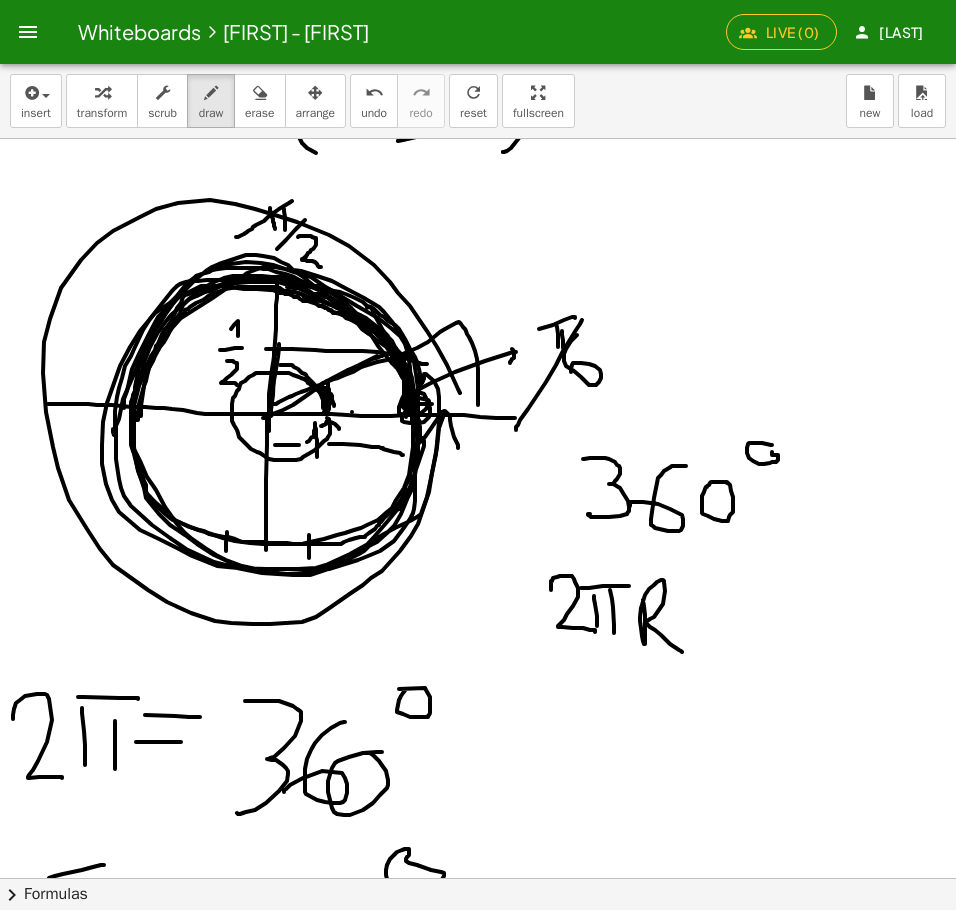 drag, startPoint x: 408, startPoint y: 402, endPoint x: 417, endPoint y: 420, distance: 20.12461 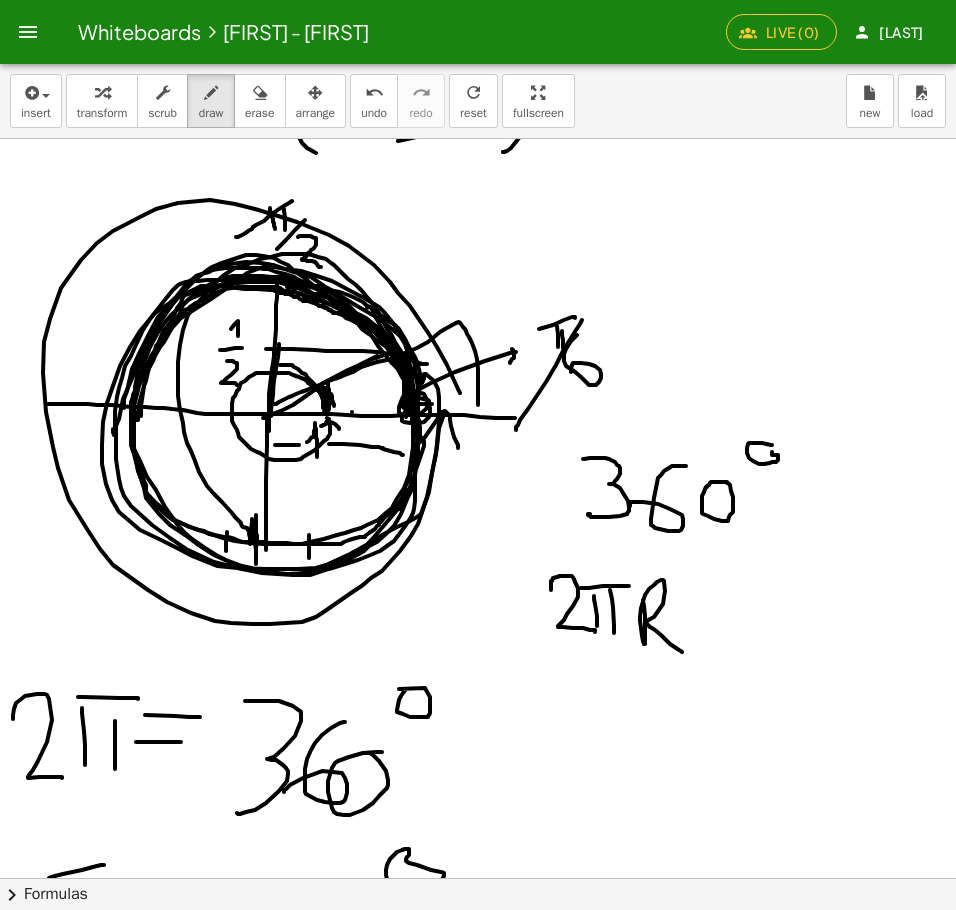 drag, startPoint x: 417, startPoint y: 420, endPoint x: 251, endPoint y: 543, distance: 206.60349 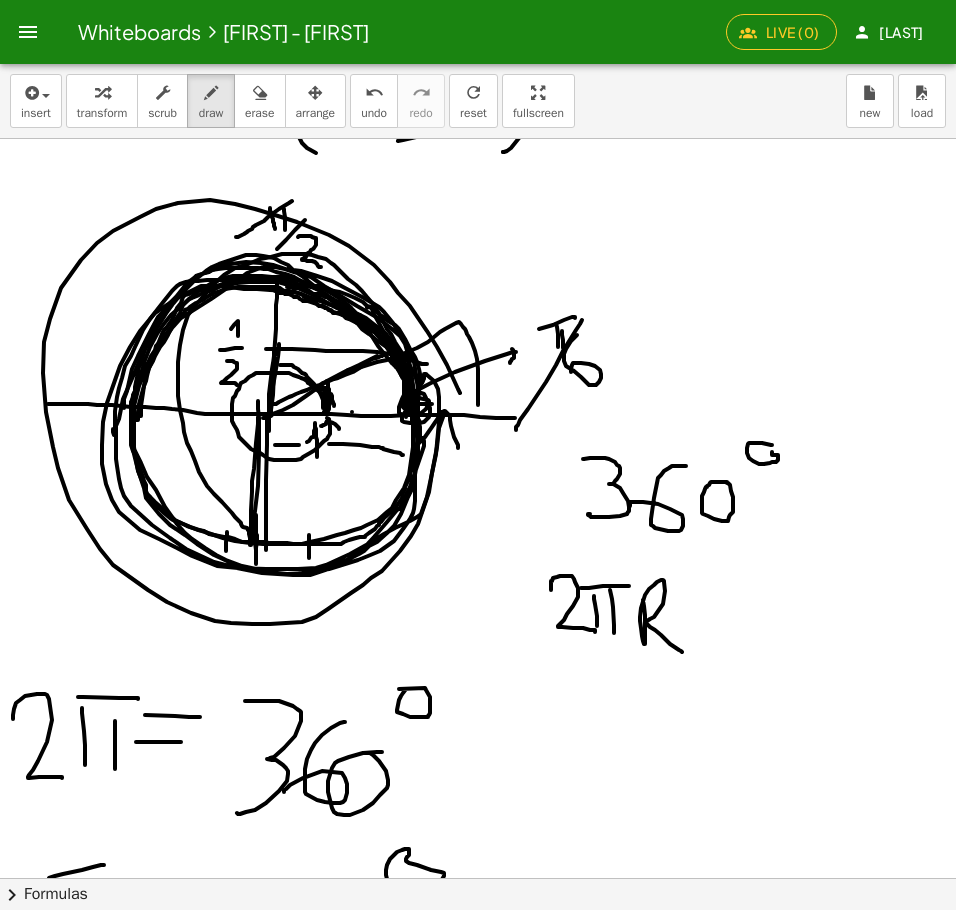 drag, startPoint x: 258, startPoint y: 417, endPoint x: 245, endPoint y: 528, distance: 111.75867 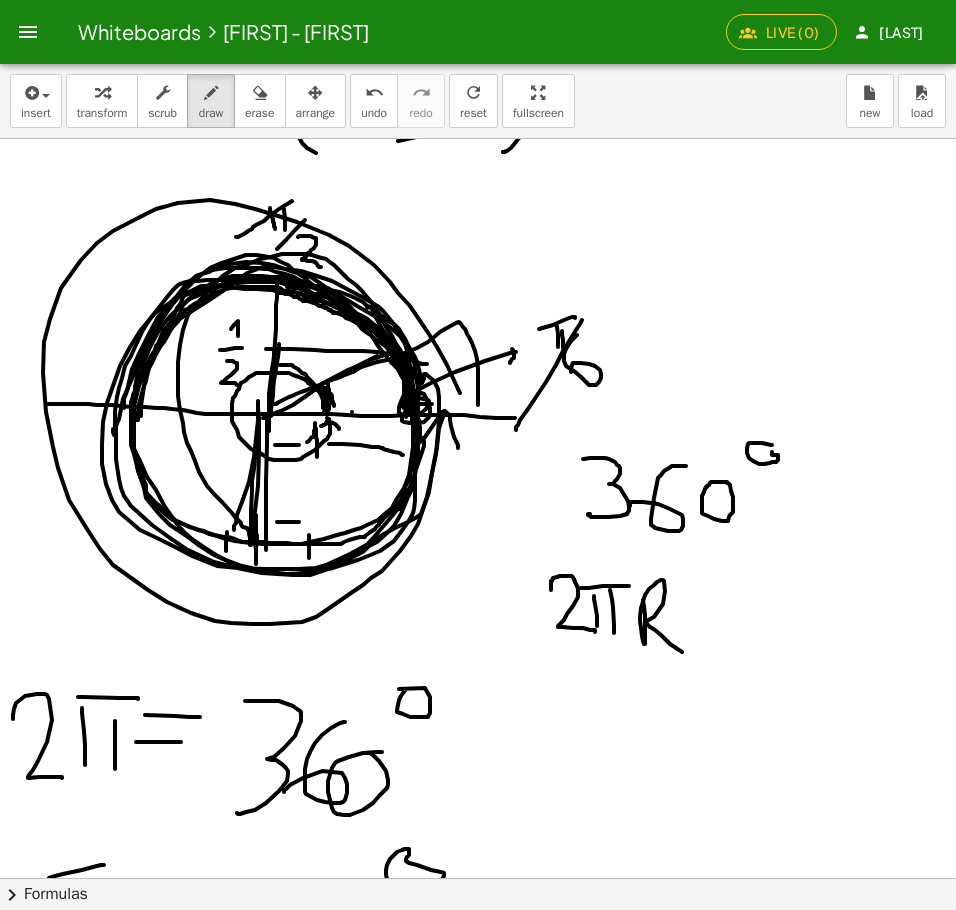 drag, startPoint x: 277, startPoint y: 522, endPoint x: 299, endPoint y: 522, distance: 22 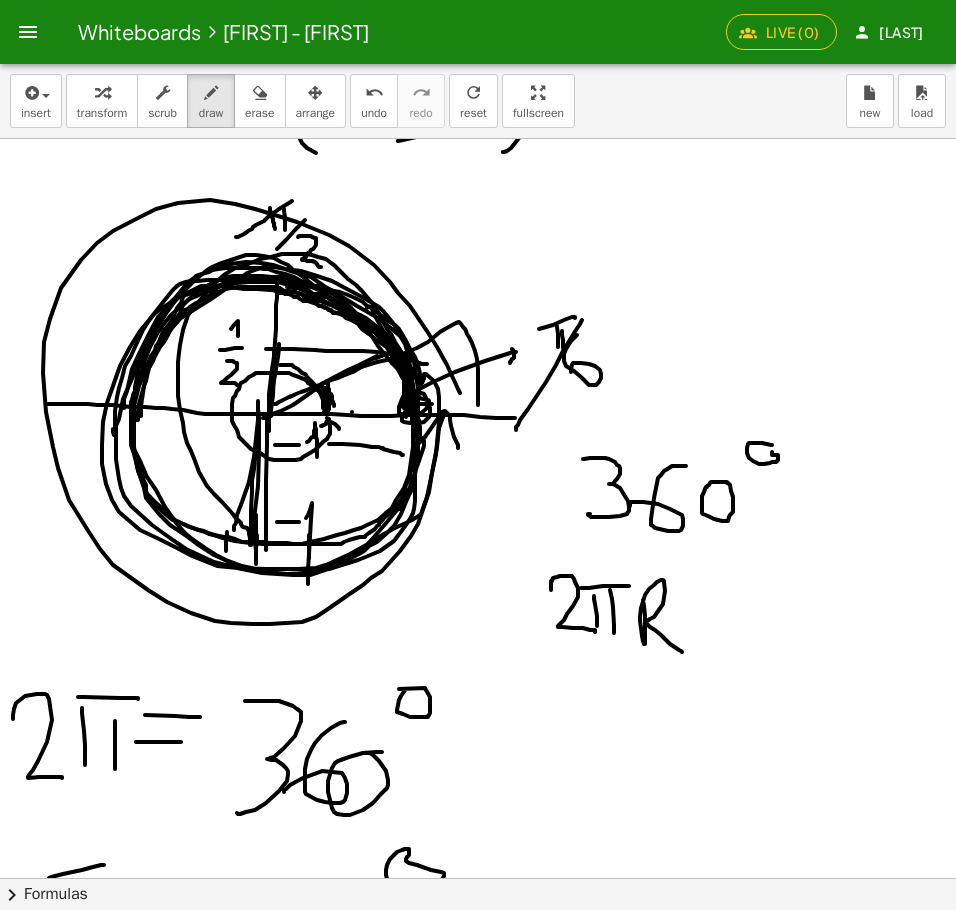 drag, startPoint x: 306, startPoint y: 518, endPoint x: 308, endPoint y: 584, distance: 66.0303 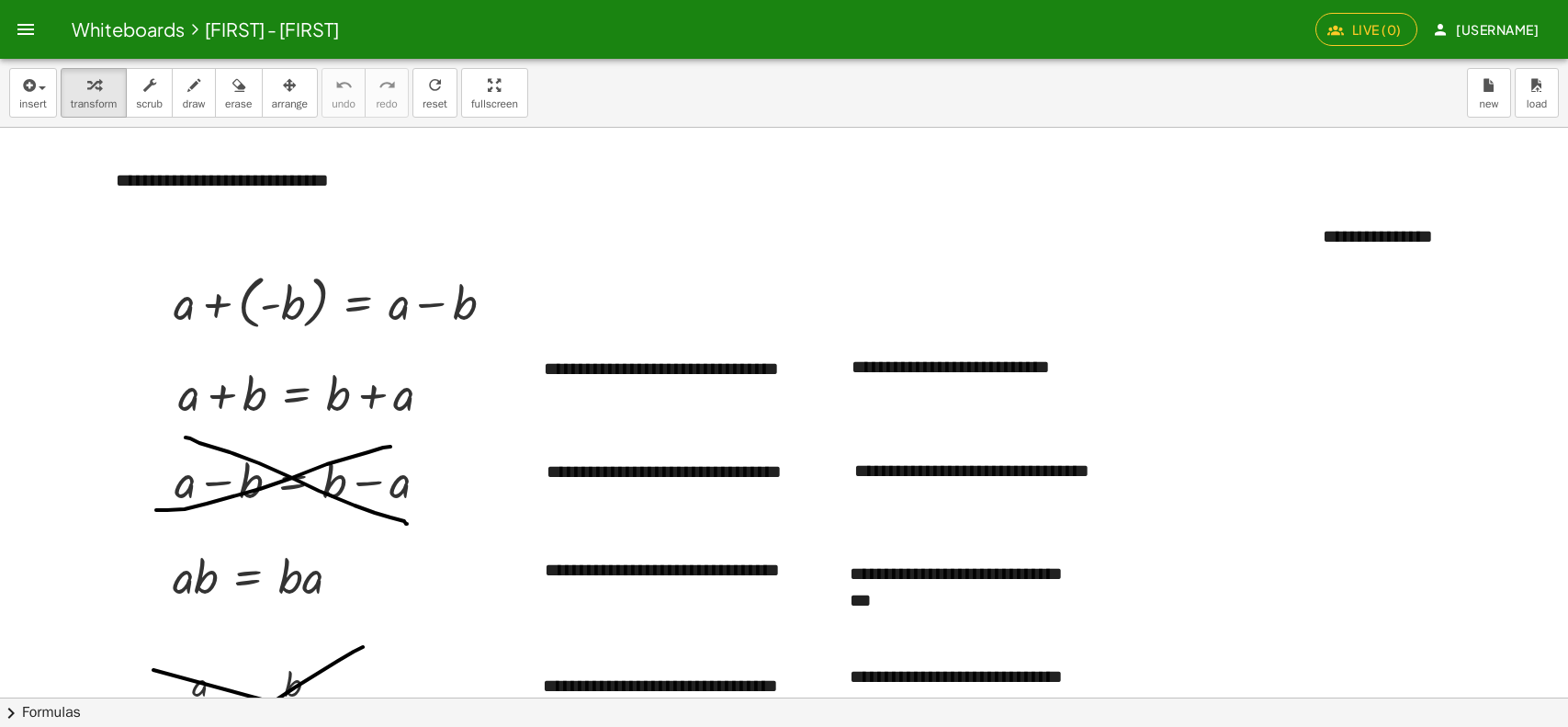 scroll, scrollTop: 0, scrollLeft: 0, axis: both 